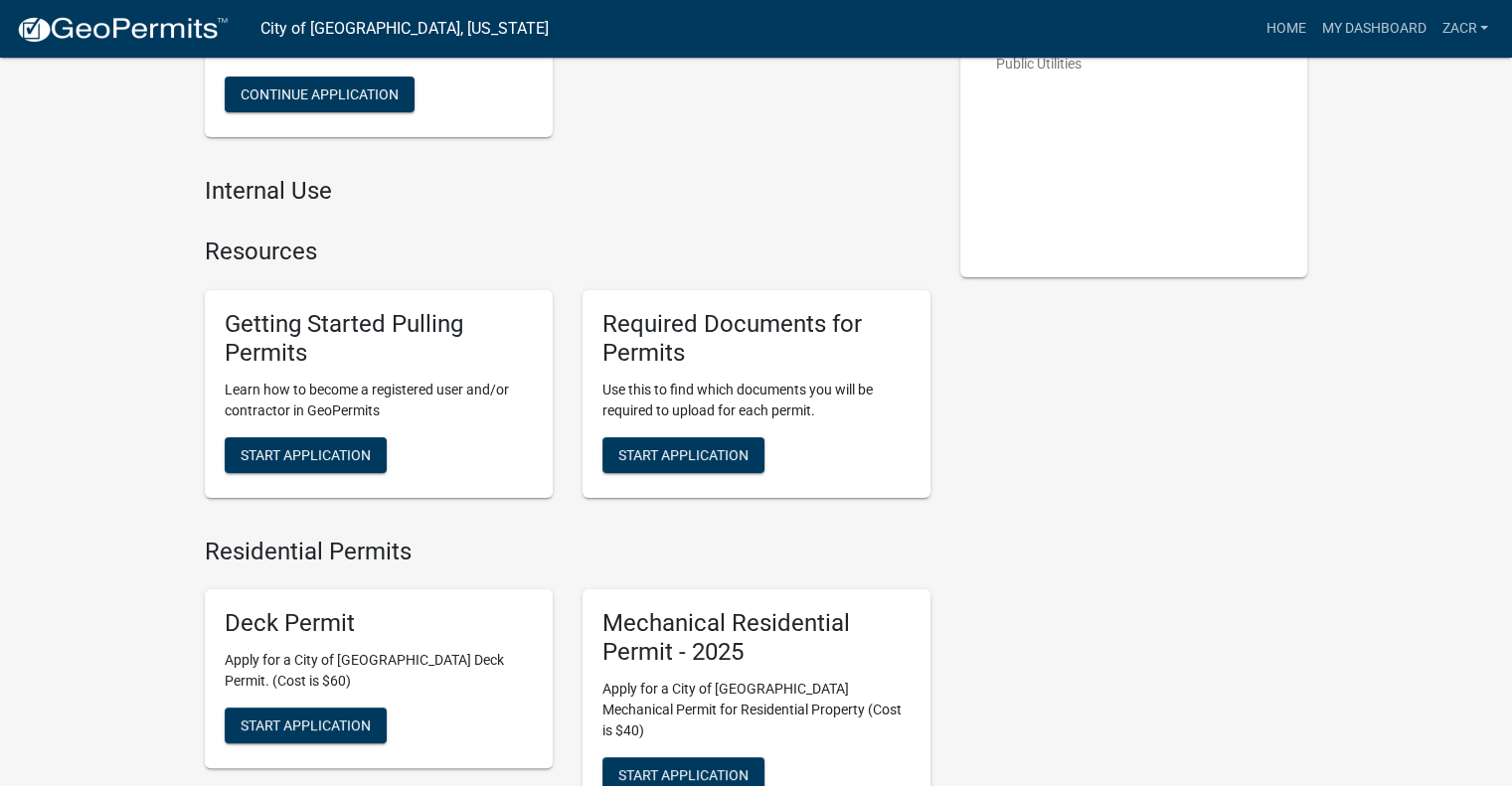 scroll, scrollTop: 99, scrollLeft: 0, axis: vertical 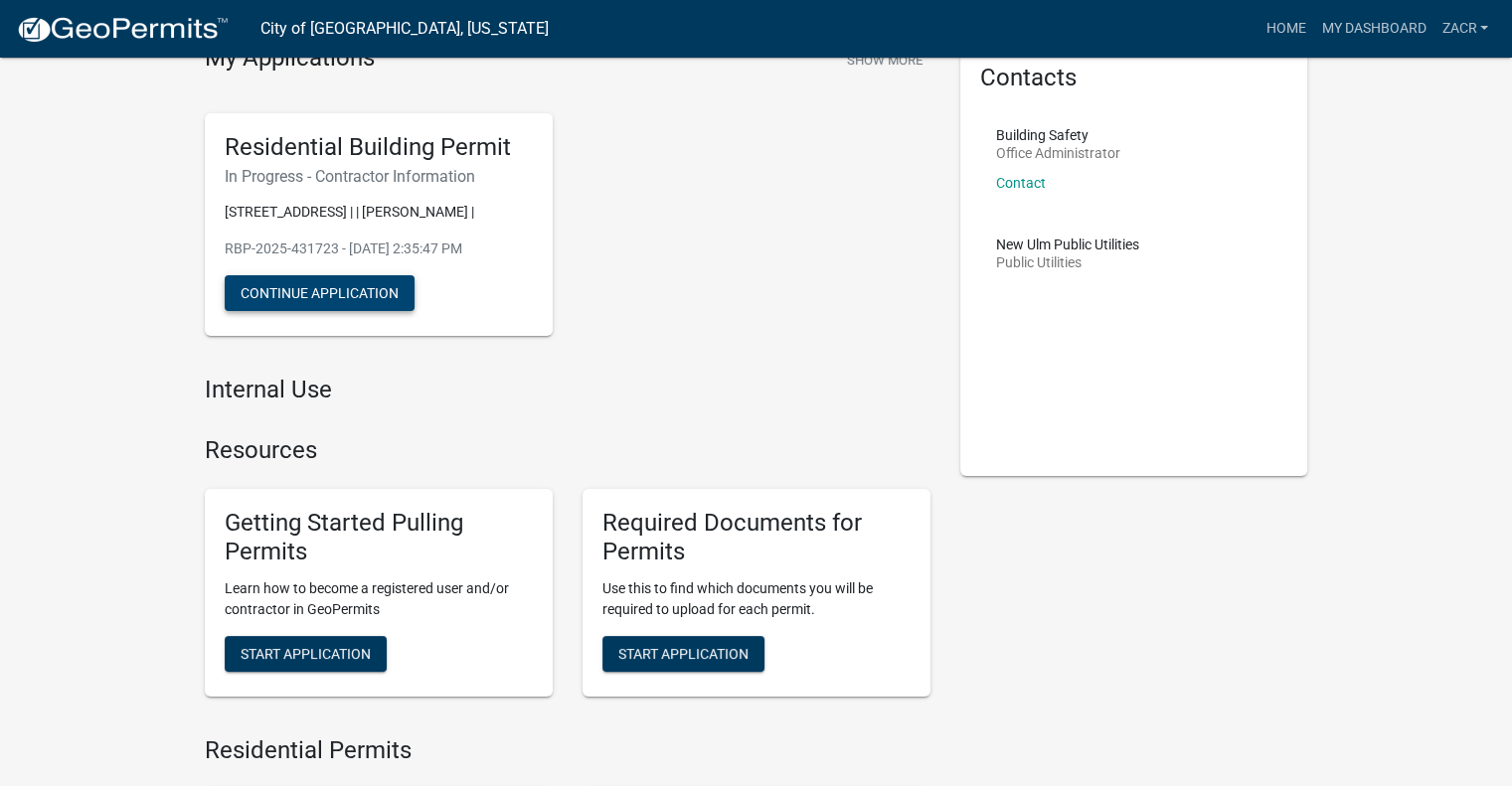 click on "Continue Application" 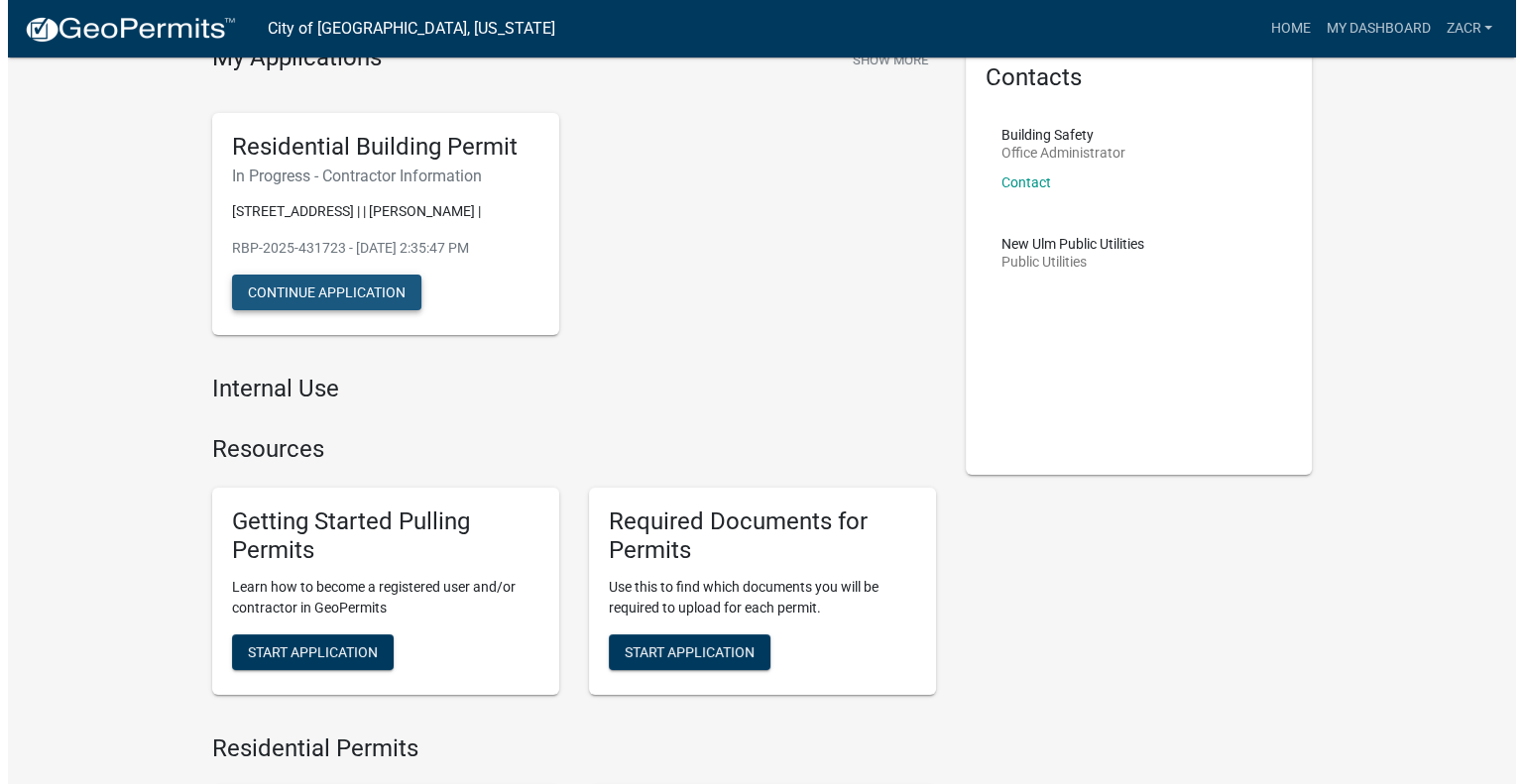 scroll, scrollTop: 0, scrollLeft: 0, axis: both 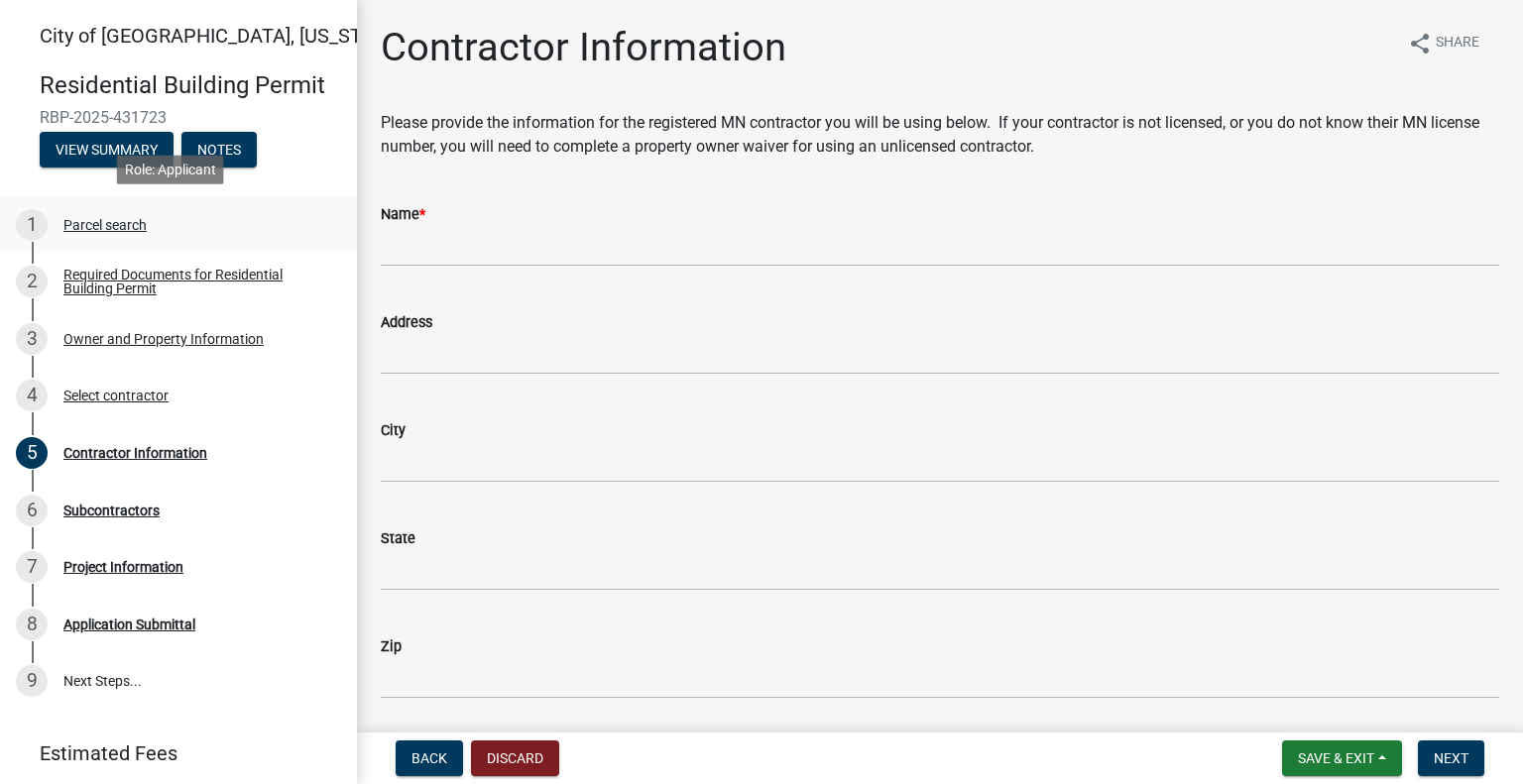 click on "Parcel search" at bounding box center (105, 225) 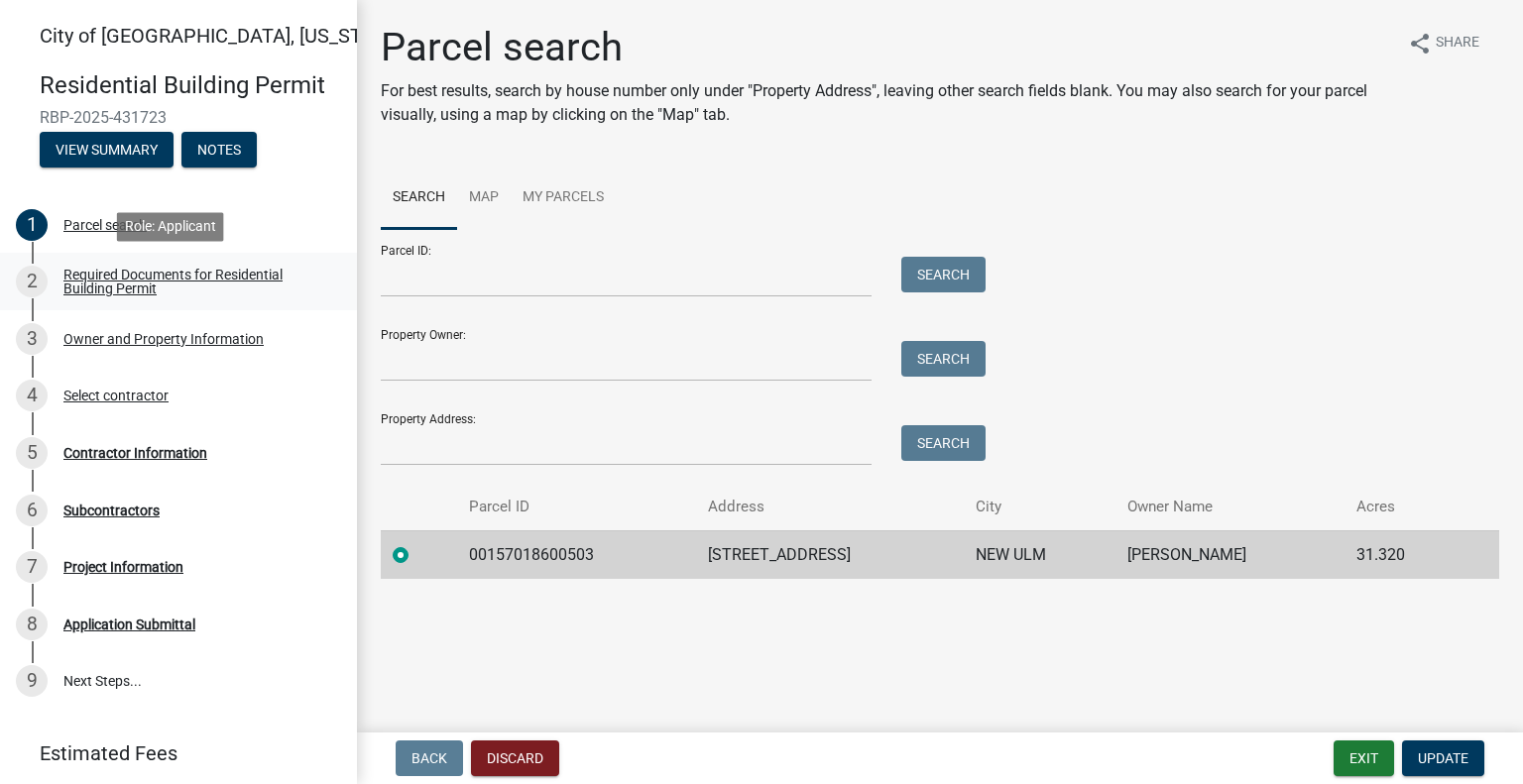click on "Required Documents for Residential Building Permit" at bounding box center [194, 281] 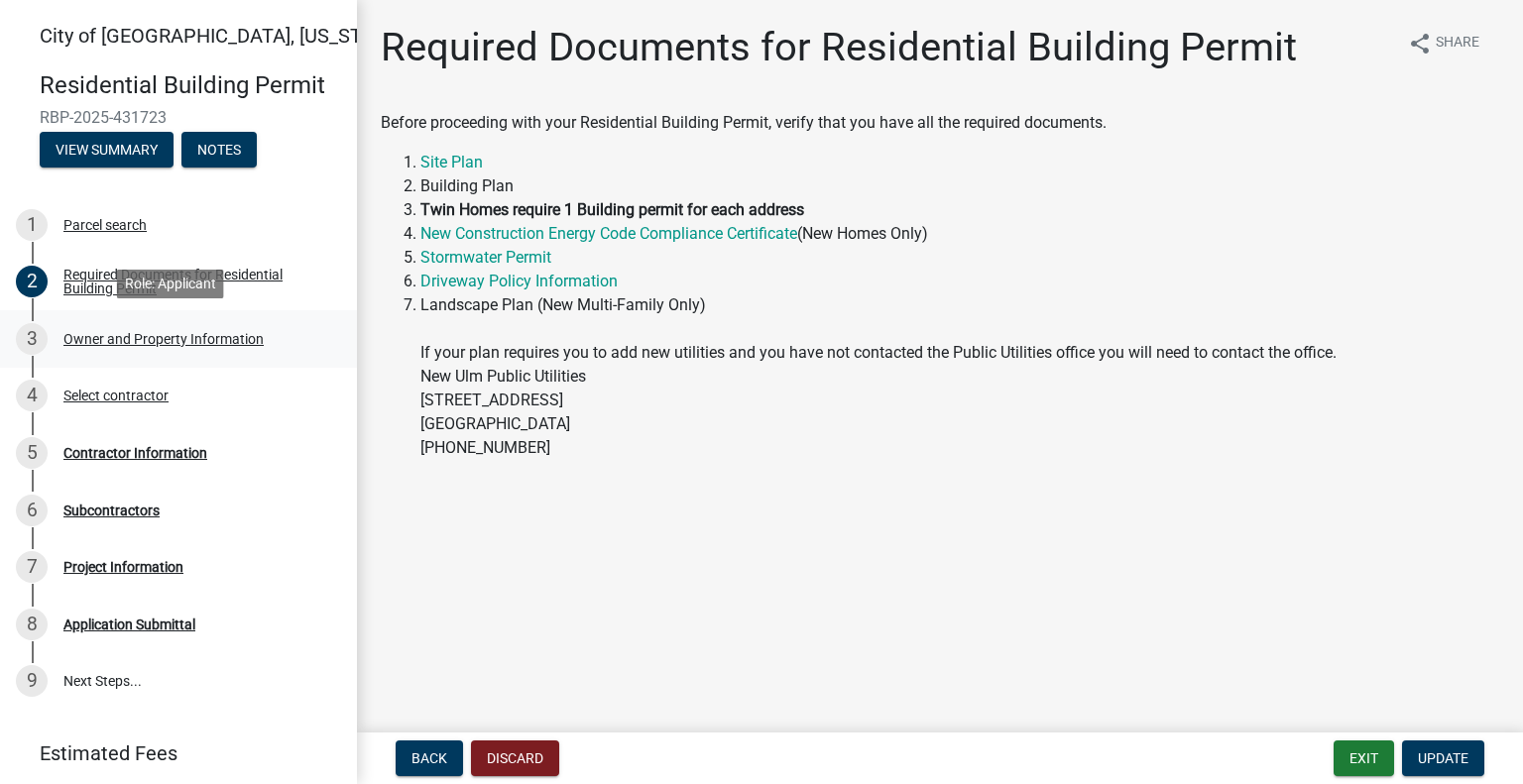 click on "Owner and Property Information" at bounding box center (164, 339) 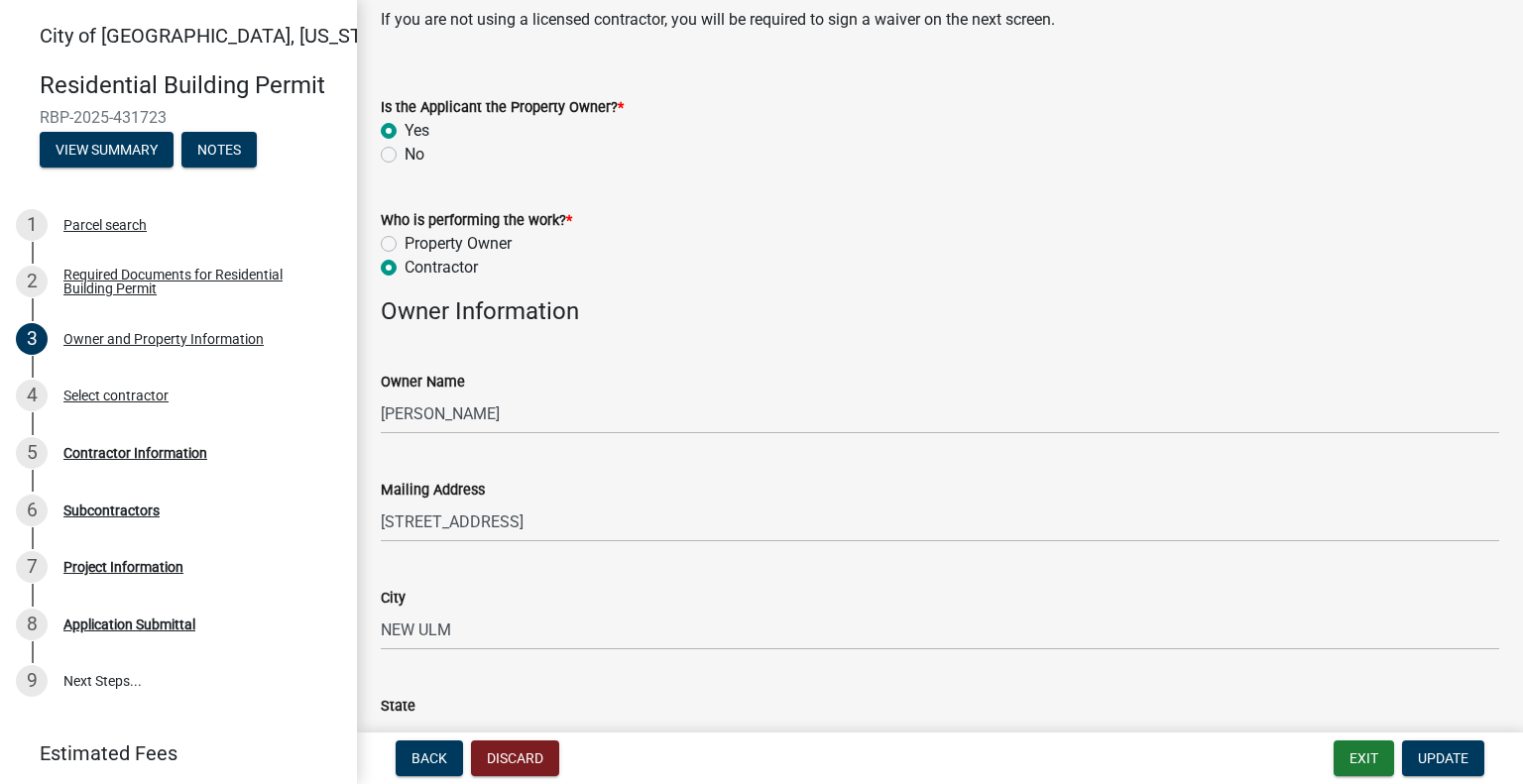 scroll, scrollTop: 99, scrollLeft: 0, axis: vertical 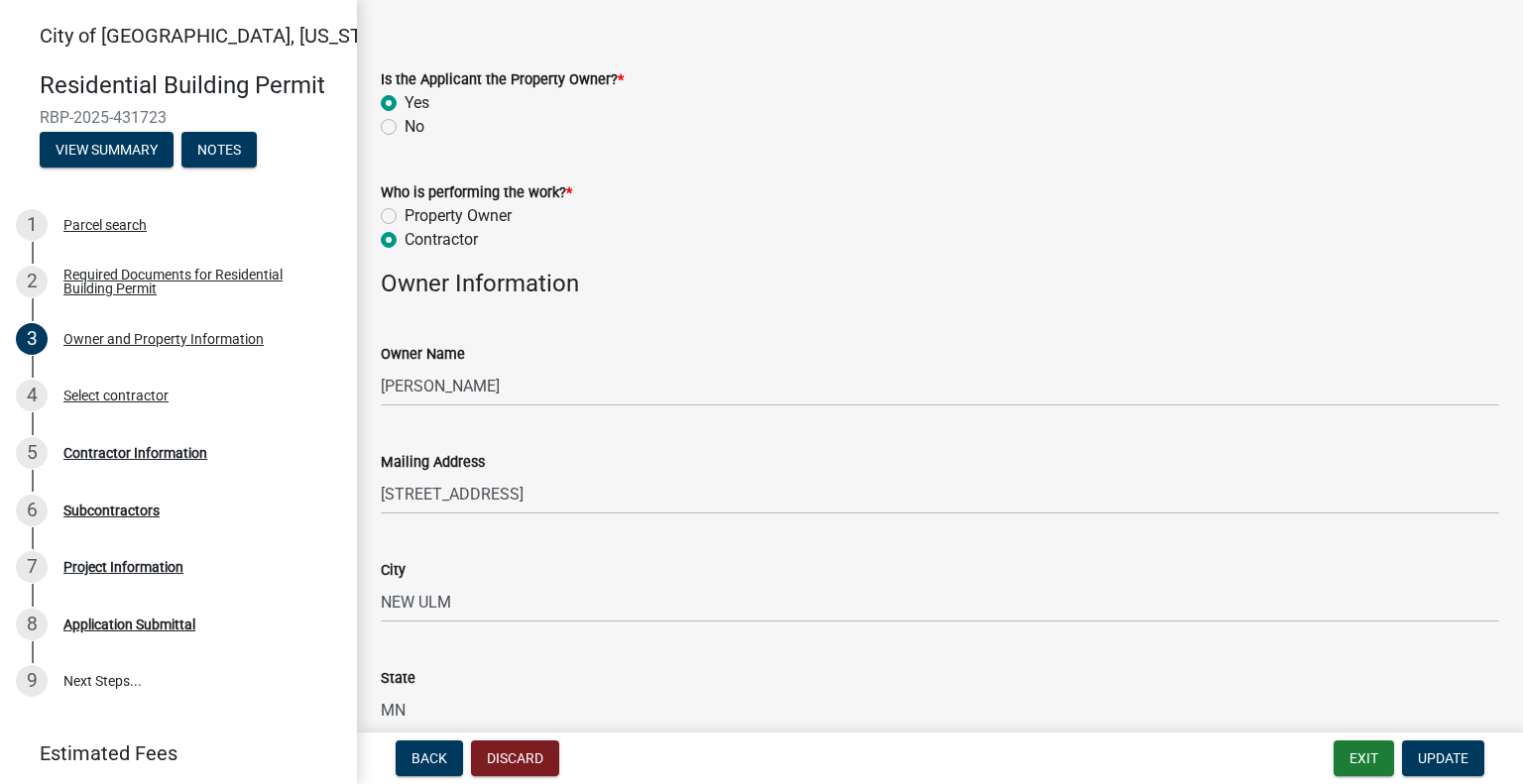 click on "No" 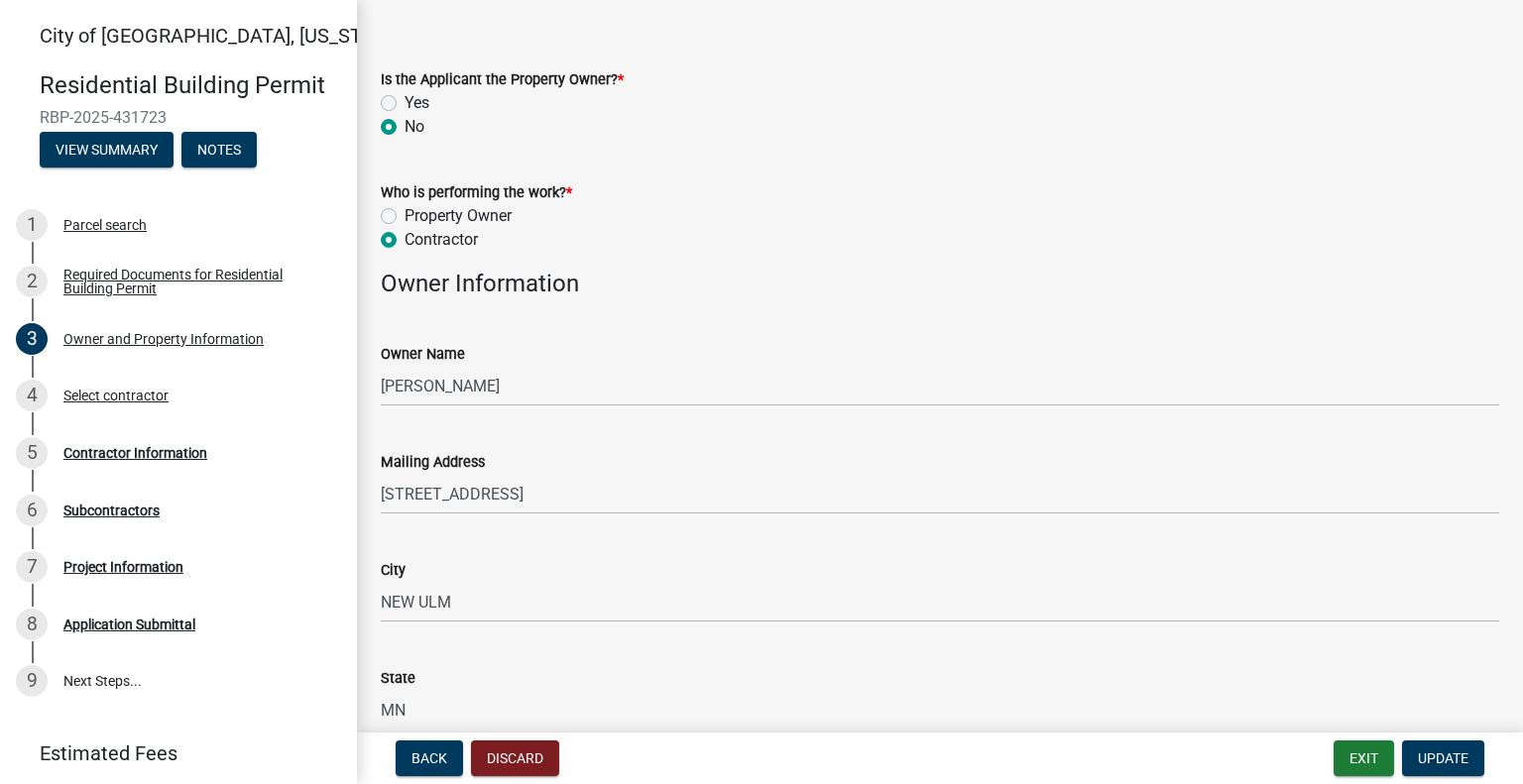 radio on "true" 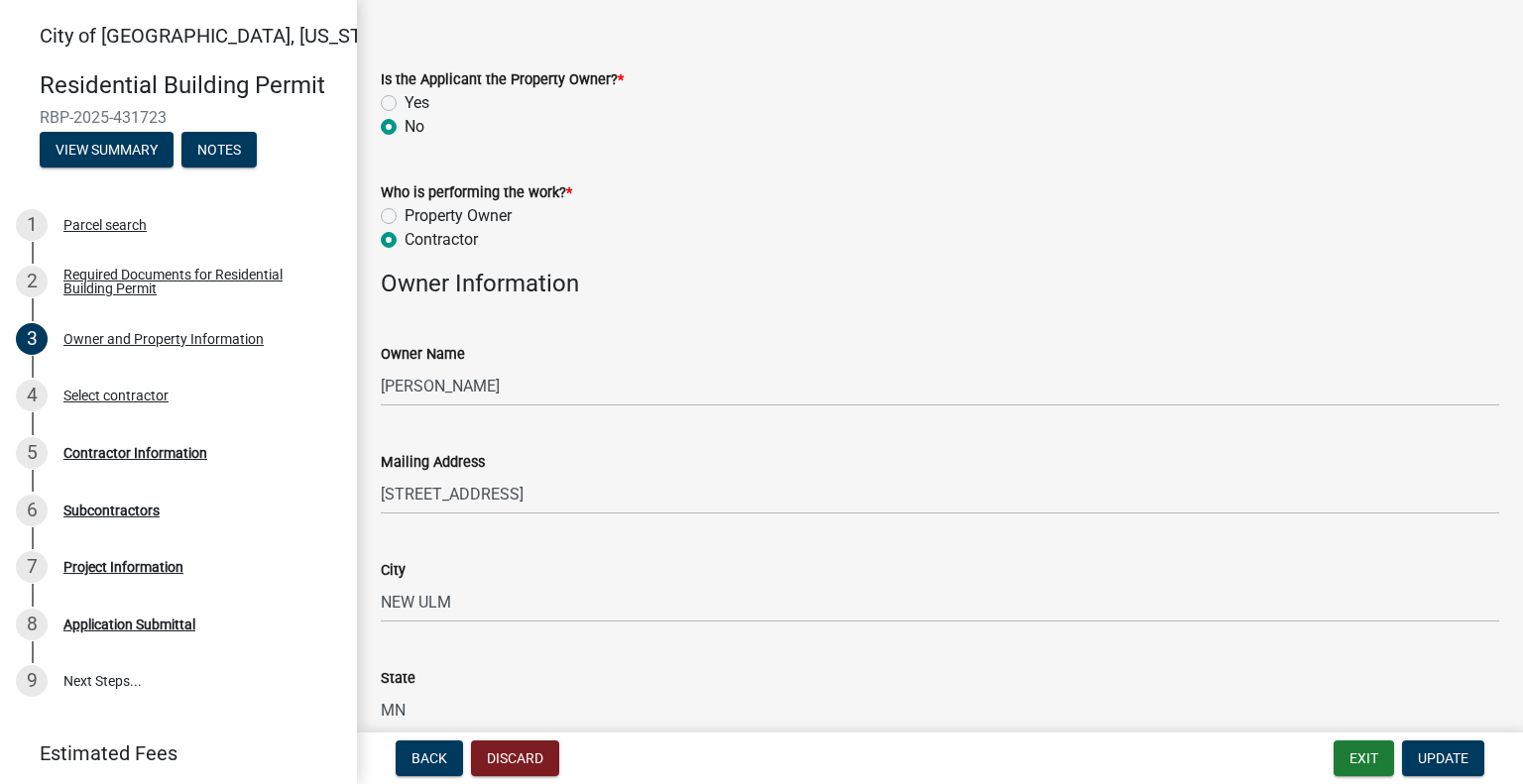 click on "Yes" 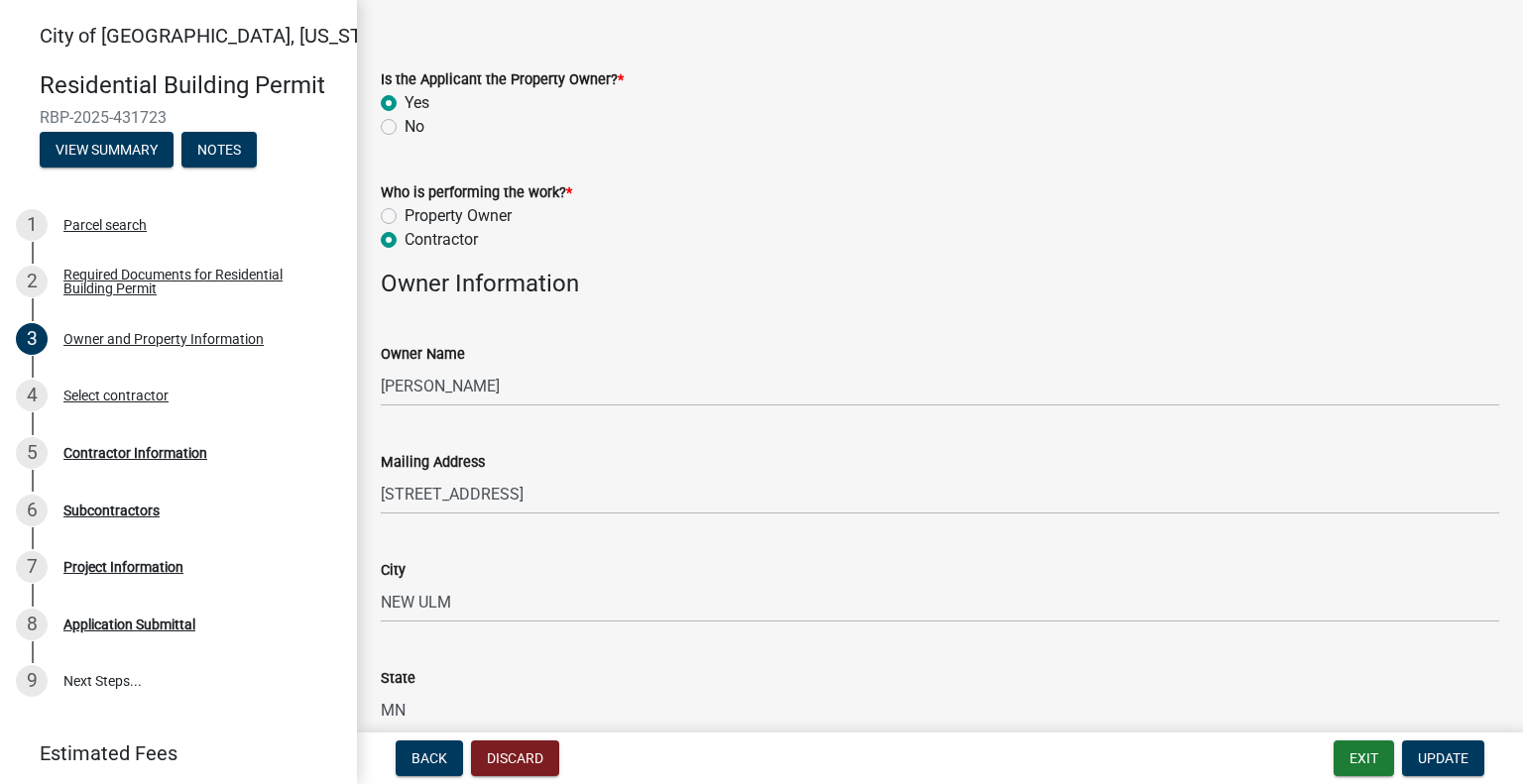 radio on "true" 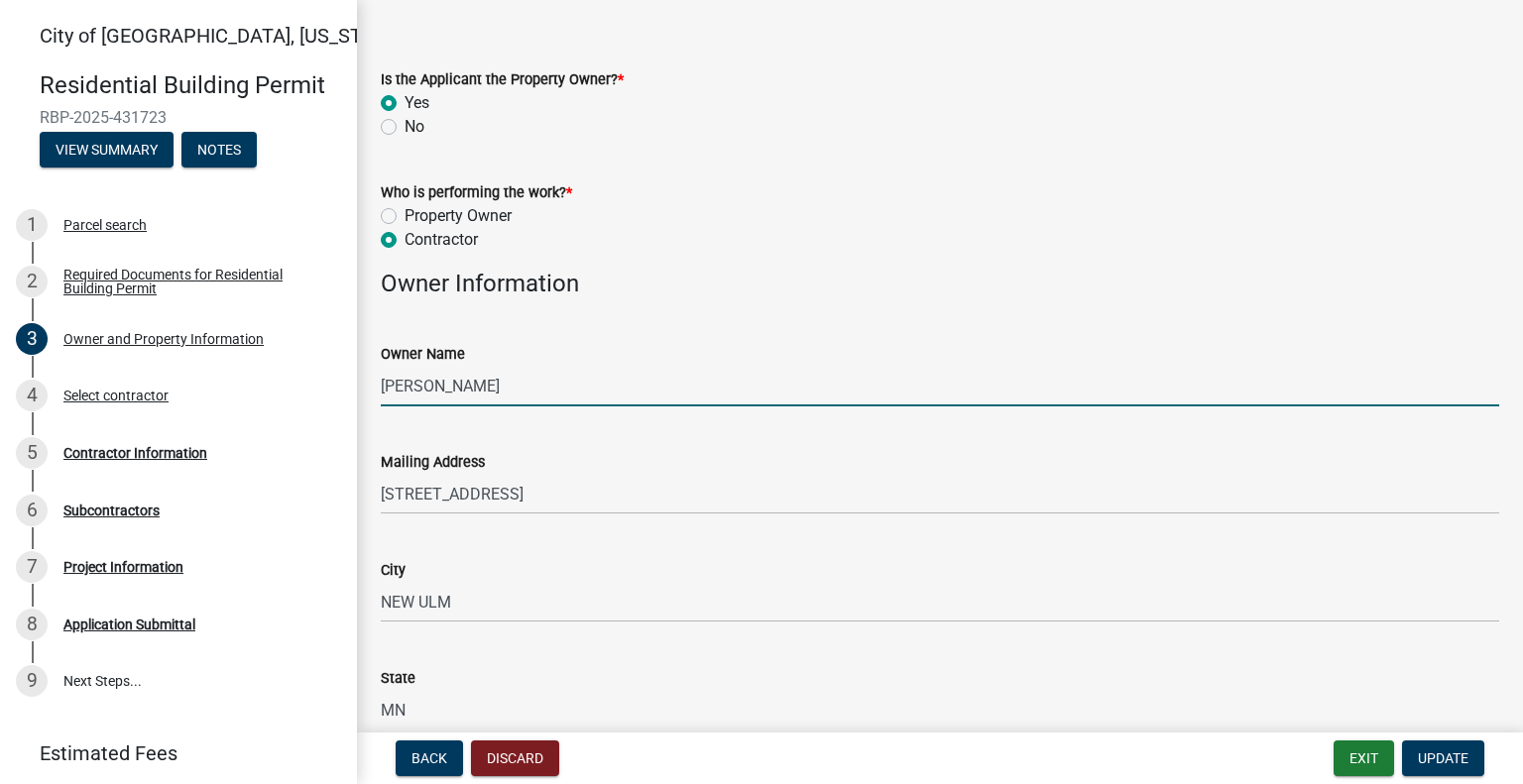 click on "[PERSON_NAME]" at bounding box center (940, 386) 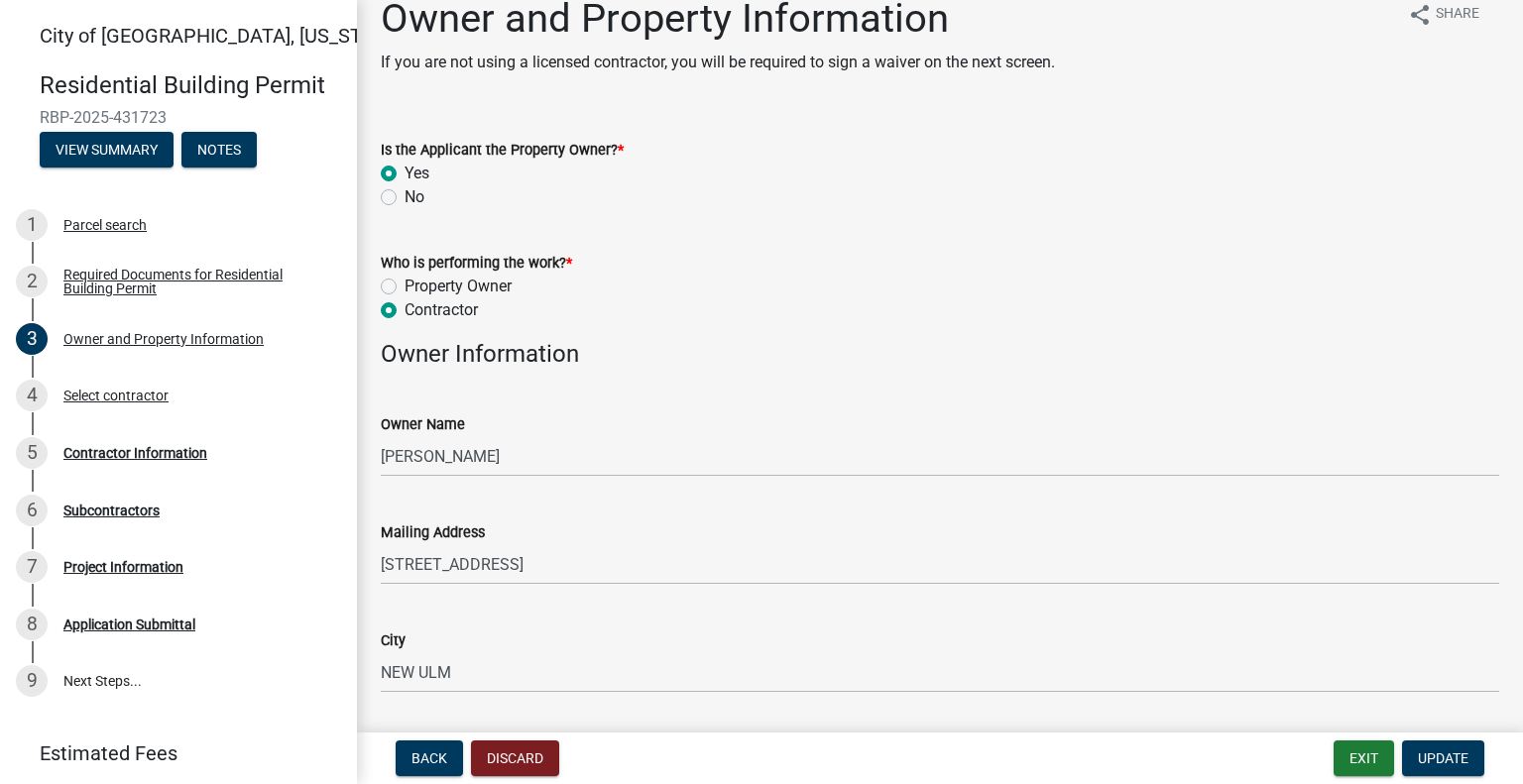 scroll, scrollTop: 0, scrollLeft: 0, axis: both 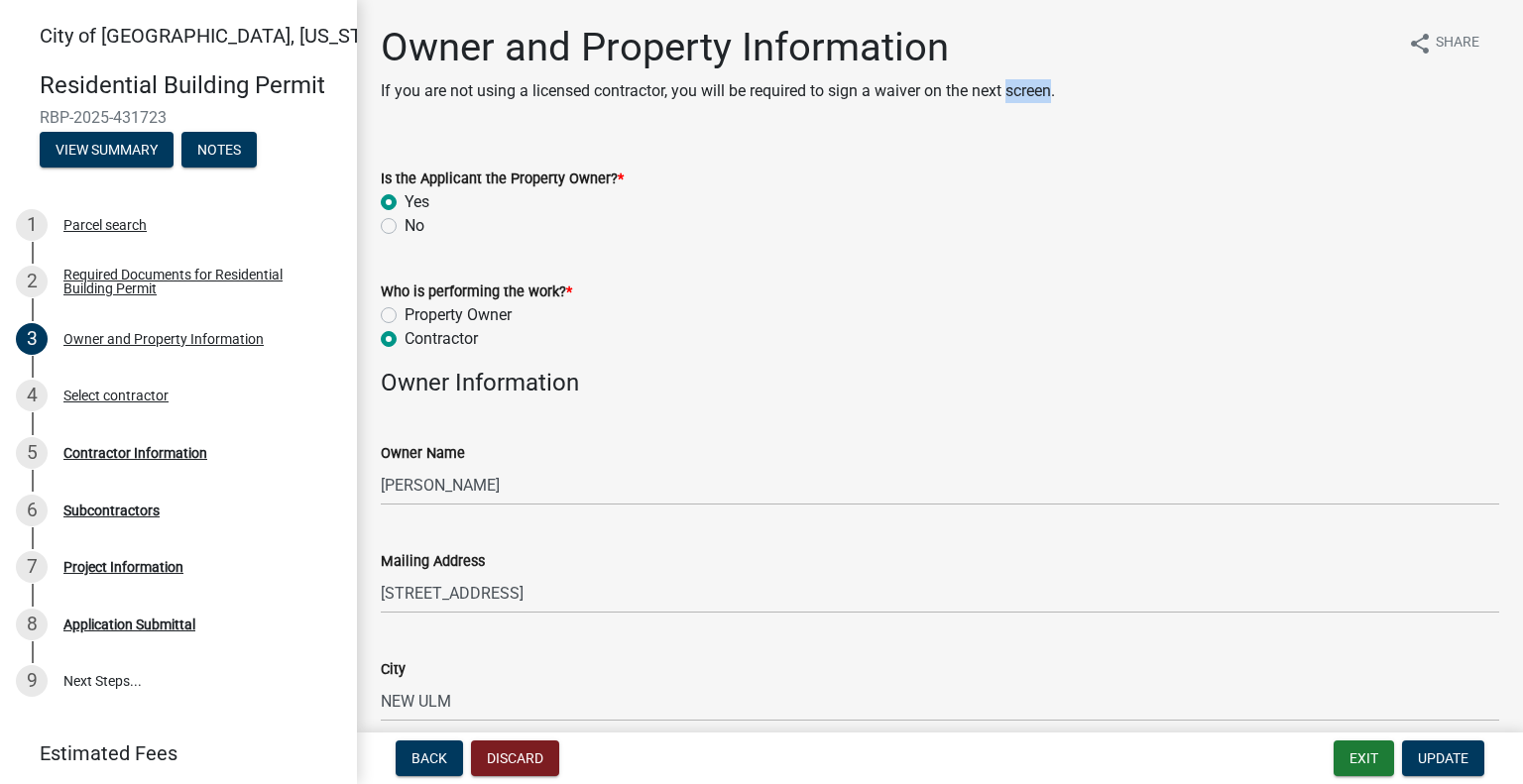 drag, startPoint x: 1055, startPoint y: 92, endPoint x: 1010, endPoint y: 94, distance: 45.044423 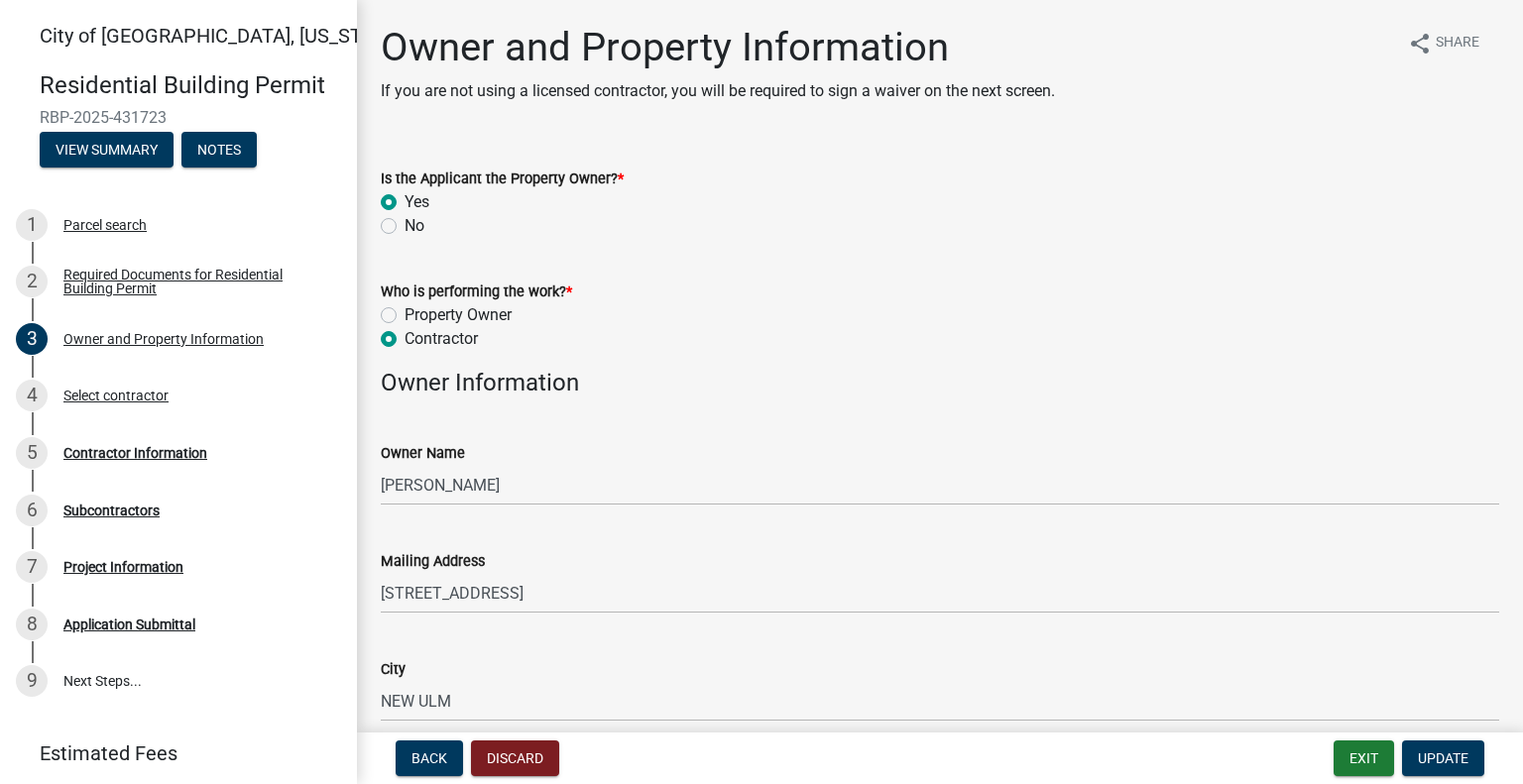 click on "Owner Information" 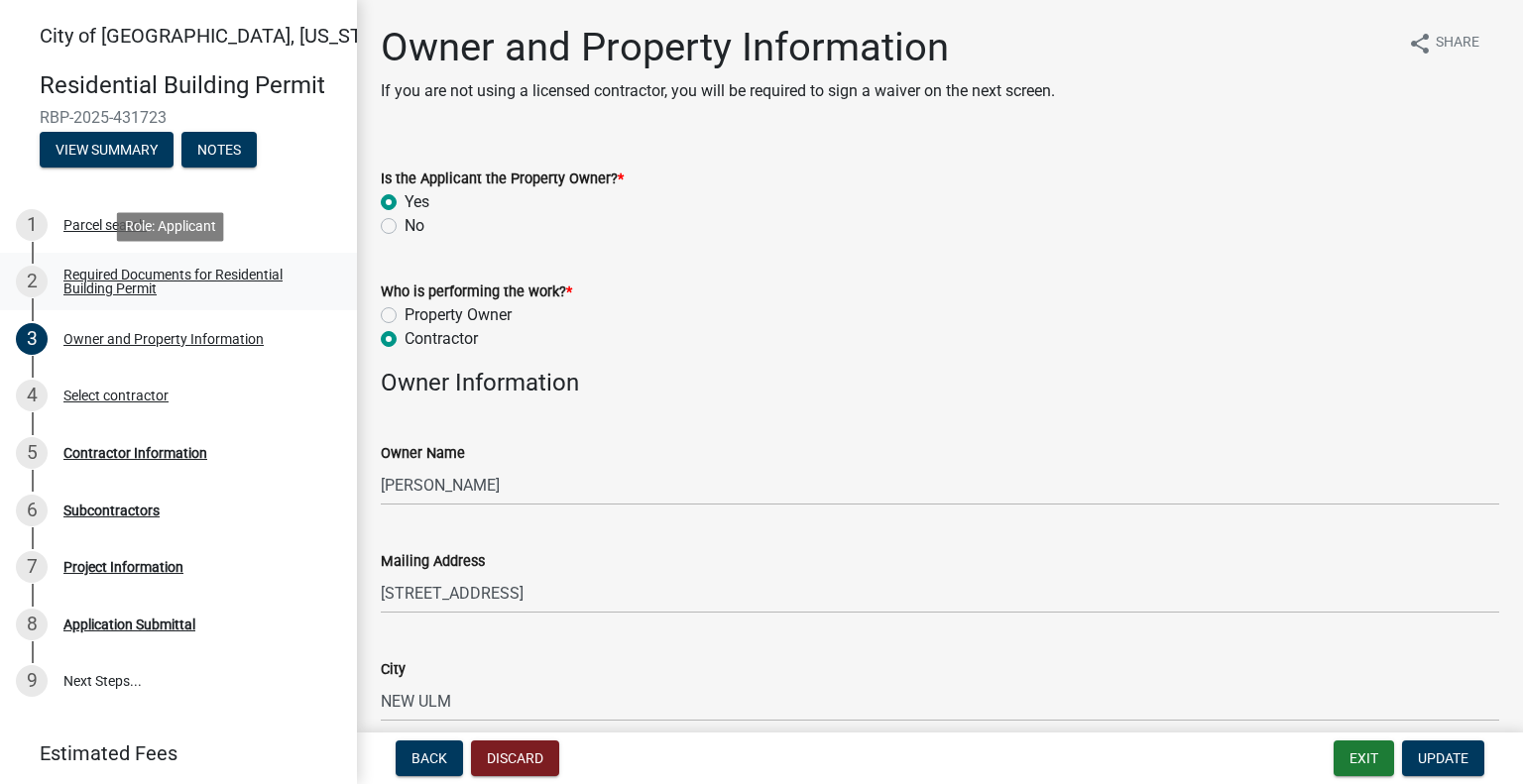 click on "Required Documents for Residential Building Permit" at bounding box center [194, 281] 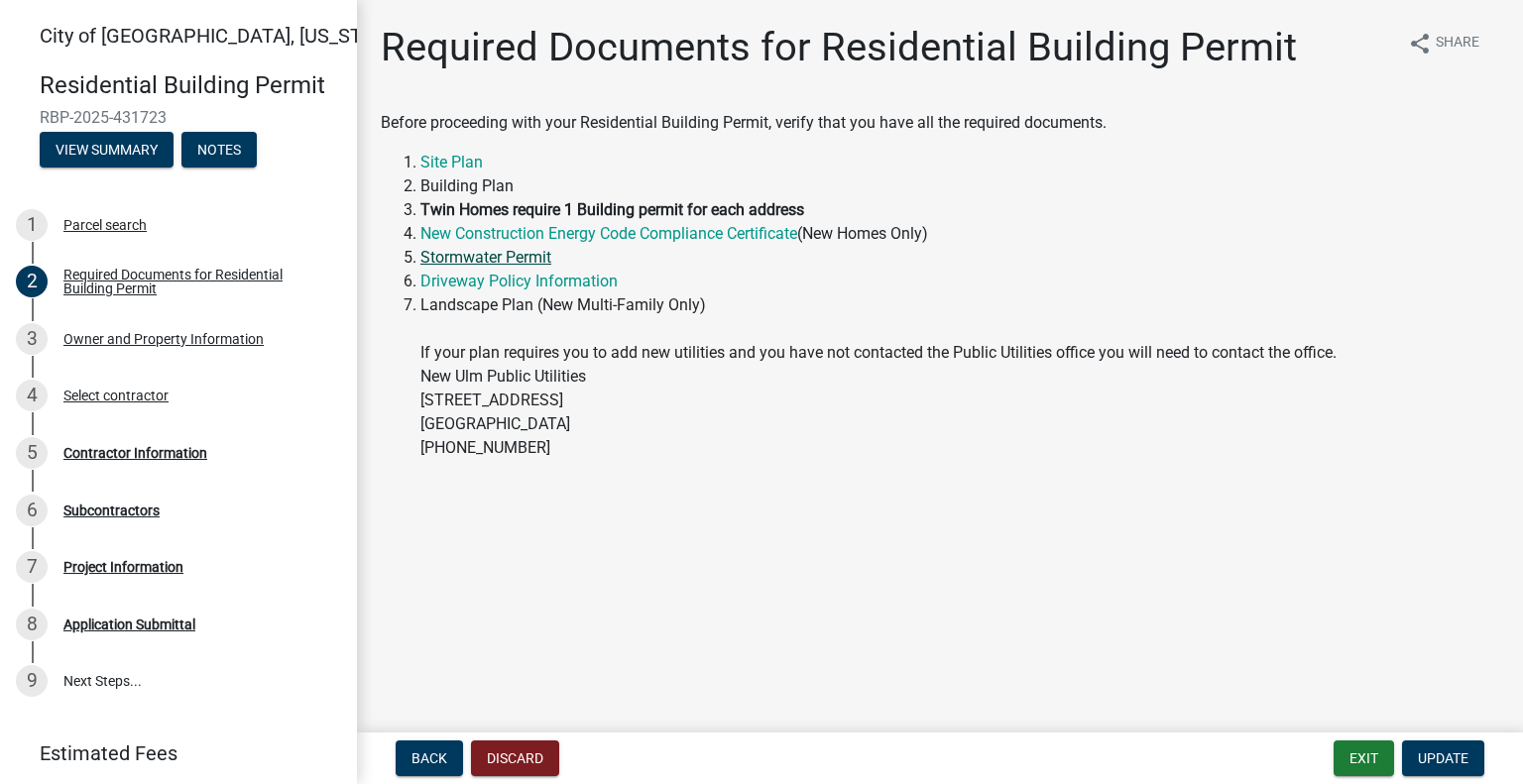 click on "Stormwater Permit" 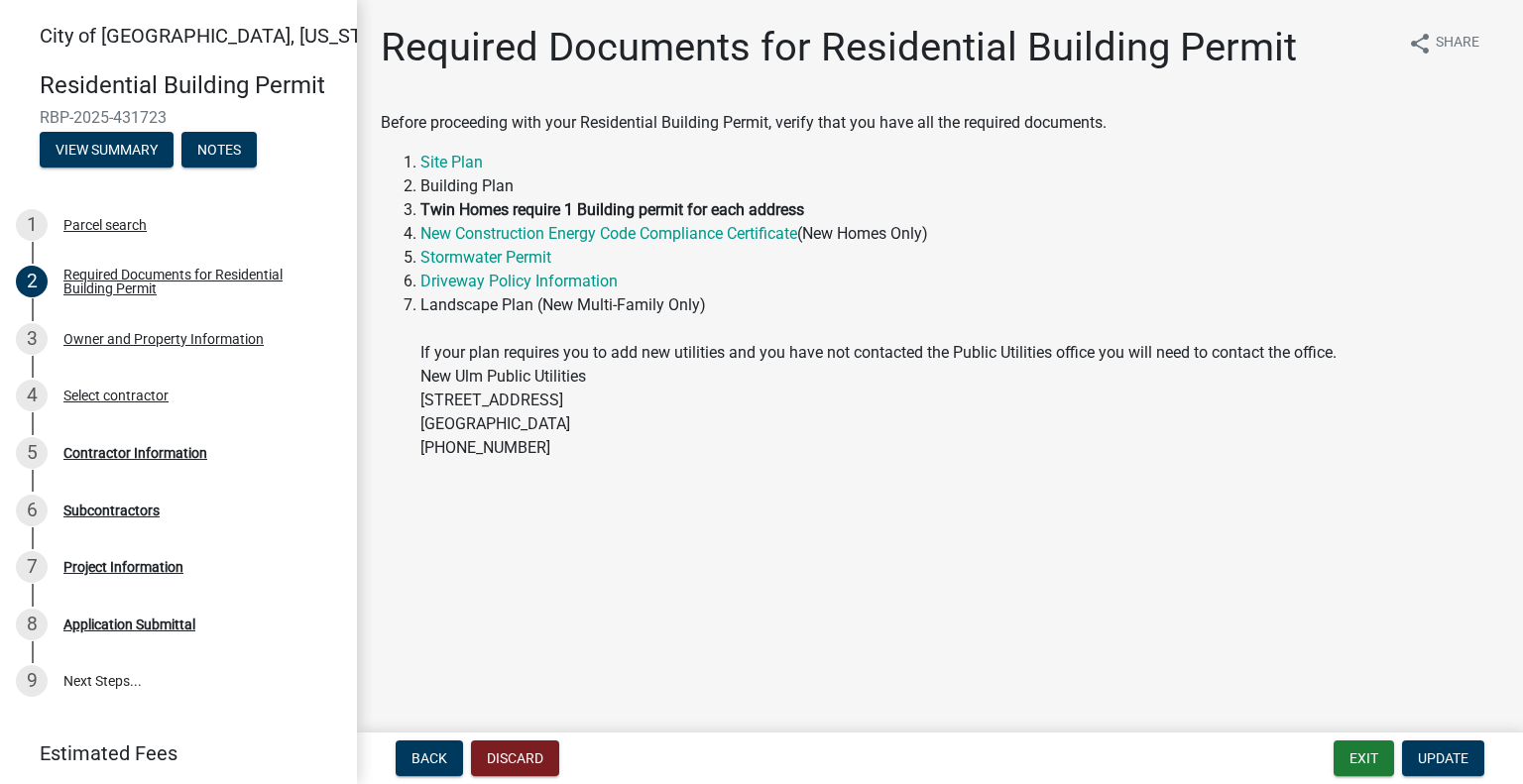 click on "Required Documents for Residential Building Permit share Share Before proceeding with your Residential Building Permit, verify that you have all the required documents. Site Plan Building Plan Twin Homes require 1 Building permit for each address New Construction Energy Code Compliance Certificate  (New Homes Only) Stormwater Permit Driveway Policy Information Landscape Plan (New Multi-Family Only) If your plan requires you to add new utilities and you have not contacted the Public Utilities office you will need to contact the office. New Ulm Public Utilities 310 1st North Street New Ulm, MN 56073 (507) 359-8264" 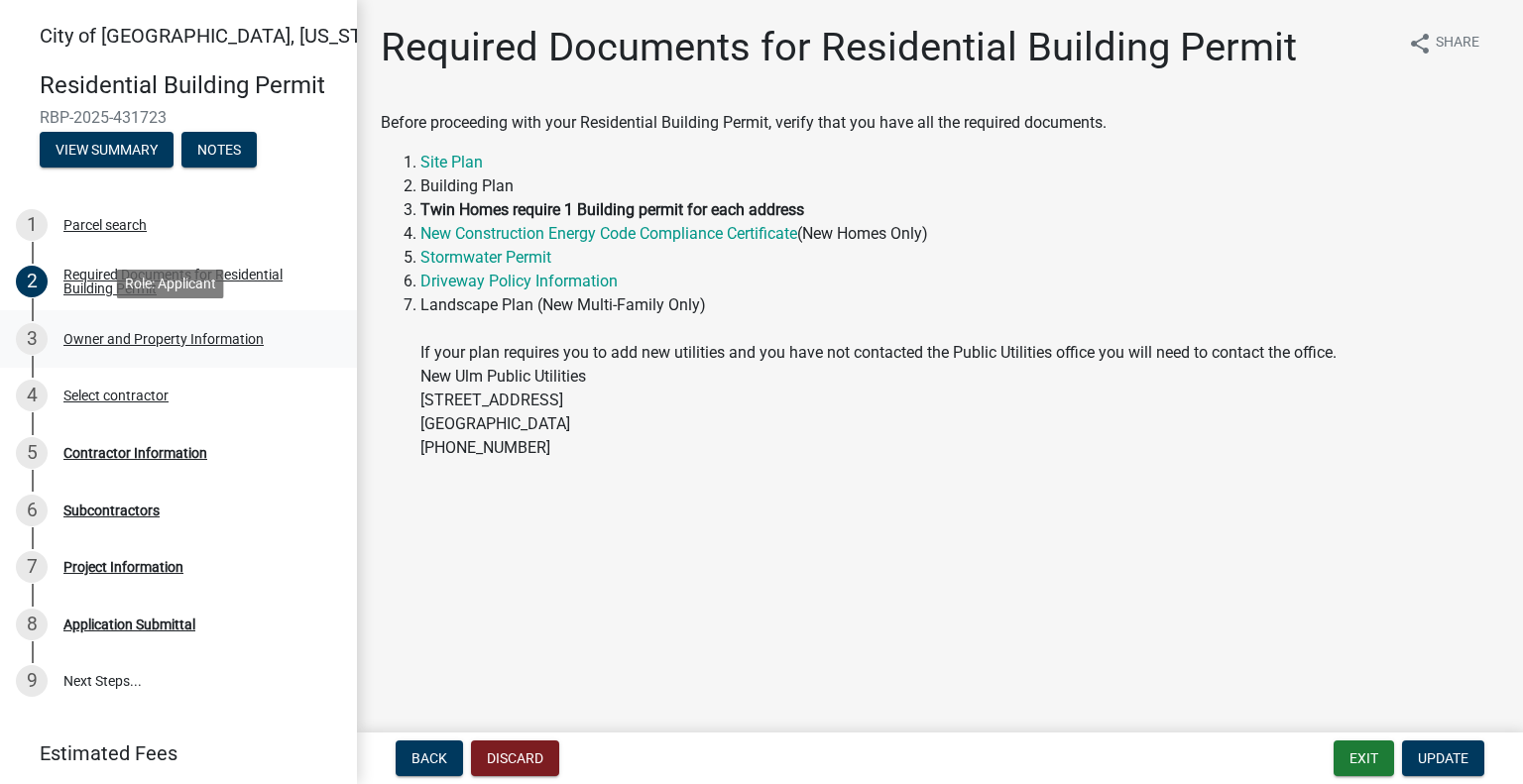 click on "Owner and Property Information" at bounding box center [164, 339] 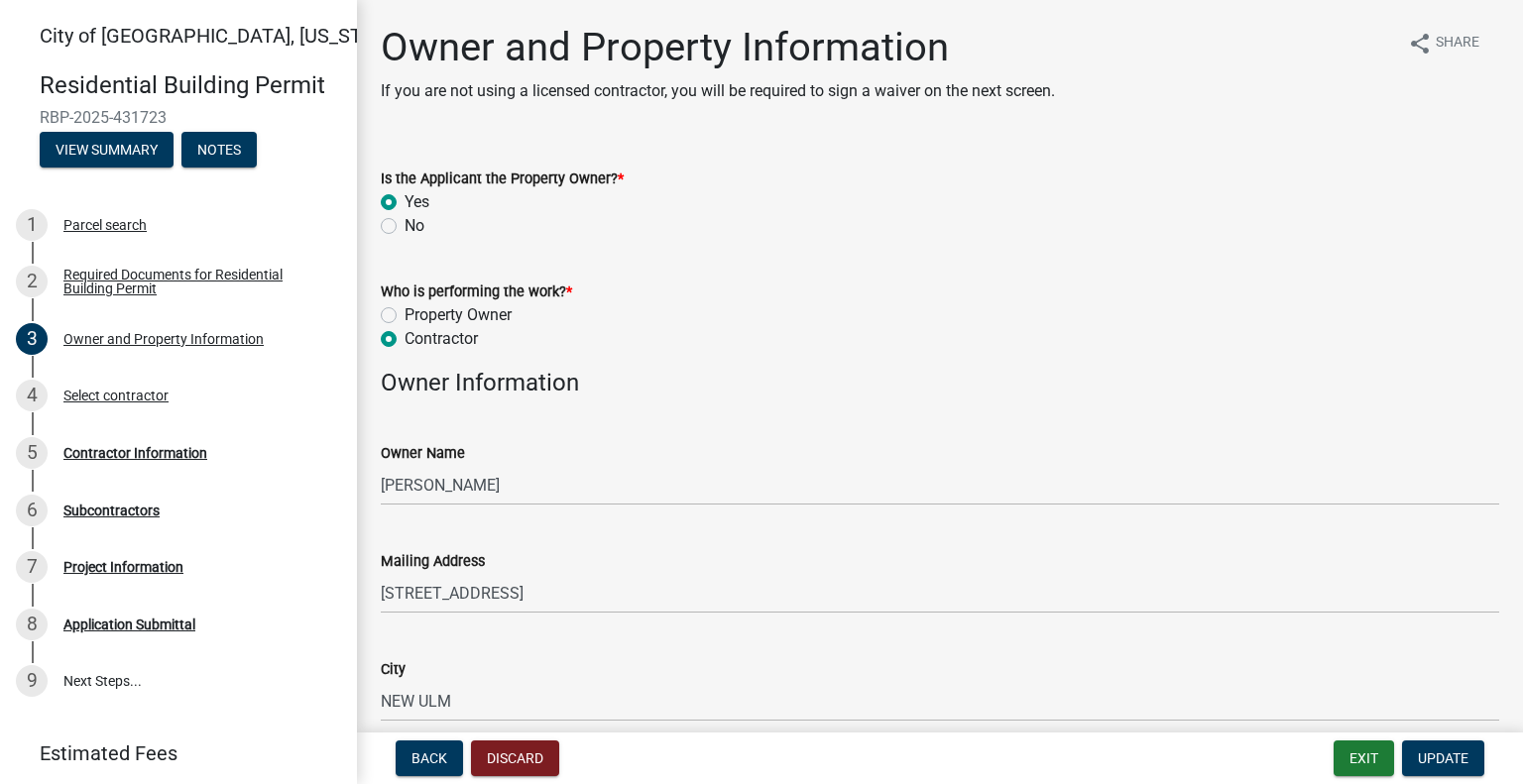 click on "Who is performing the work?  *" 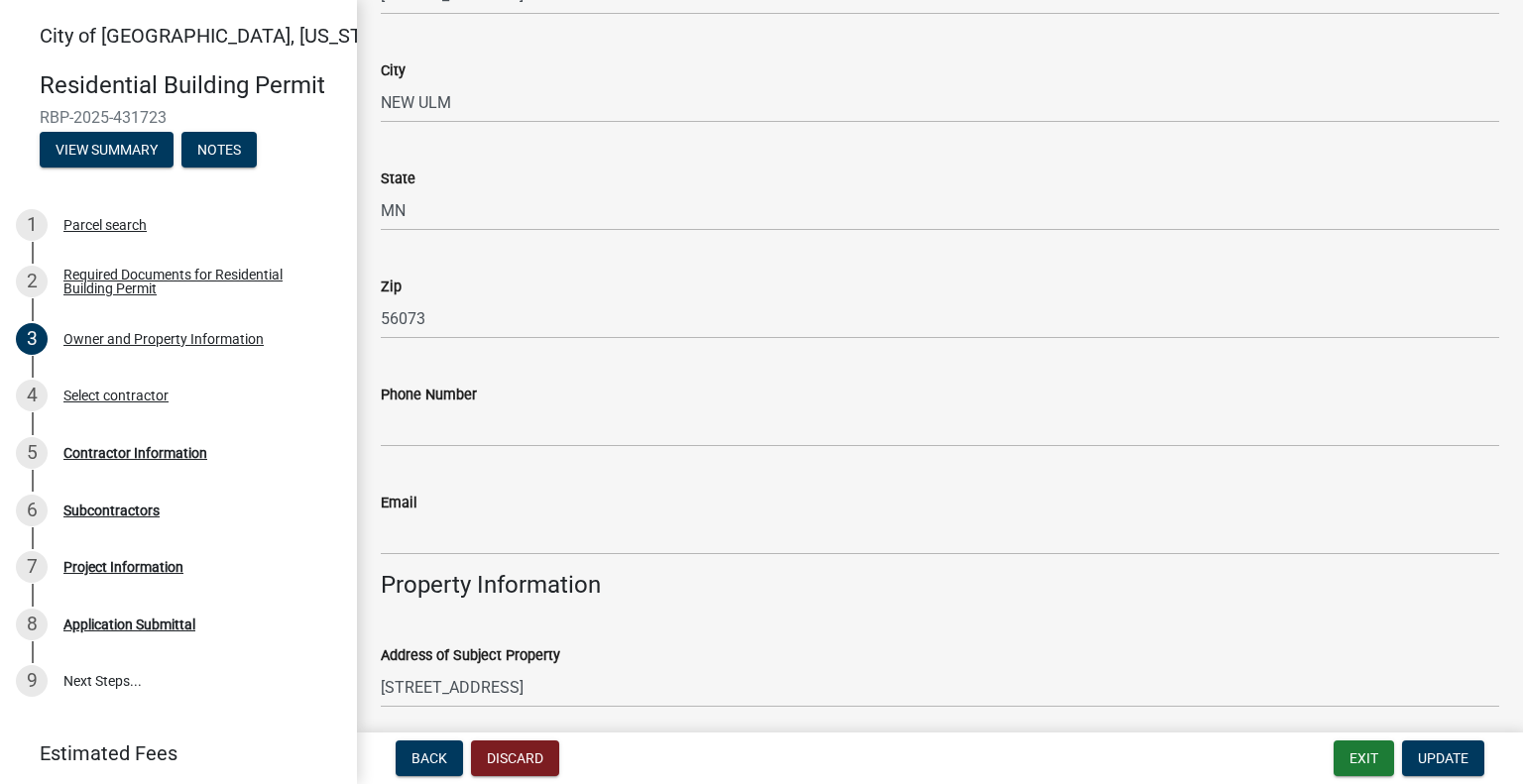 scroll, scrollTop: 595, scrollLeft: 0, axis: vertical 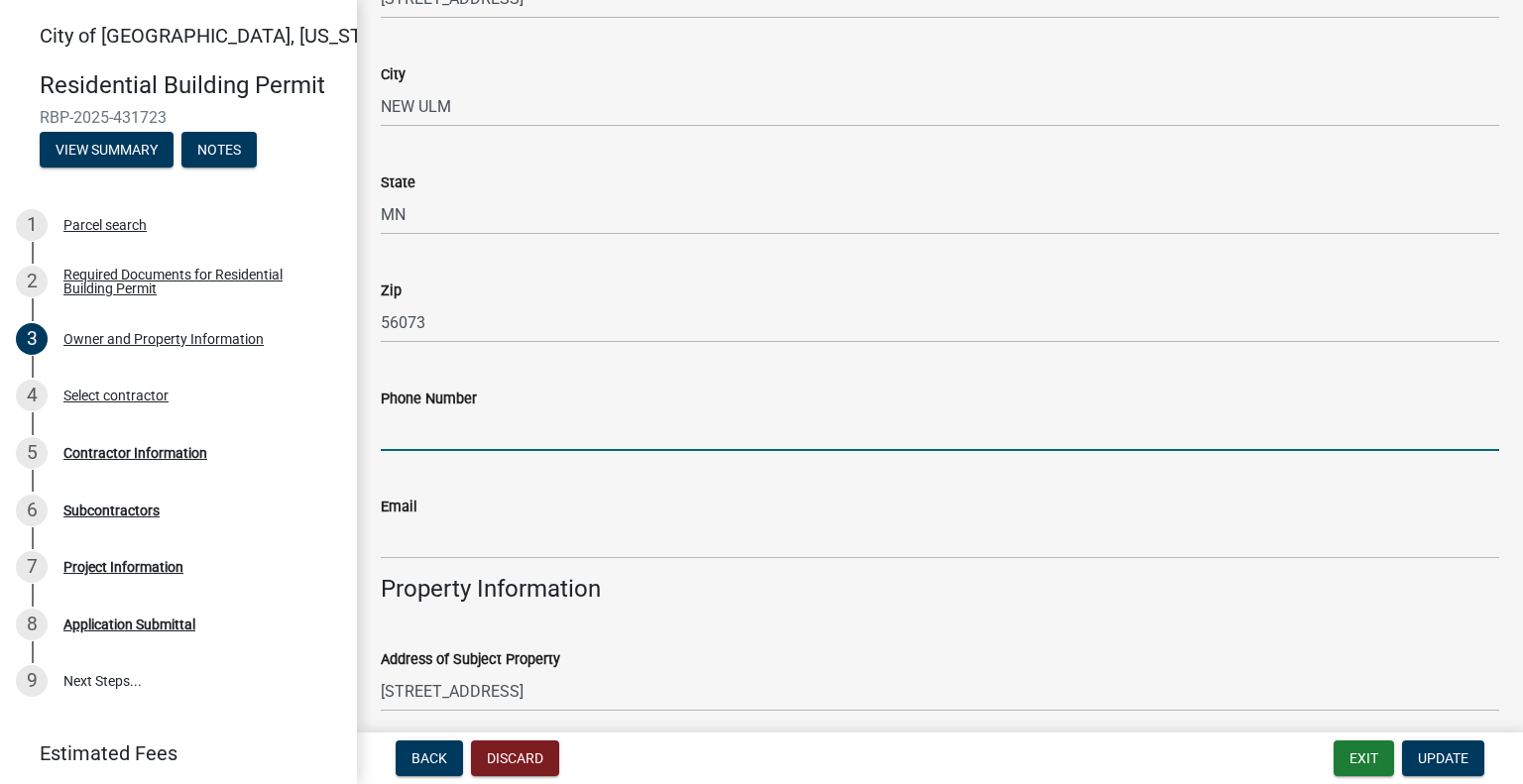 click on "Phone Number" at bounding box center [940, 430] 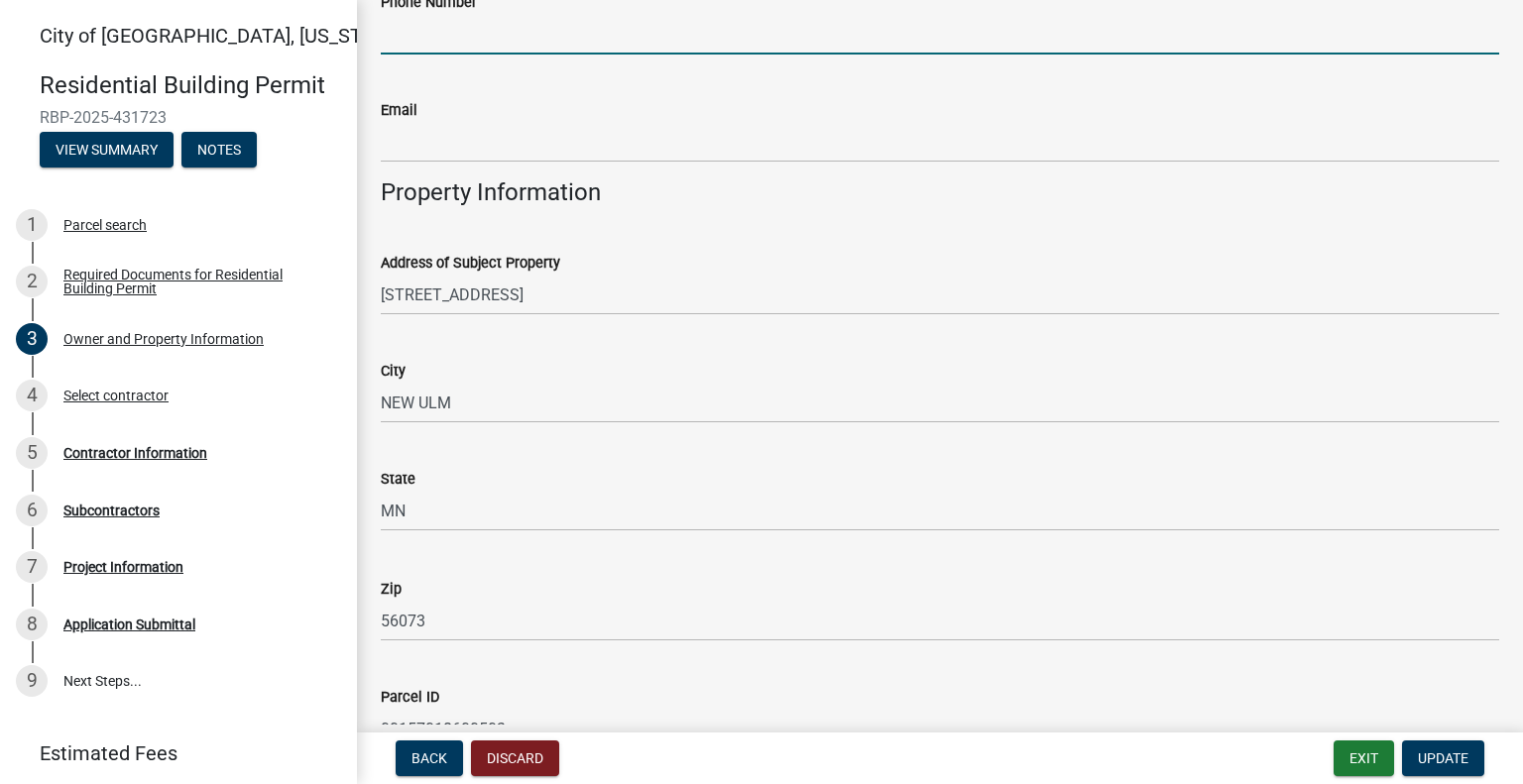 scroll, scrollTop: 694, scrollLeft: 0, axis: vertical 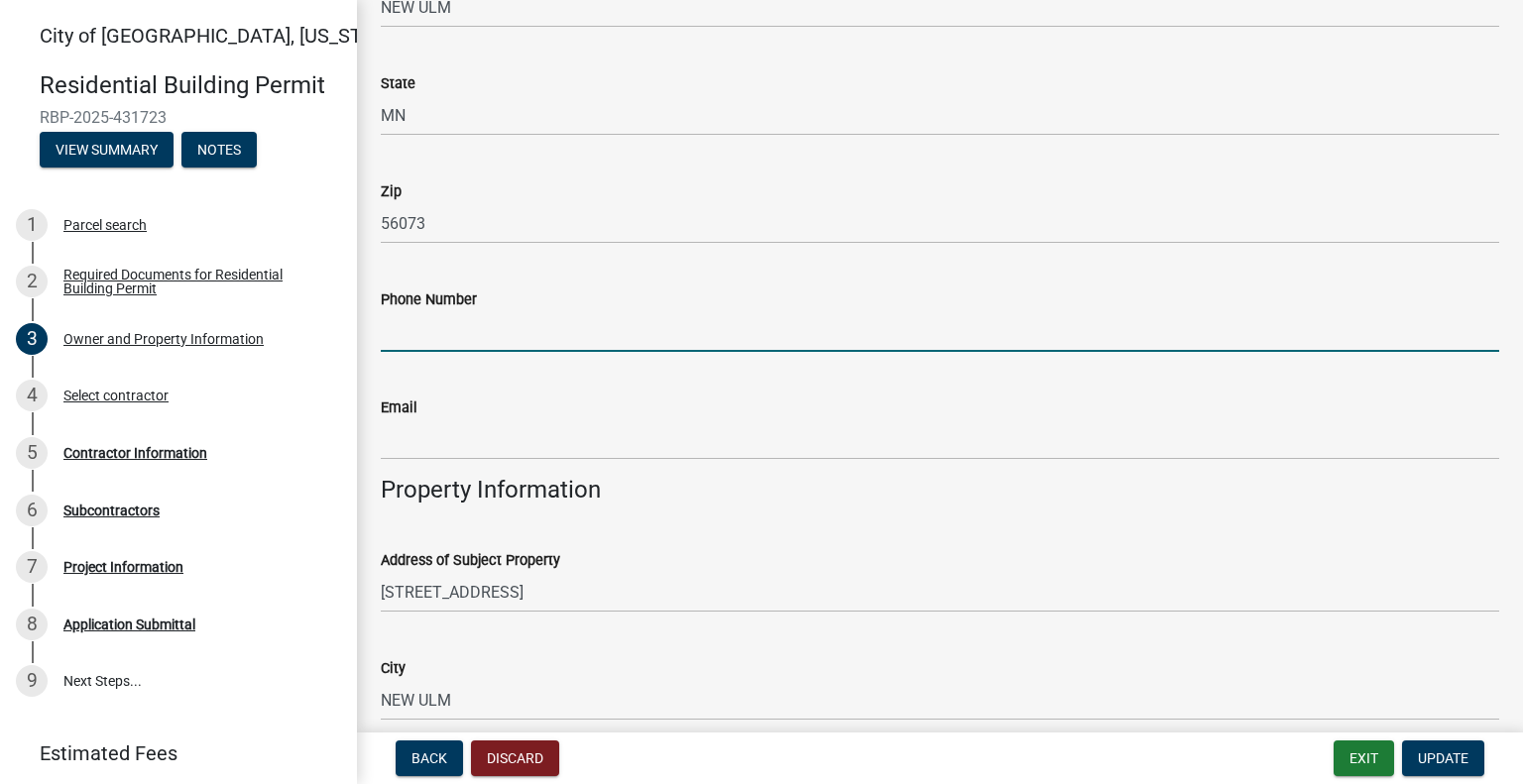 click on "Phone Number" at bounding box center (940, 331) 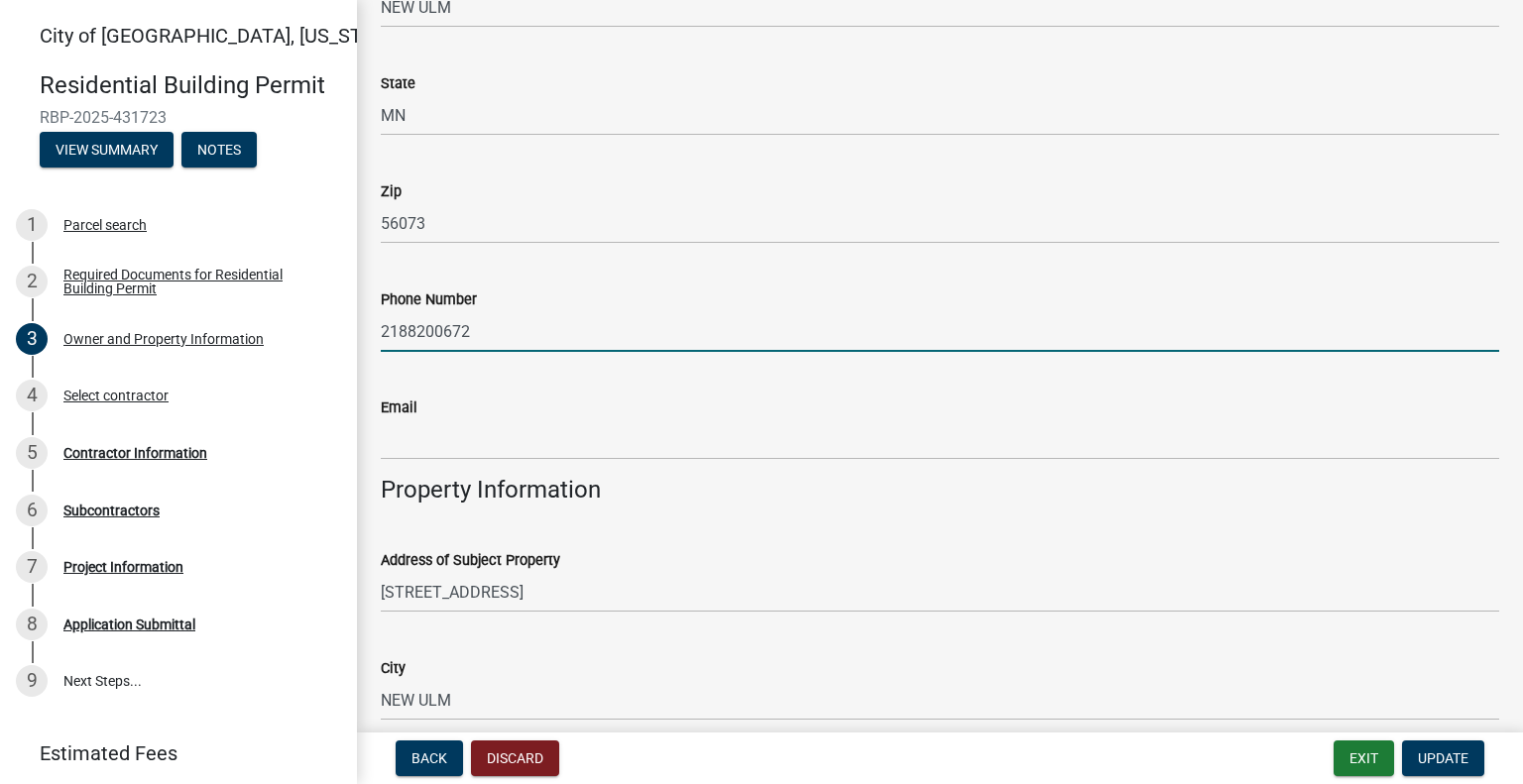 click on "2188200672" at bounding box center [940, 331] 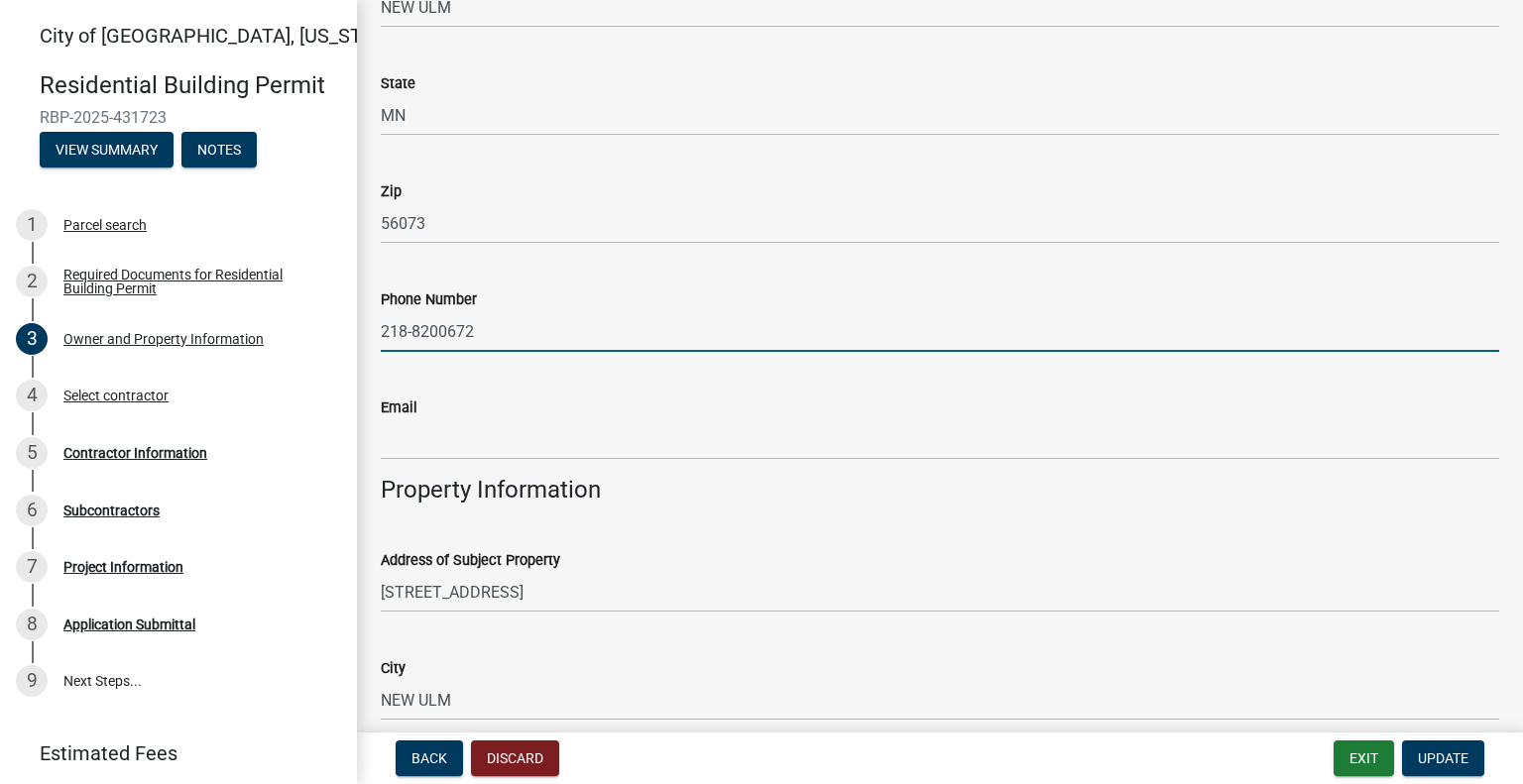 click on "218-8200672" at bounding box center [940, 331] 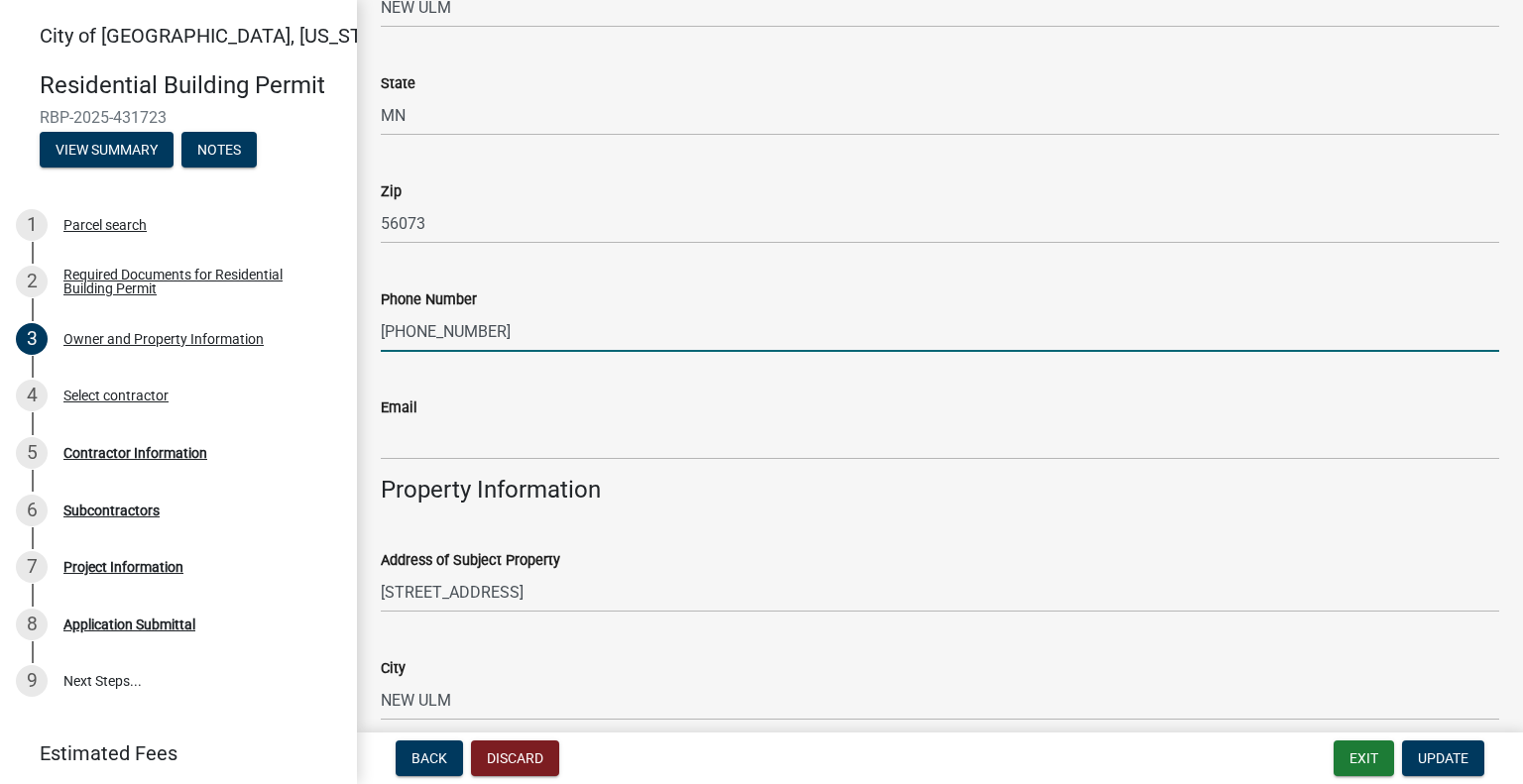 type on "[PHONE_NUMBER]" 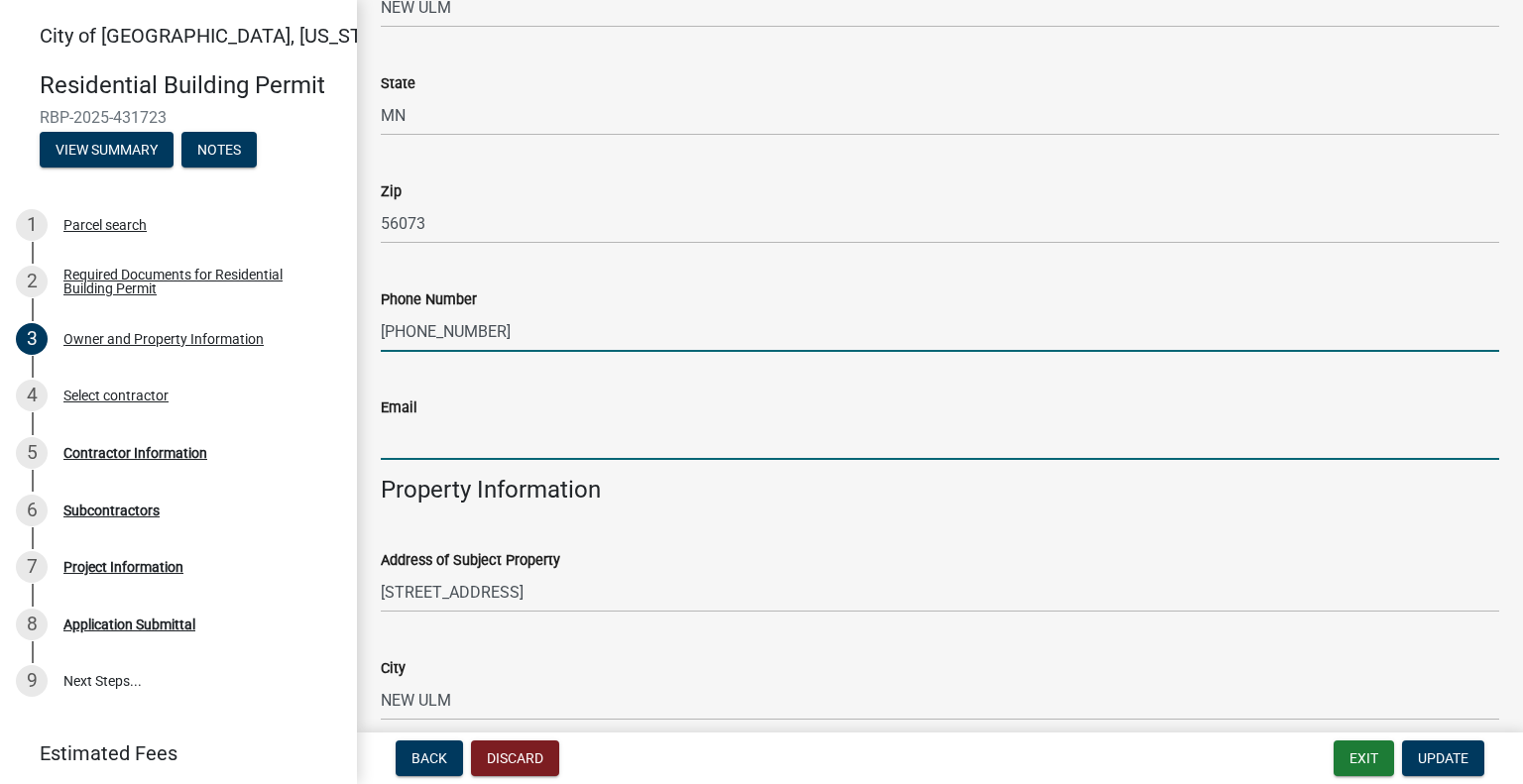click on "Email" at bounding box center [940, 439] 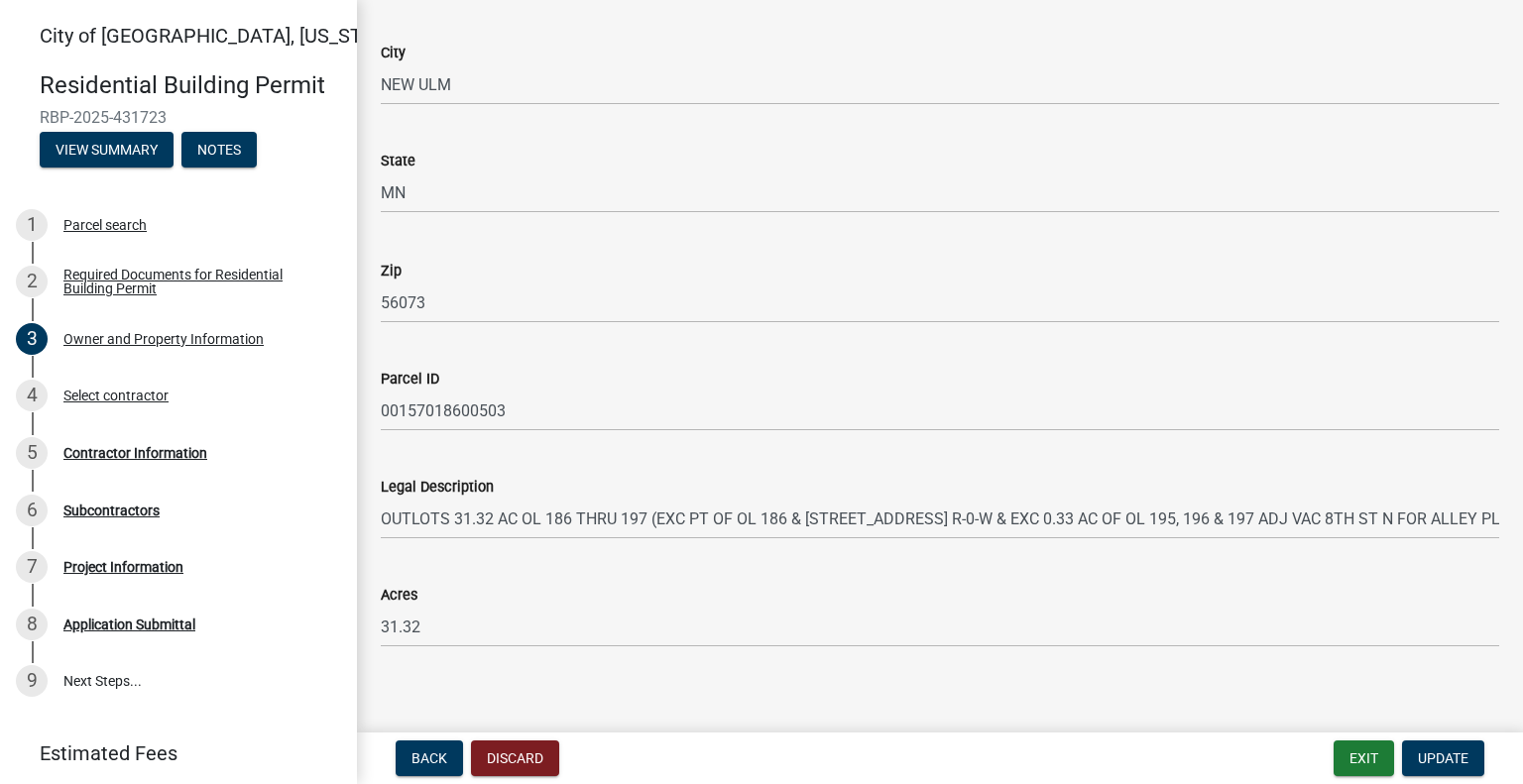 scroll, scrollTop: 1324, scrollLeft: 0, axis: vertical 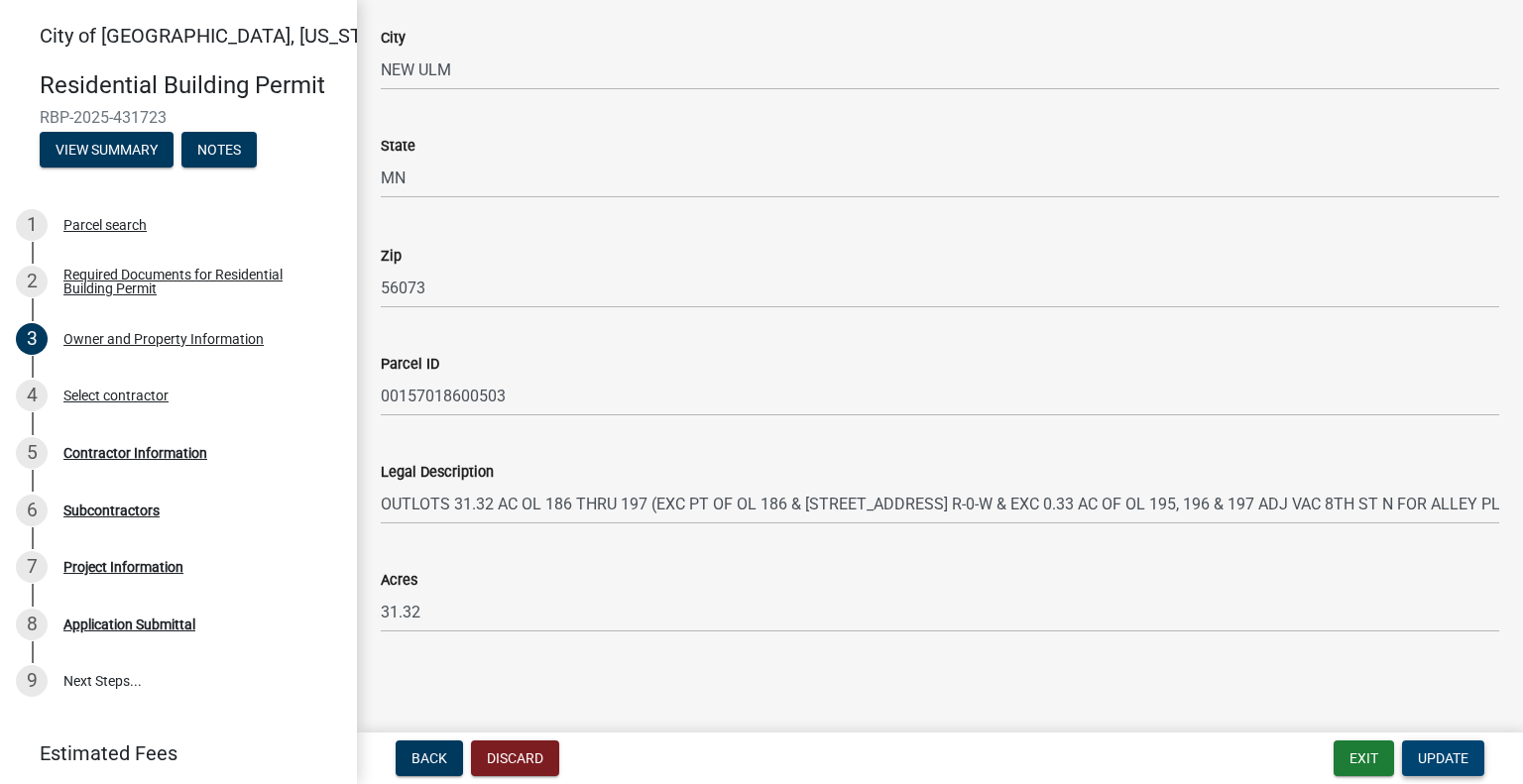 type on "[EMAIL_ADDRESS][PERSON_NAME][DOMAIN_NAME]" 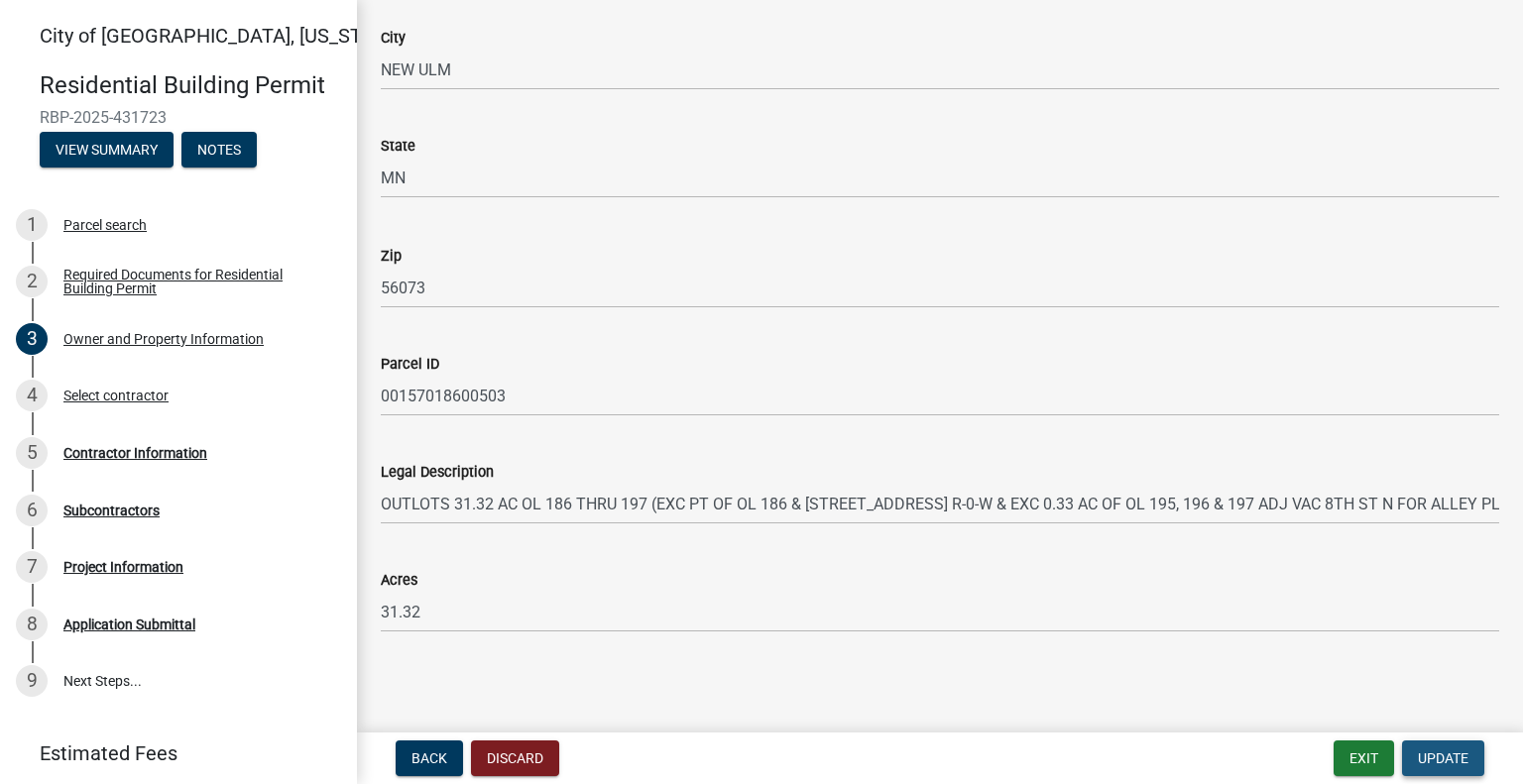 click on "Update" at bounding box center (1443, 758) 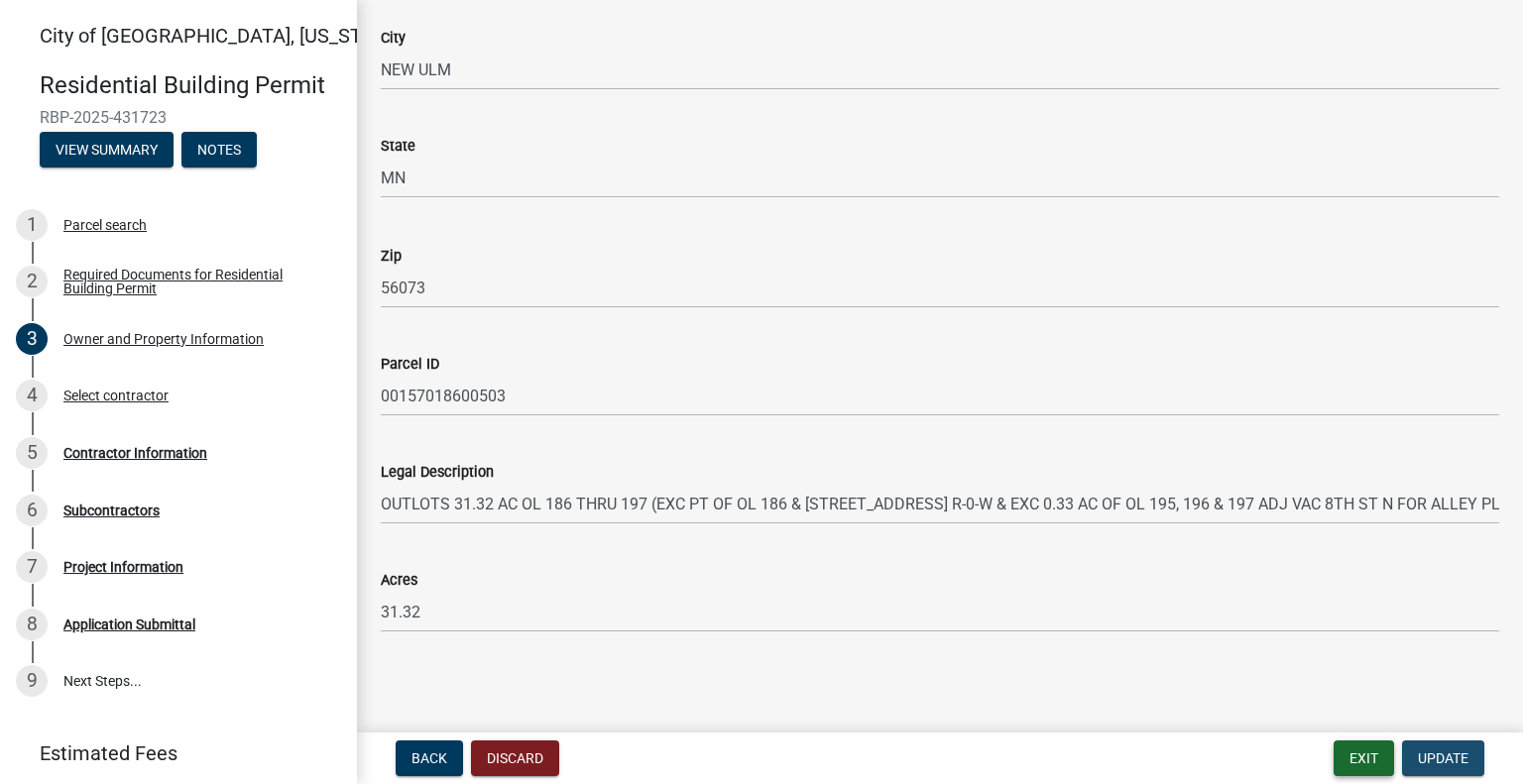 scroll, scrollTop: 0, scrollLeft: 0, axis: both 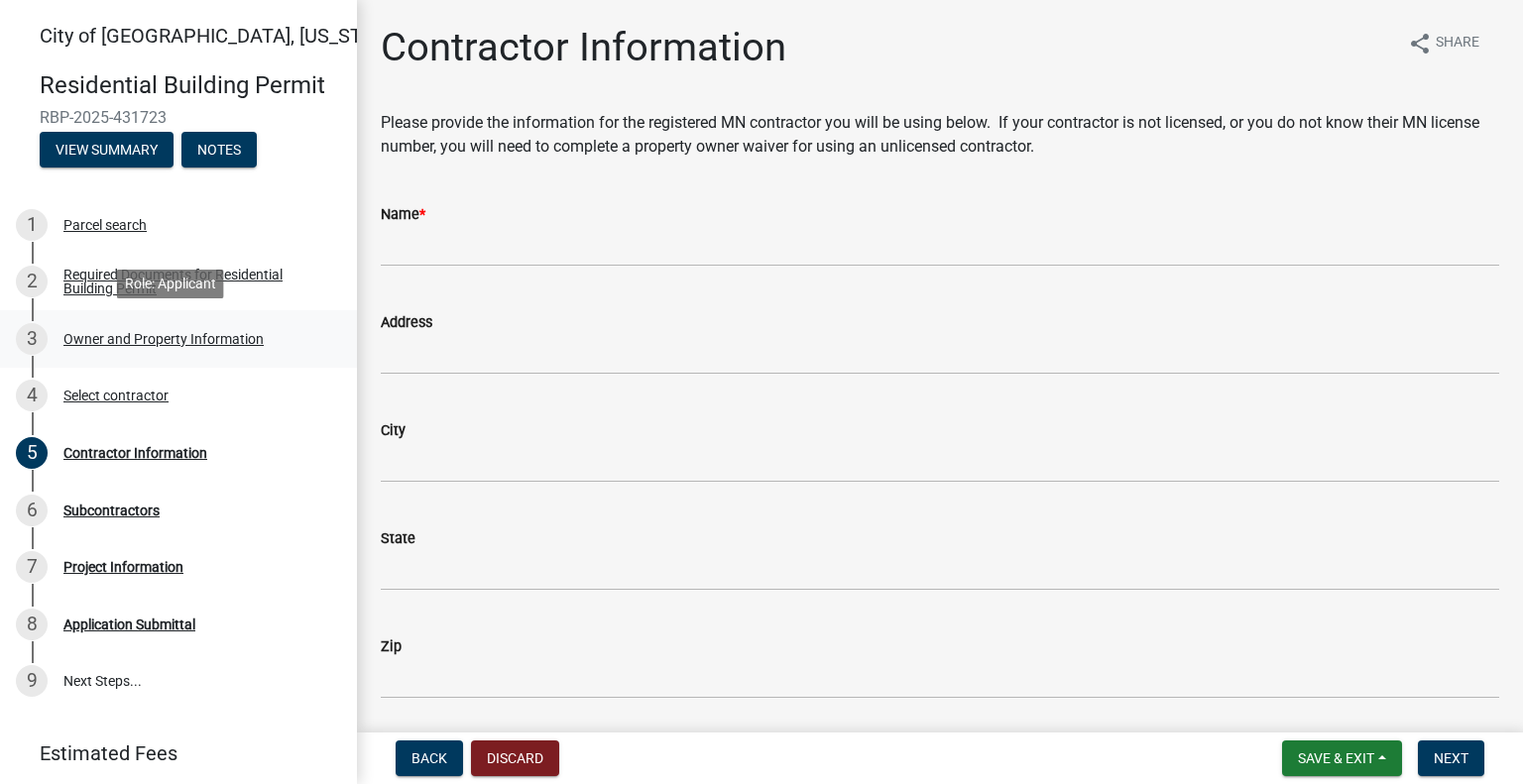 click on "3     Owner and Property Information" at bounding box center [171, 339] 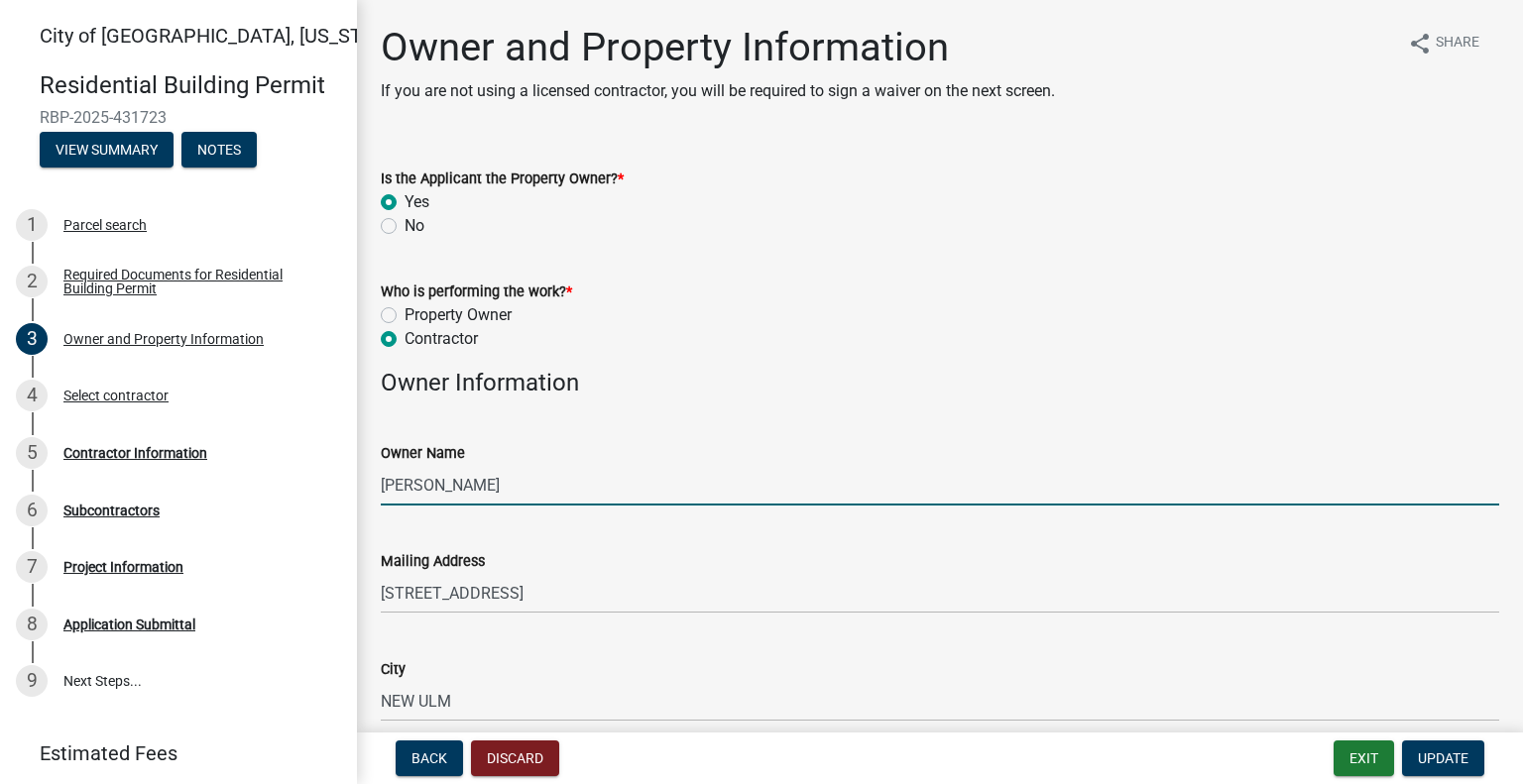 click on "[PERSON_NAME]" 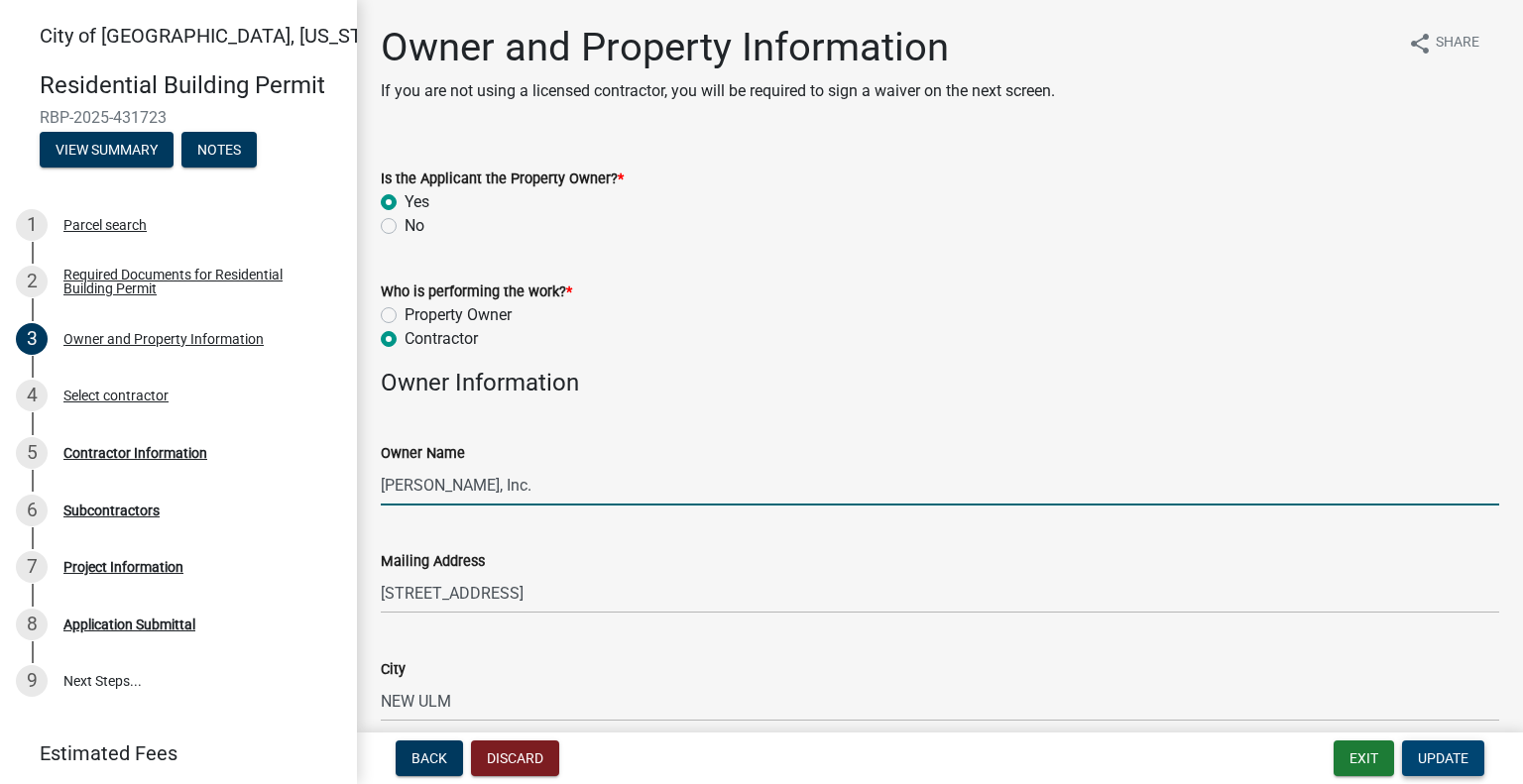 type on "[PERSON_NAME], Inc." 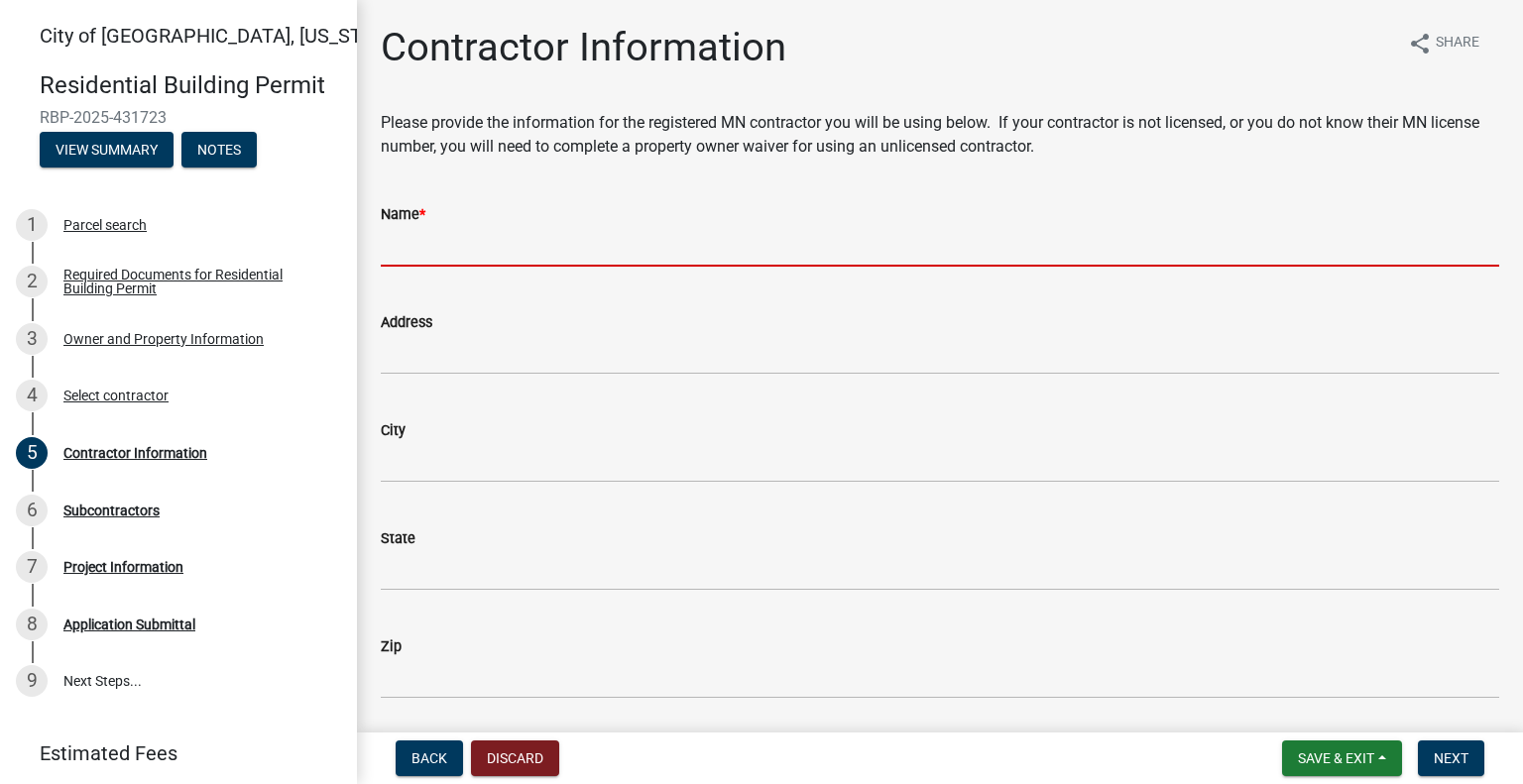 click on "Name  *" at bounding box center (940, 246) 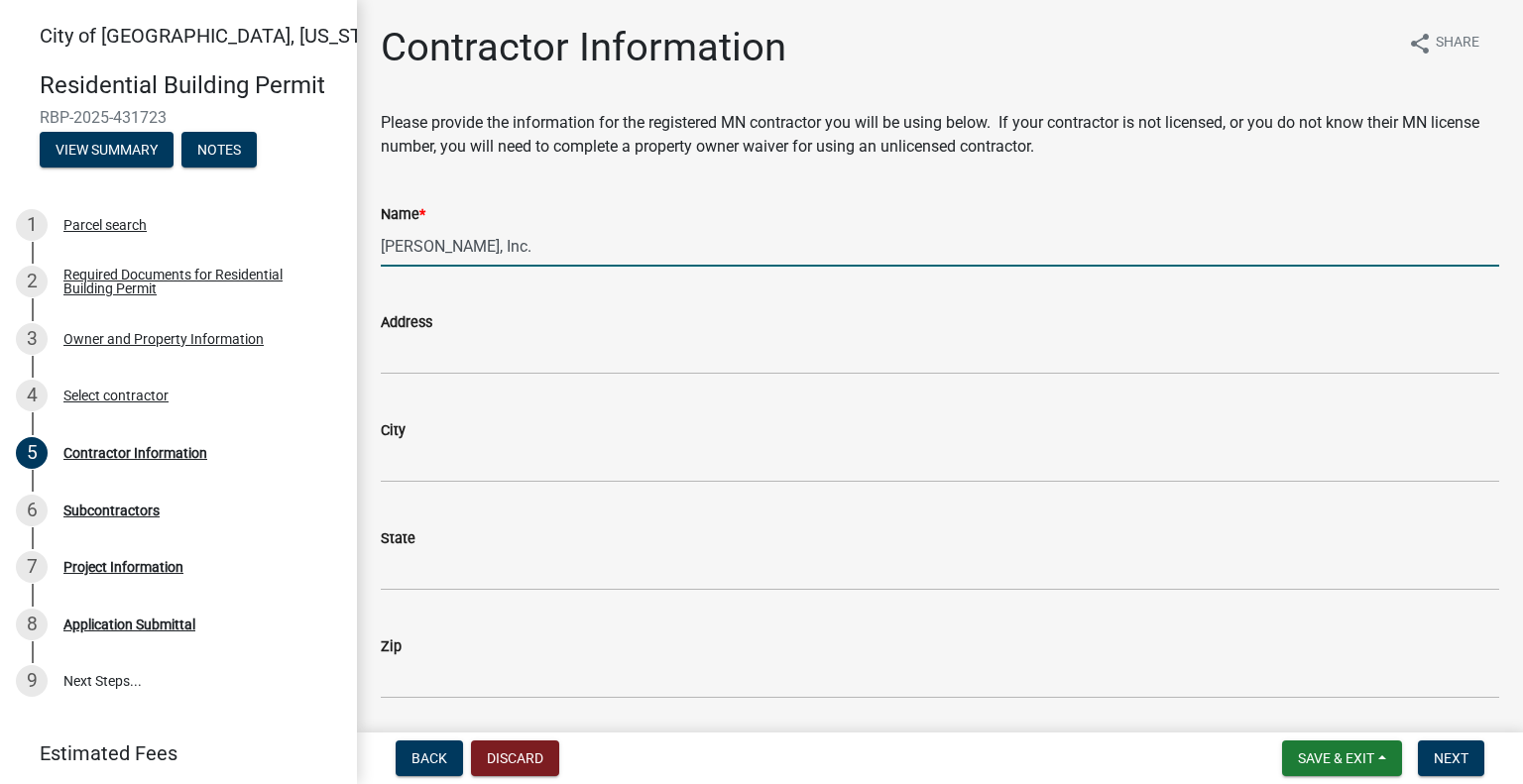 type on "[PERSON_NAME], Inc." 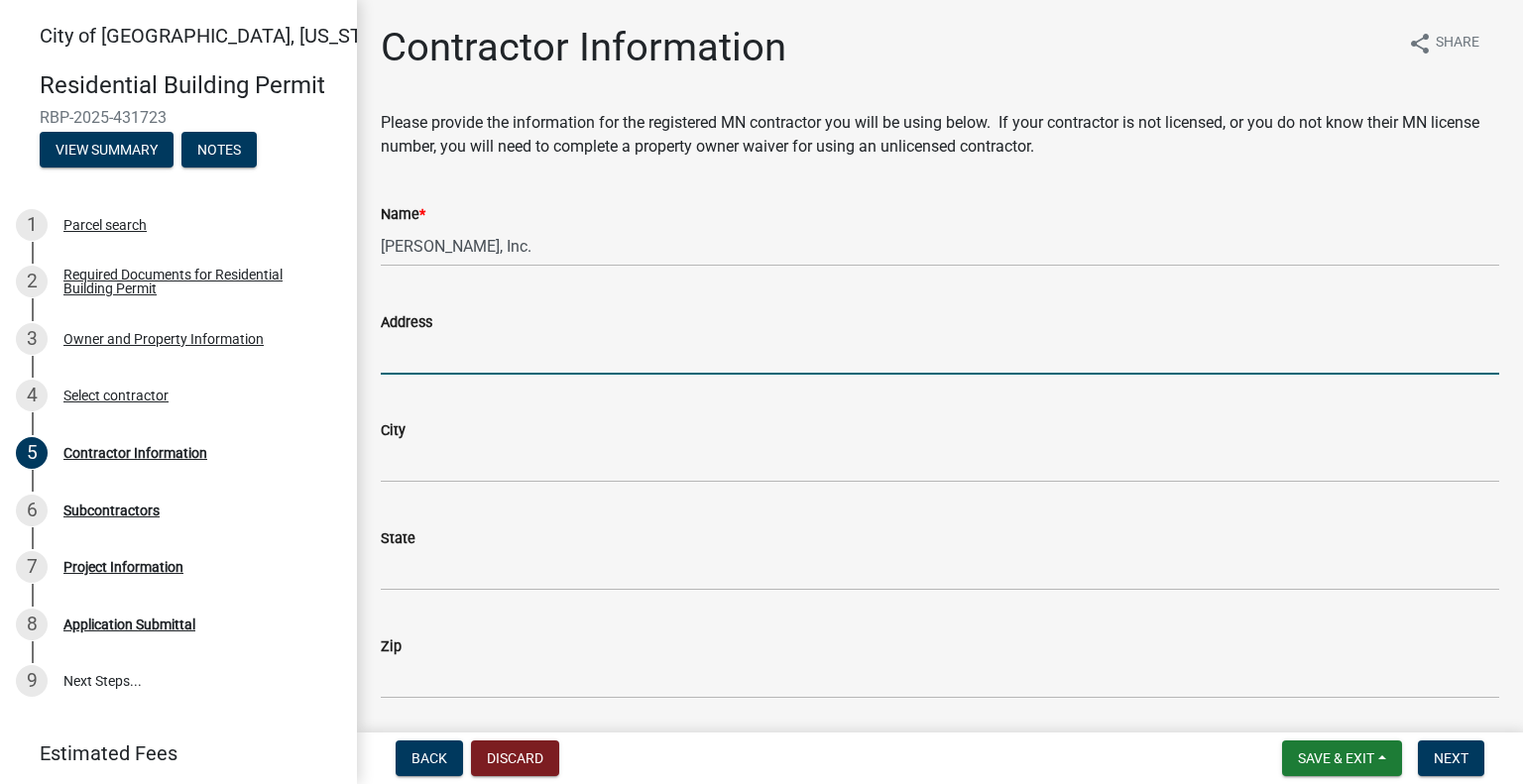 click on "Address" at bounding box center [940, 354] 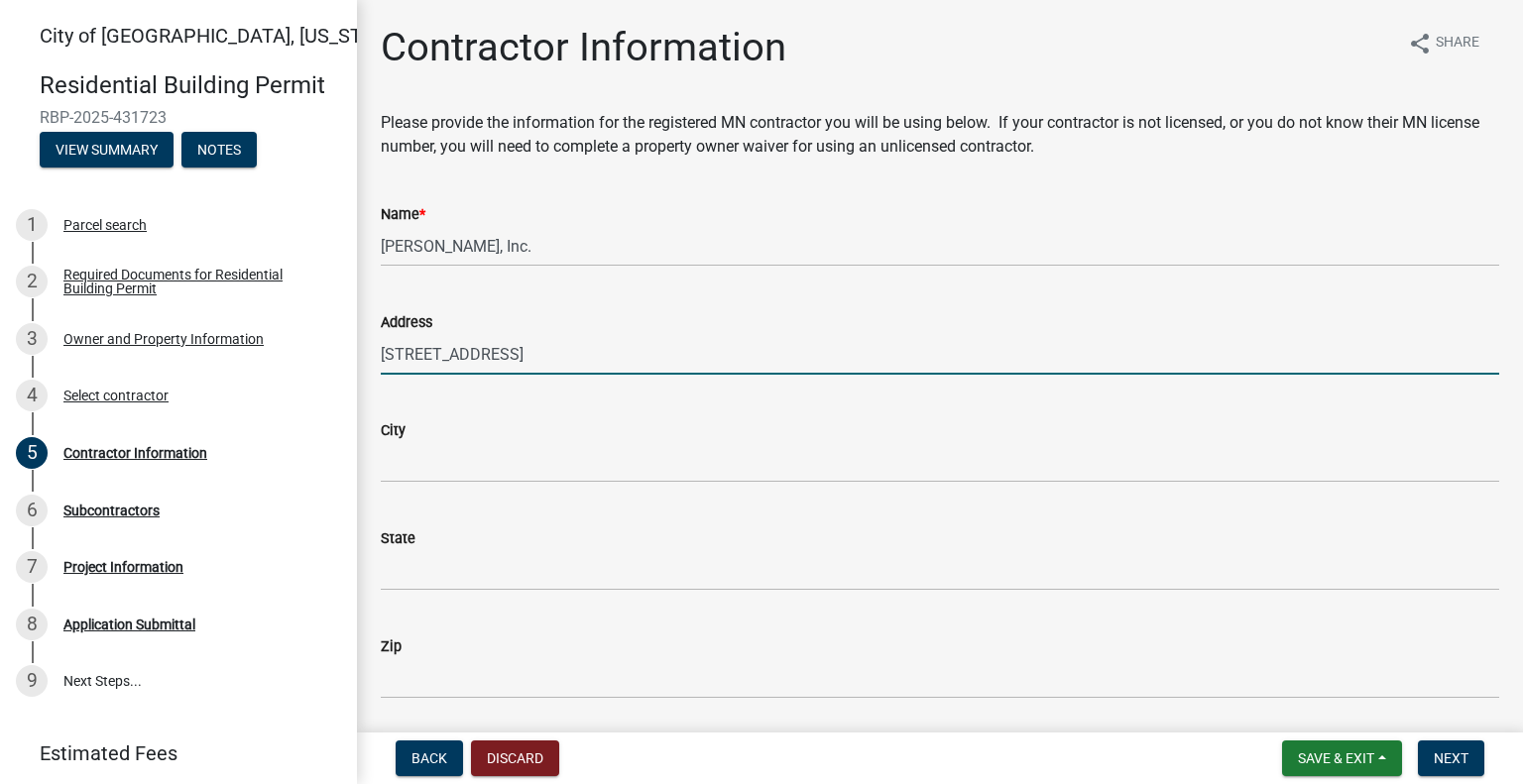 type on "[STREET_ADDRESS]" 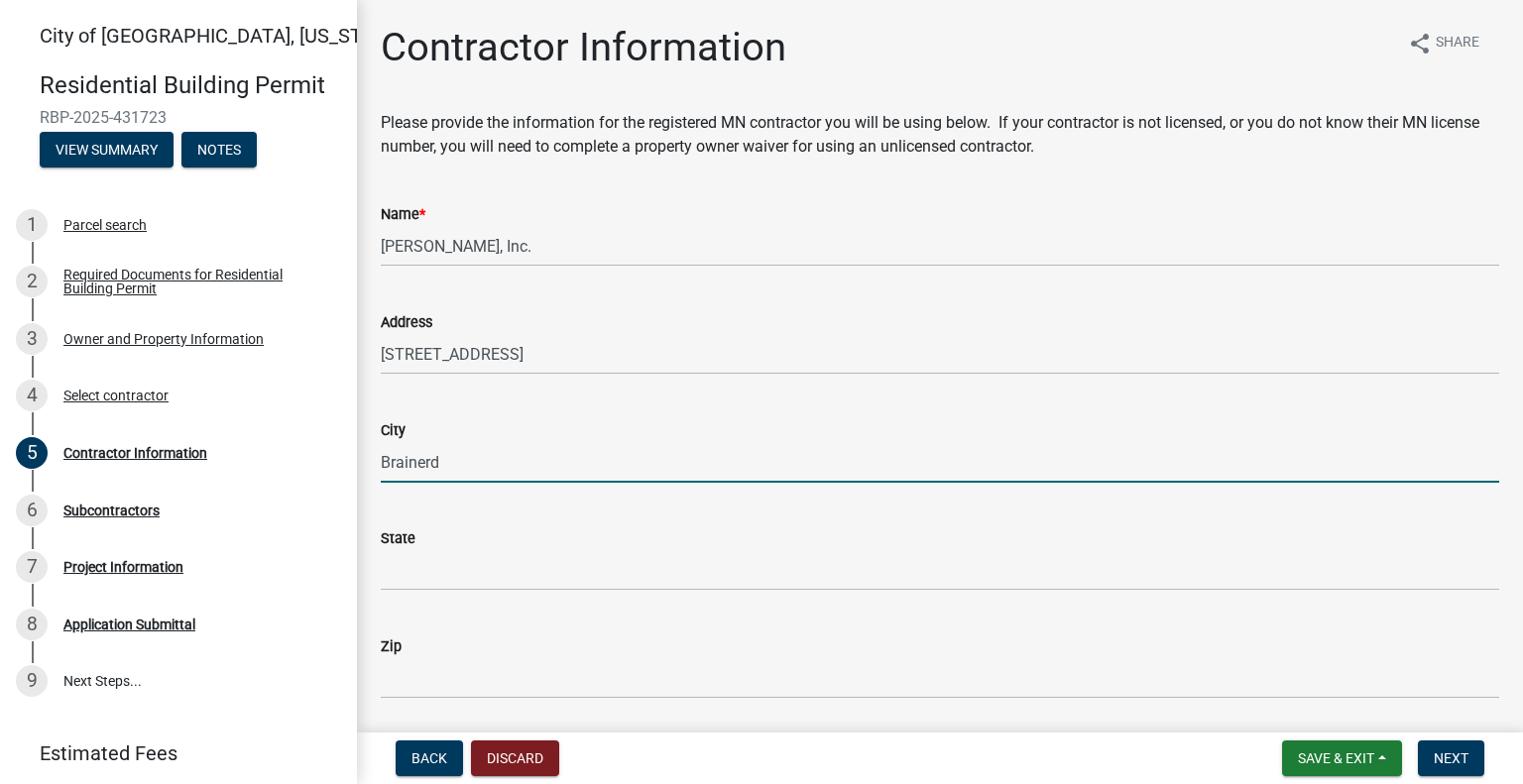 type on "Brainerd" 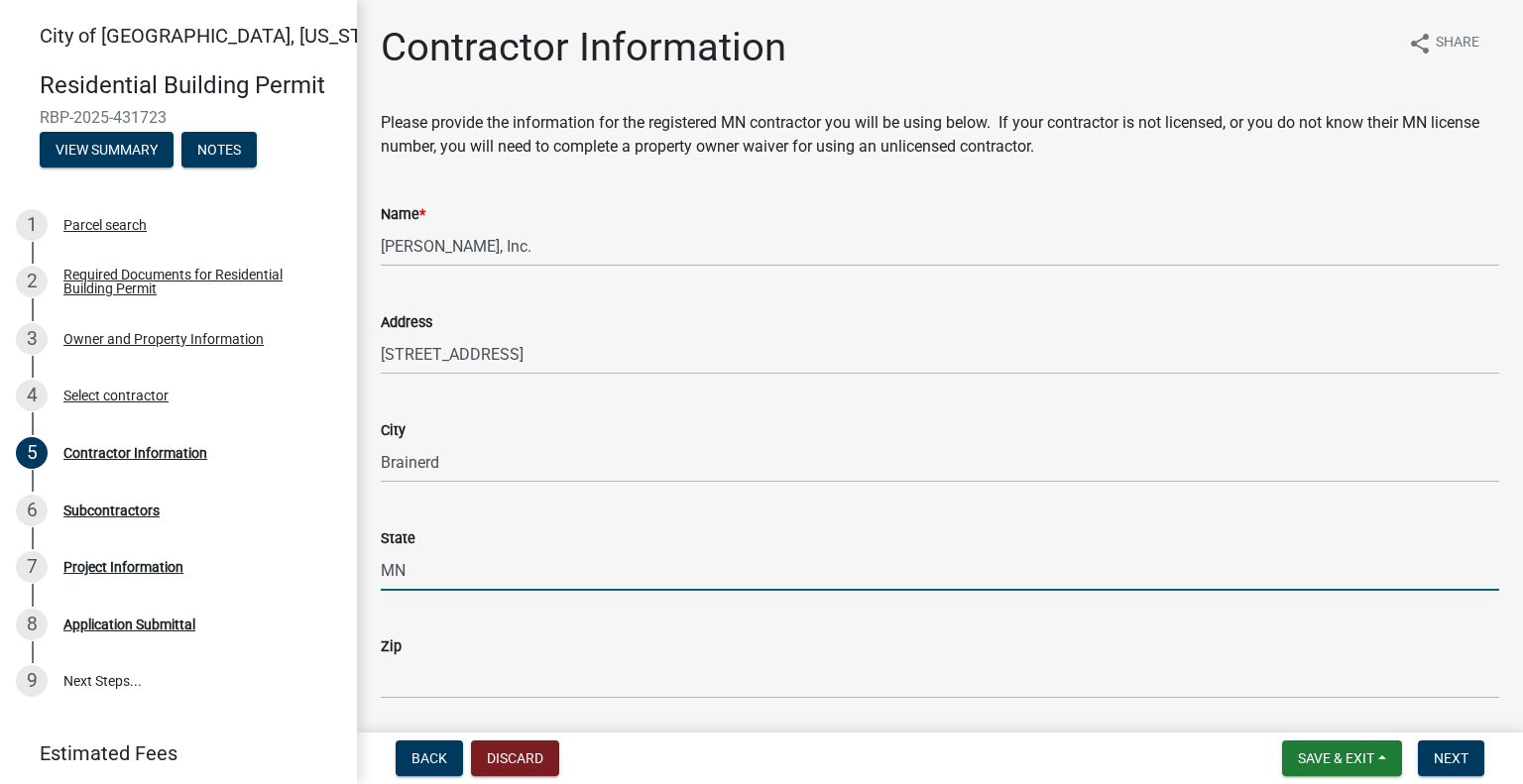 type on "MN" 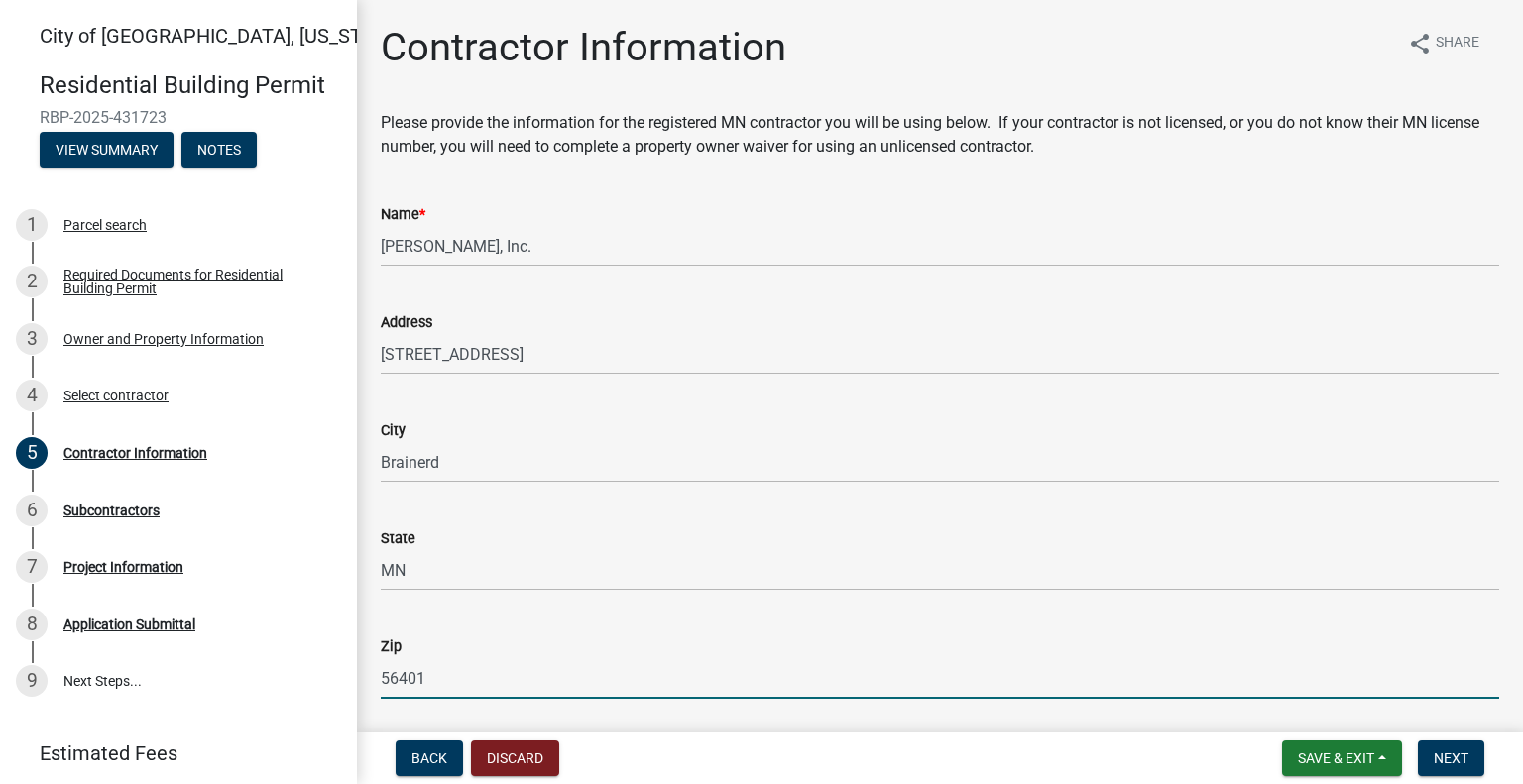 type on "56401" 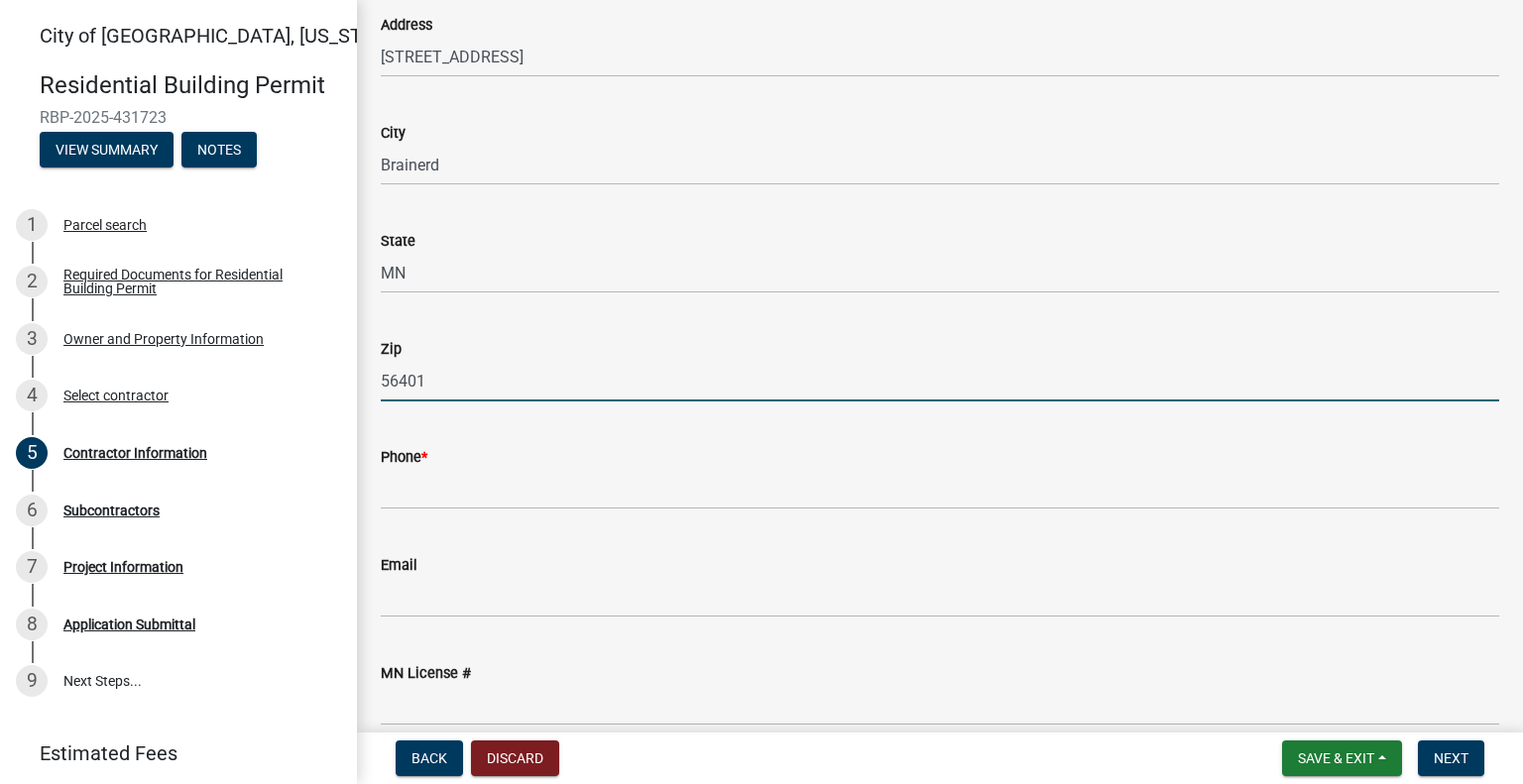 scroll, scrollTop: 392, scrollLeft: 0, axis: vertical 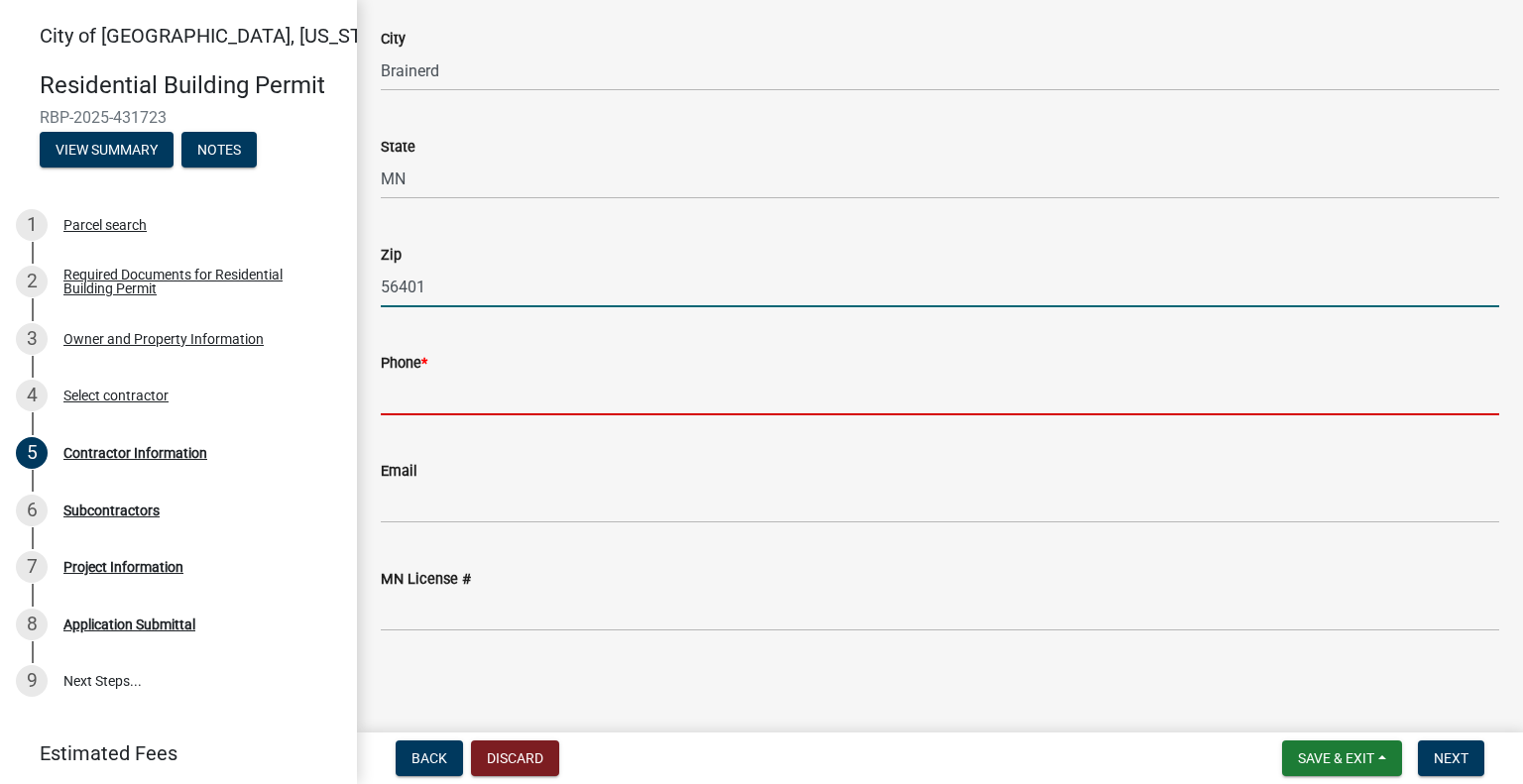 click on "Phone  *" at bounding box center (940, 394) 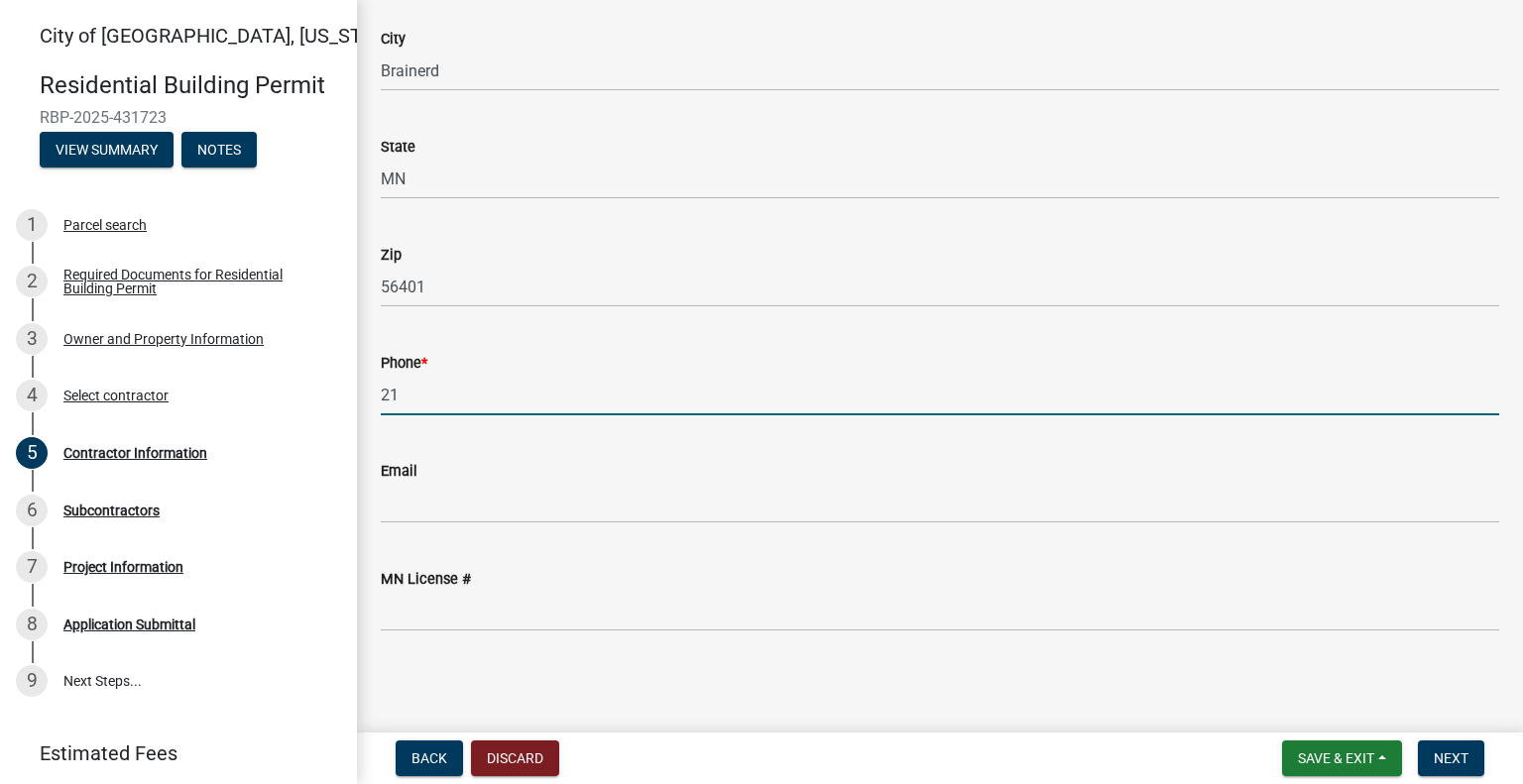 type on "2" 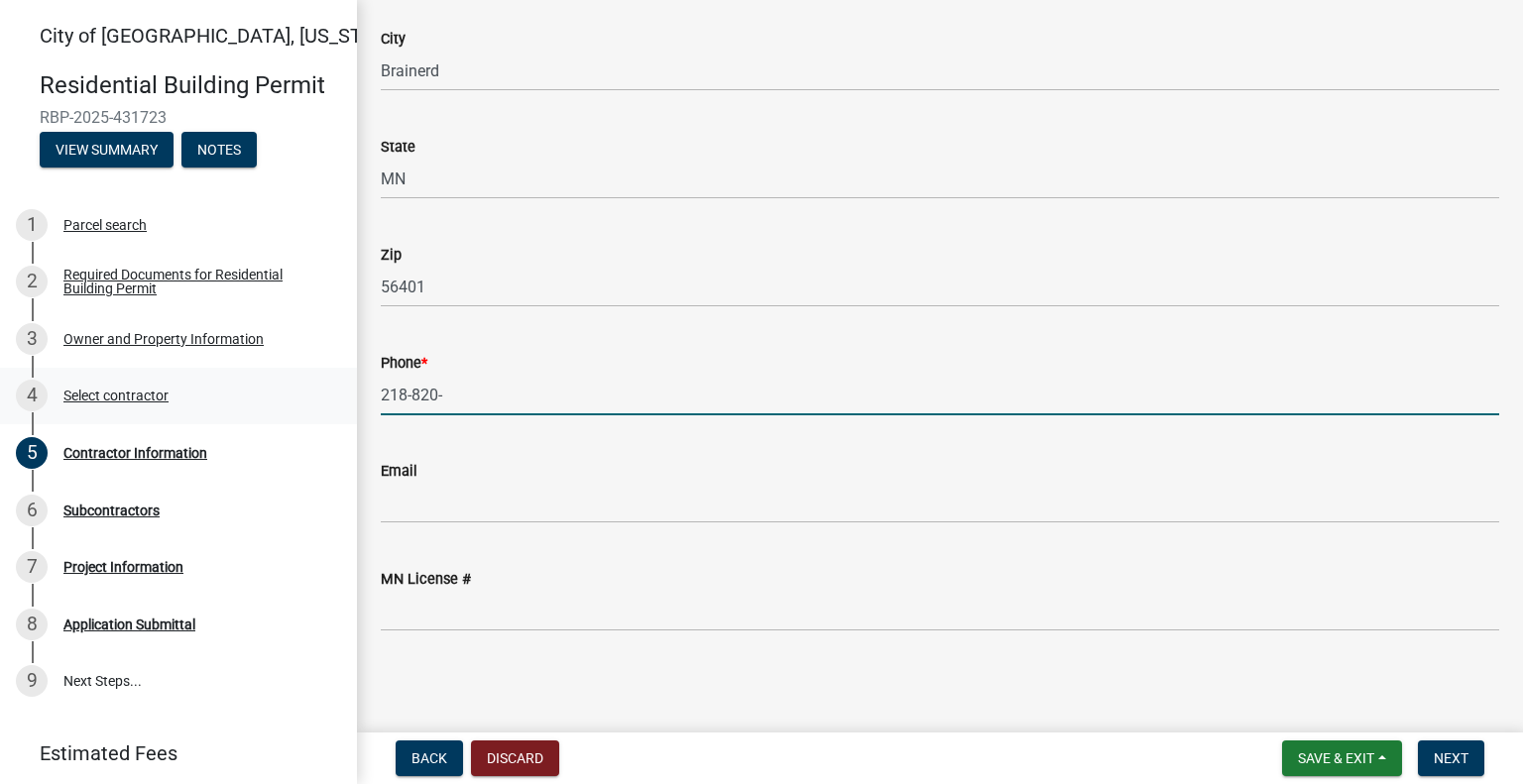 drag, startPoint x: 460, startPoint y: 401, endPoint x: 305, endPoint y: 394, distance: 155.15798 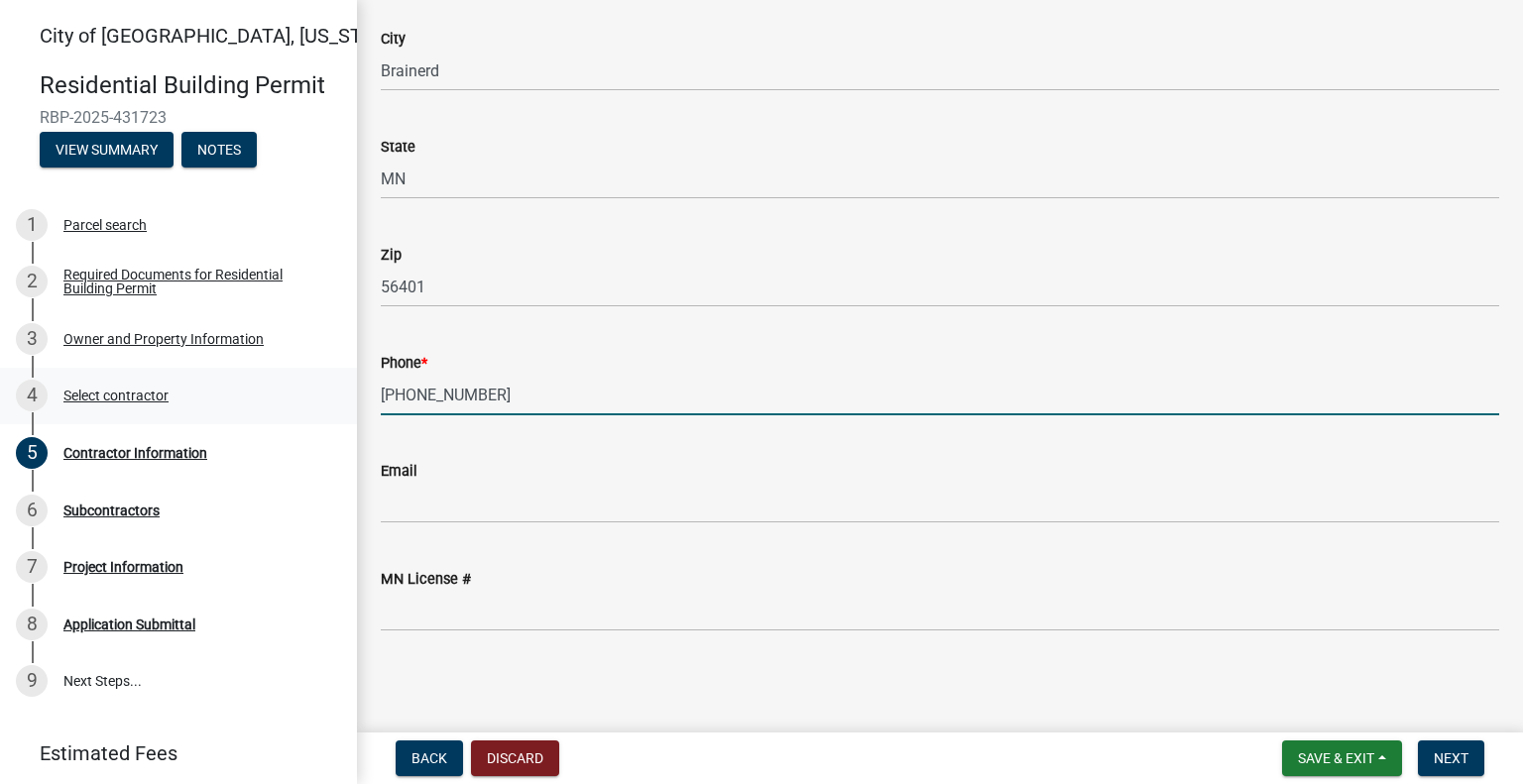 drag, startPoint x: 491, startPoint y: 394, endPoint x: 313, endPoint y: 391, distance: 178.0253 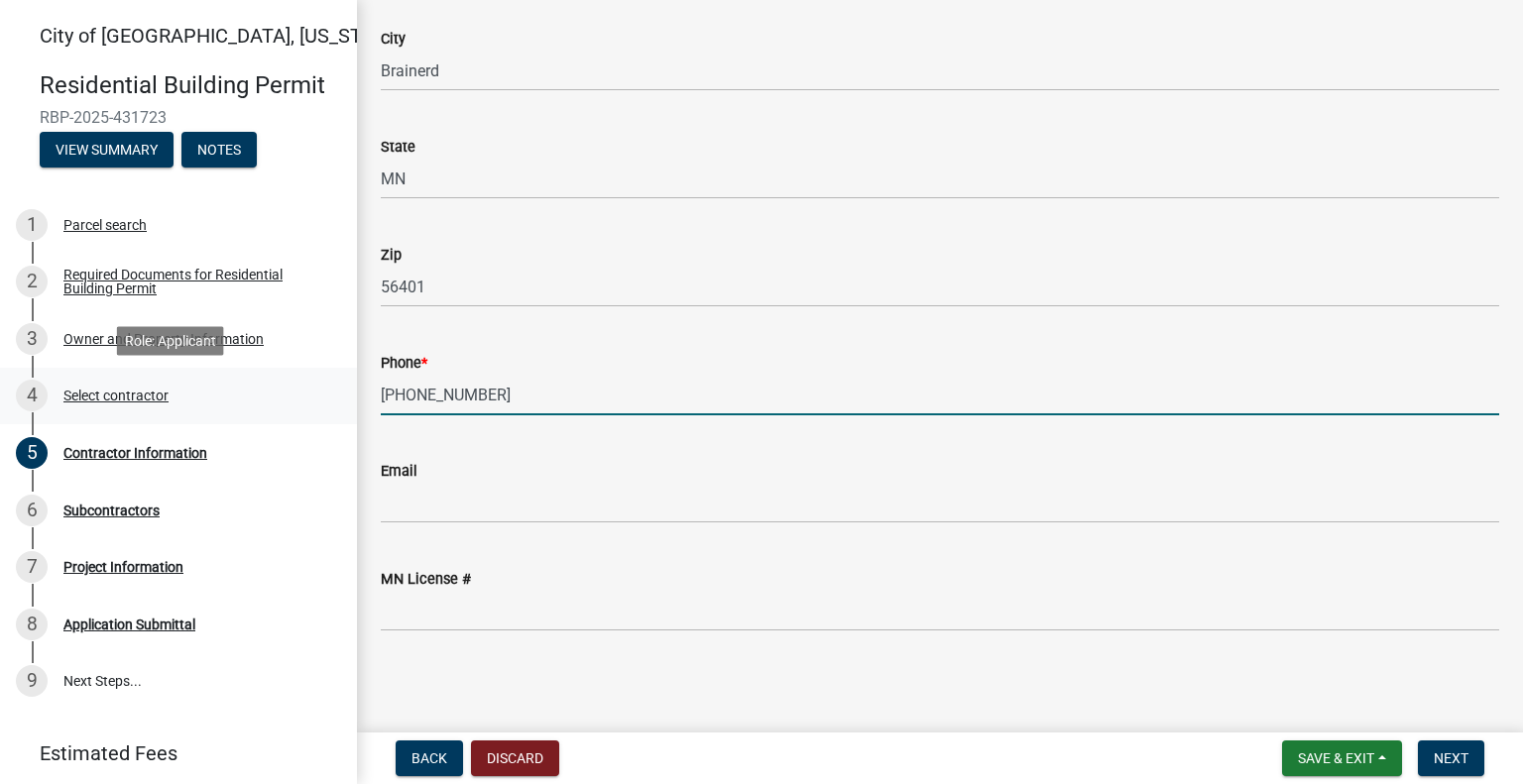 type on "[PHONE_NUMBER]" 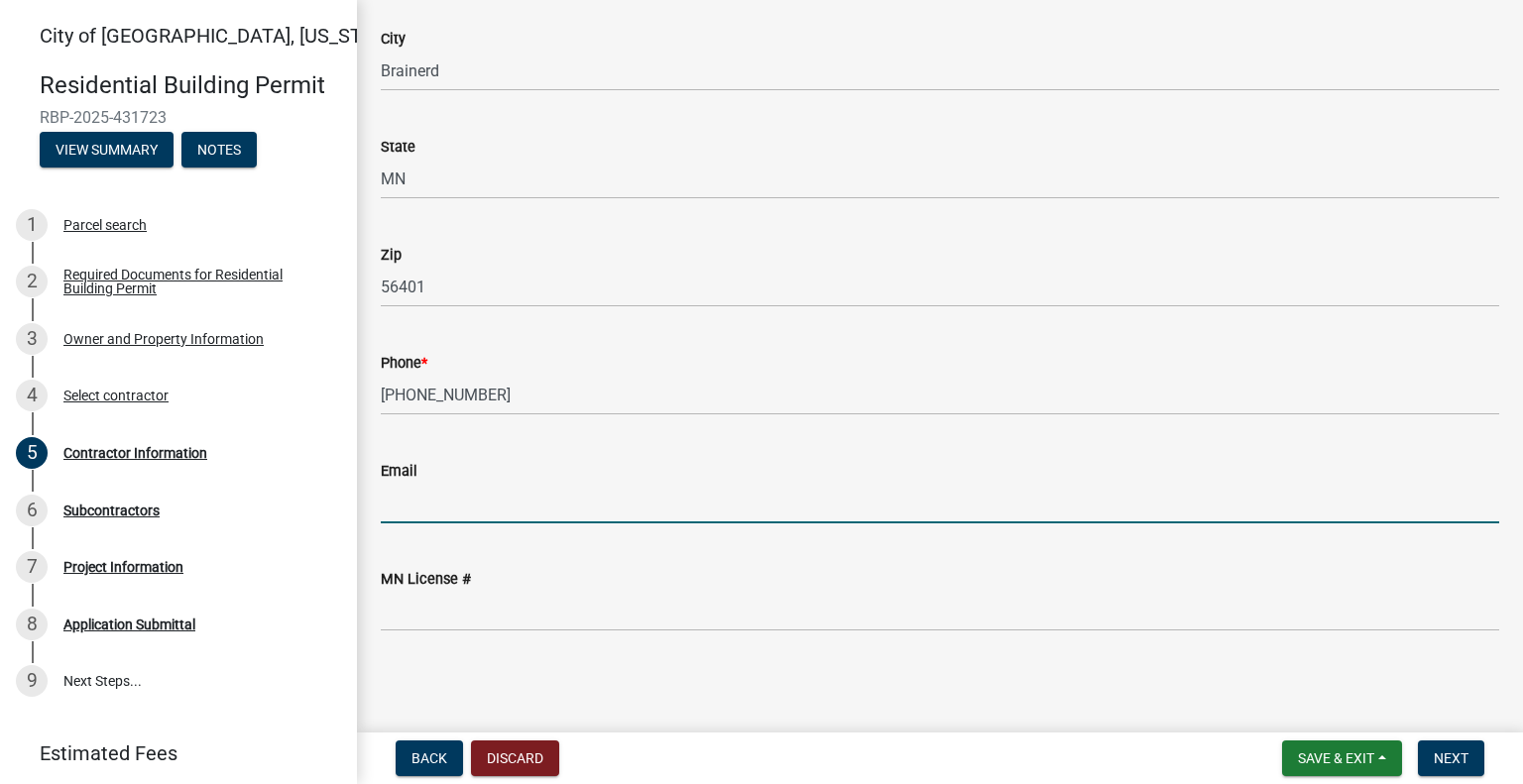click on "Email" at bounding box center (940, 503) 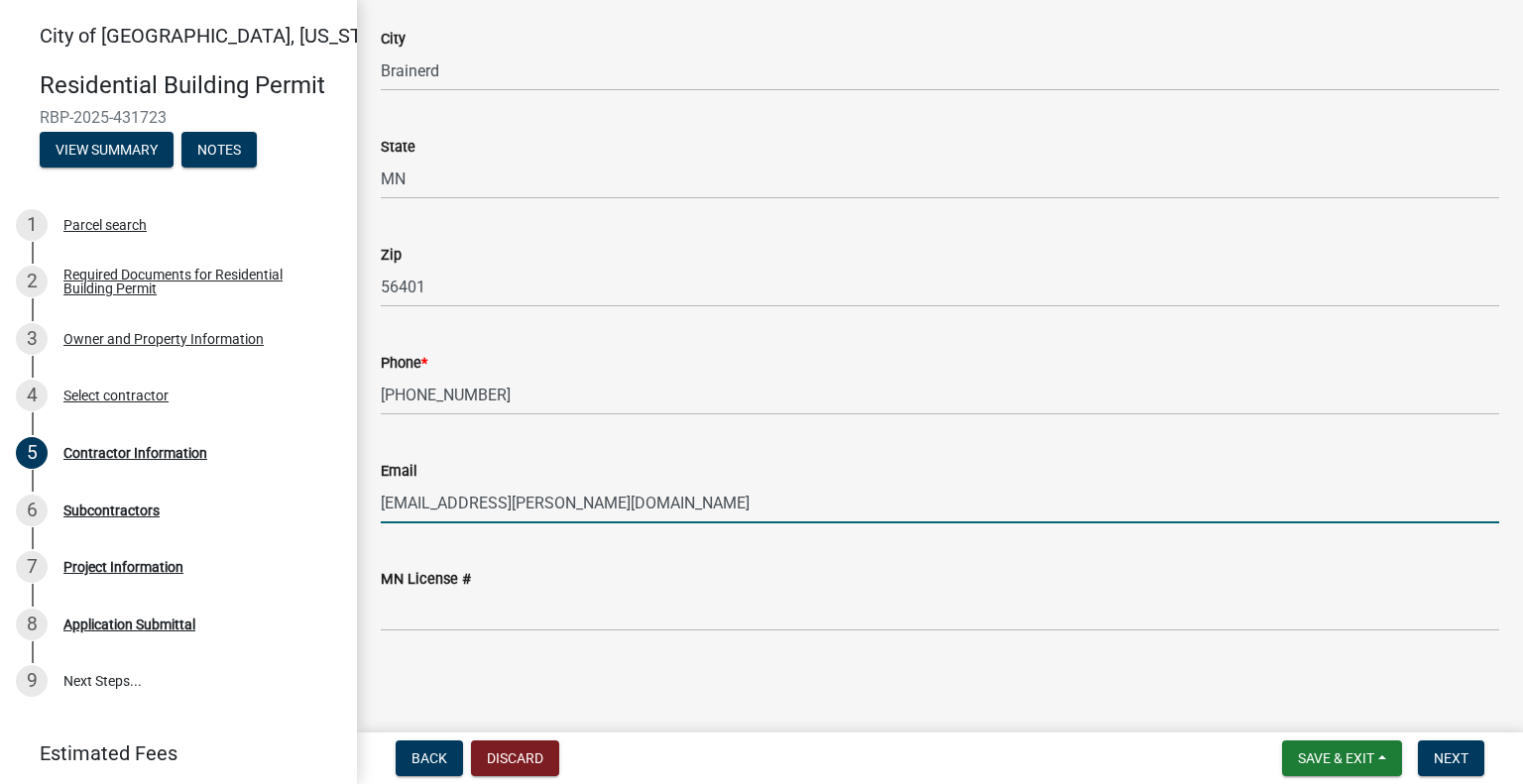 type on "[EMAIL_ADDRESS][PERSON_NAME][DOMAIN_NAME]" 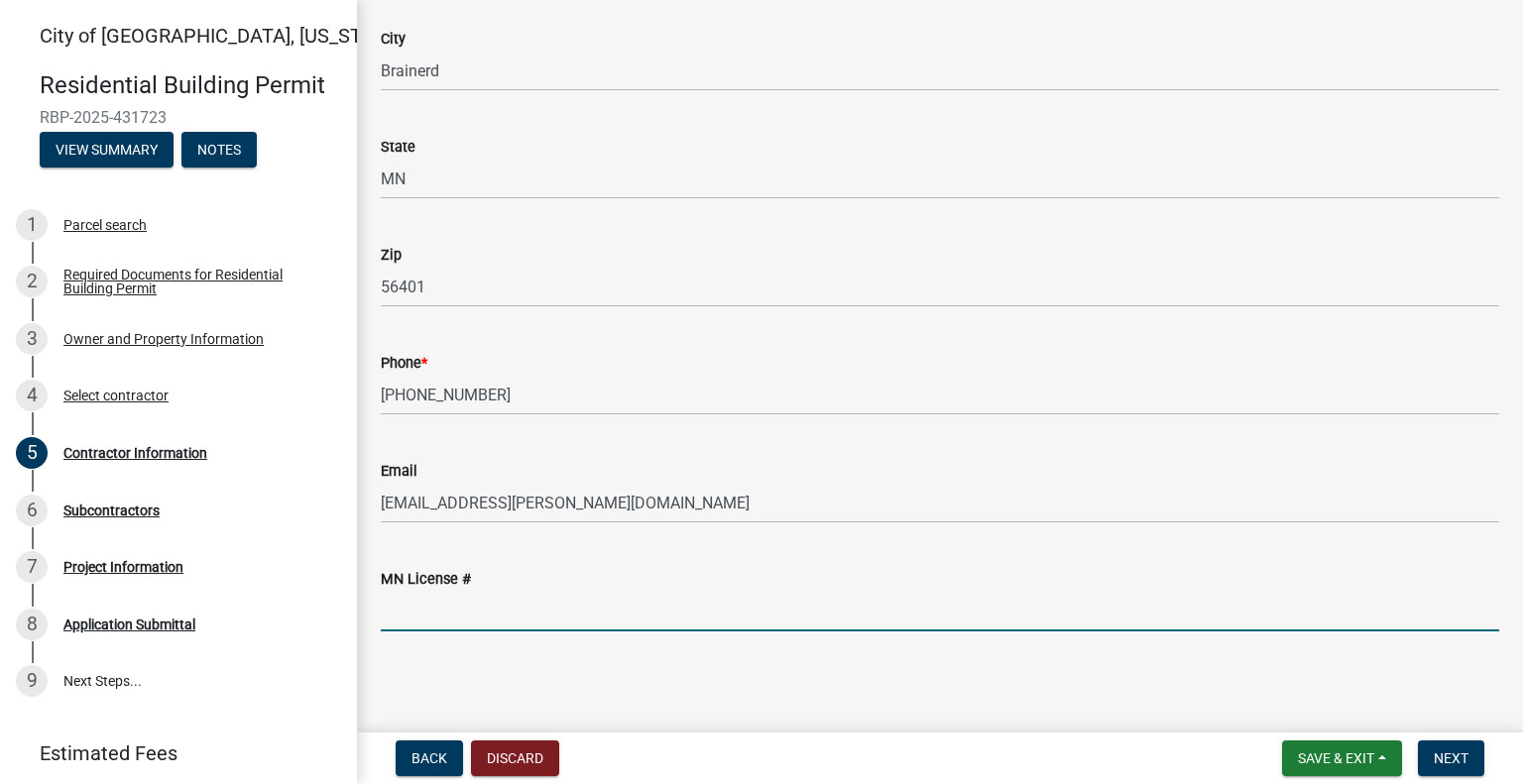 click on "MN License #" at bounding box center (940, 611) 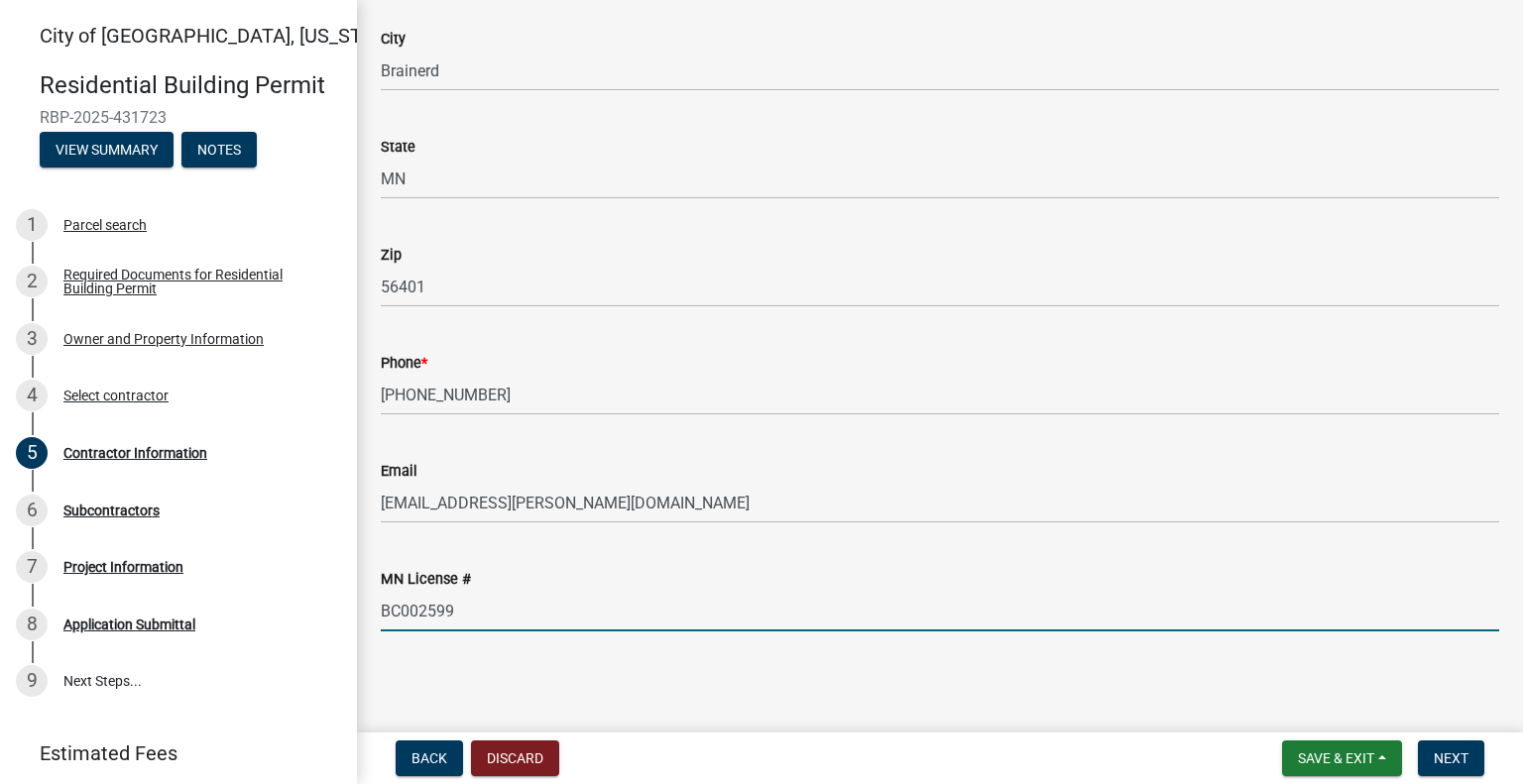 type on "BC002599" 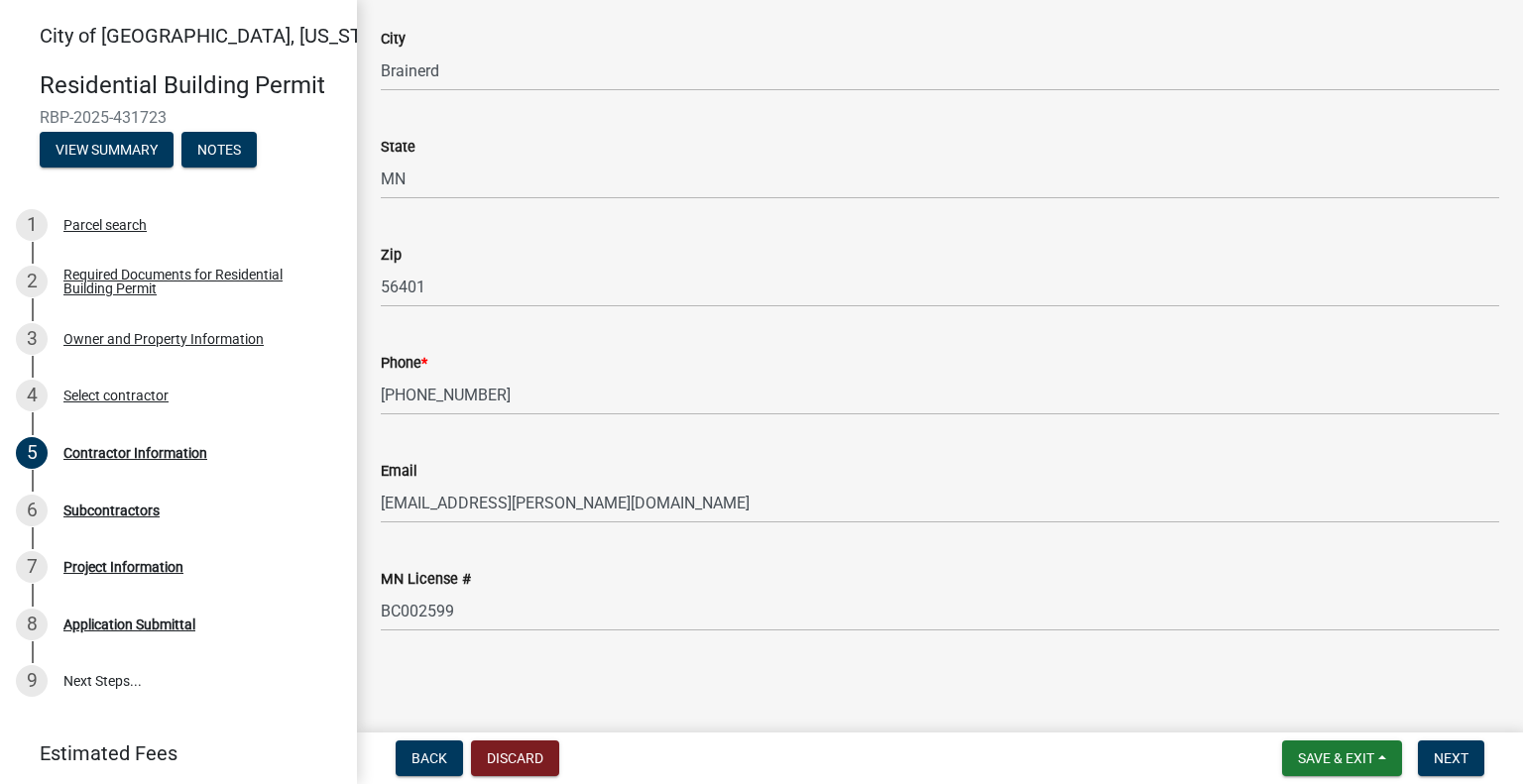 click on "Contractor Information share Share Please provide the information for the registered MN contractor you will be using below.  If your contractor is not licensed, or you do not know their MN license number, you will need to complete a property owner waiver for using an unlicensed contractor.  Name  * Kuepers, Inc.  Address  17018 Commercial Park Road  City  Brainerd  State  MN  Zip  56401  Phone  * 218-820-0672  Email  zacr@kuepers.com  MN License #  BC002599" 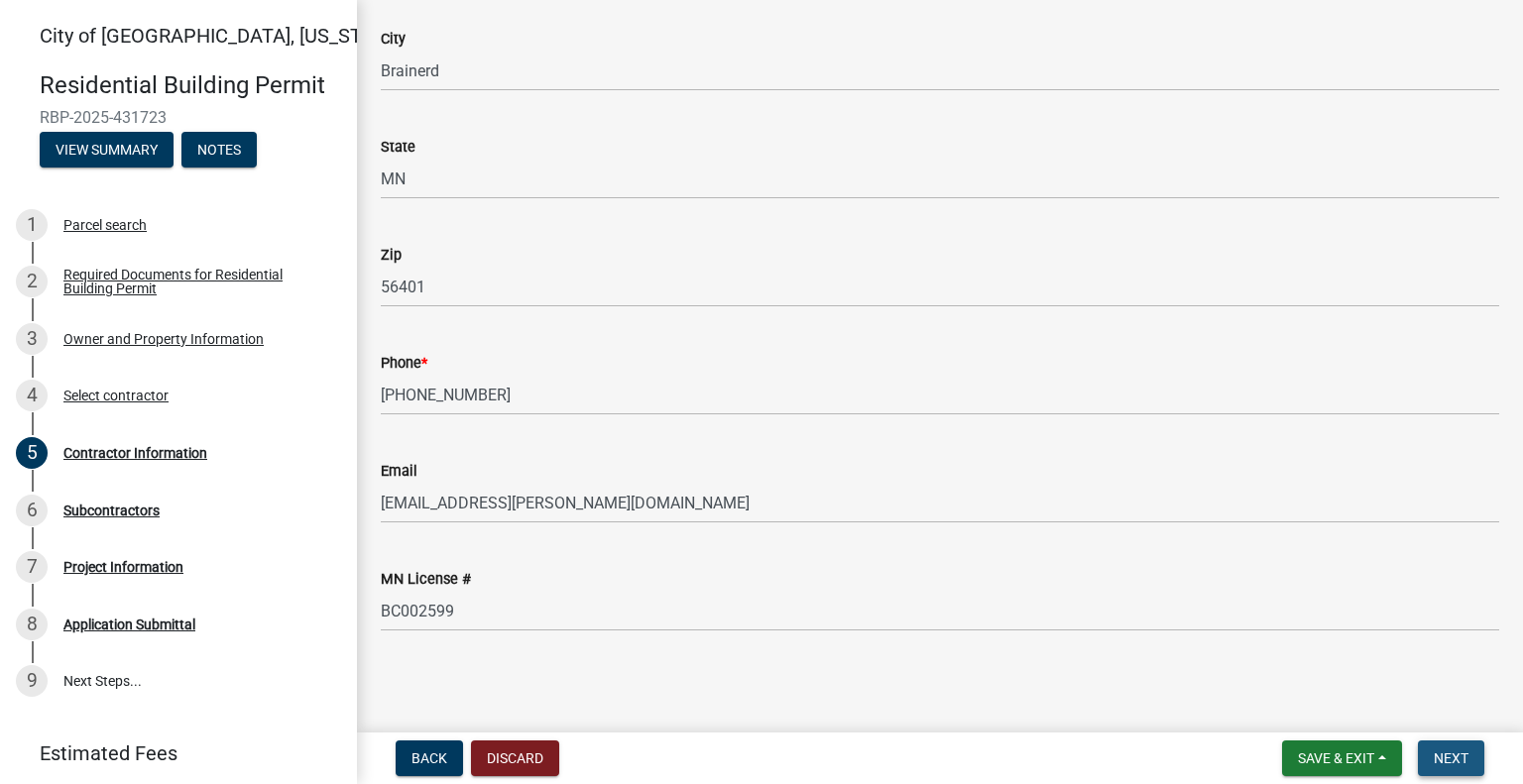 click on "Next" at bounding box center (1451, 758) 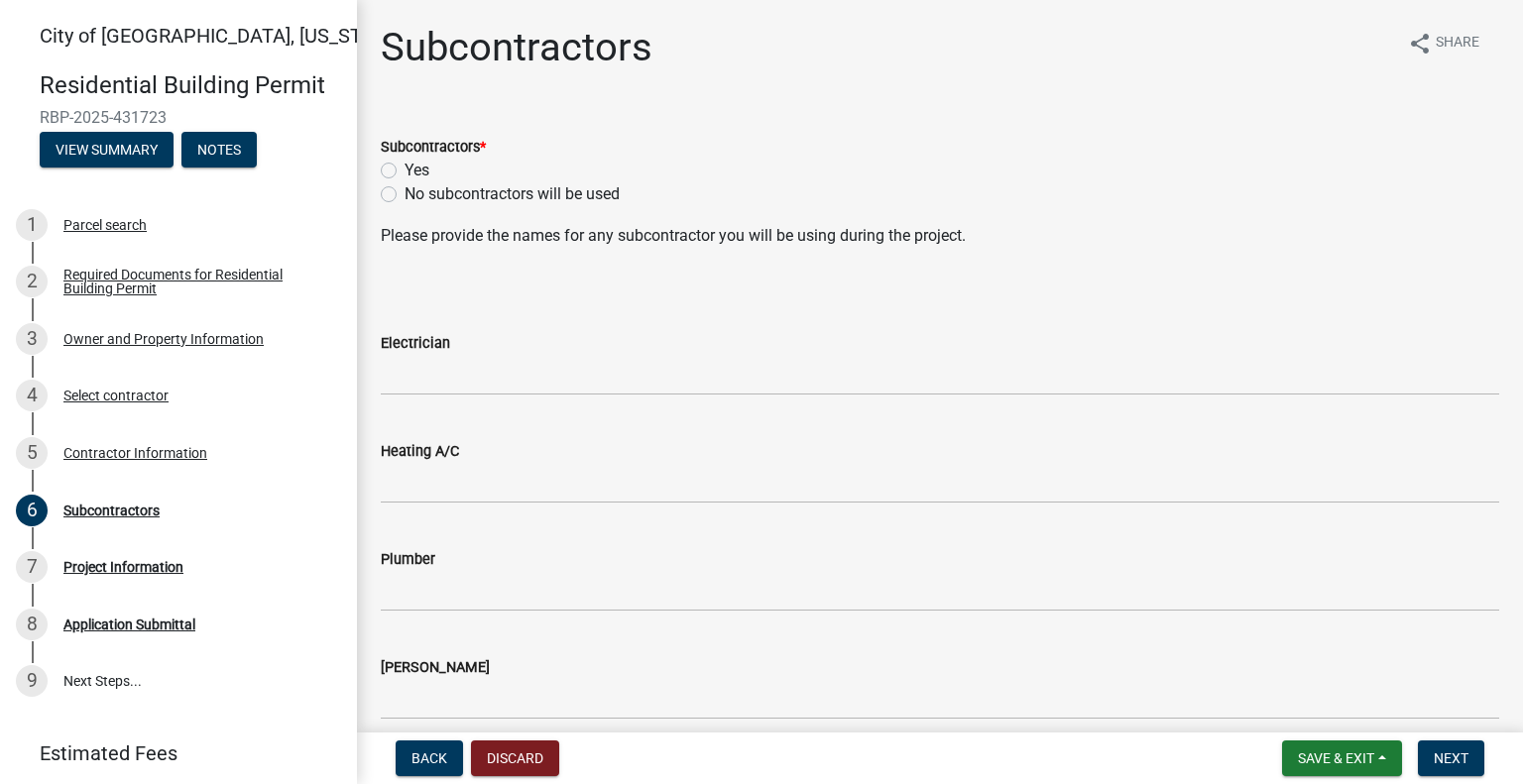 click on "Yes" 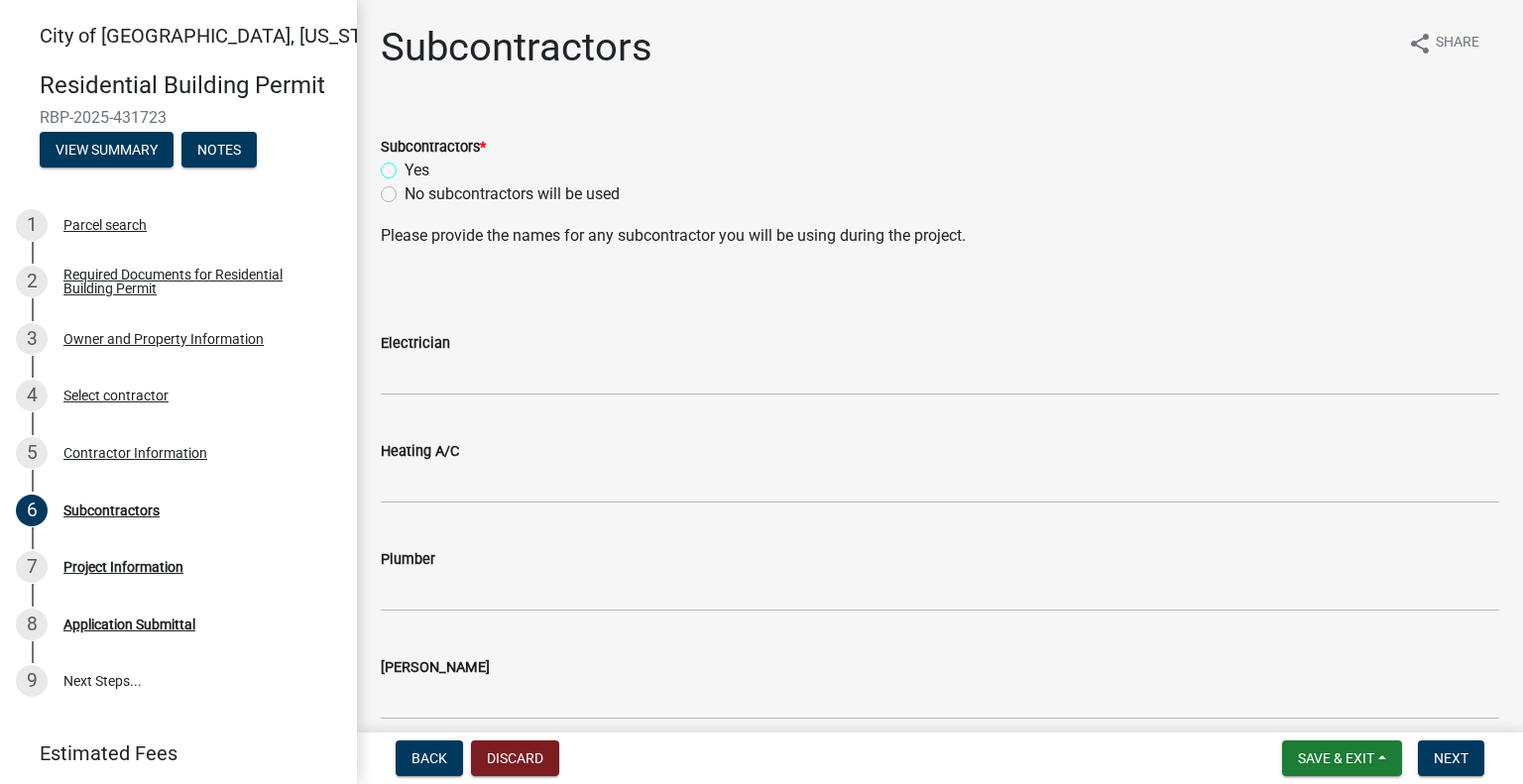 click on "Yes" at bounding box center (410, 165) 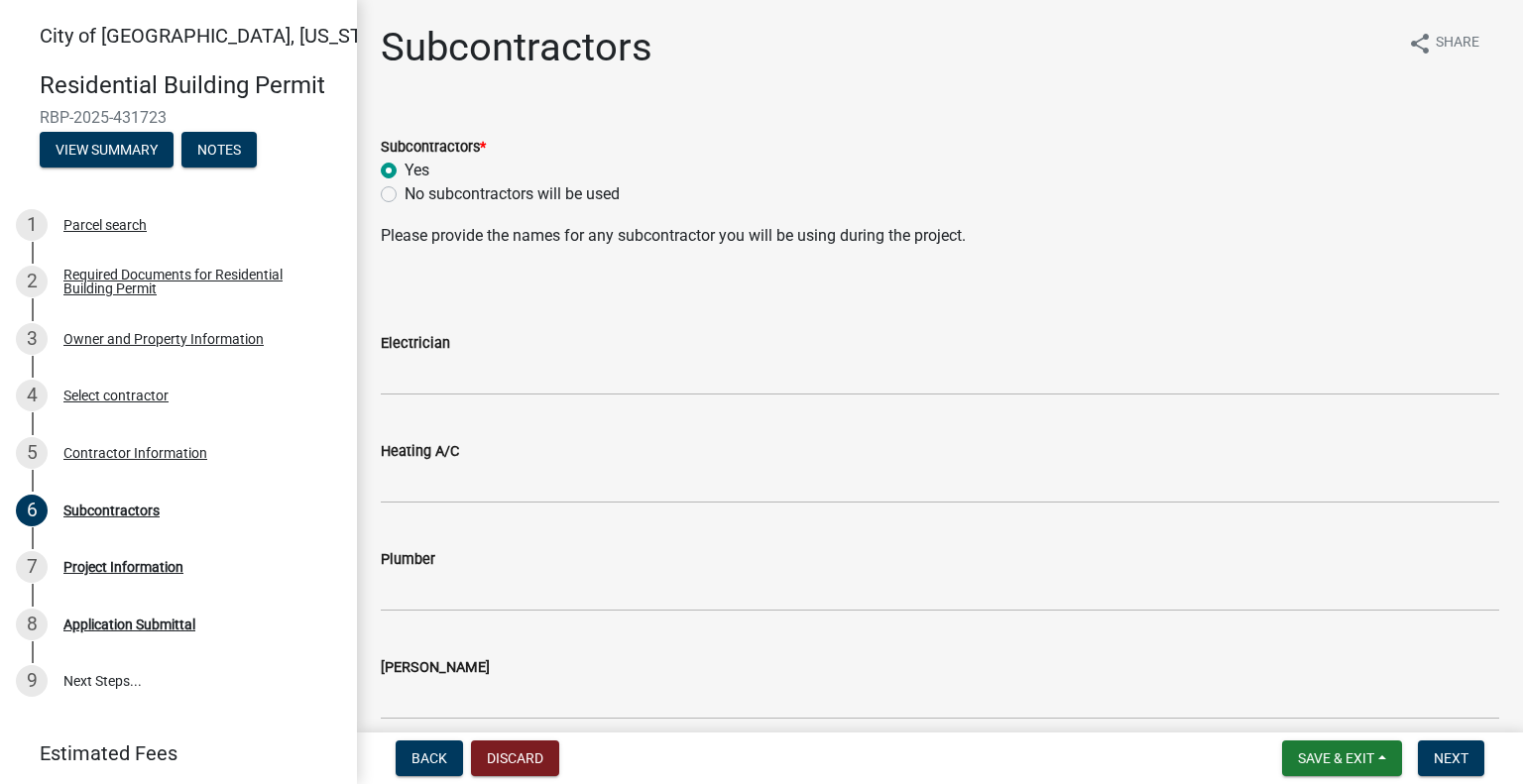 radio on "true" 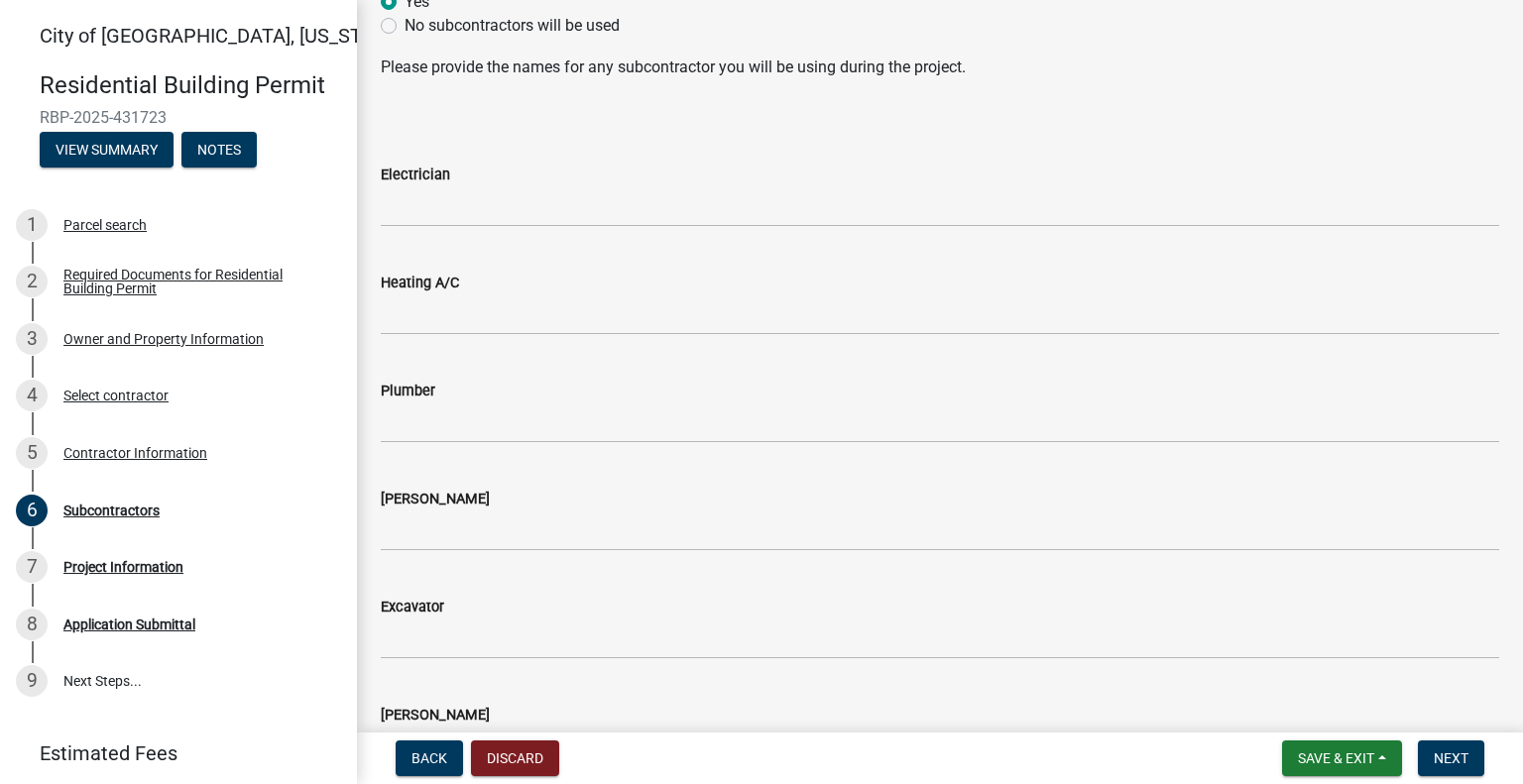 scroll, scrollTop: 0, scrollLeft: 0, axis: both 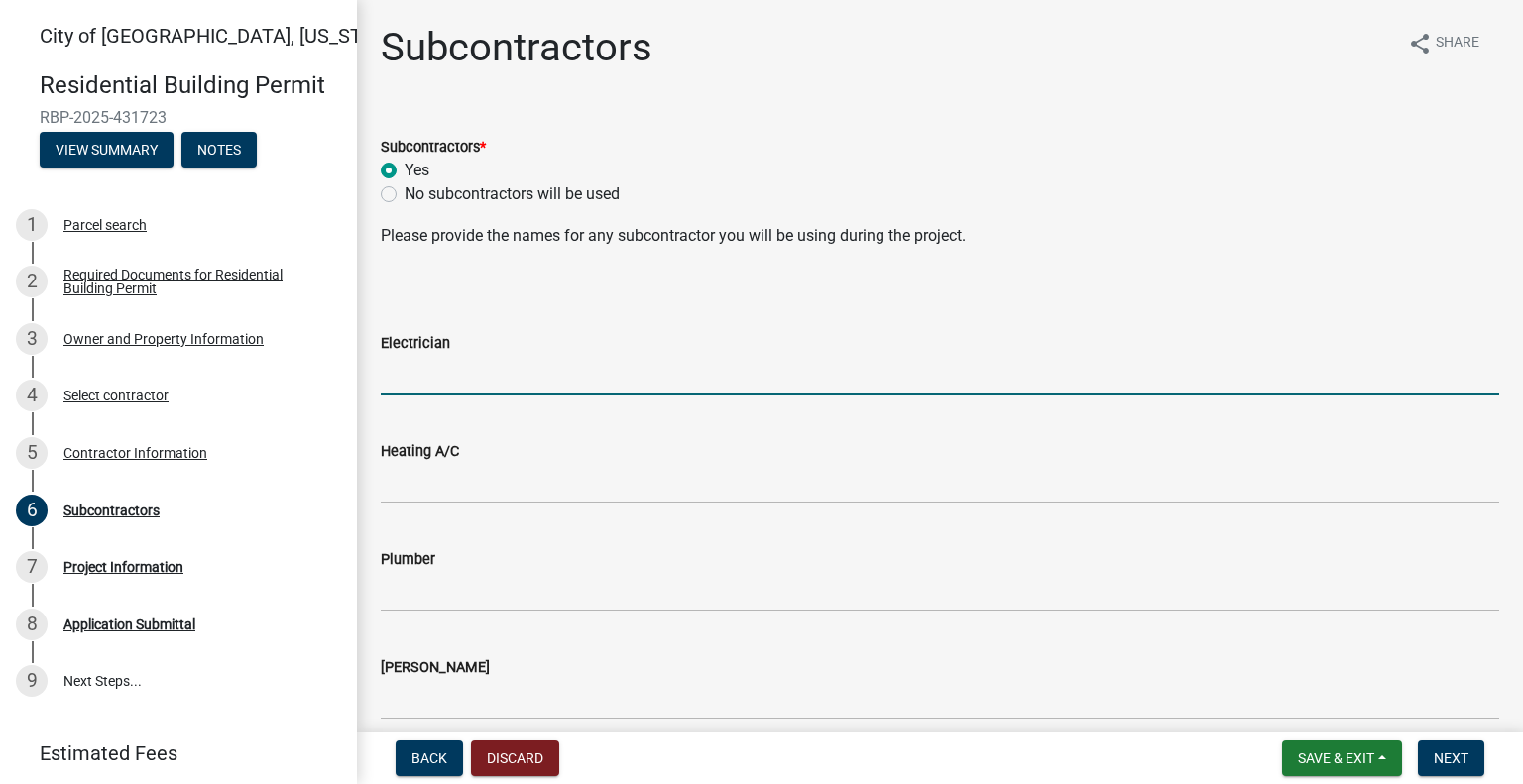 click on "Electrician" at bounding box center (940, 375) 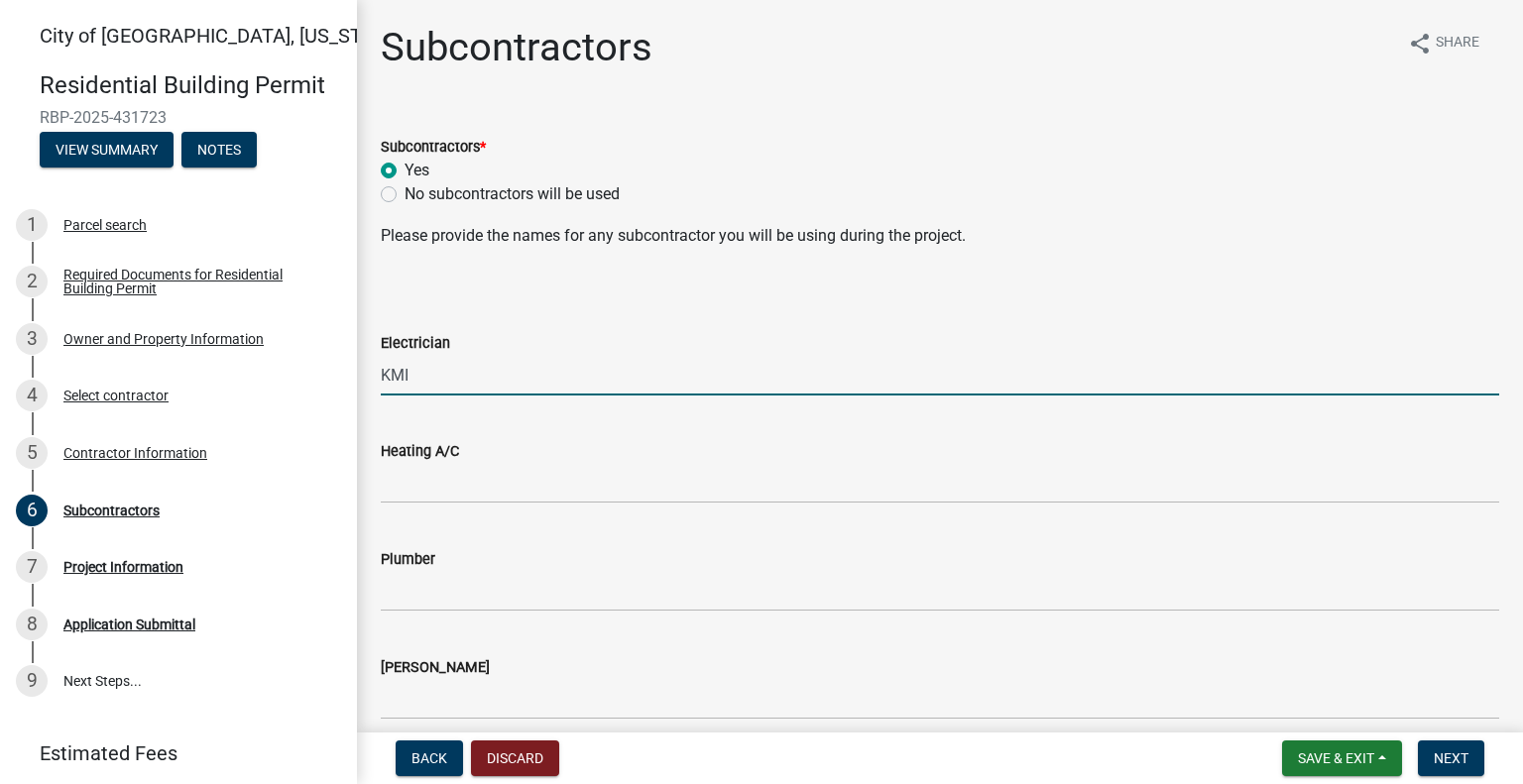 type on "KMI" 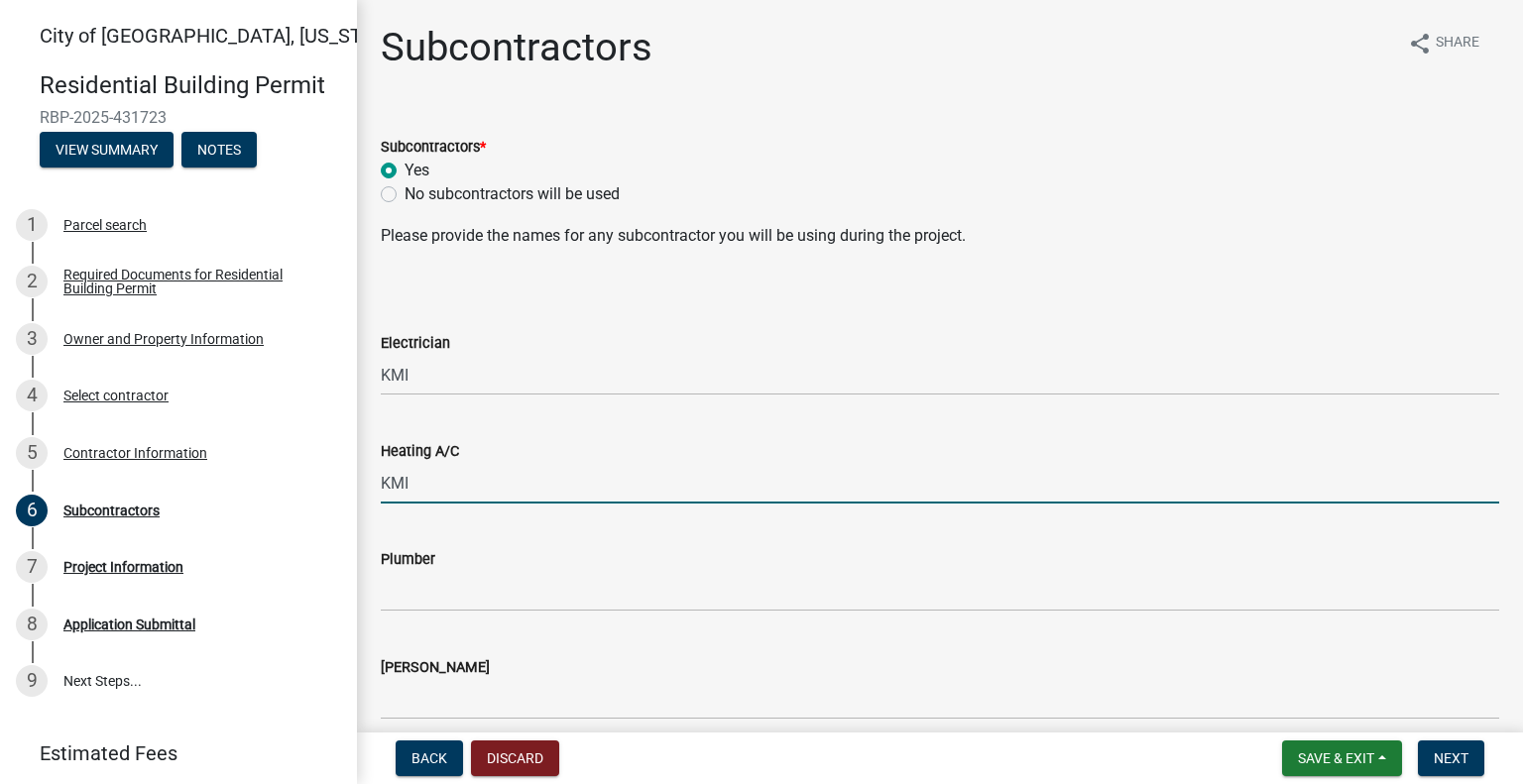 type on "KMI" 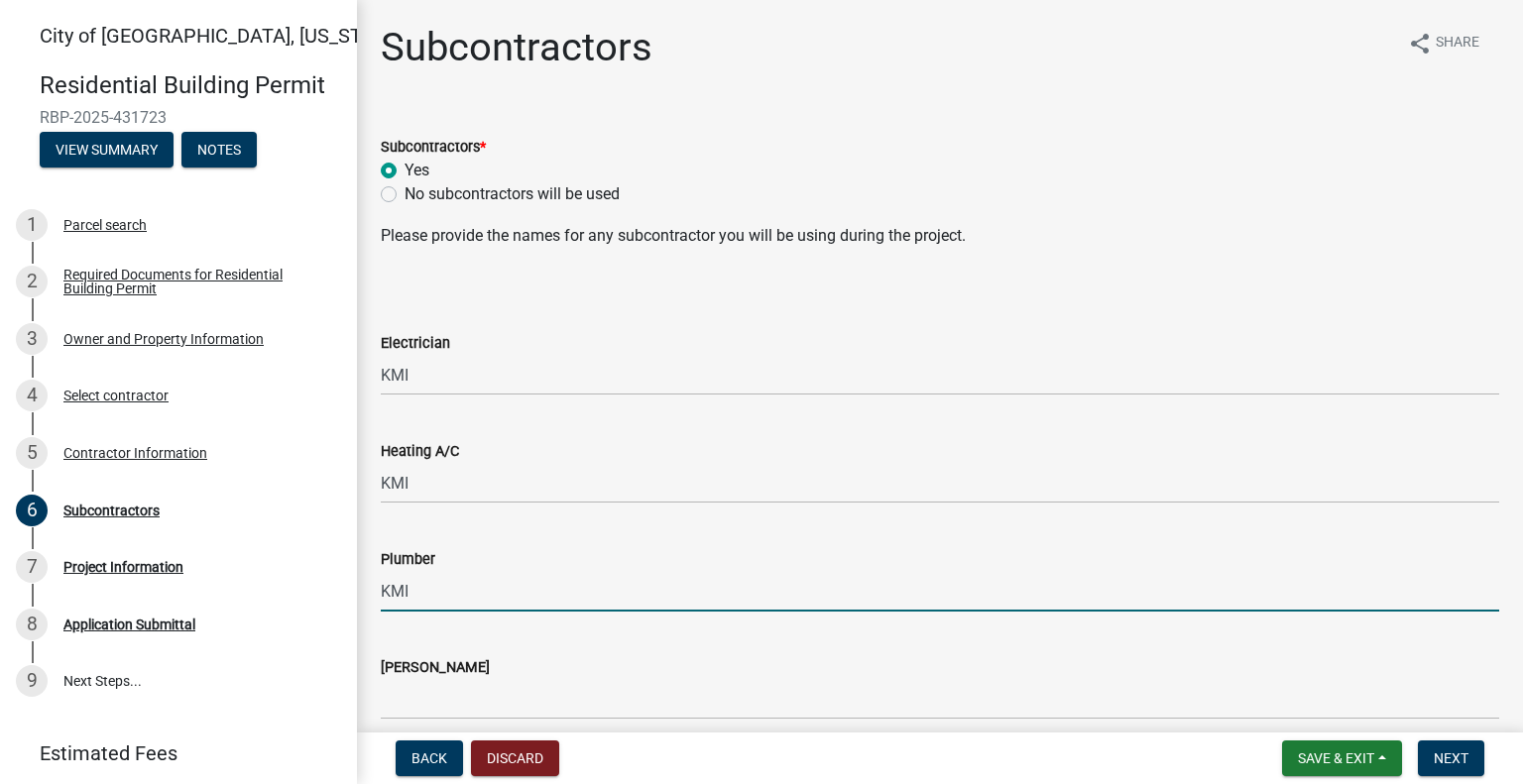 type on "KMI" 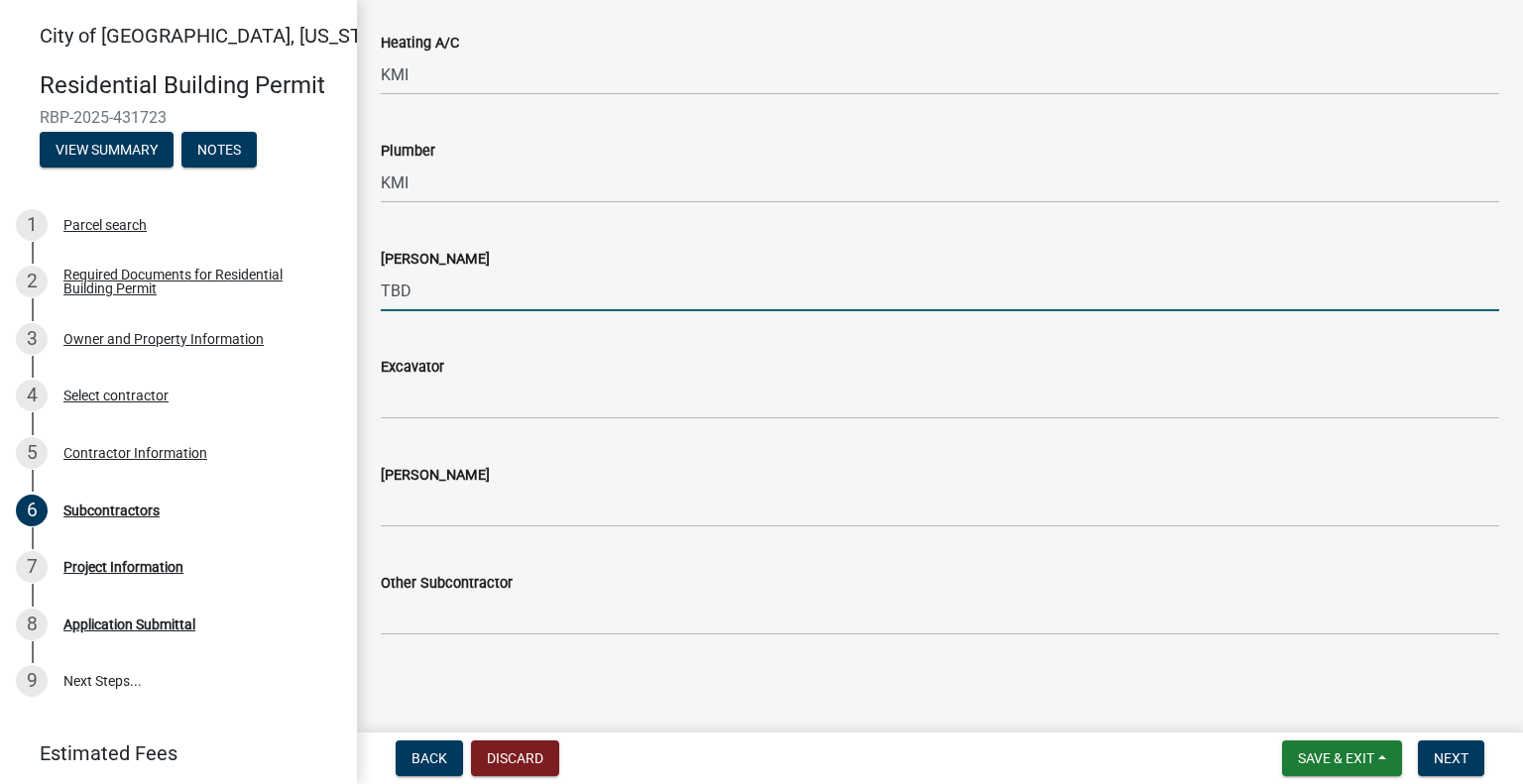 scroll, scrollTop: 412, scrollLeft: 0, axis: vertical 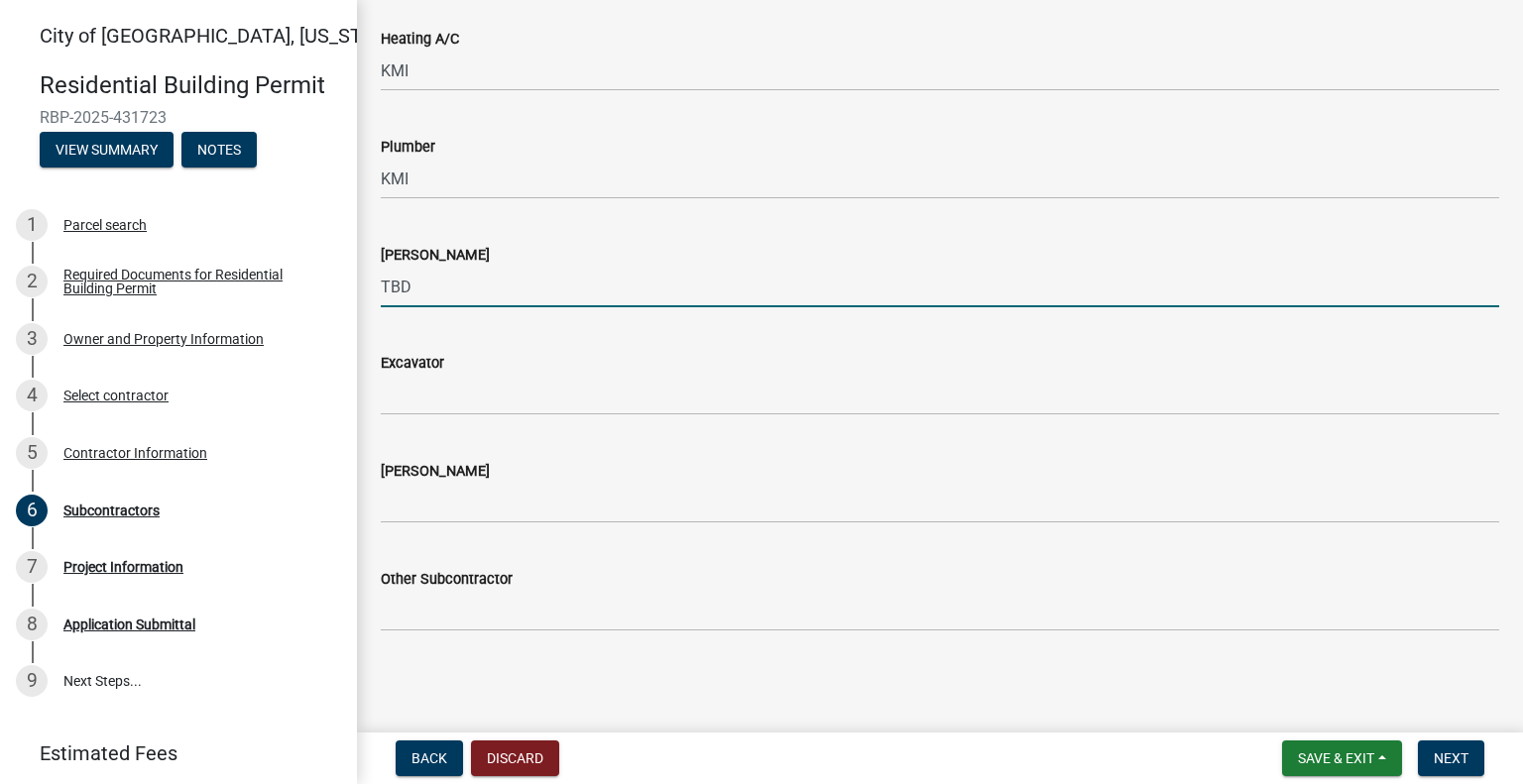 type on "TBD" 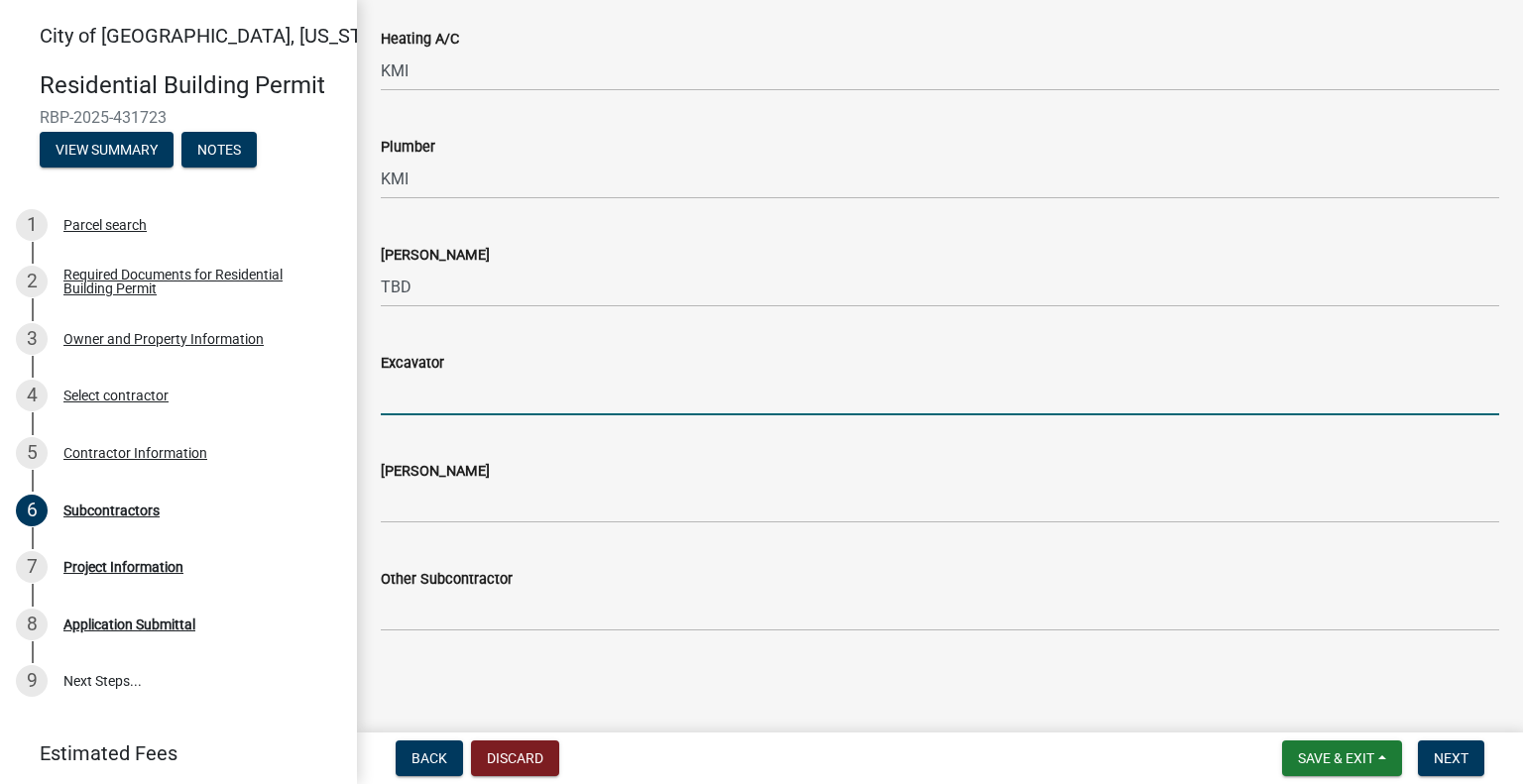 click on "Excavator" at bounding box center (940, 394) 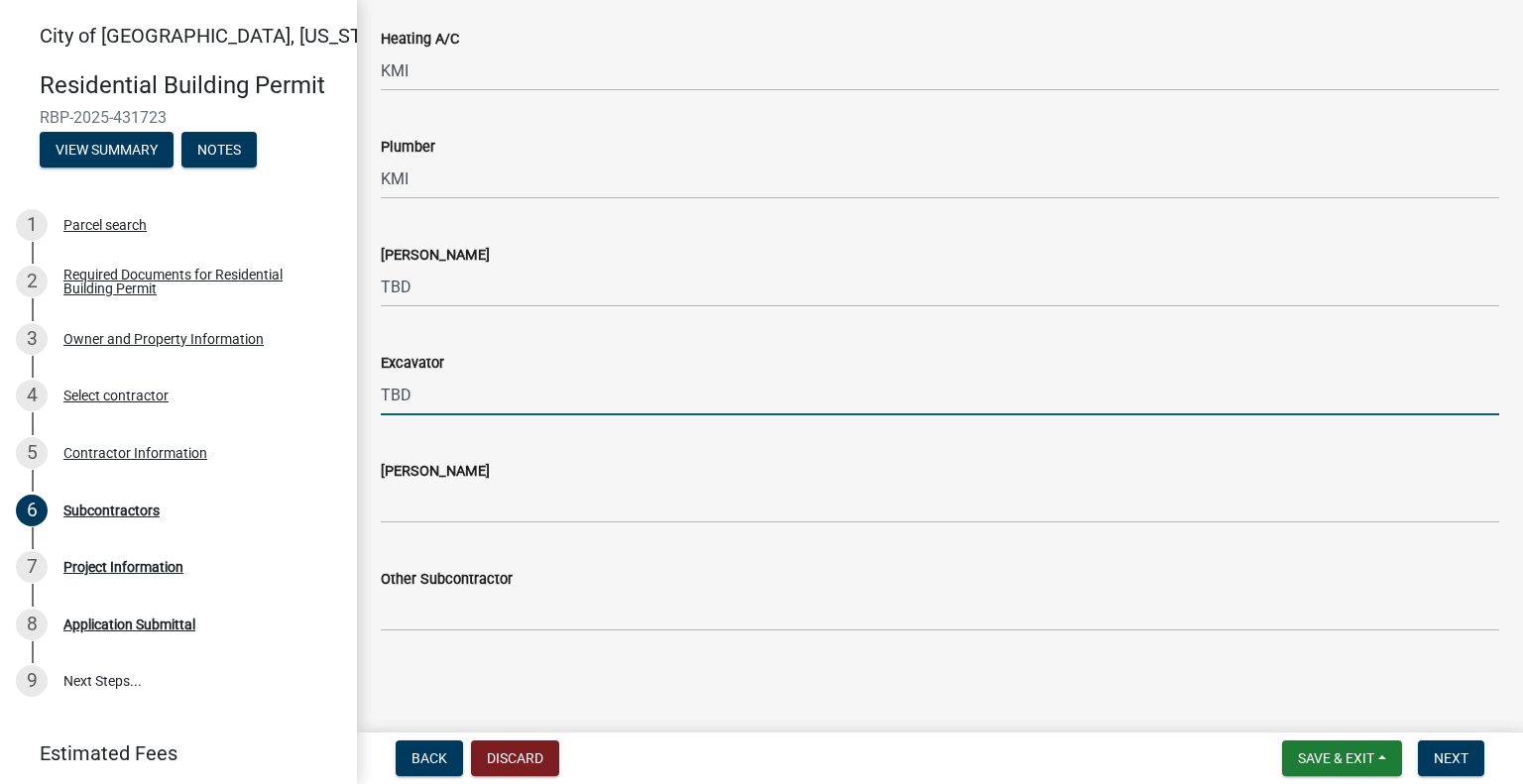 type on "TBD" 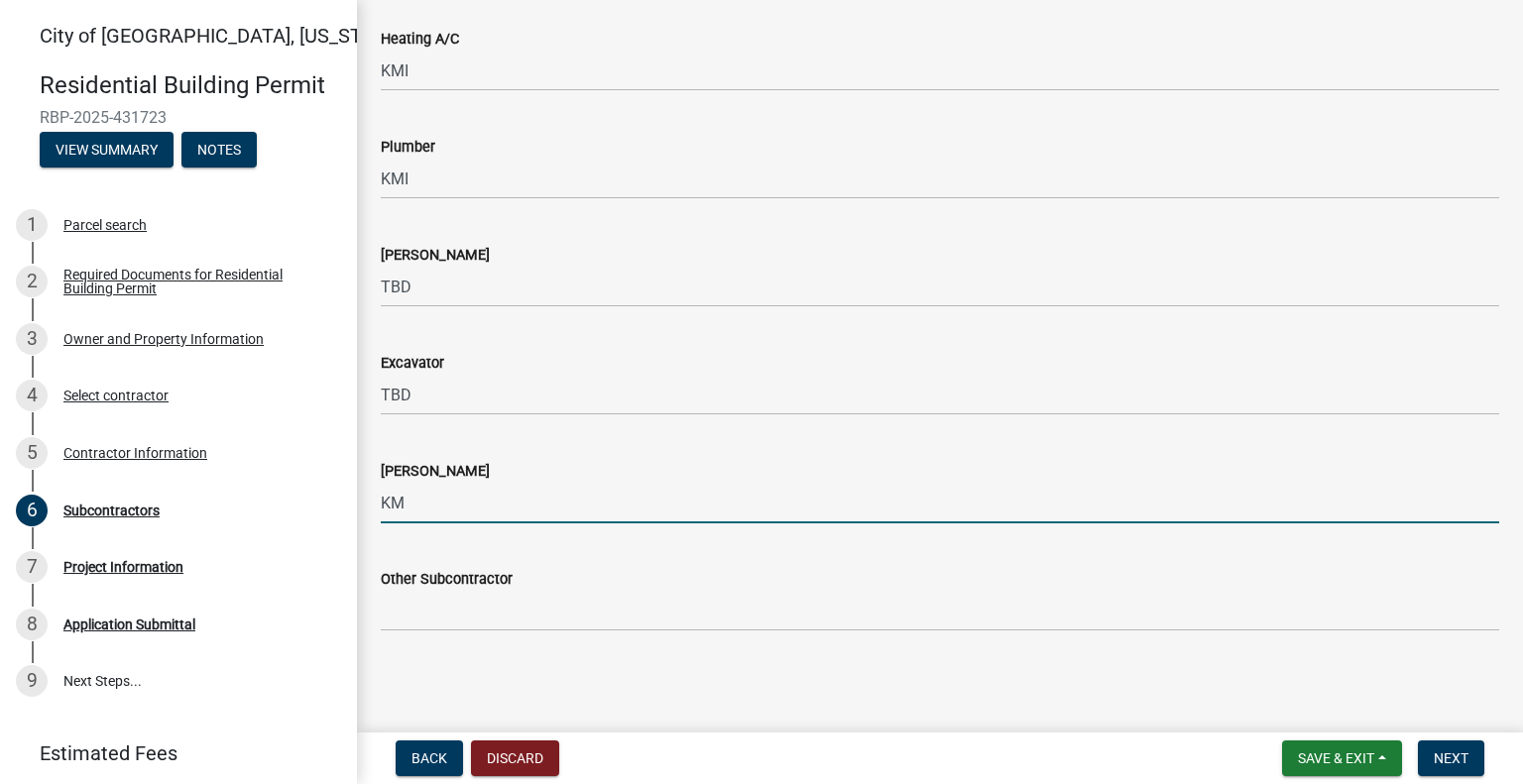 type on "K" 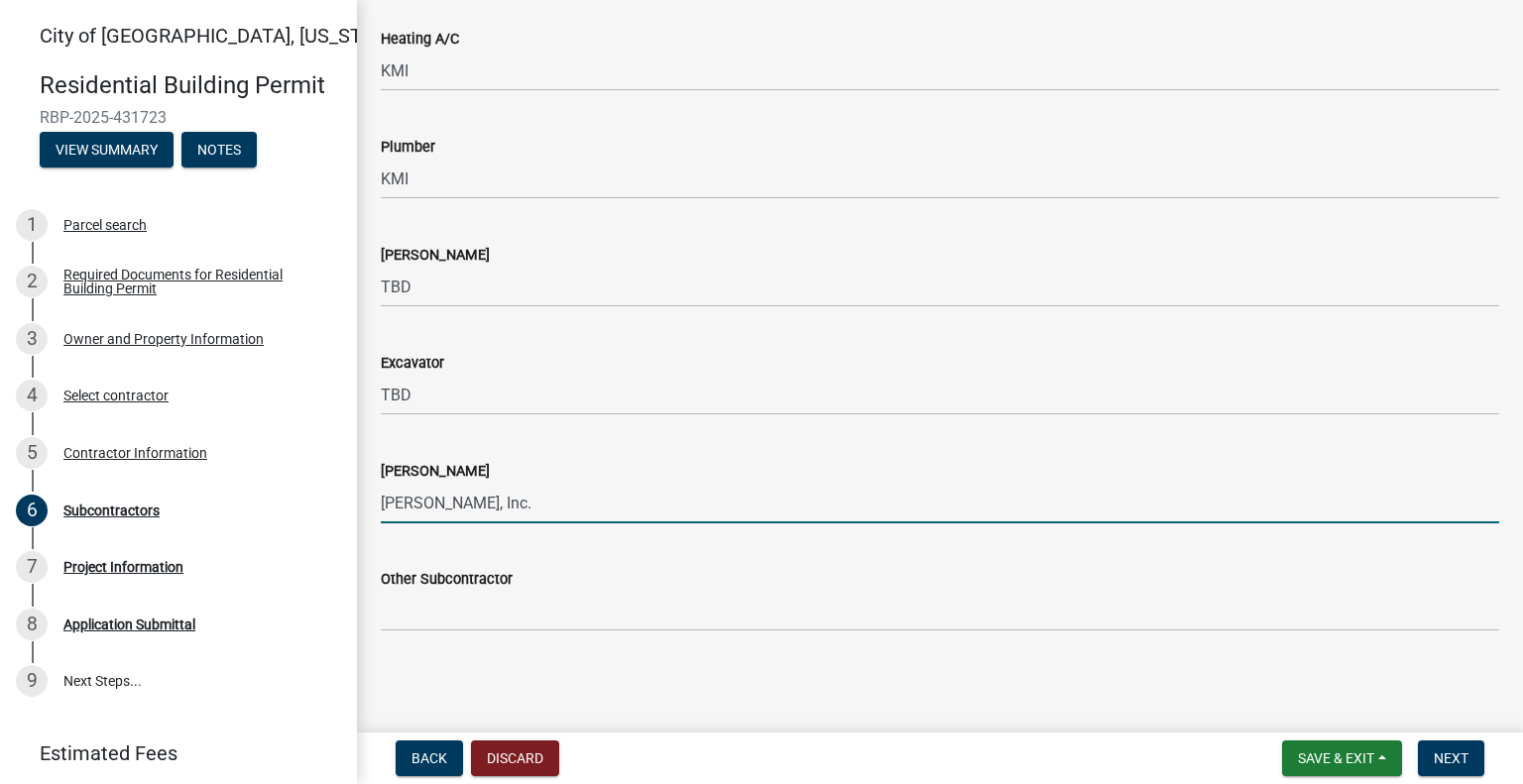 type on "[PERSON_NAME], Inc." 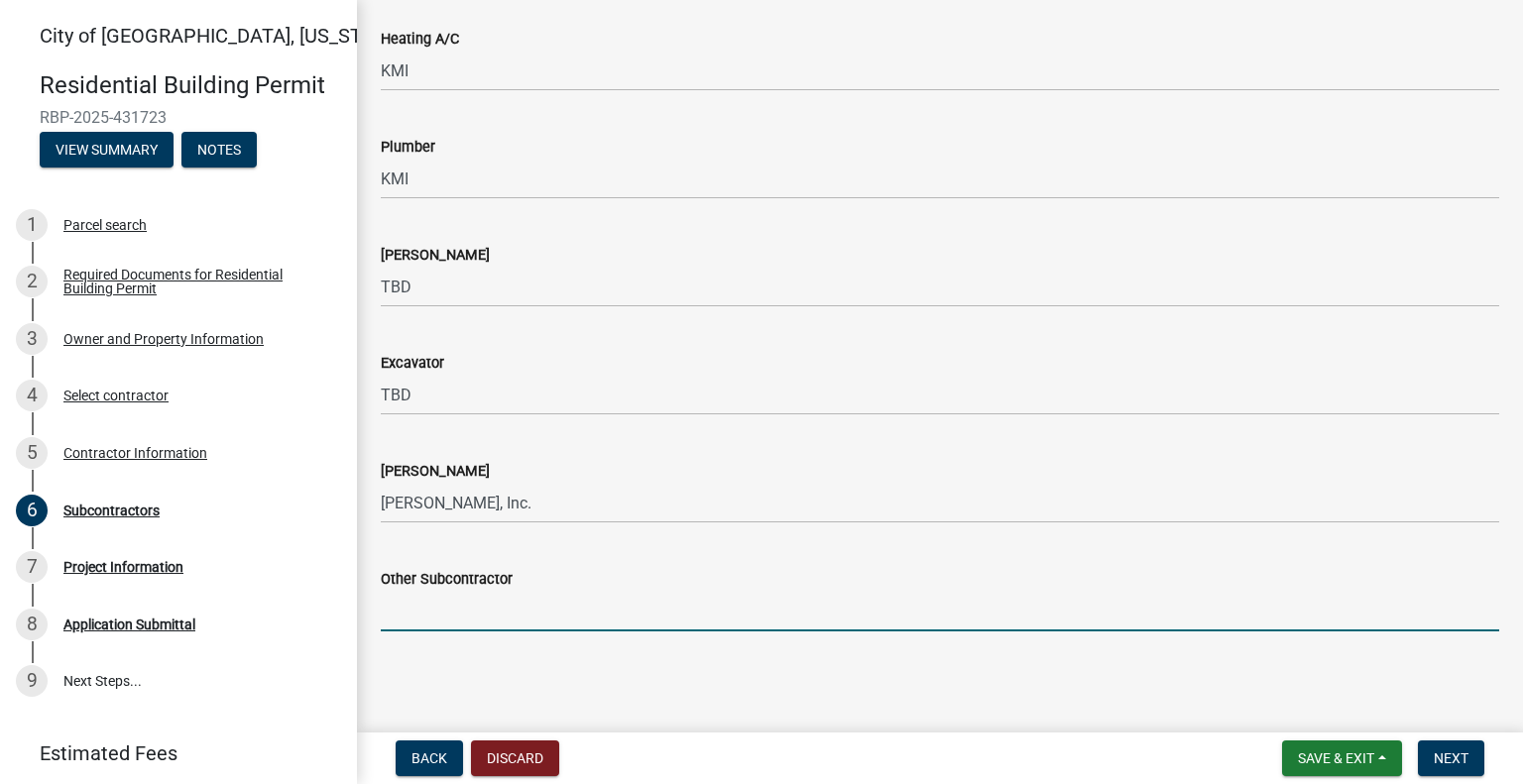 click on "Other Subcontractor" at bounding box center [940, 611] 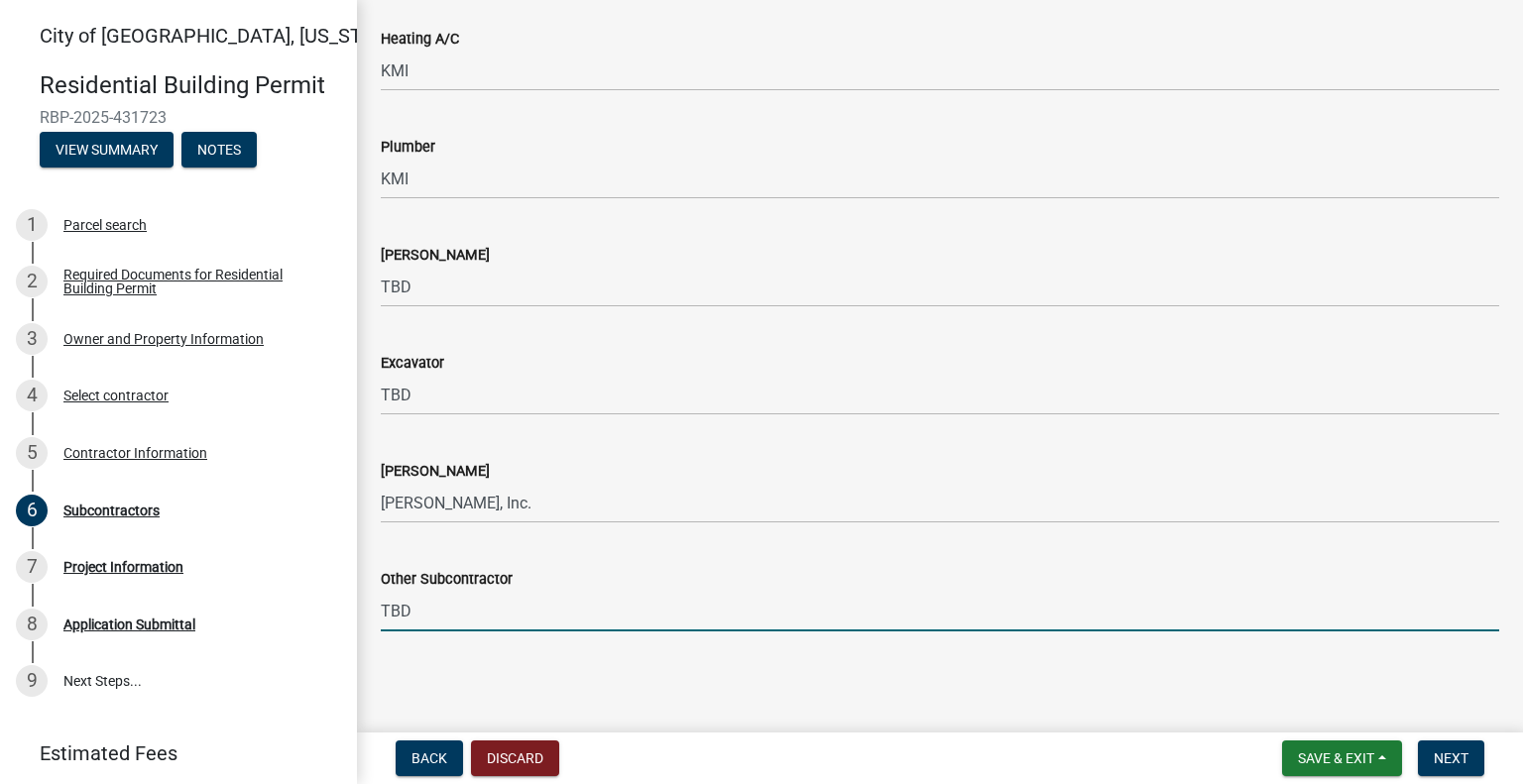 type on "TBD" 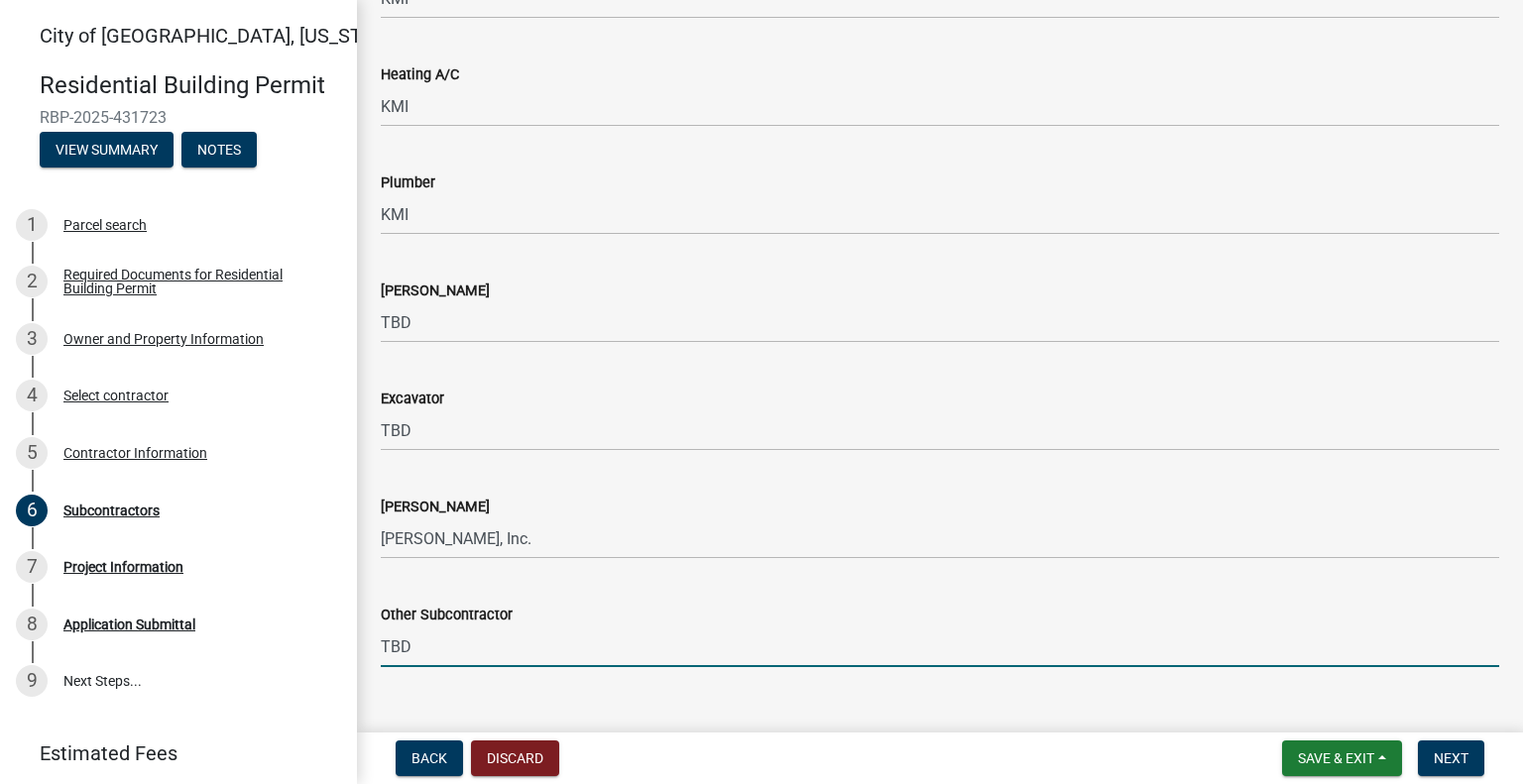 scroll, scrollTop: 412, scrollLeft: 0, axis: vertical 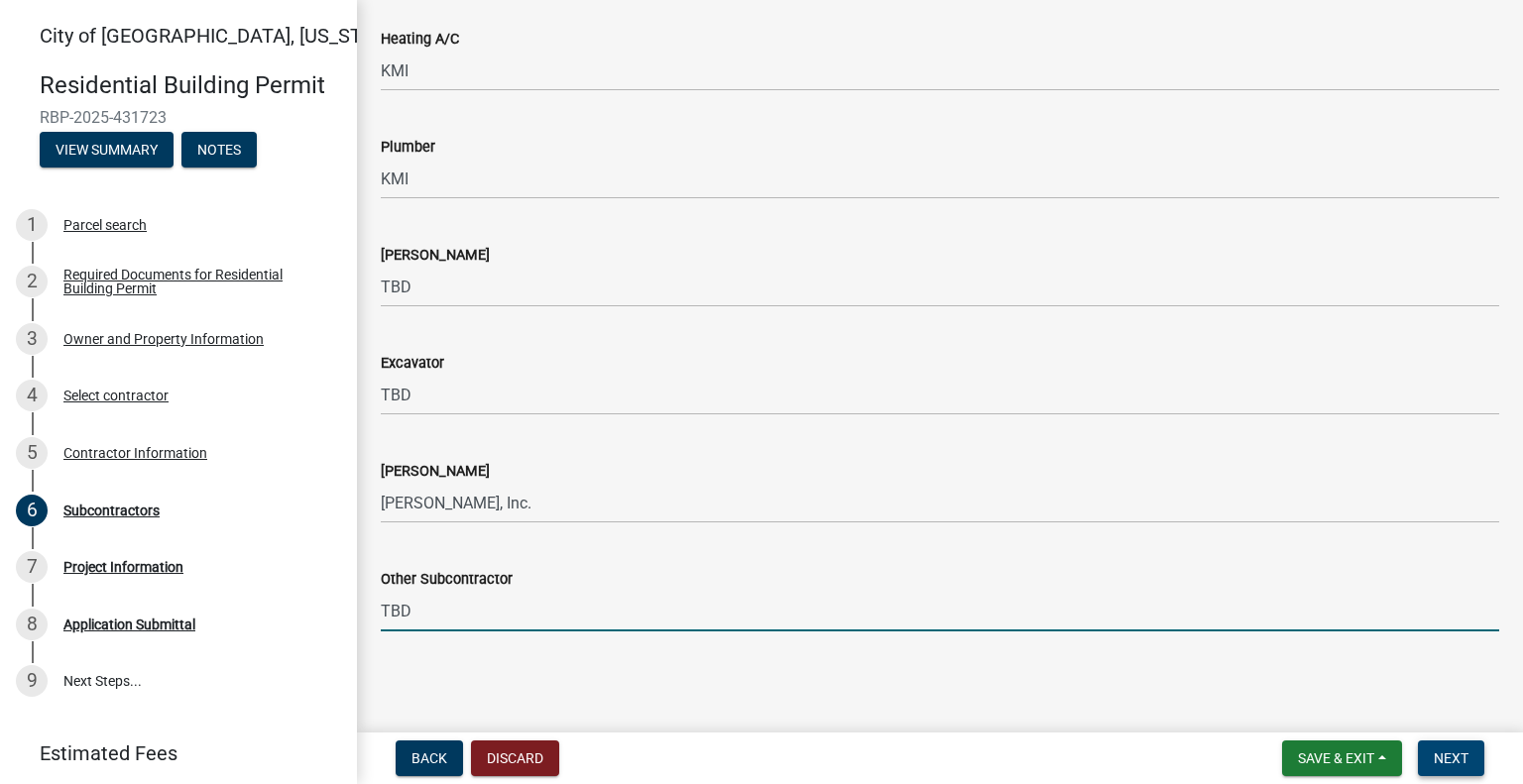 click on "Next" at bounding box center [1451, 758] 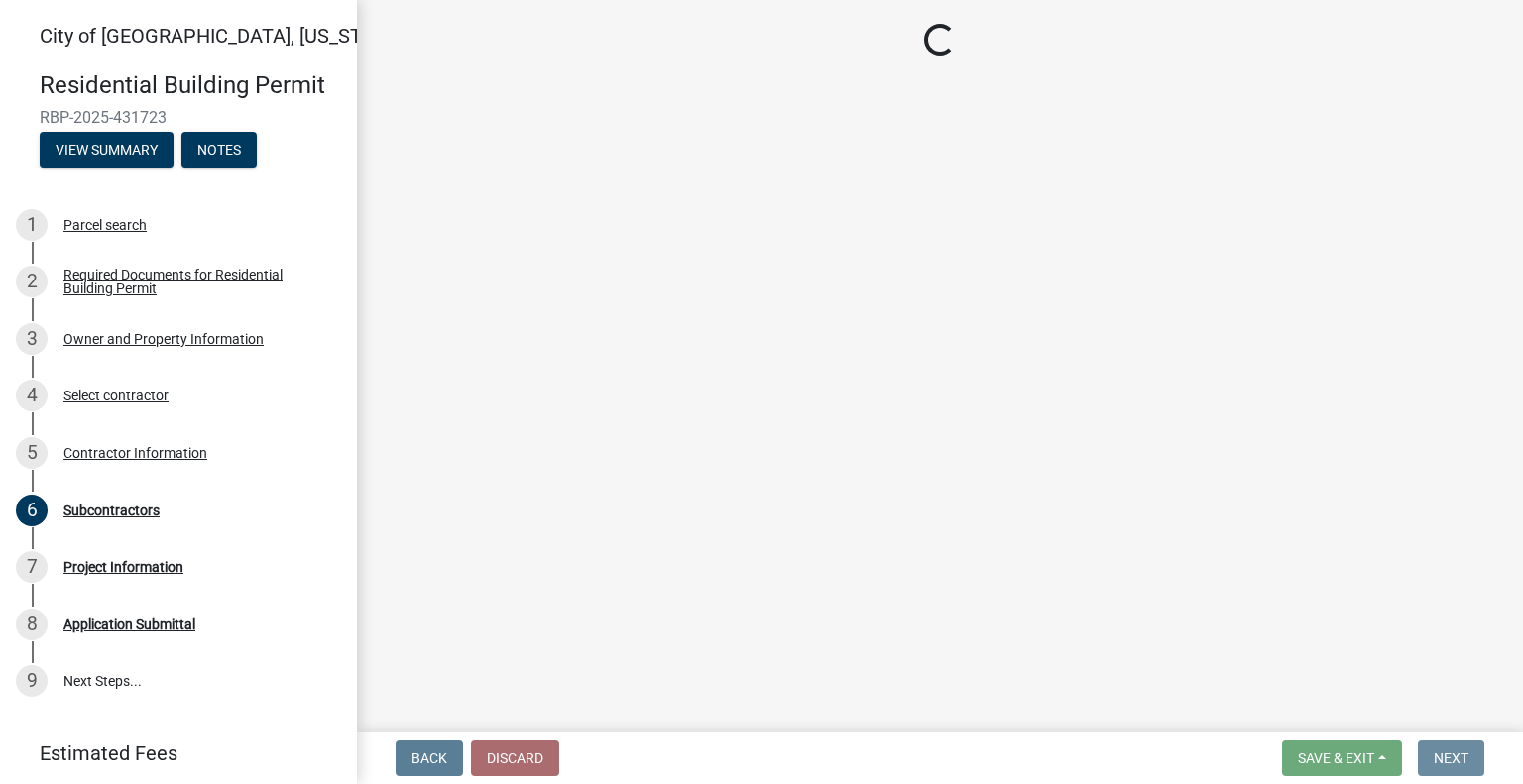scroll, scrollTop: 0, scrollLeft: 0, axis: both 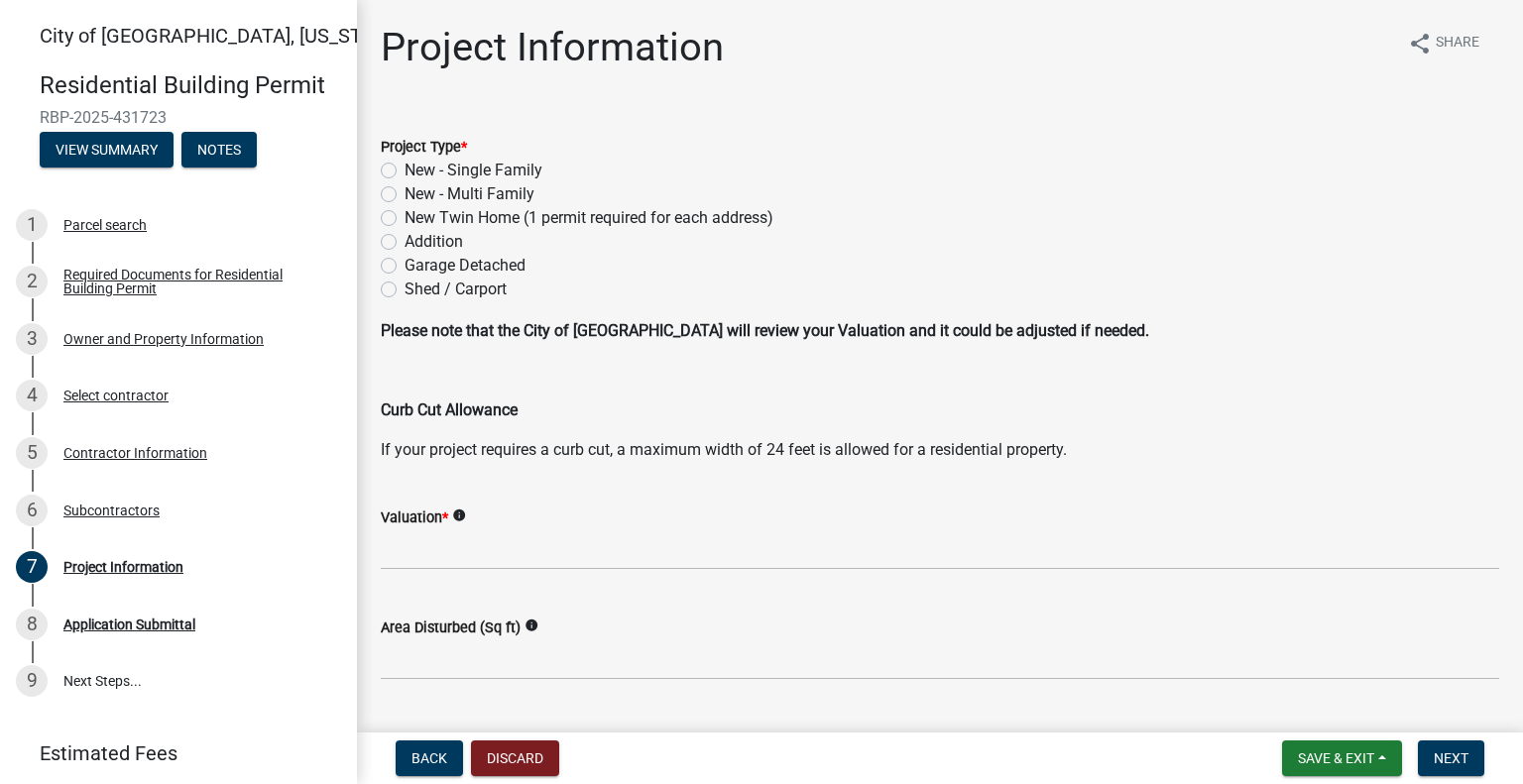 click on "New - Multi Family" 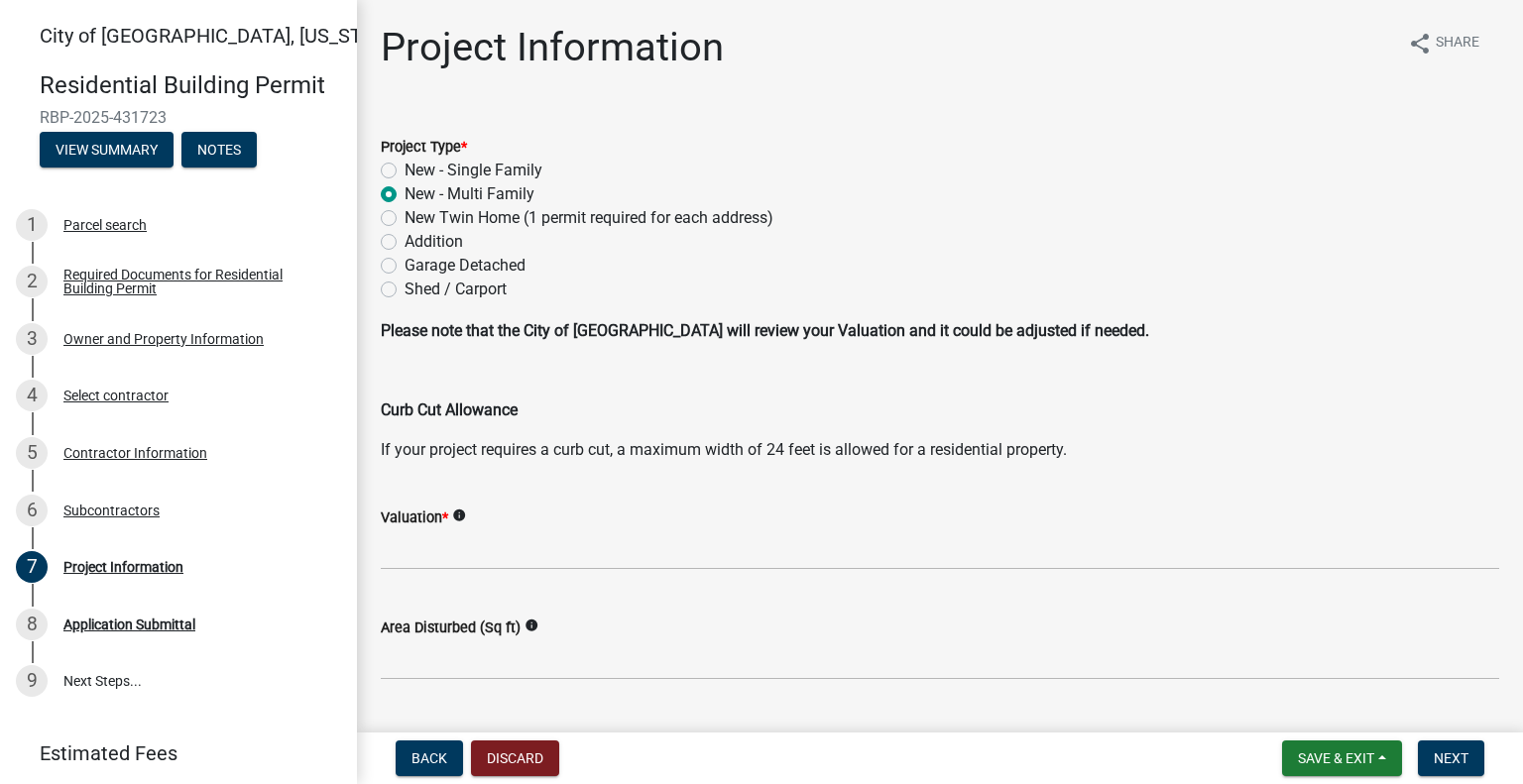 radio on "true" 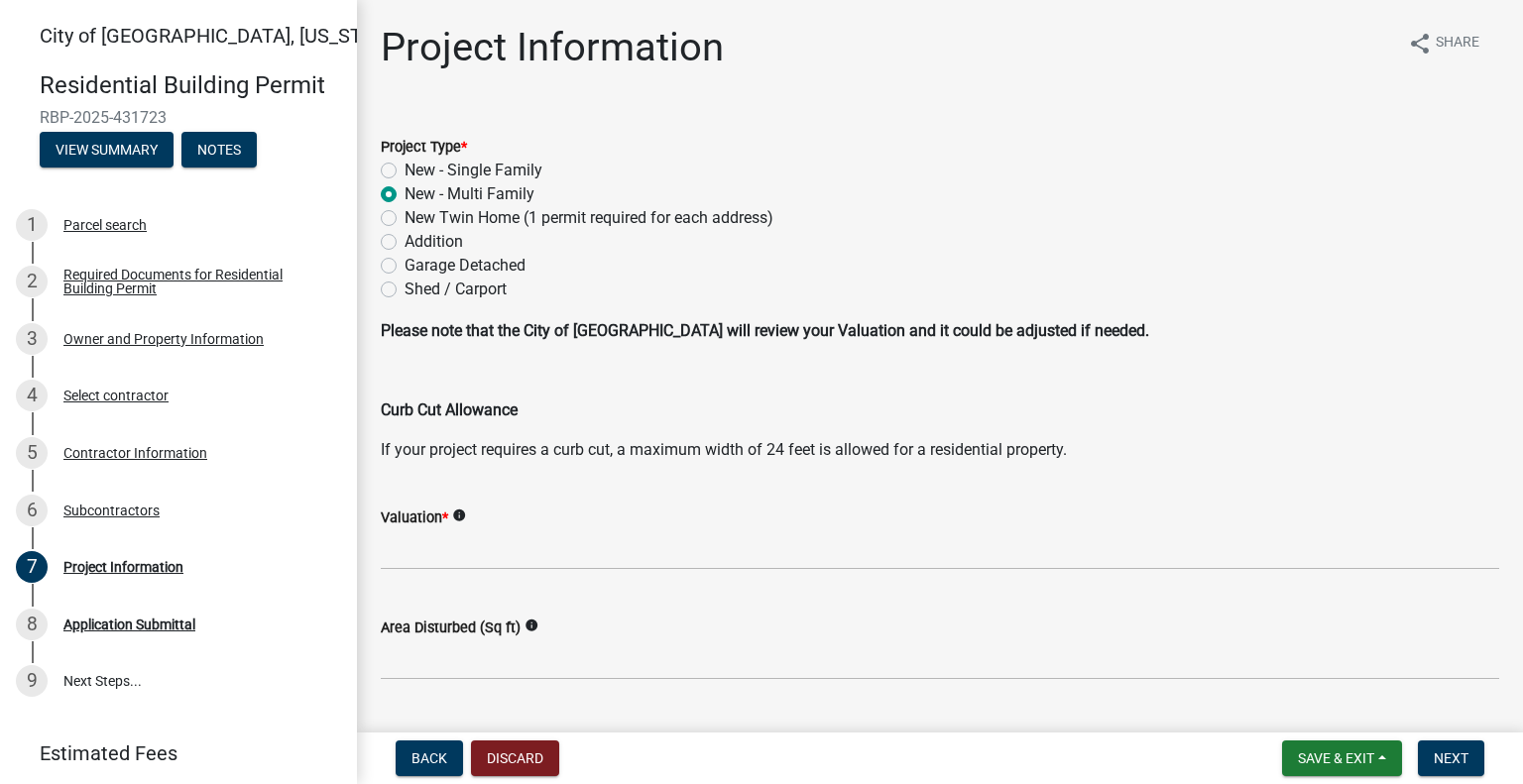 click 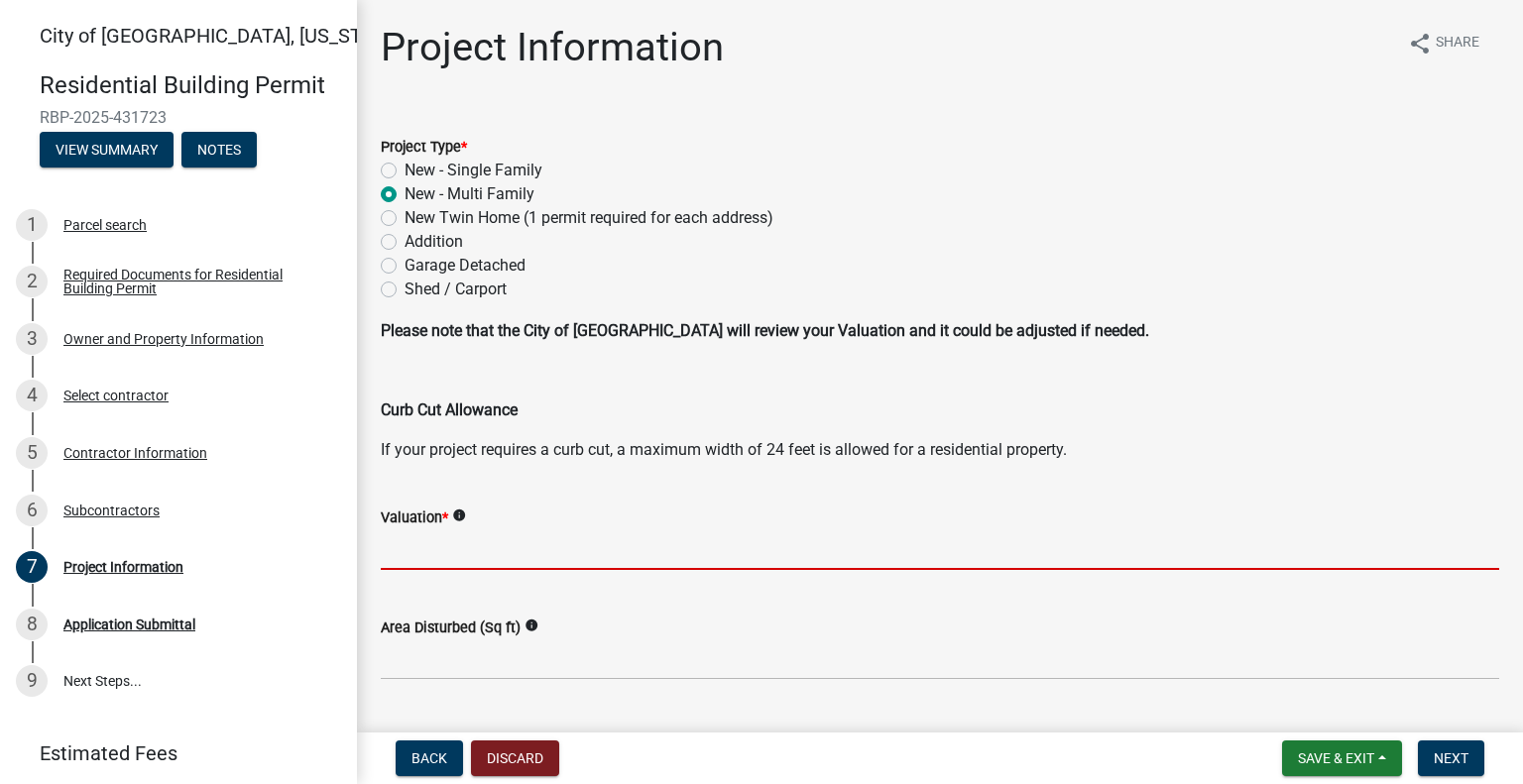 click 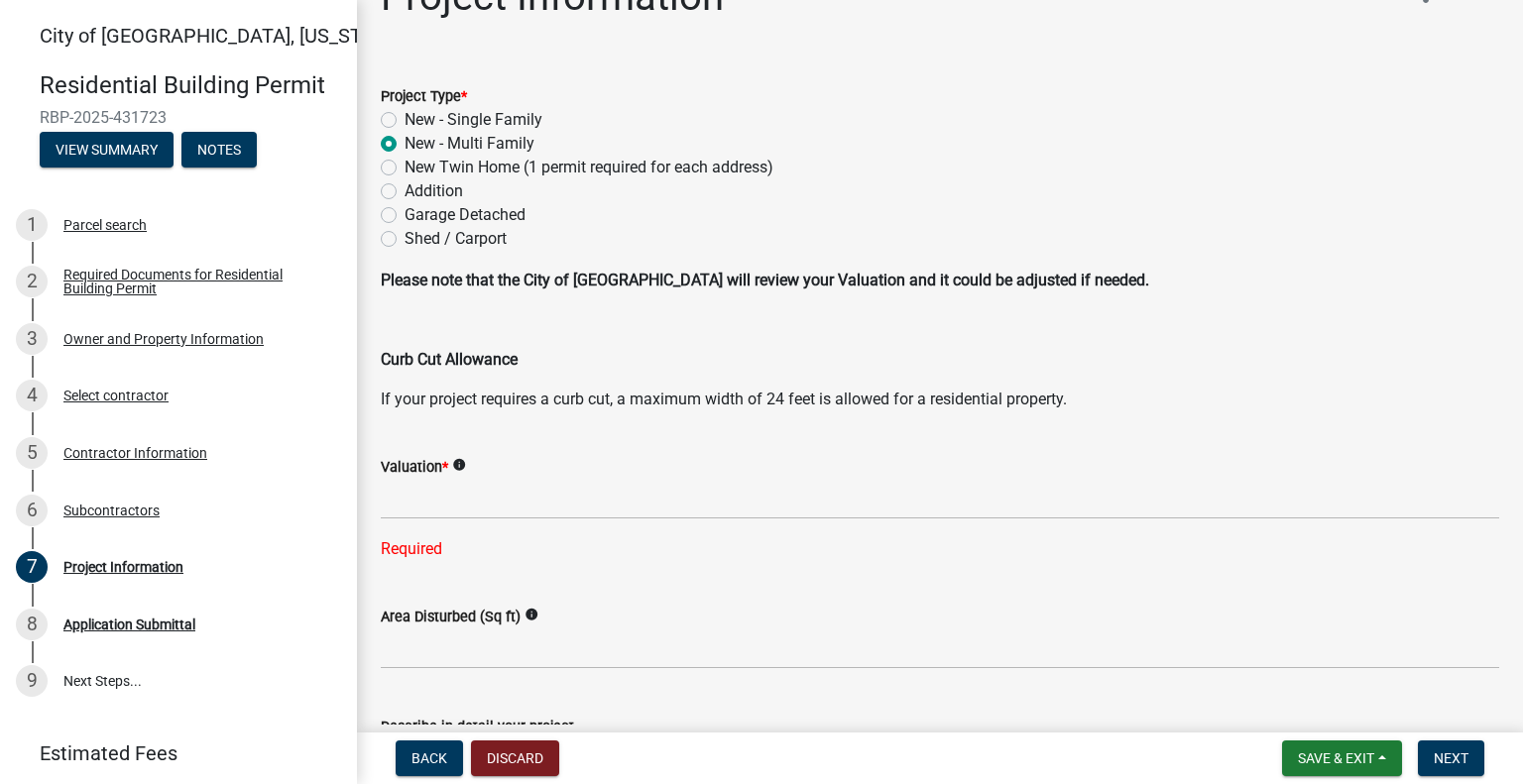 scroll, scrollTop: 0, scrollLeft: 0, axis: both 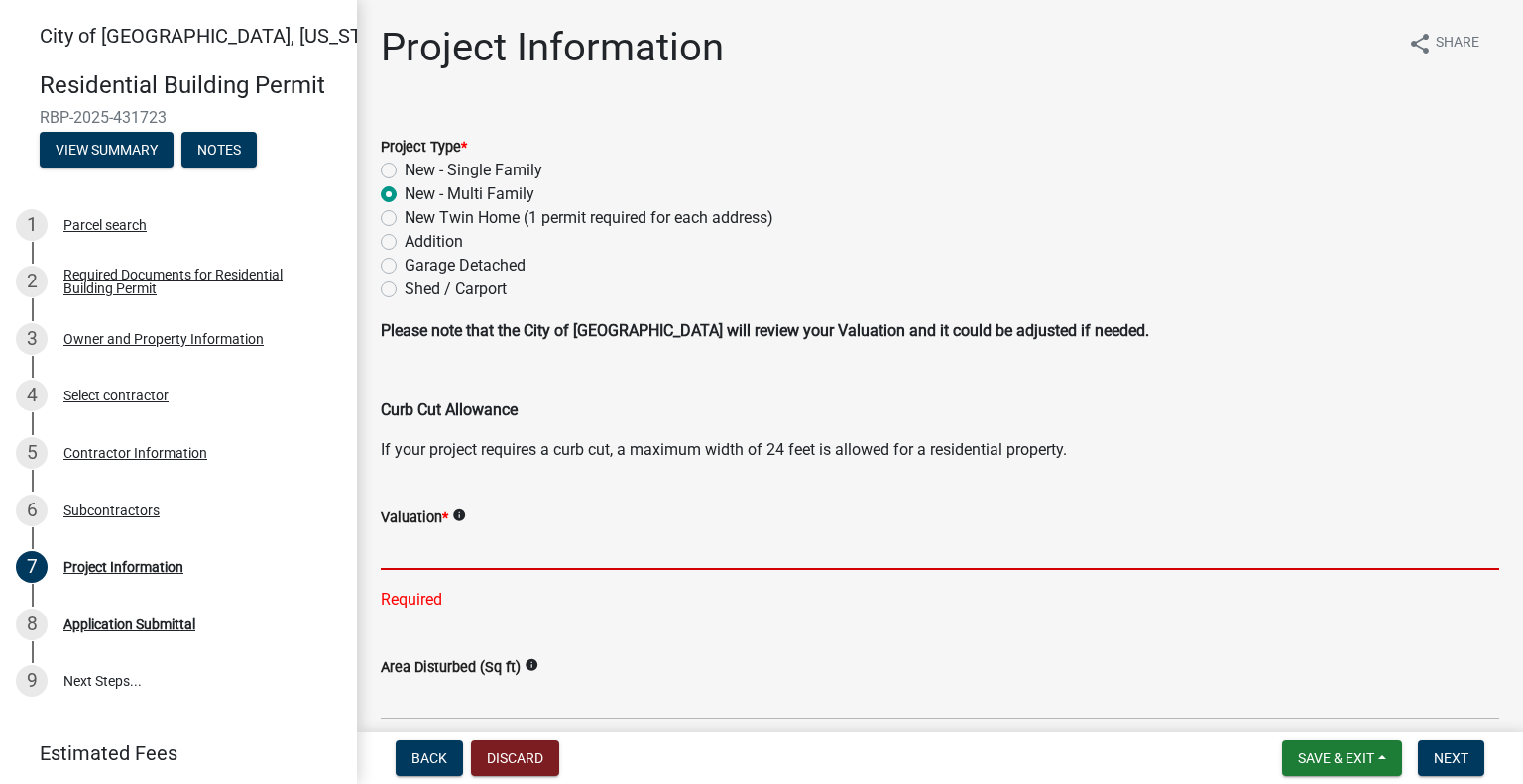 click 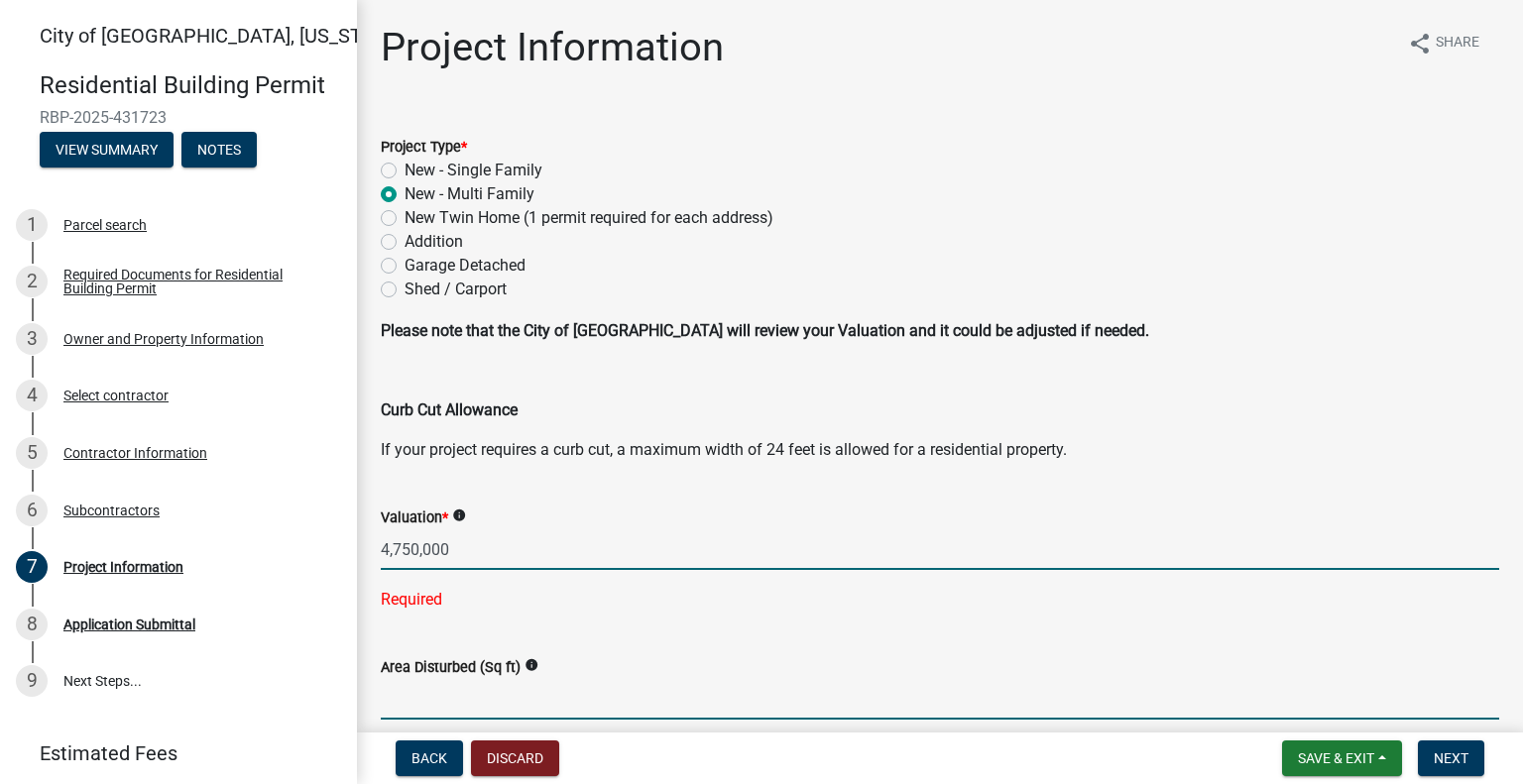 type on "4750000" 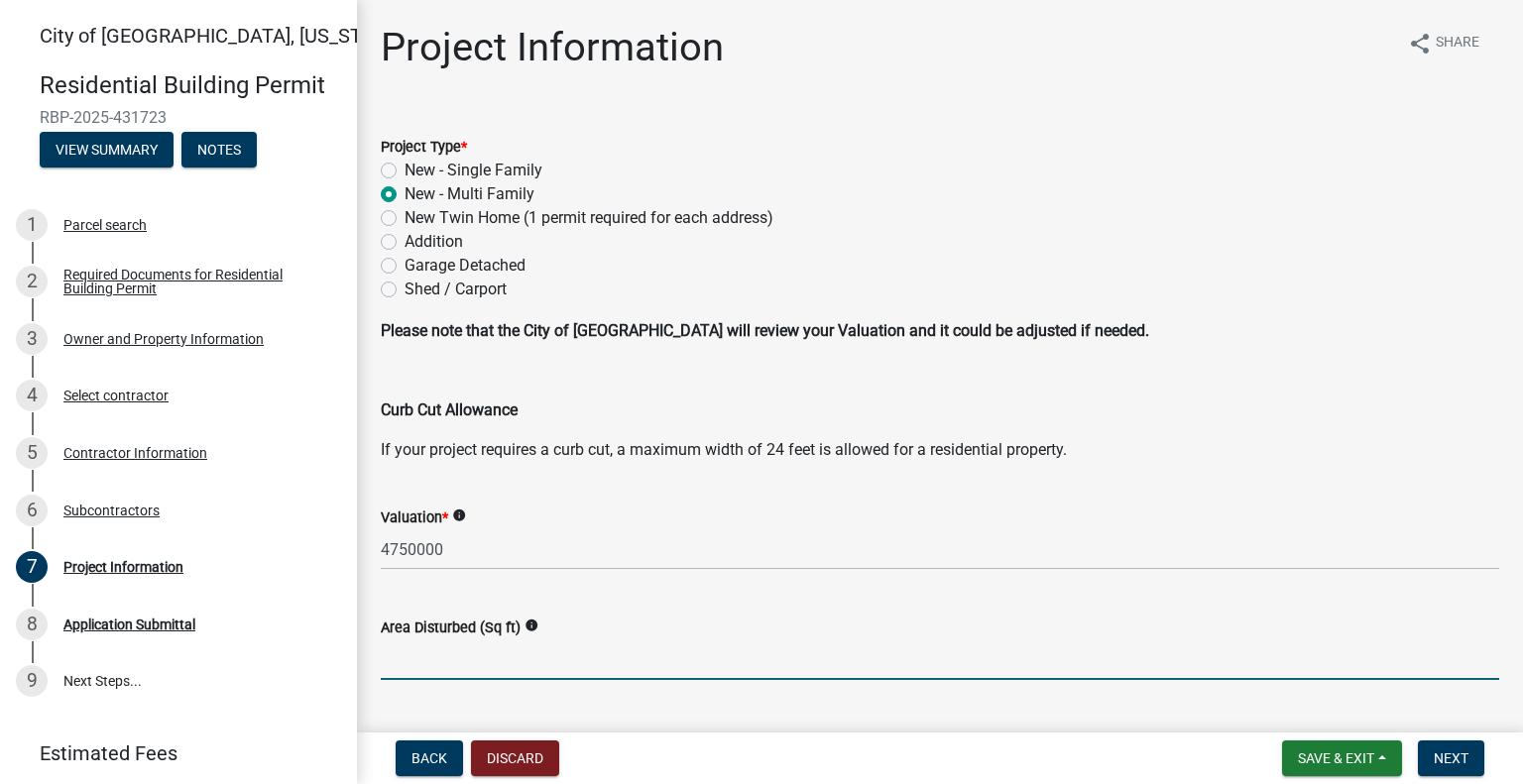 click on "info" 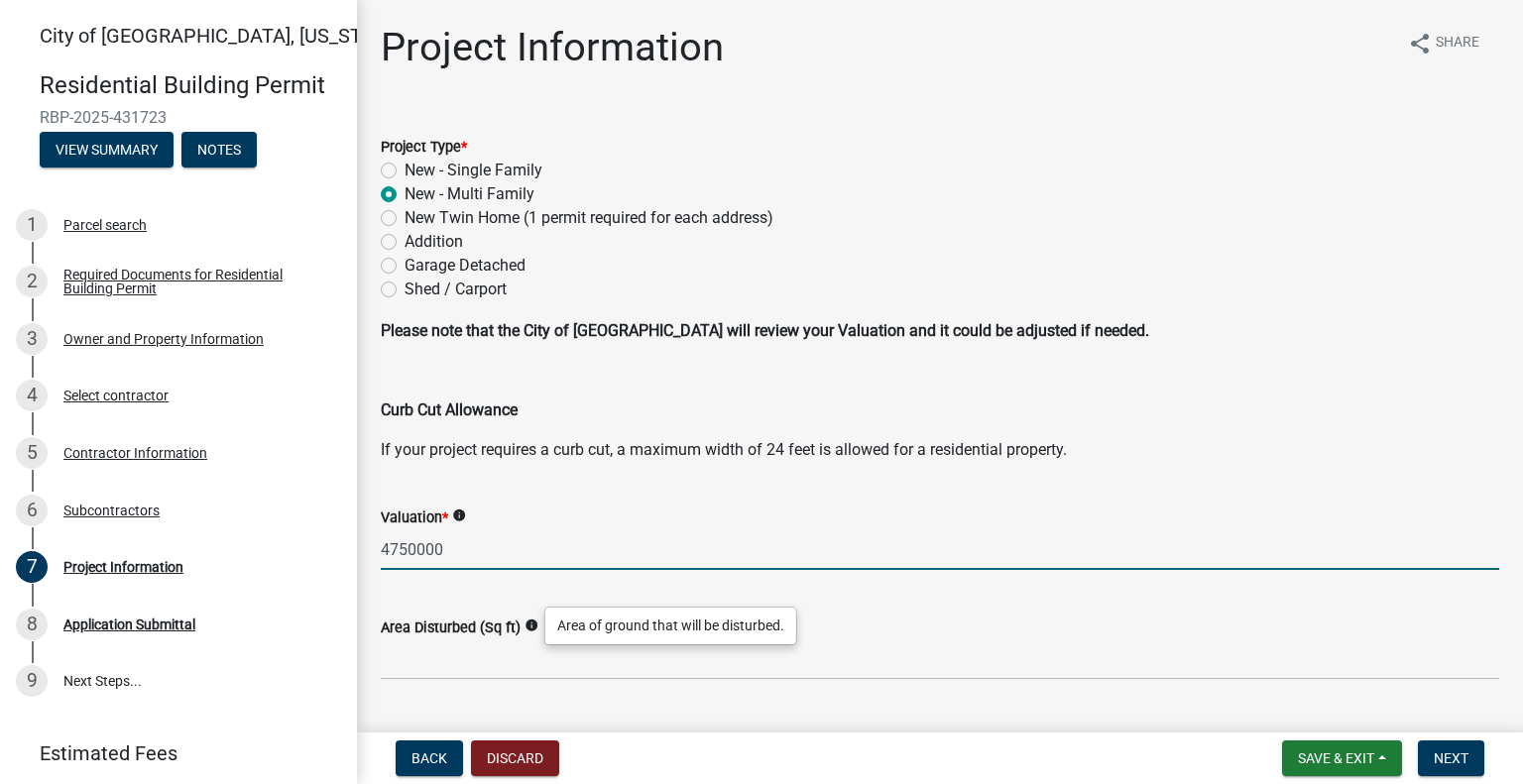 click on "4750000" 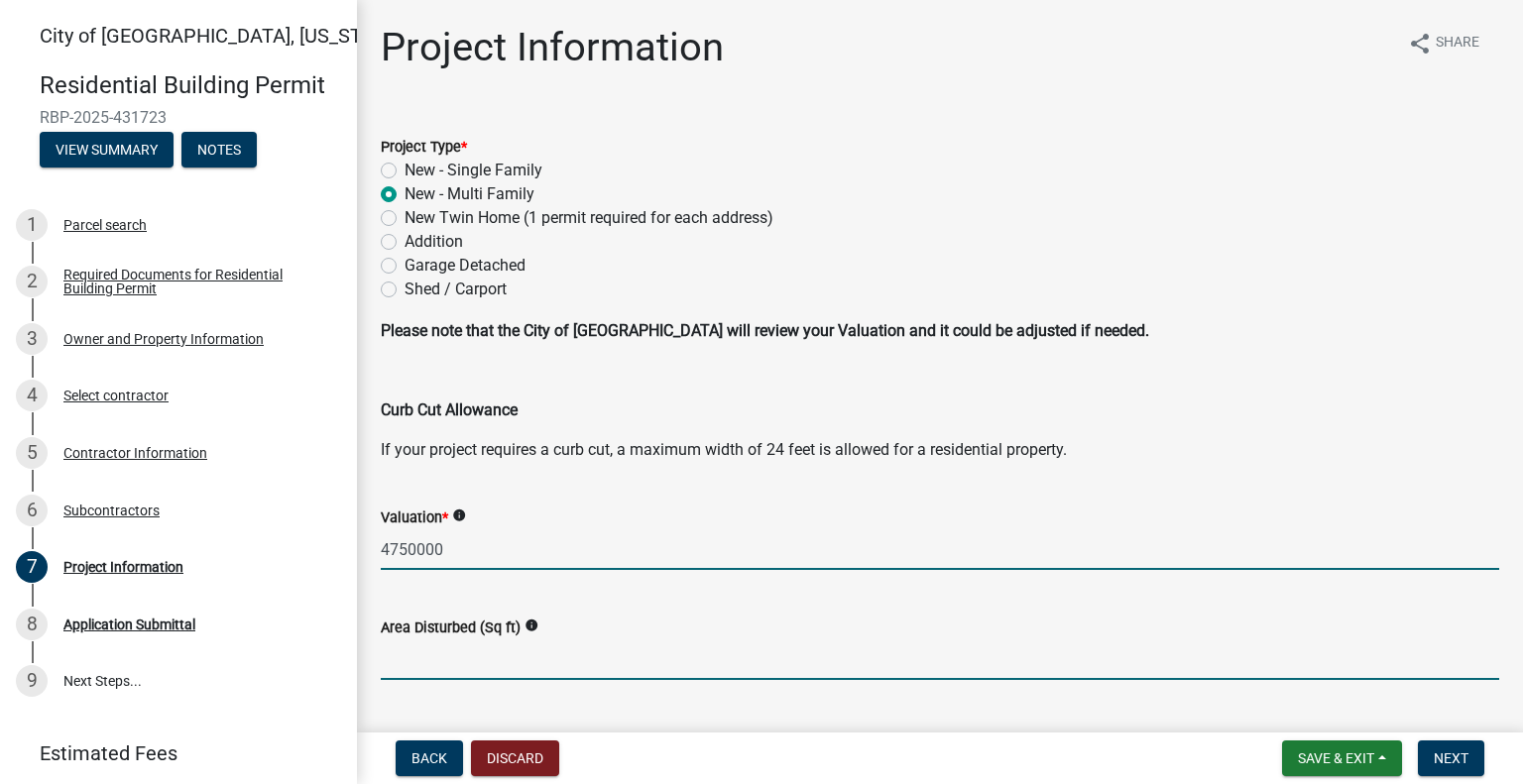click 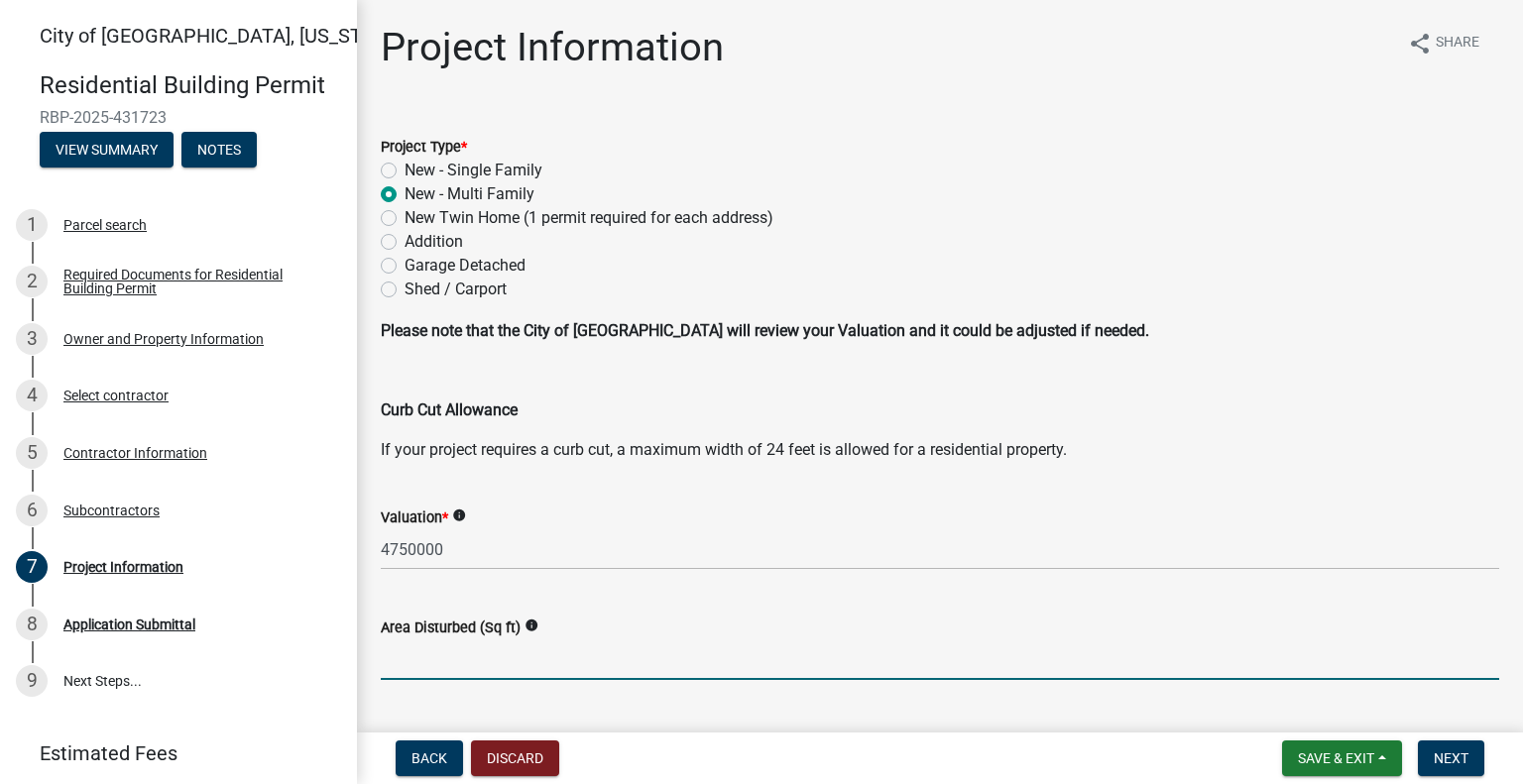 click 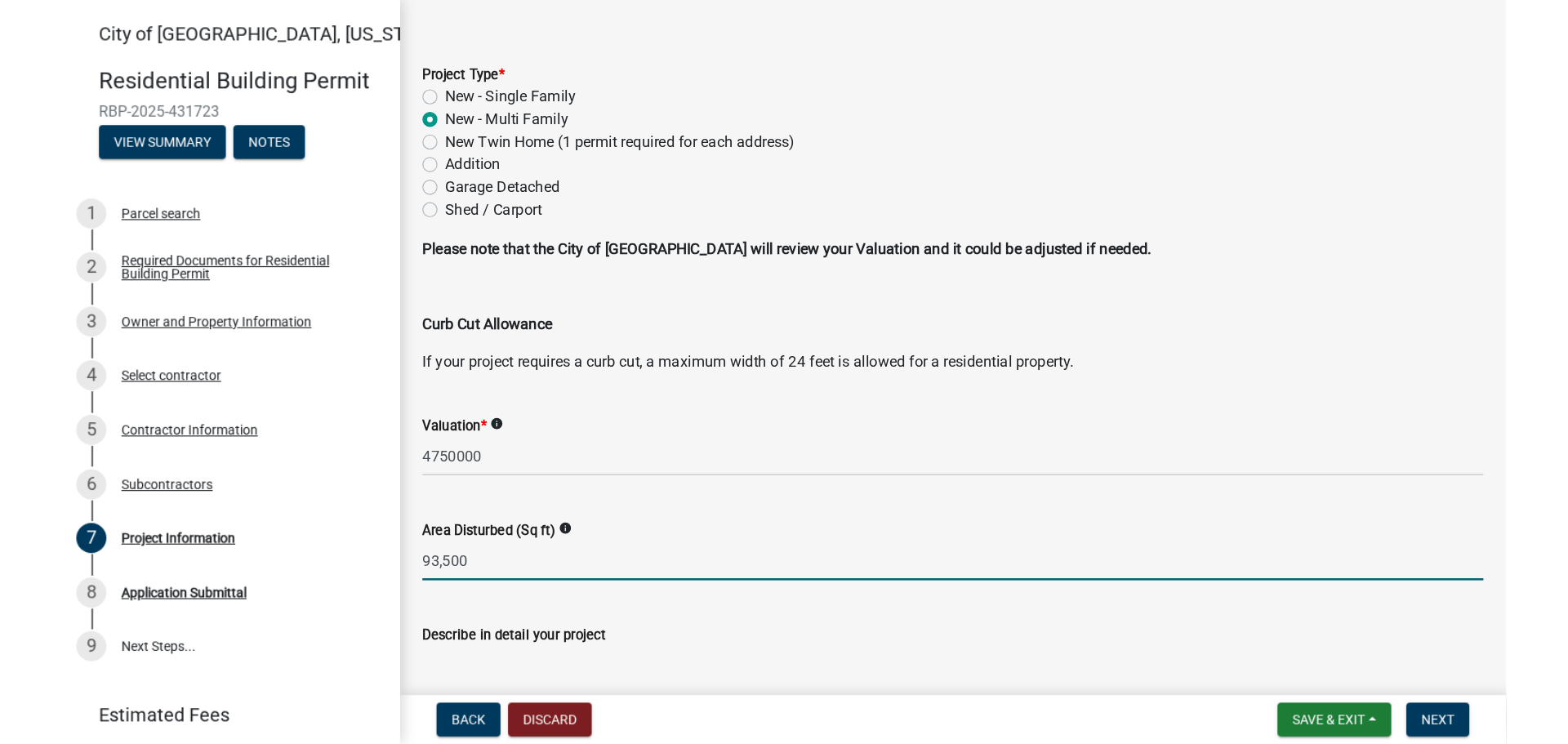 scroll, scrollTop: 163, scrollLeft: 0, axis: vertical 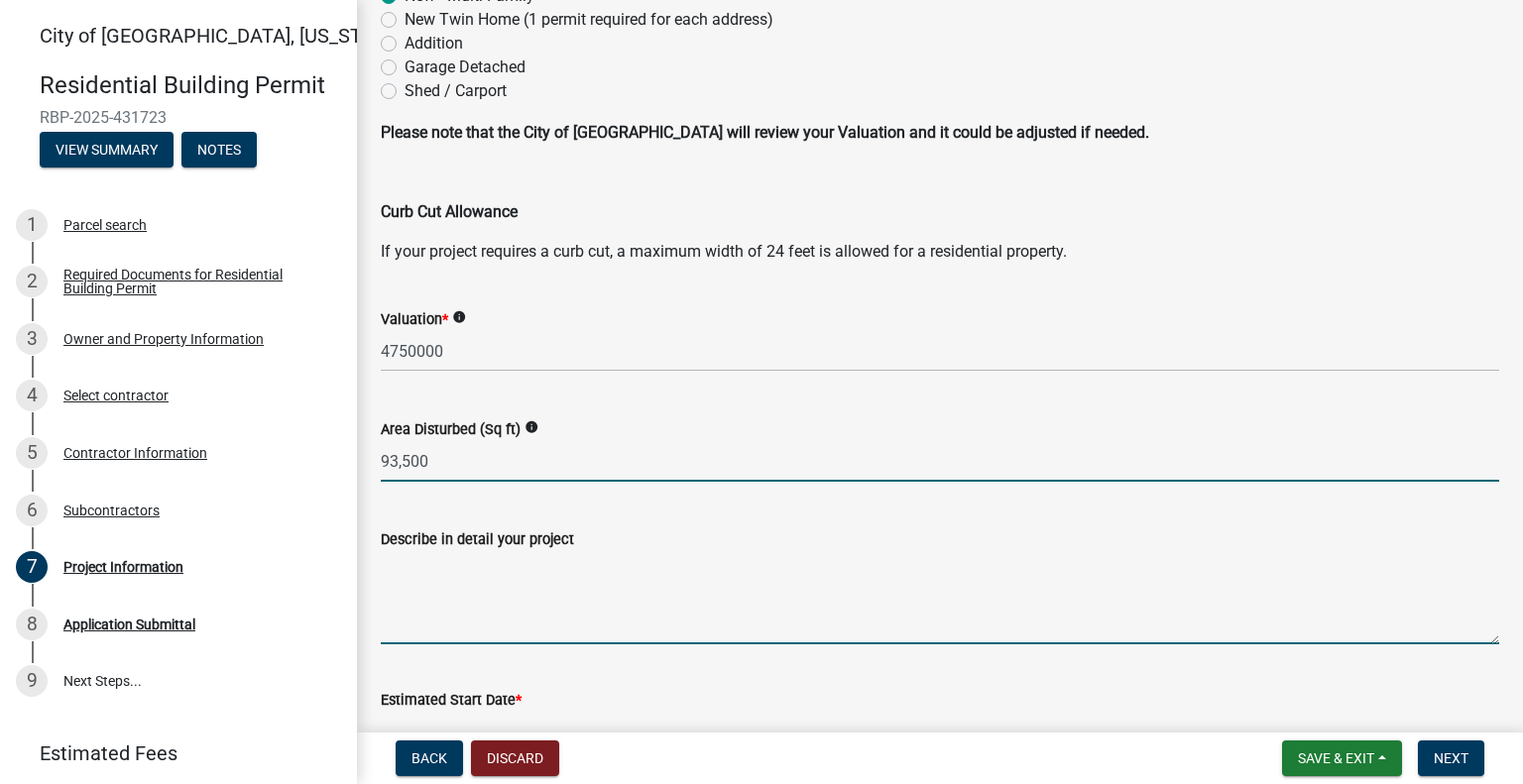 type on "93500" 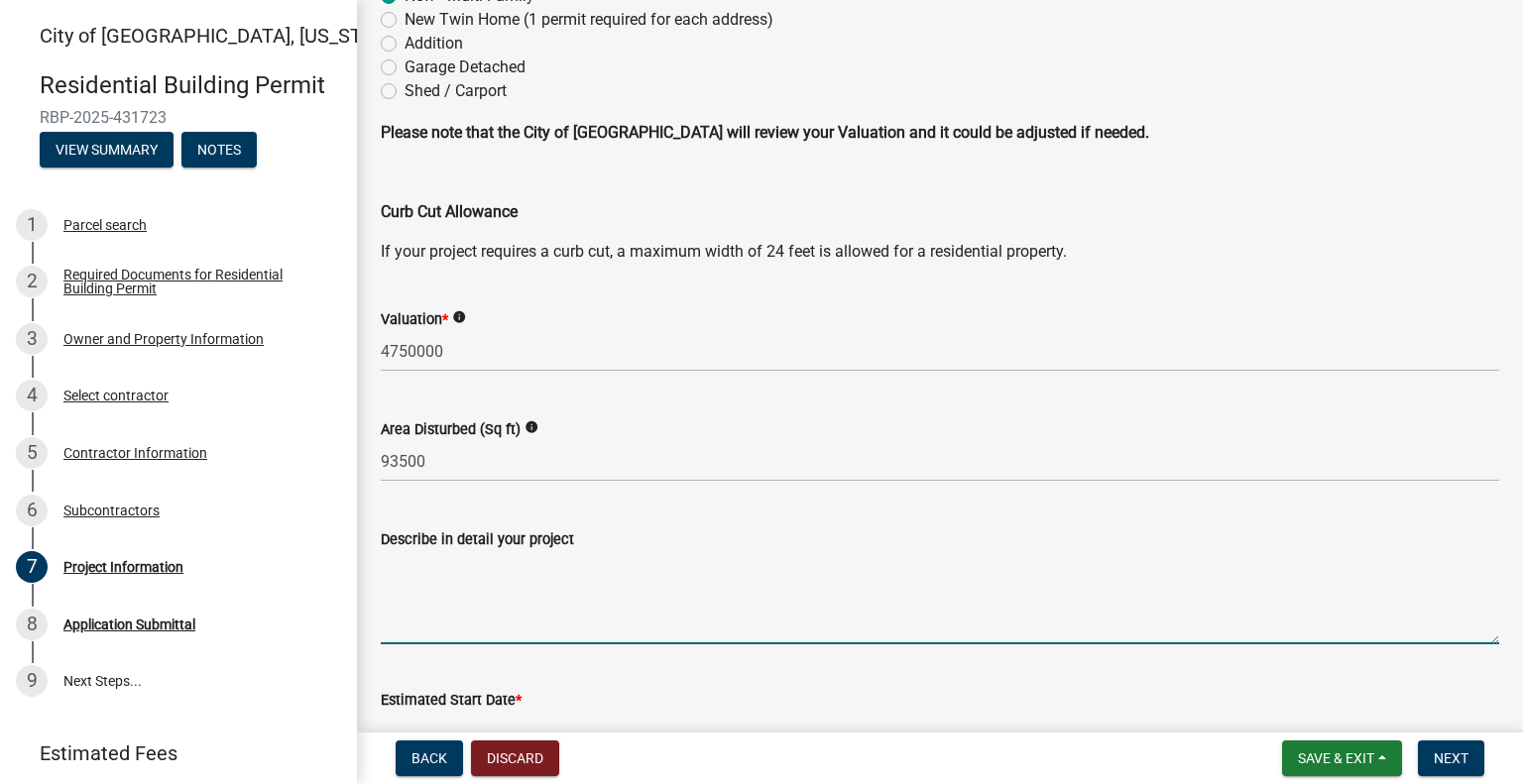 click on "Describe in detail your project" at bounding box center (940, 598) 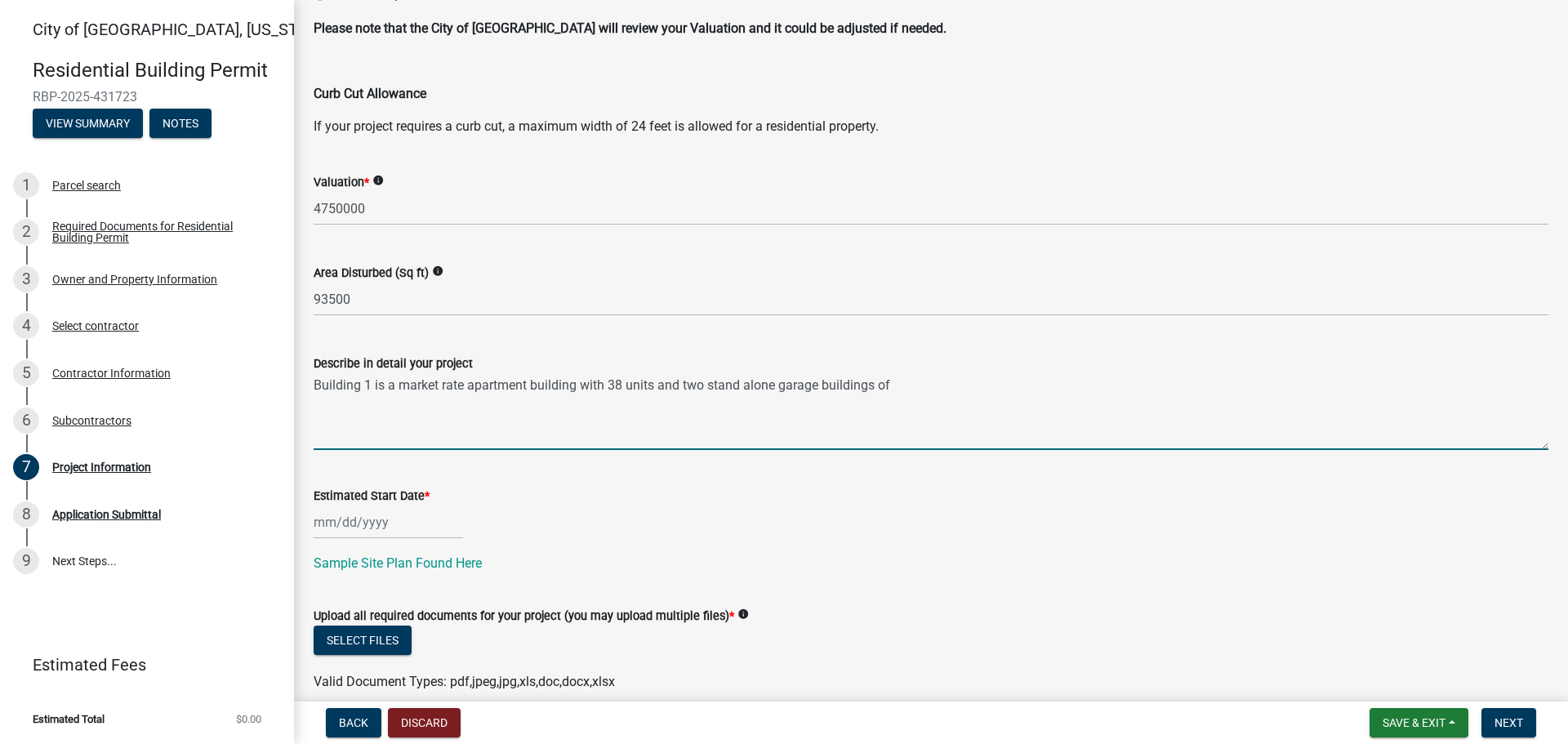 scroll, scrollTop: 245, scrollLeft: 0, axis: vertical 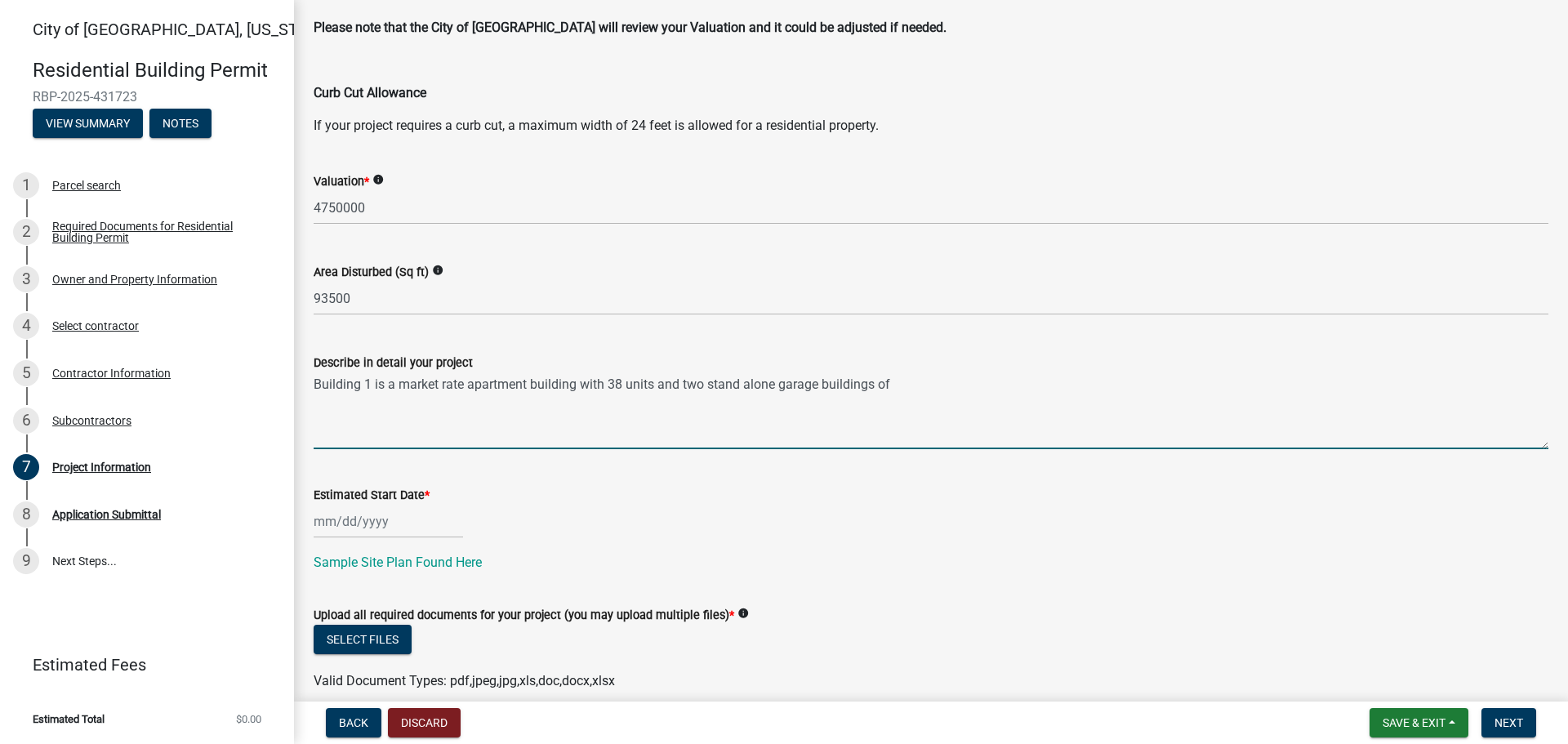 drag, startPoint x: 895, startPoint y: 386, endPoint x: 875, endPoint y: 392, distance: 21 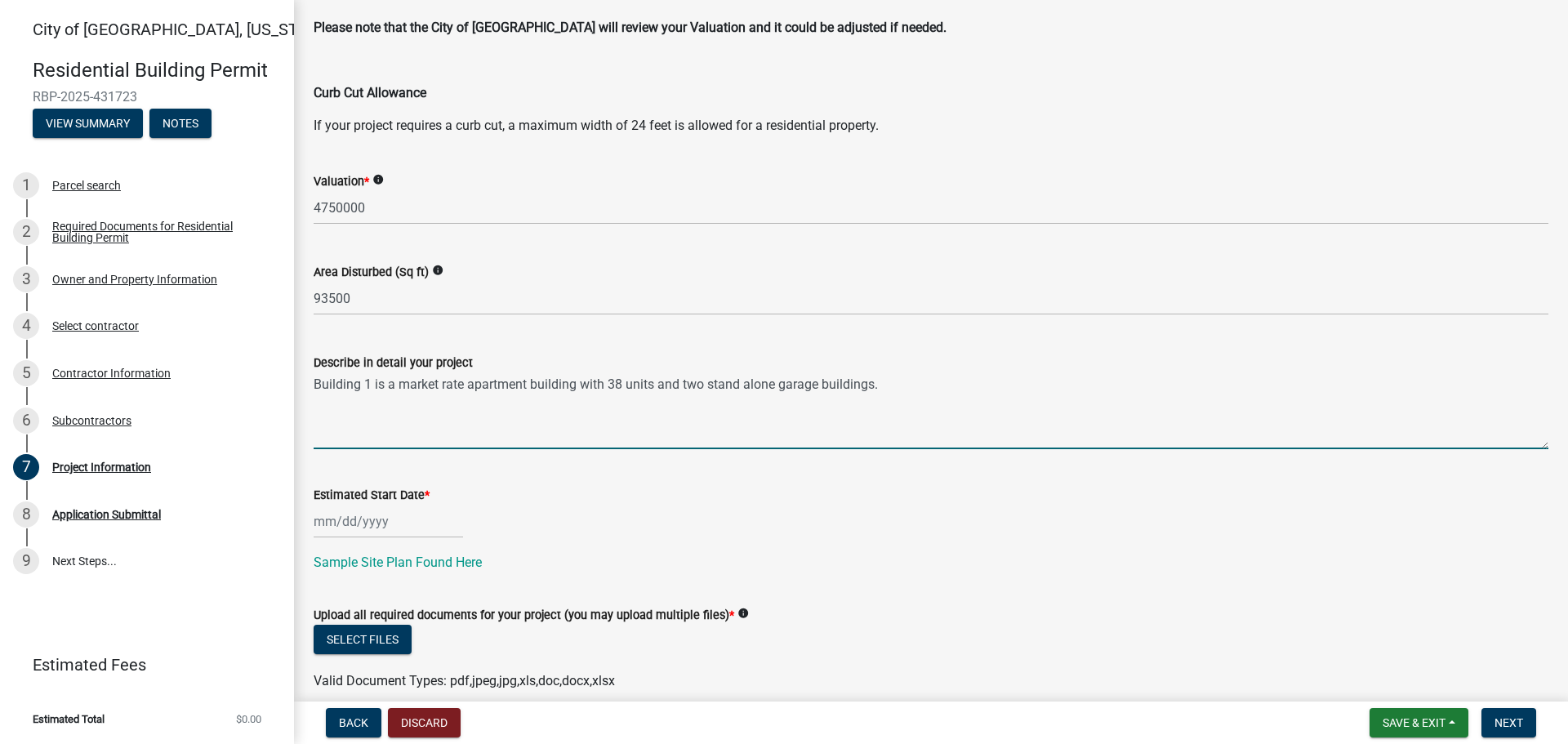 click on "Building 1 is a market rate apartment building with 38 units and two stand alone garage buildings." at bounding box center [931, 411] 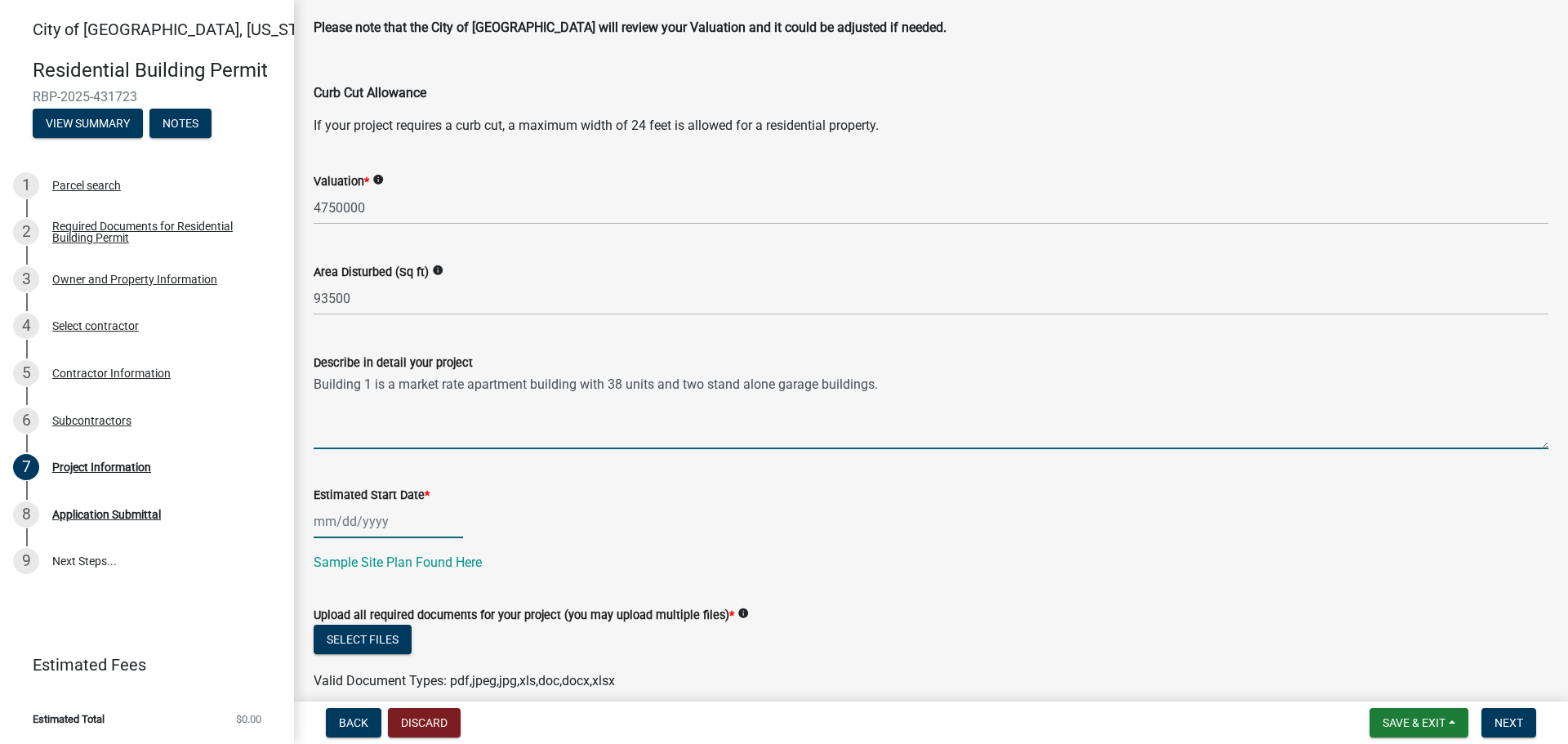click 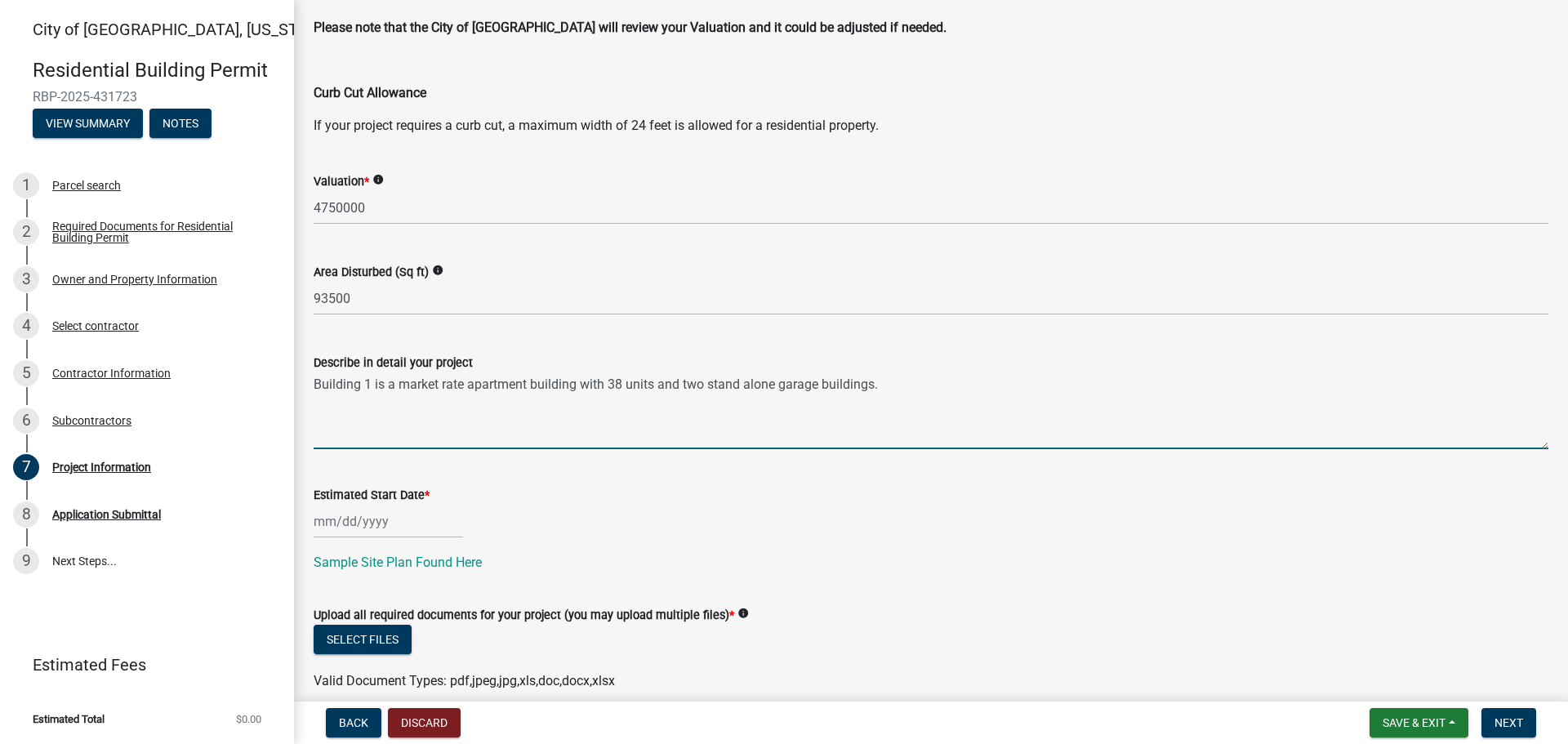 select on "7" 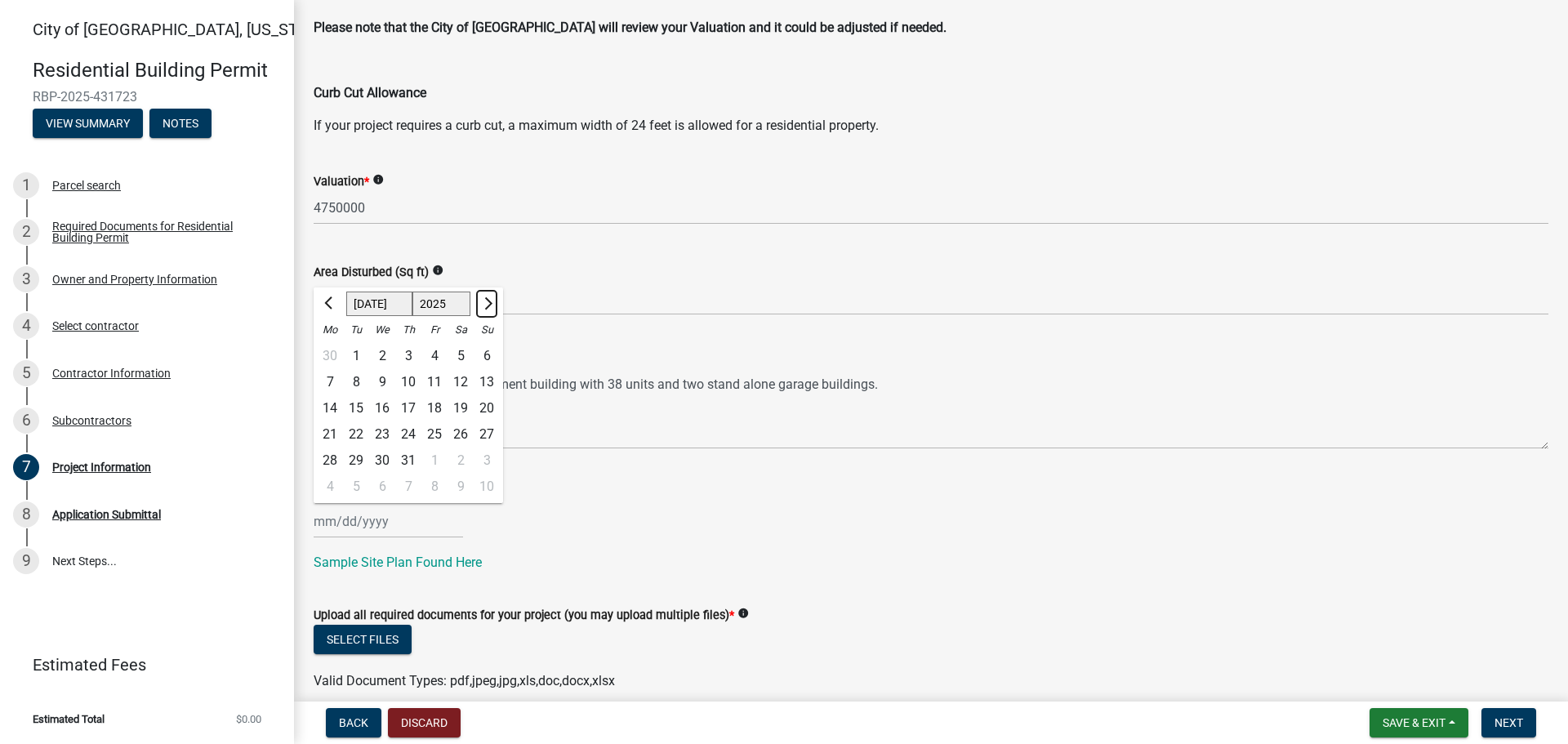 click 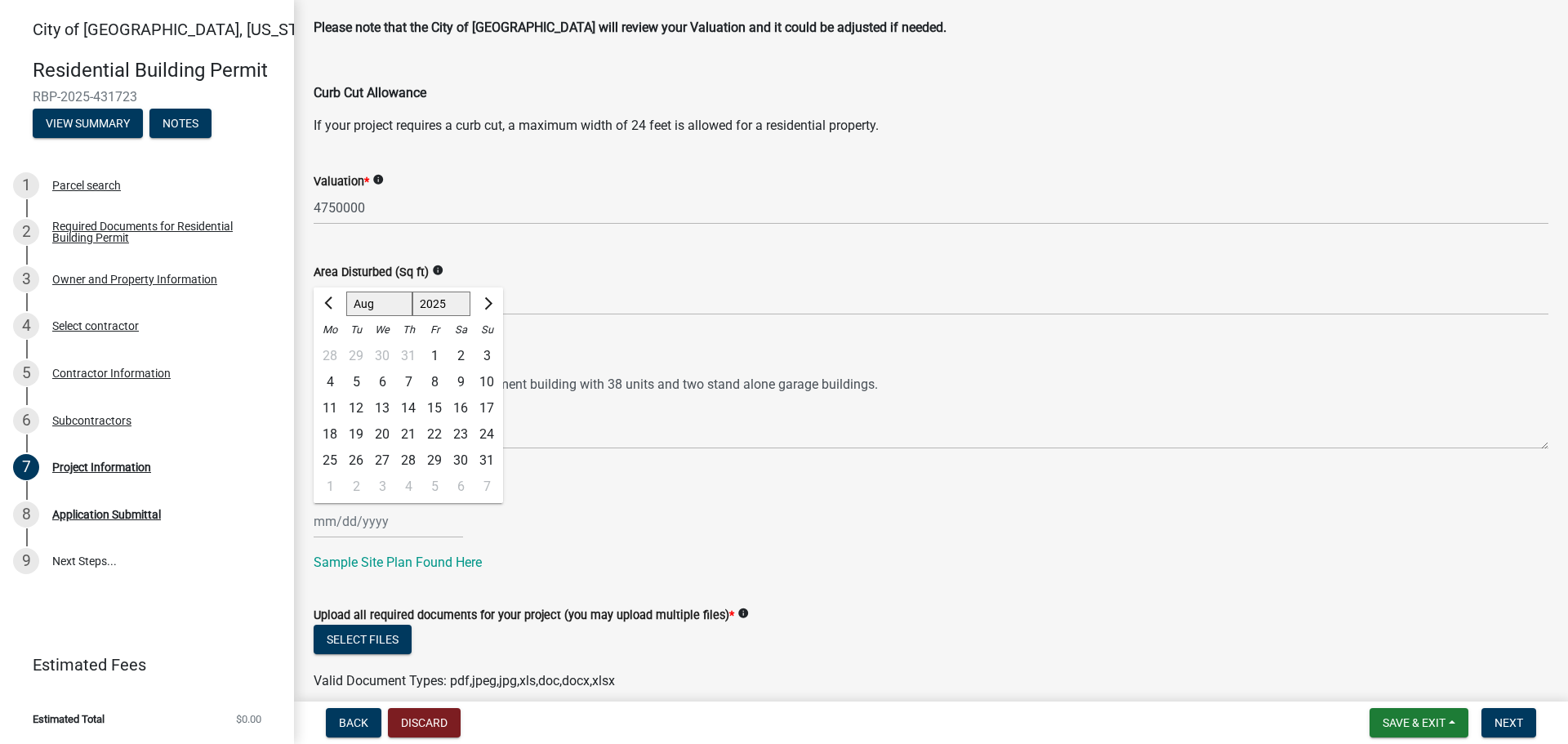 click on "18" 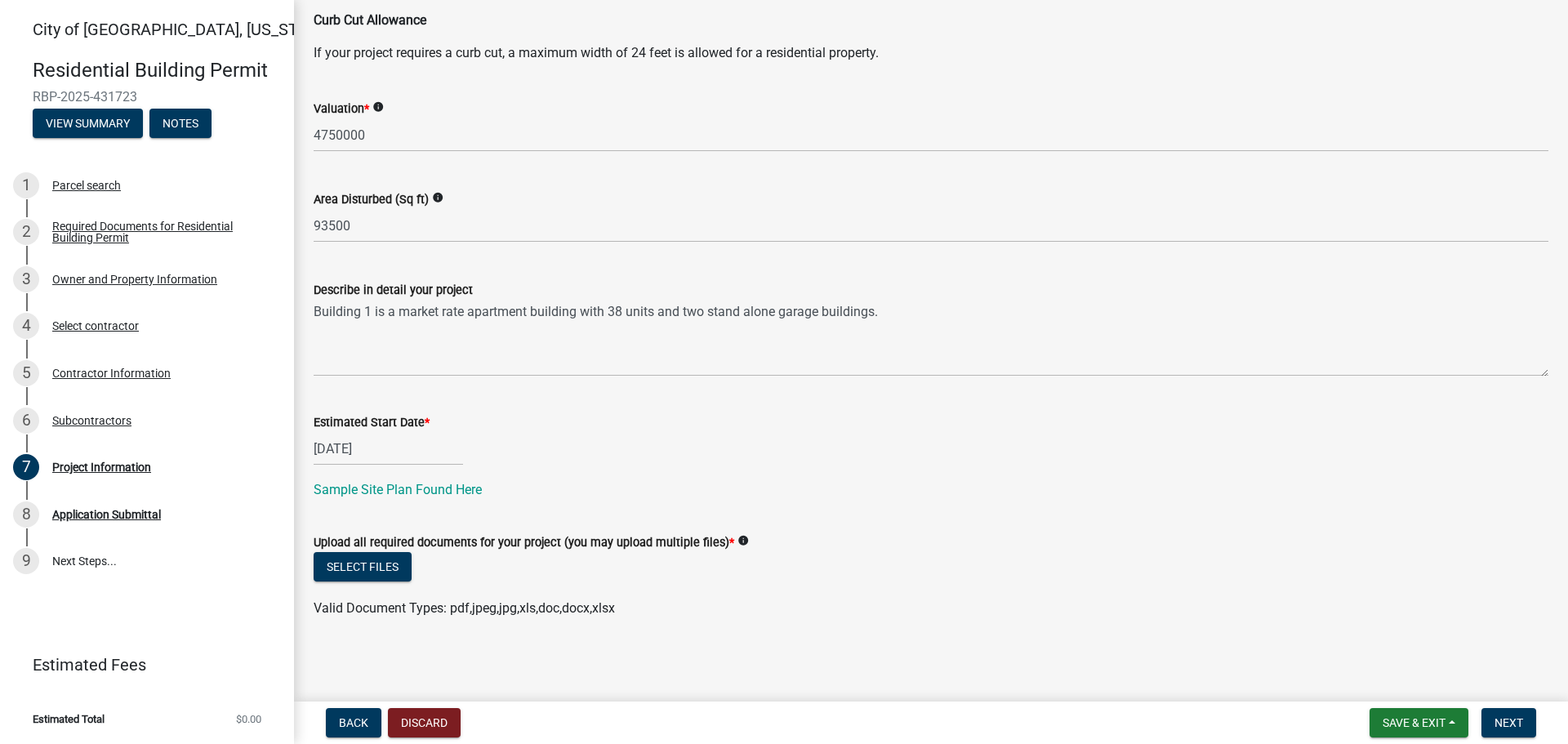 scroll, scrollTop: 319, scrollLeft: 0, axis: vertical 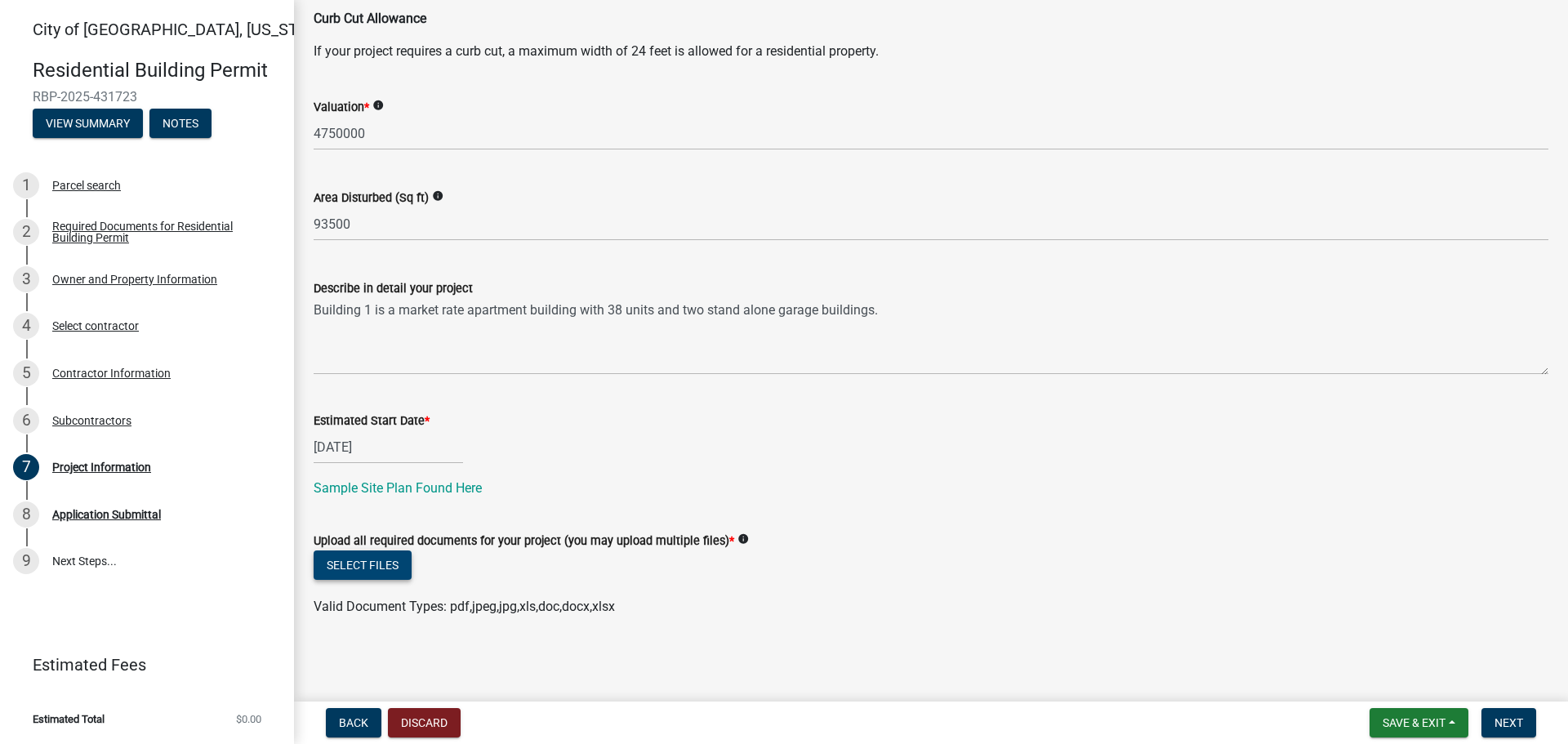 click on "Select files" 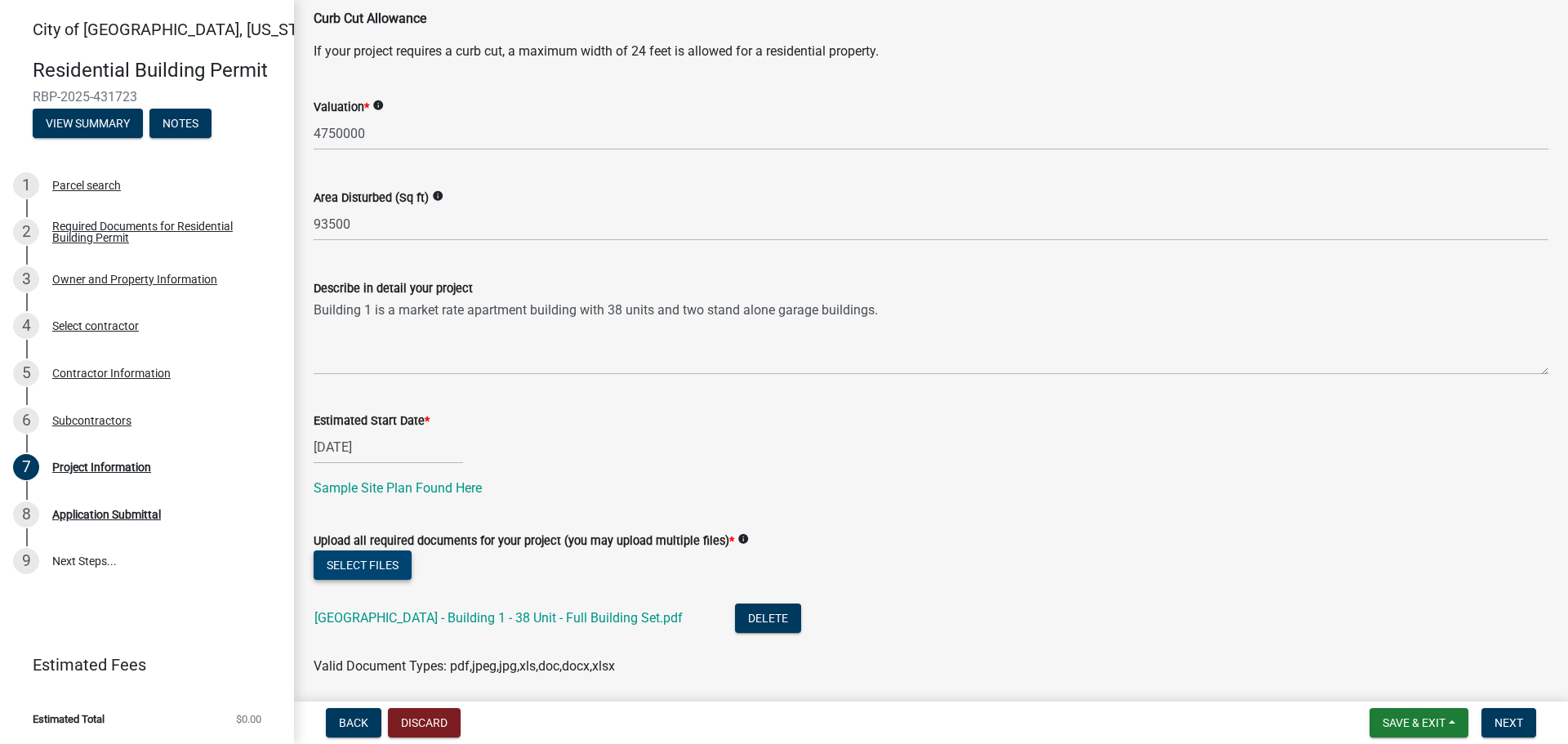 click on "Select files" 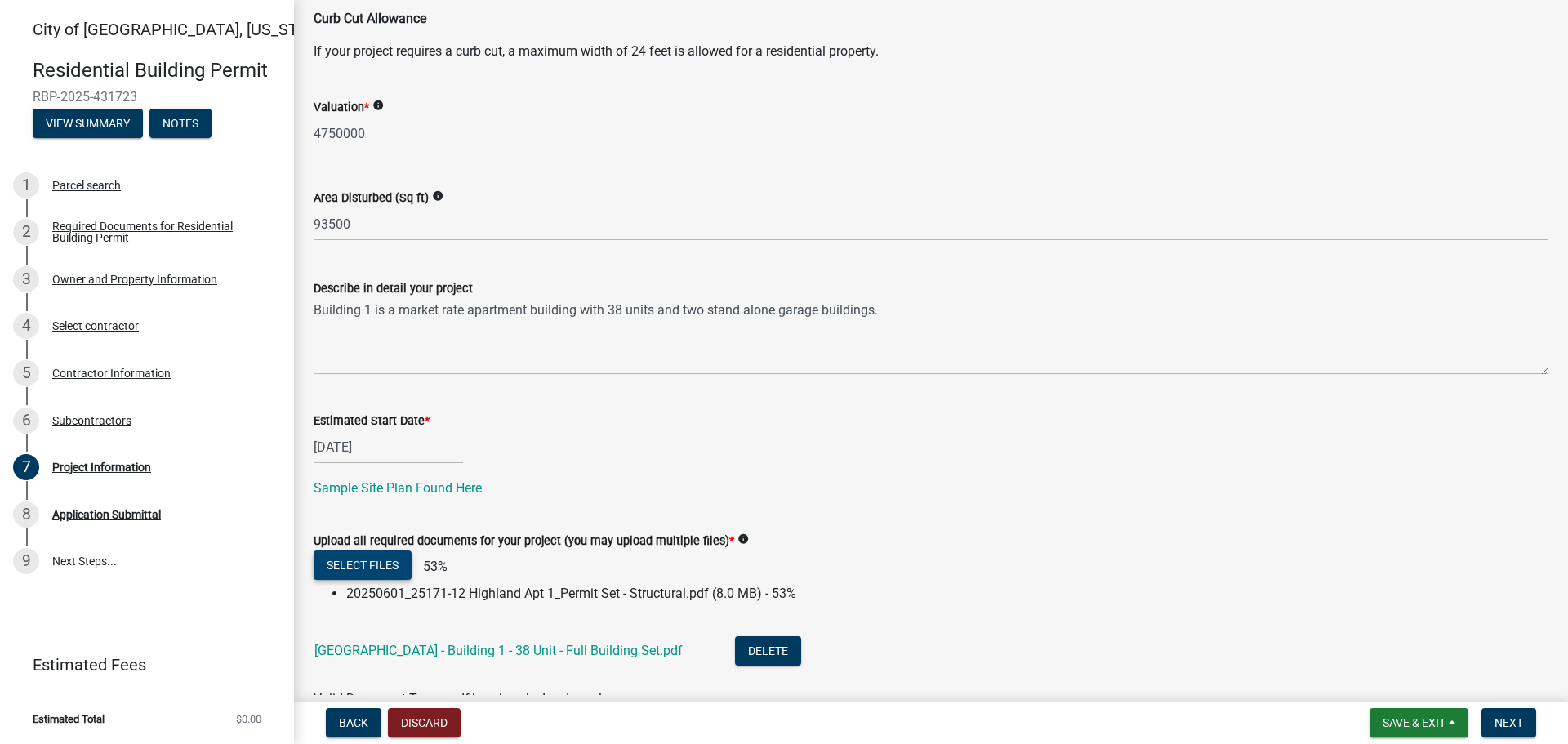 click on "Select files" 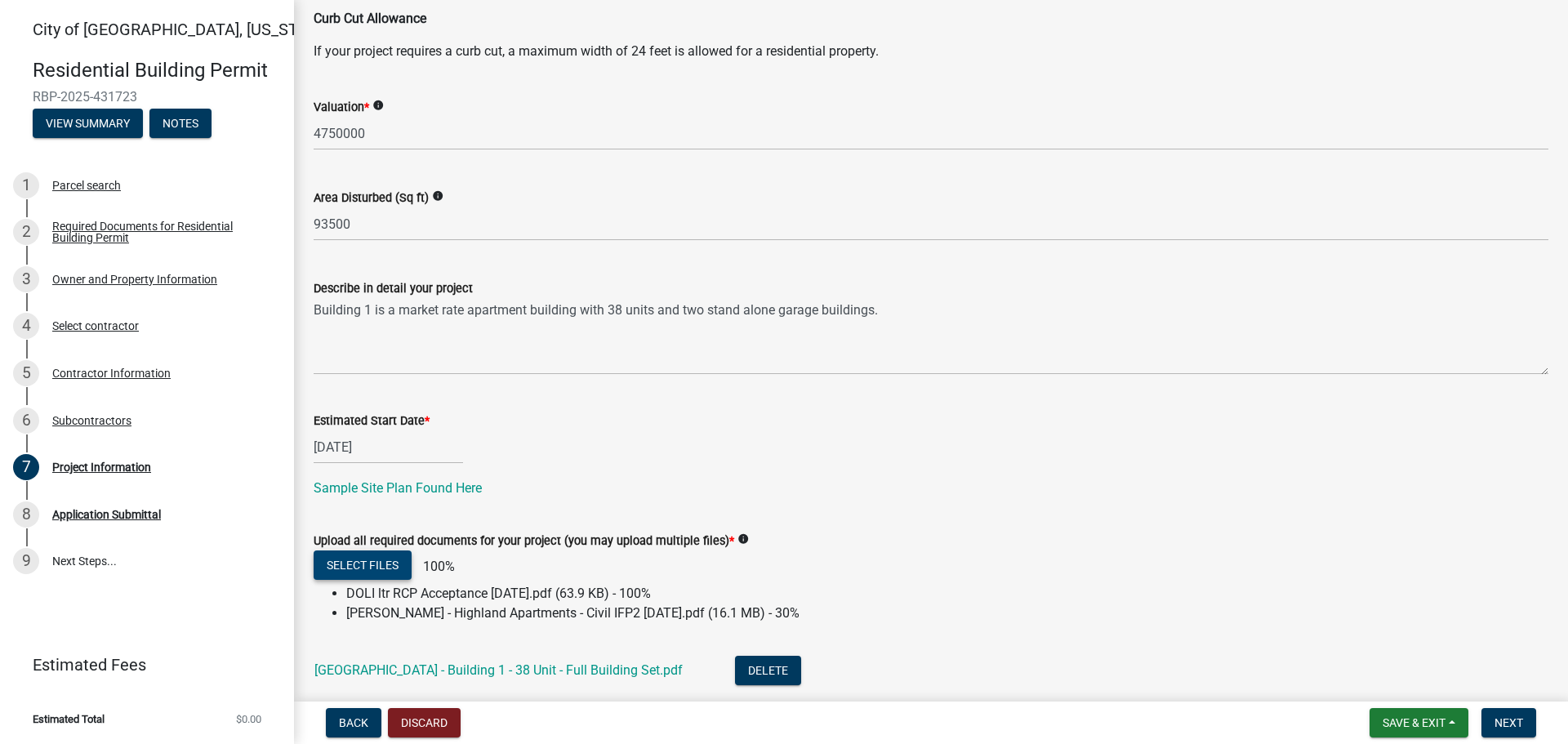 click on "Select files" 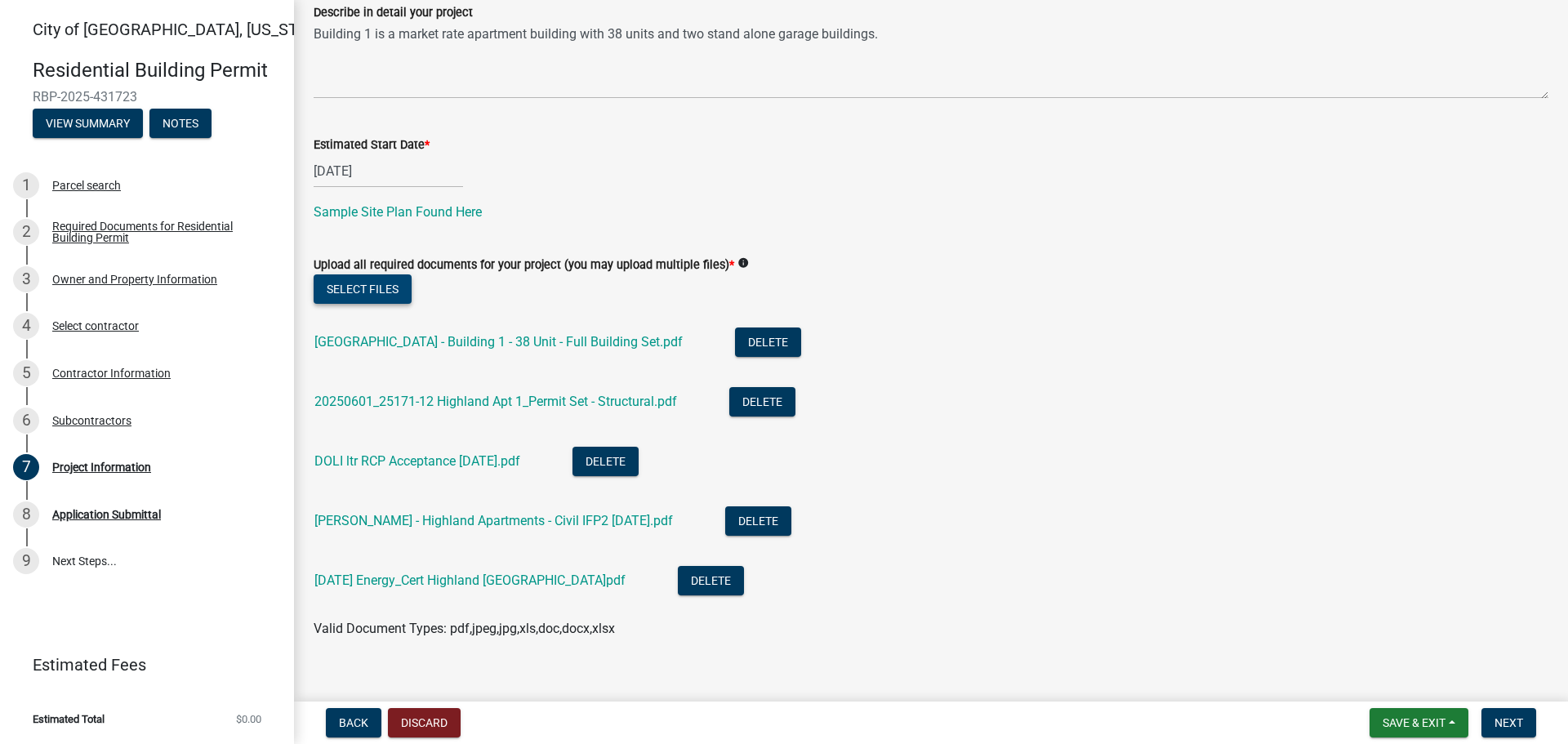 scroll, scrollTop: 617, scrollLeft: 0, axis: vertical 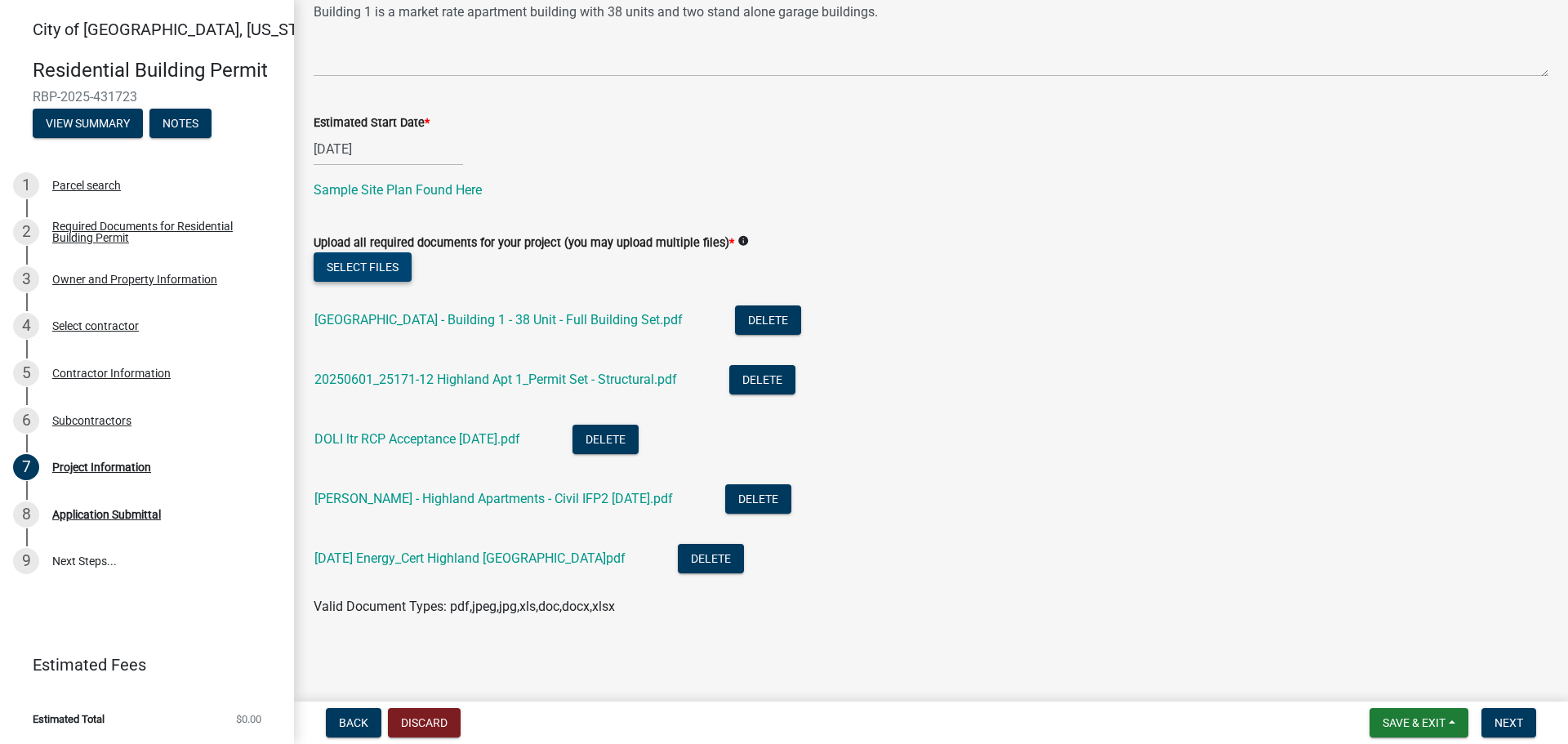 click on "Select files" 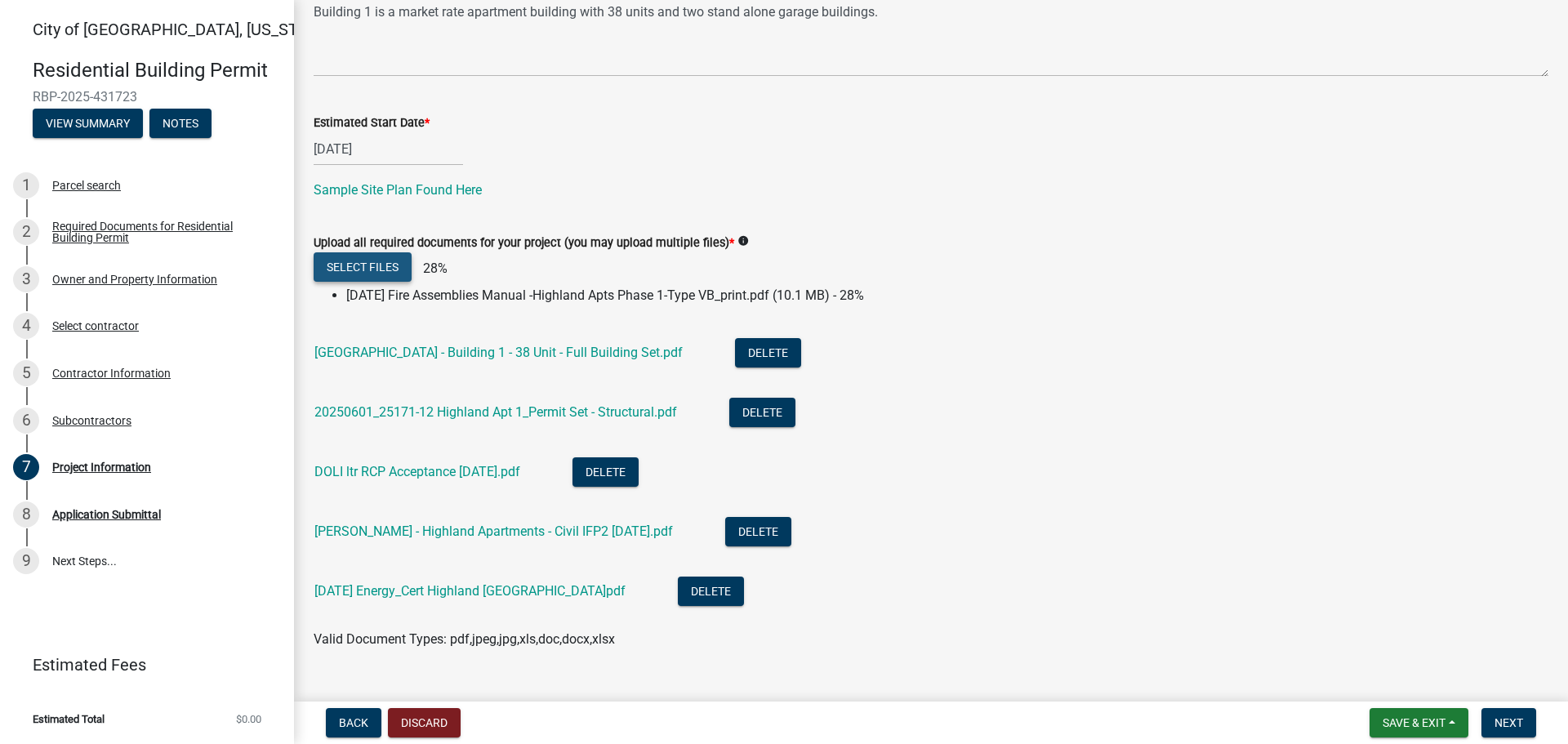 click on "Select files" 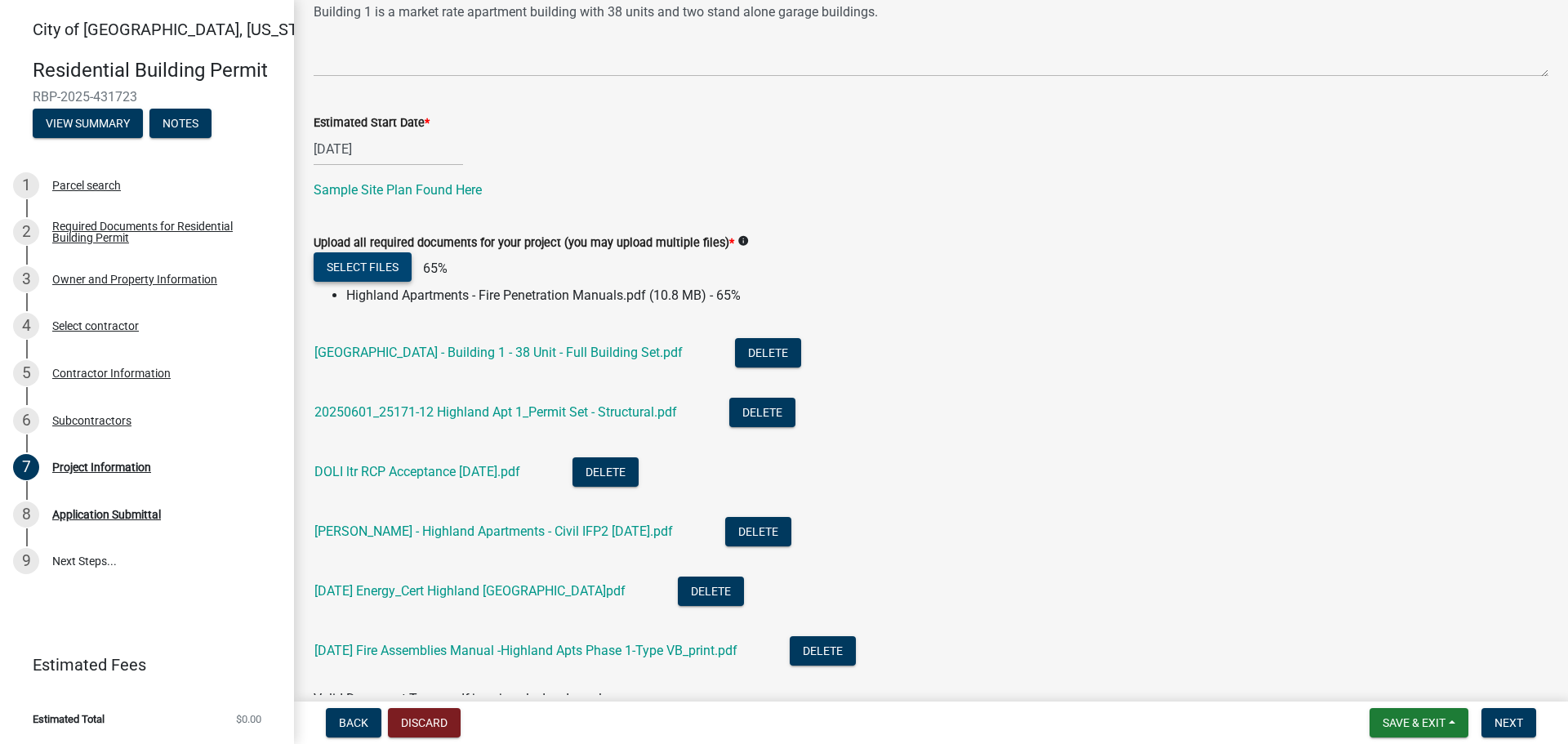 click on "Select files" 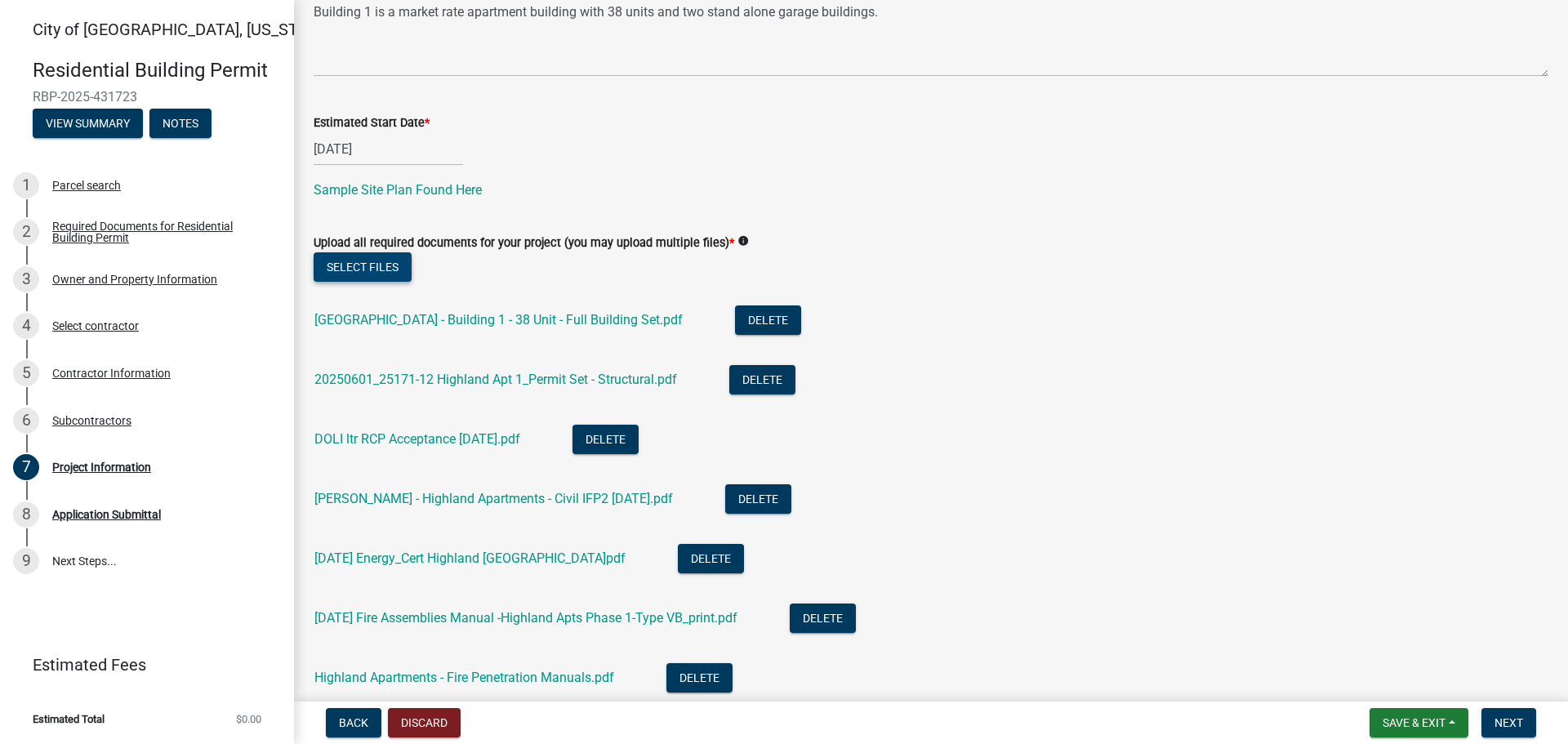 click on "Select files" 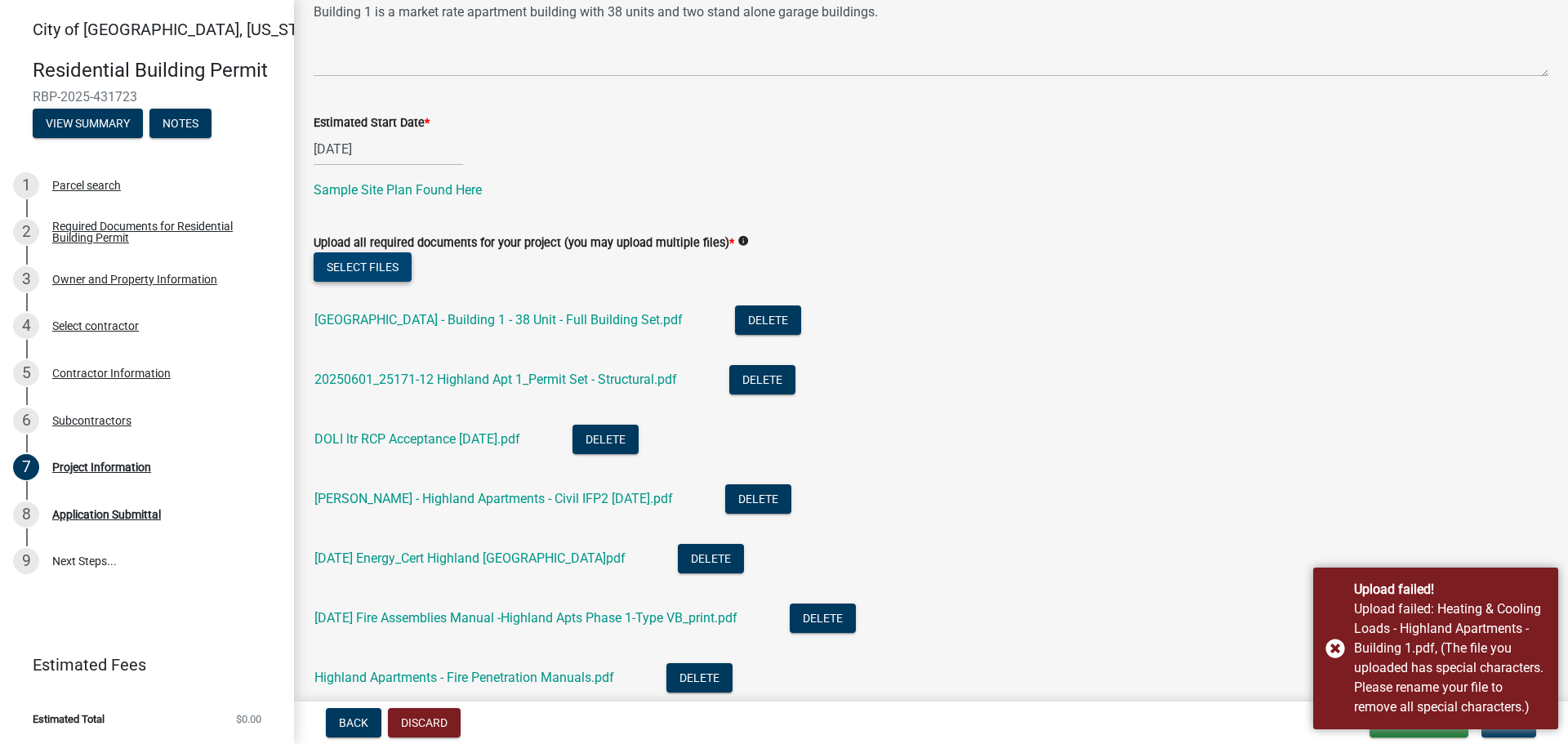 click on "Select files" 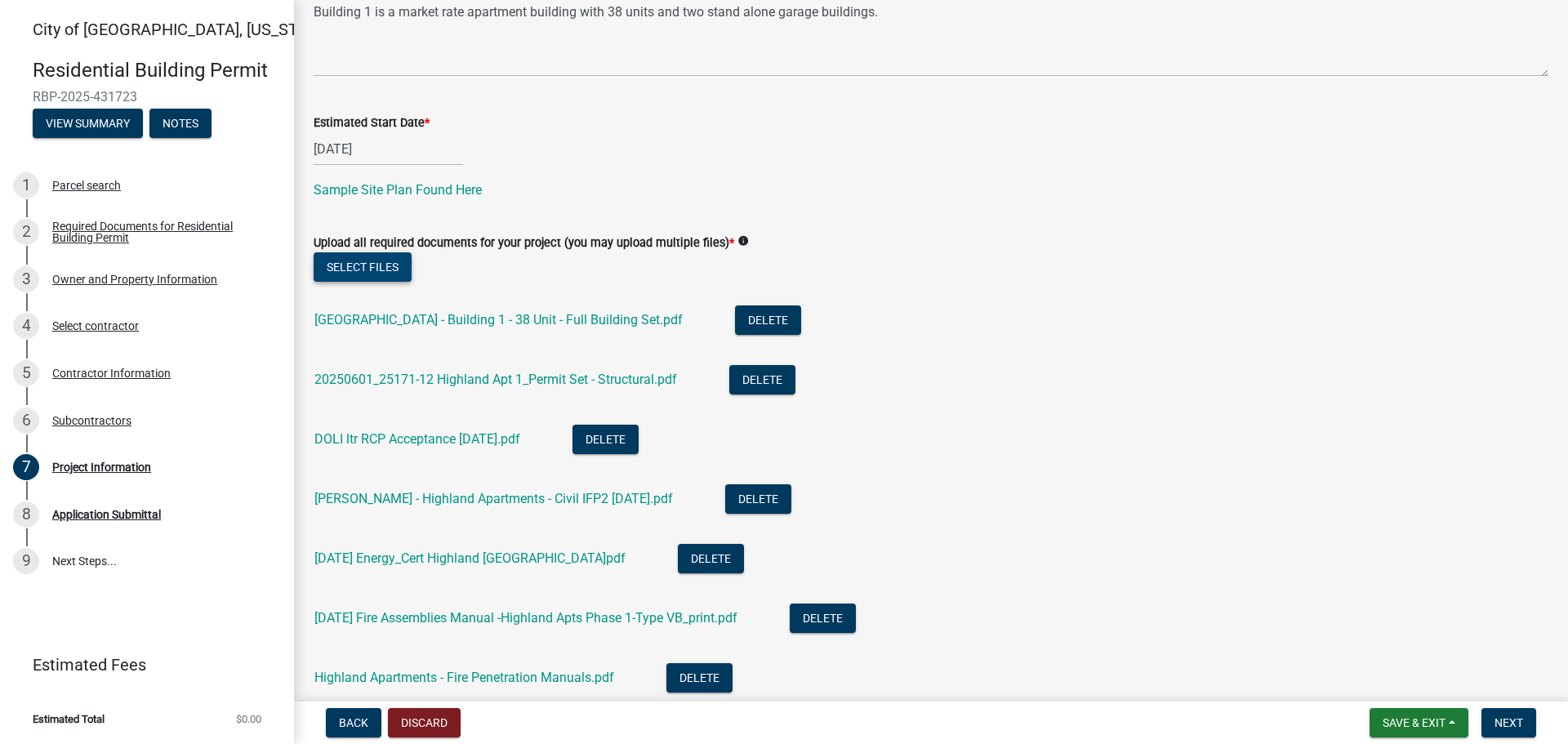 click on "Select files" 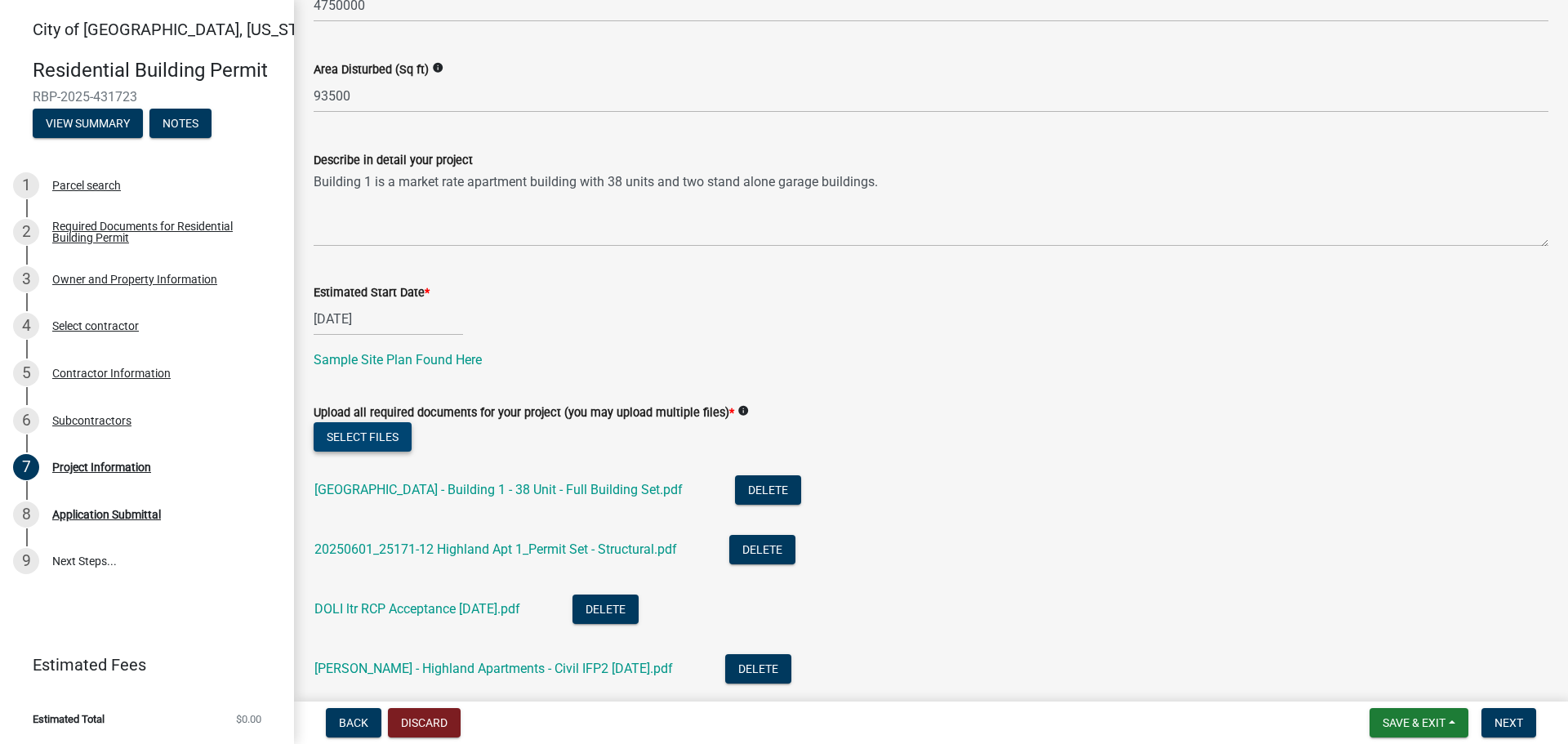 scroll, scrollTop: 39, scrollLeft: 0, axis: vertical 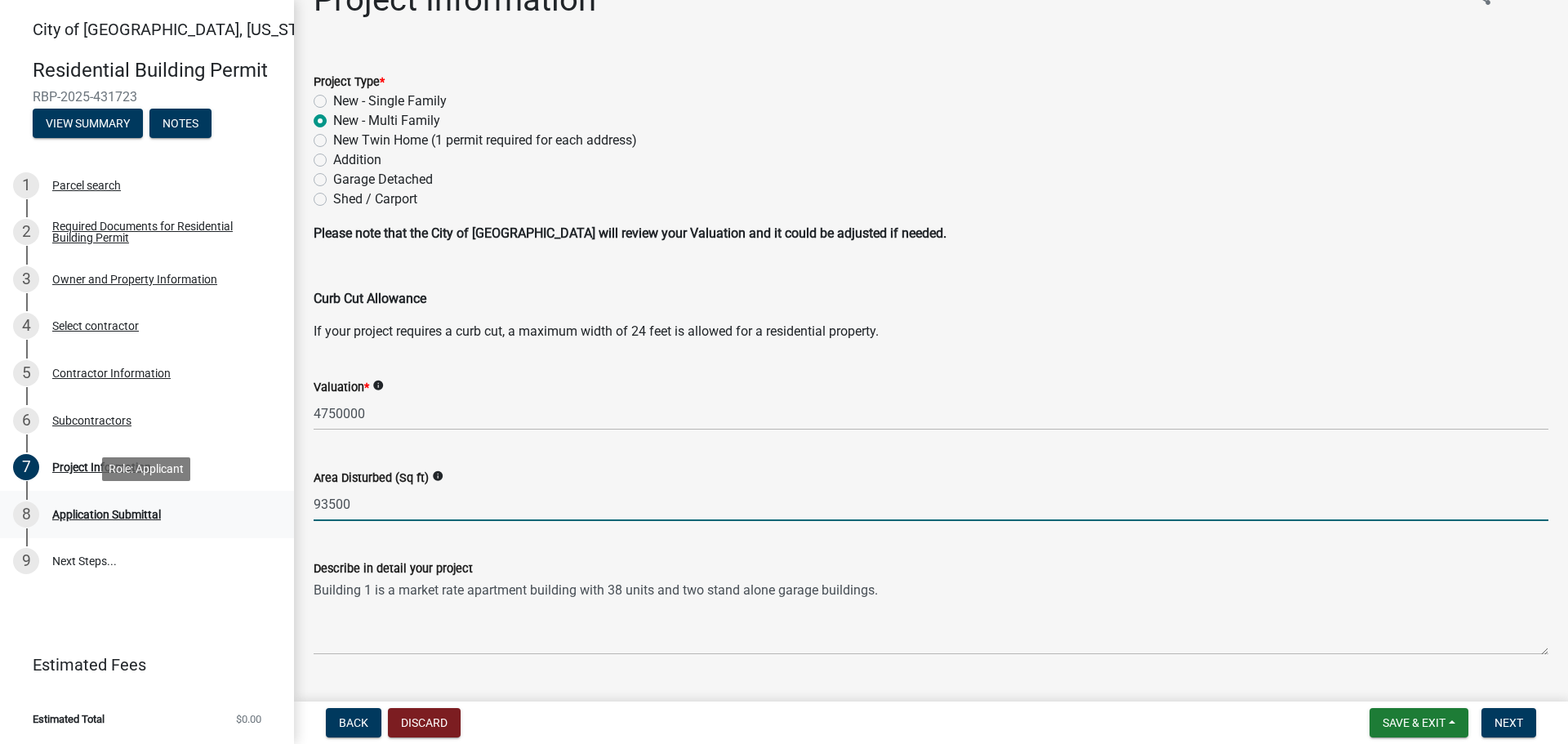 drag, startPoint x: 353, startPoint y: 506, endPoint x: 287, endPoint y: 497, distance: 66.61081 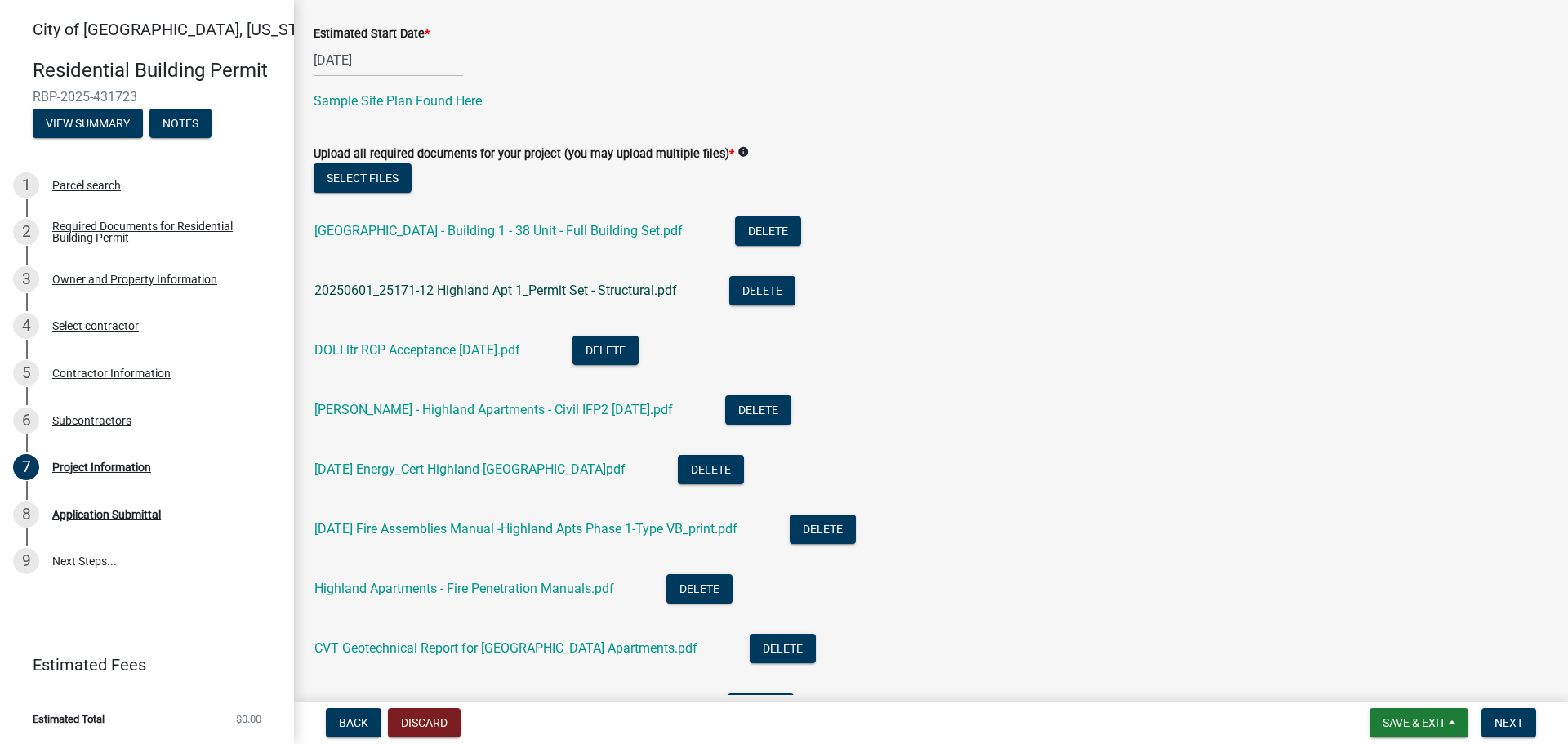 scroll, scrollTop: 693, scrollLeft: 0, axis: vertical 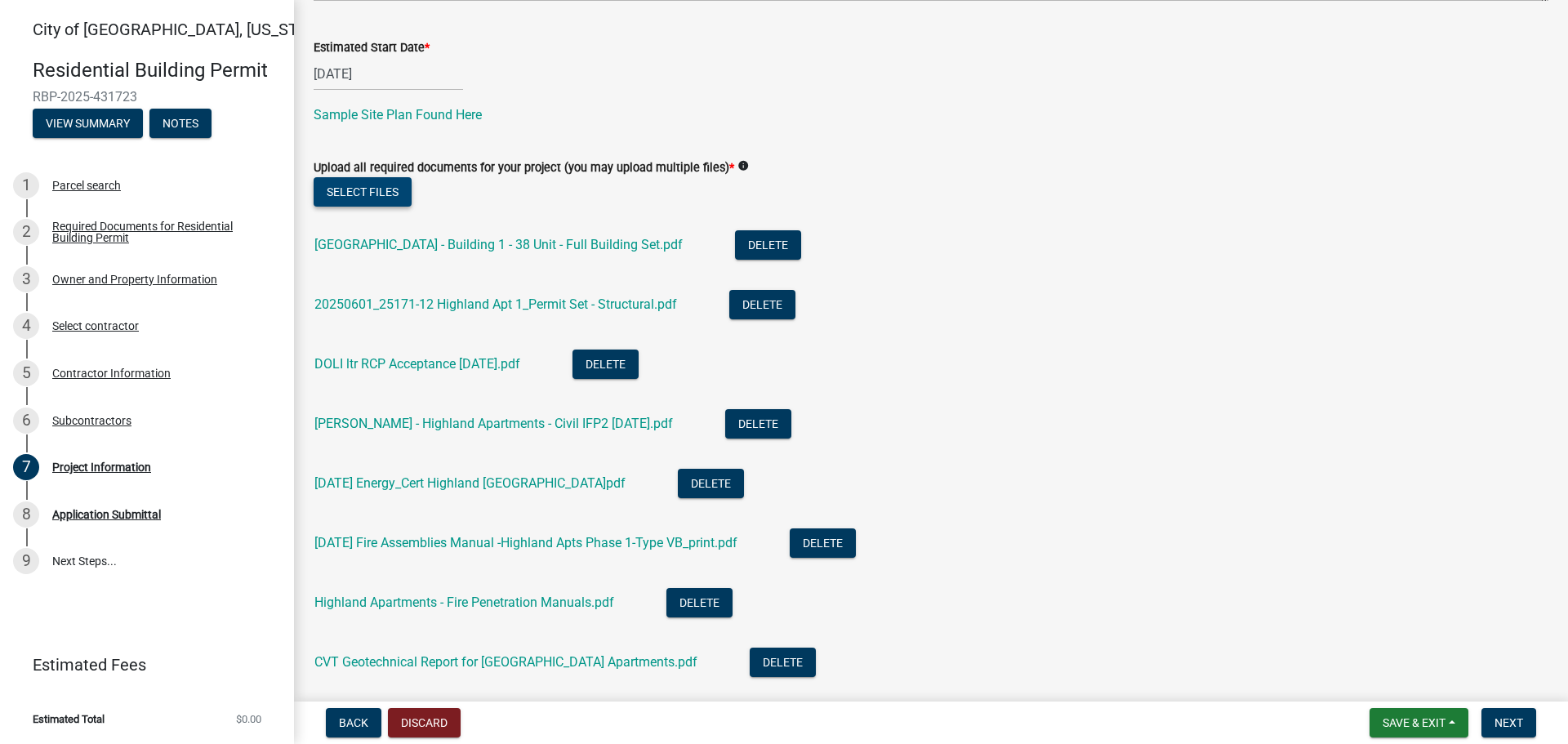 type on "101000" 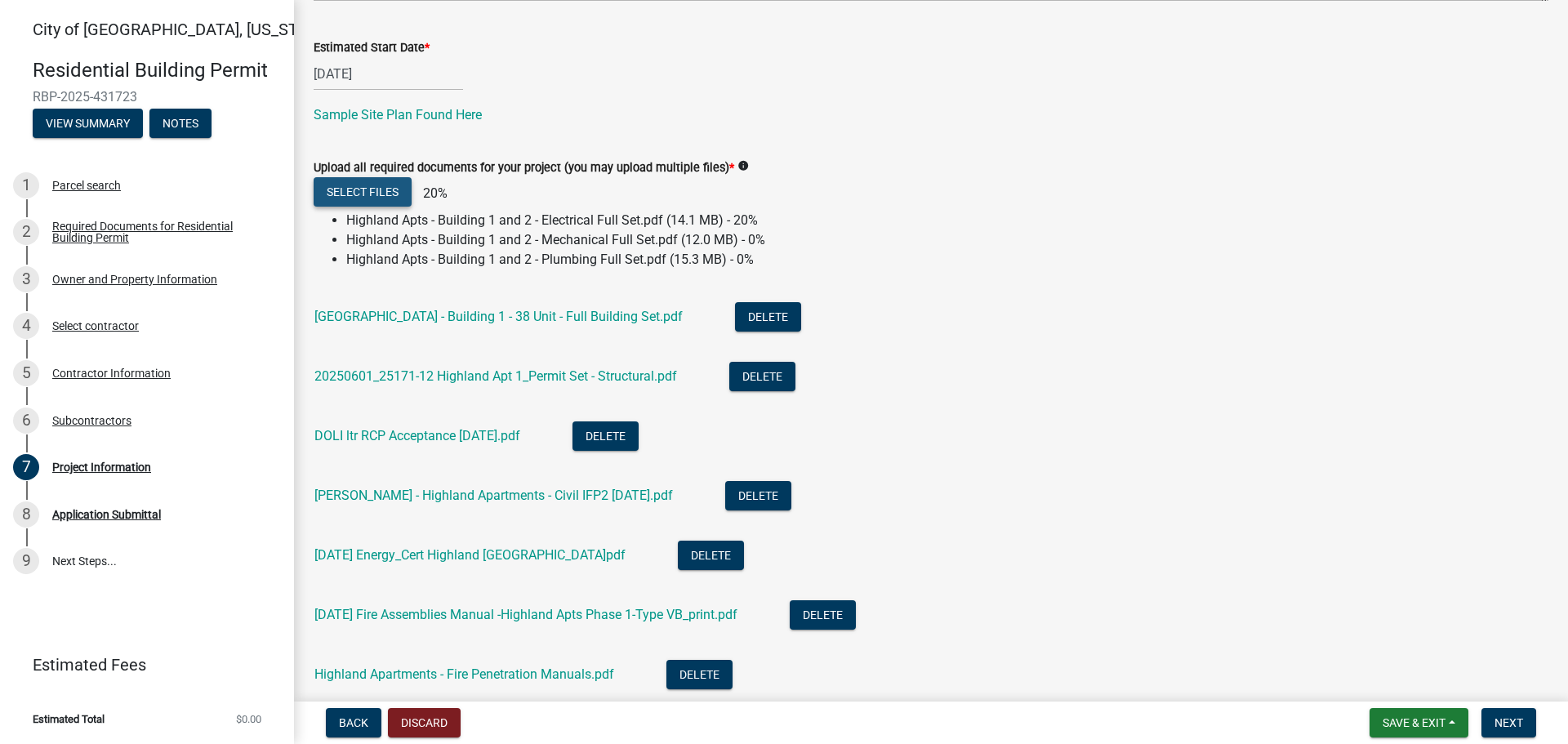click on "Select files" 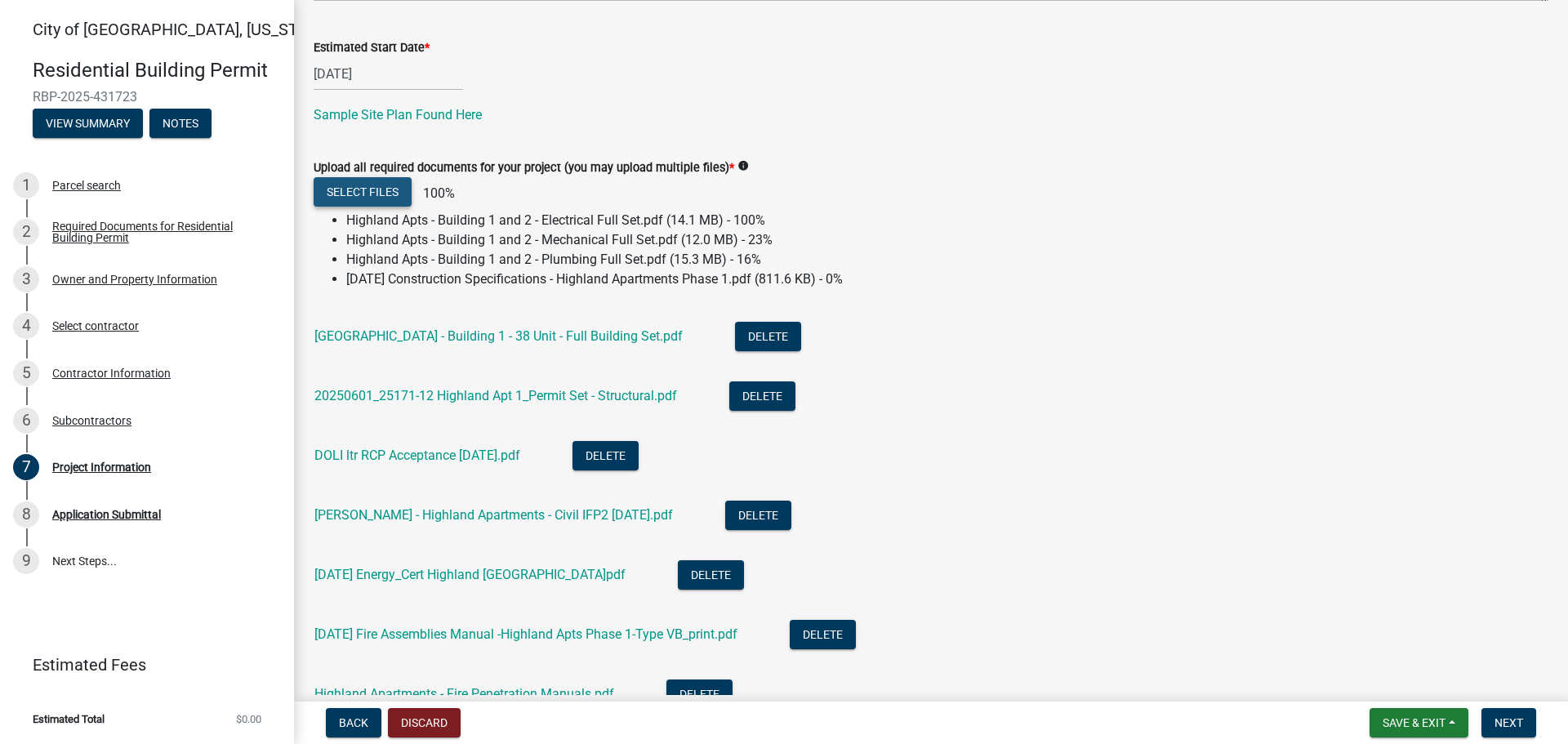 click on "Select files" 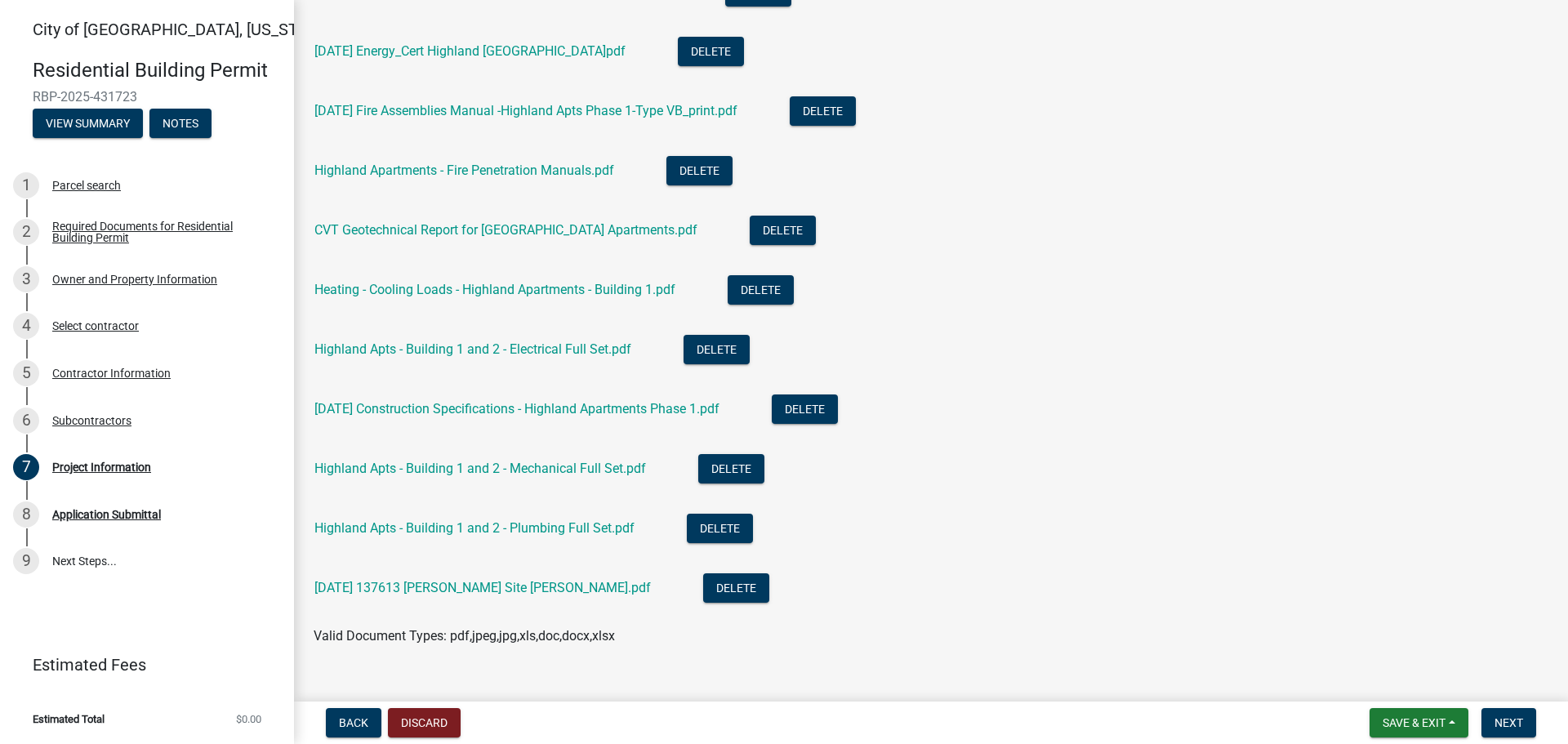 scroll, scrollTop: 1154, scrollLeft: 0, axis: vertical 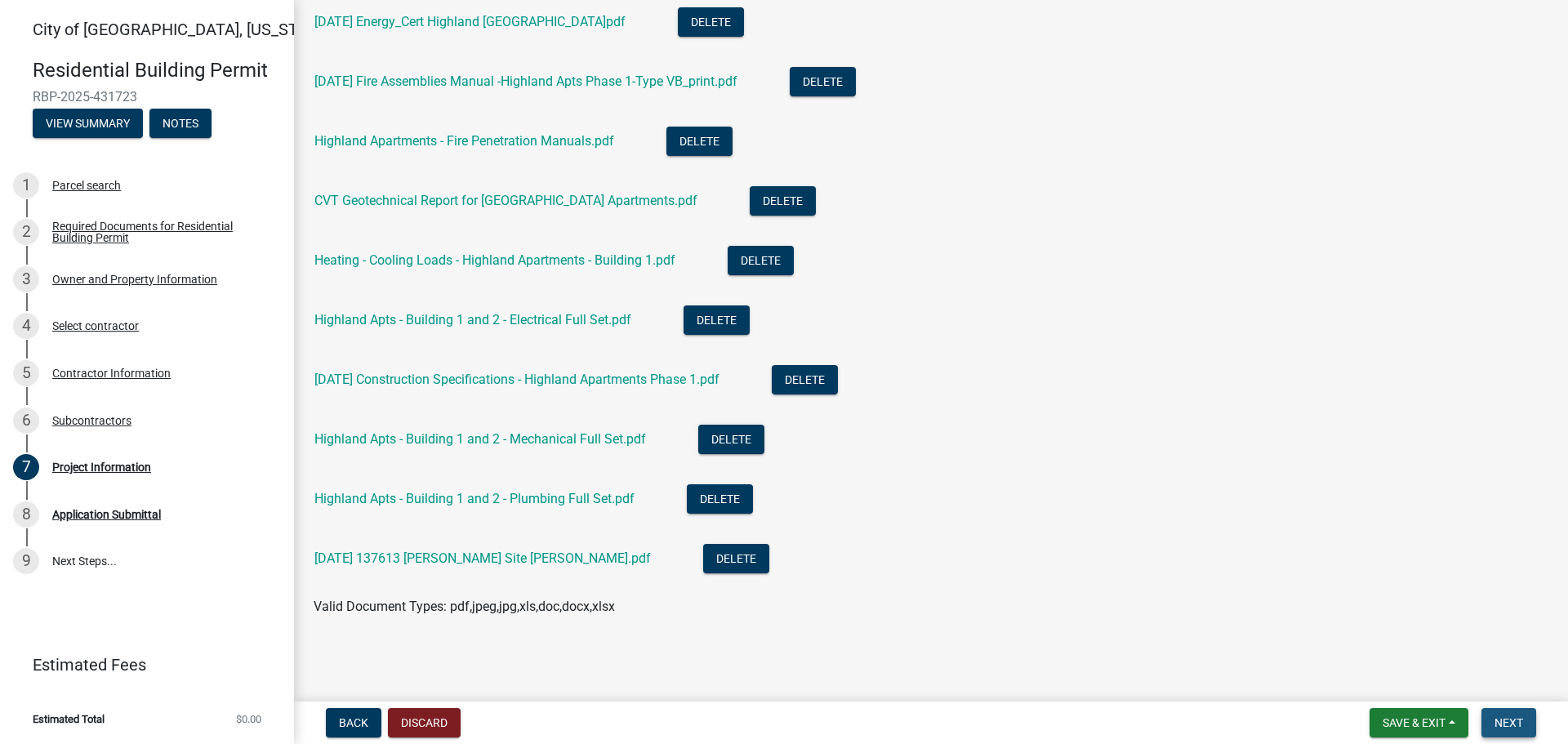 click on "Next" at bounding box center [1508, 723] 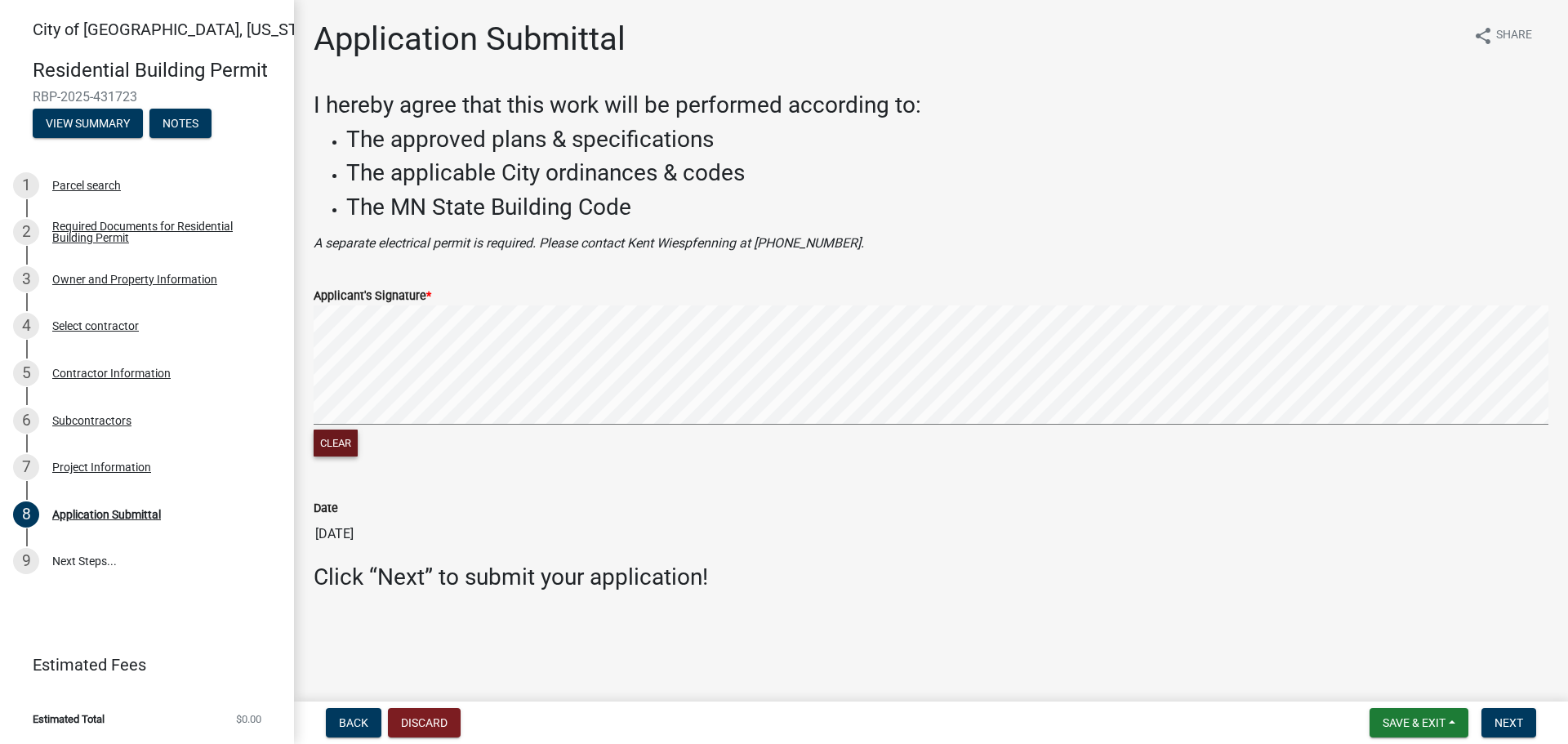 click on "Clear" 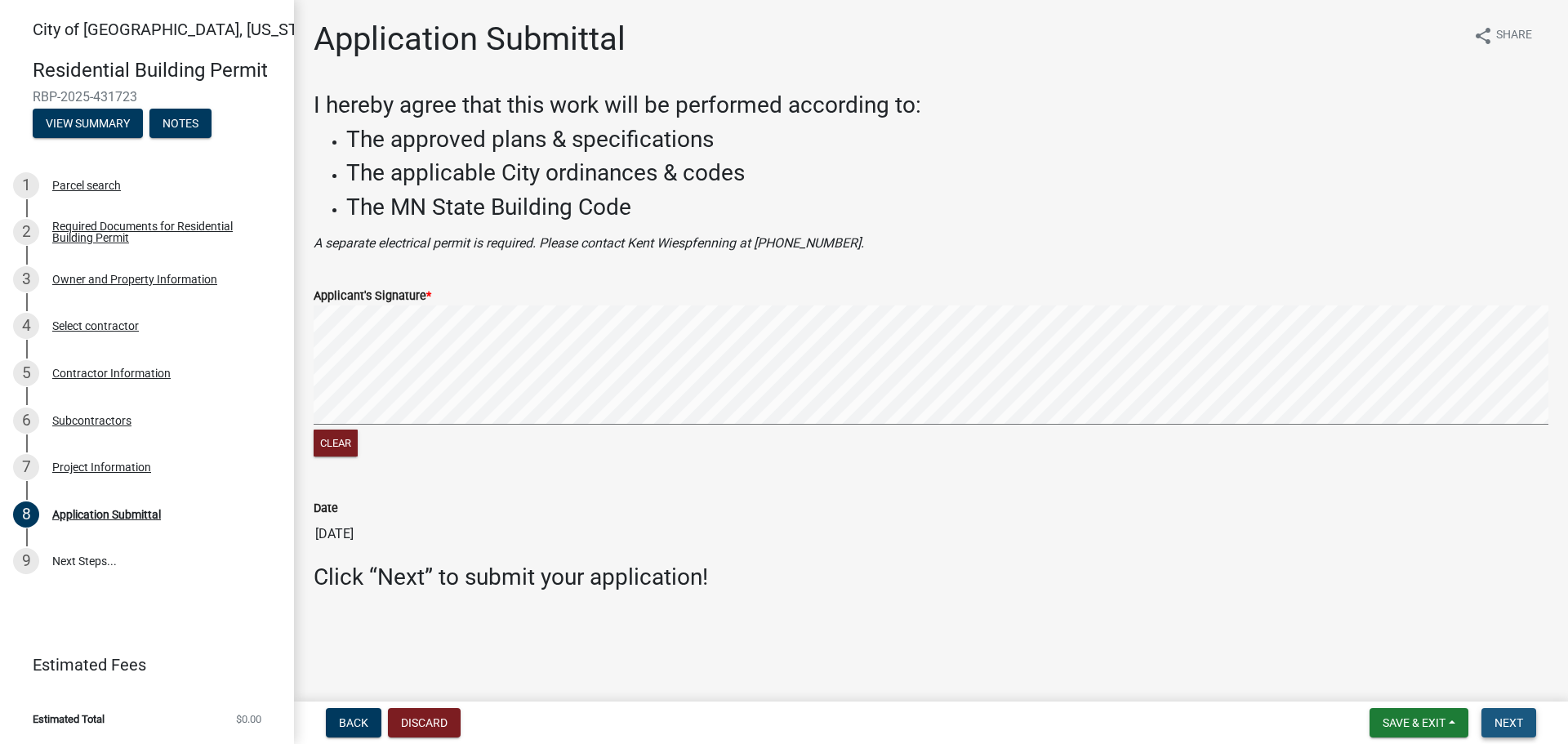 click on "Next" at bounding box center (1508, 723) 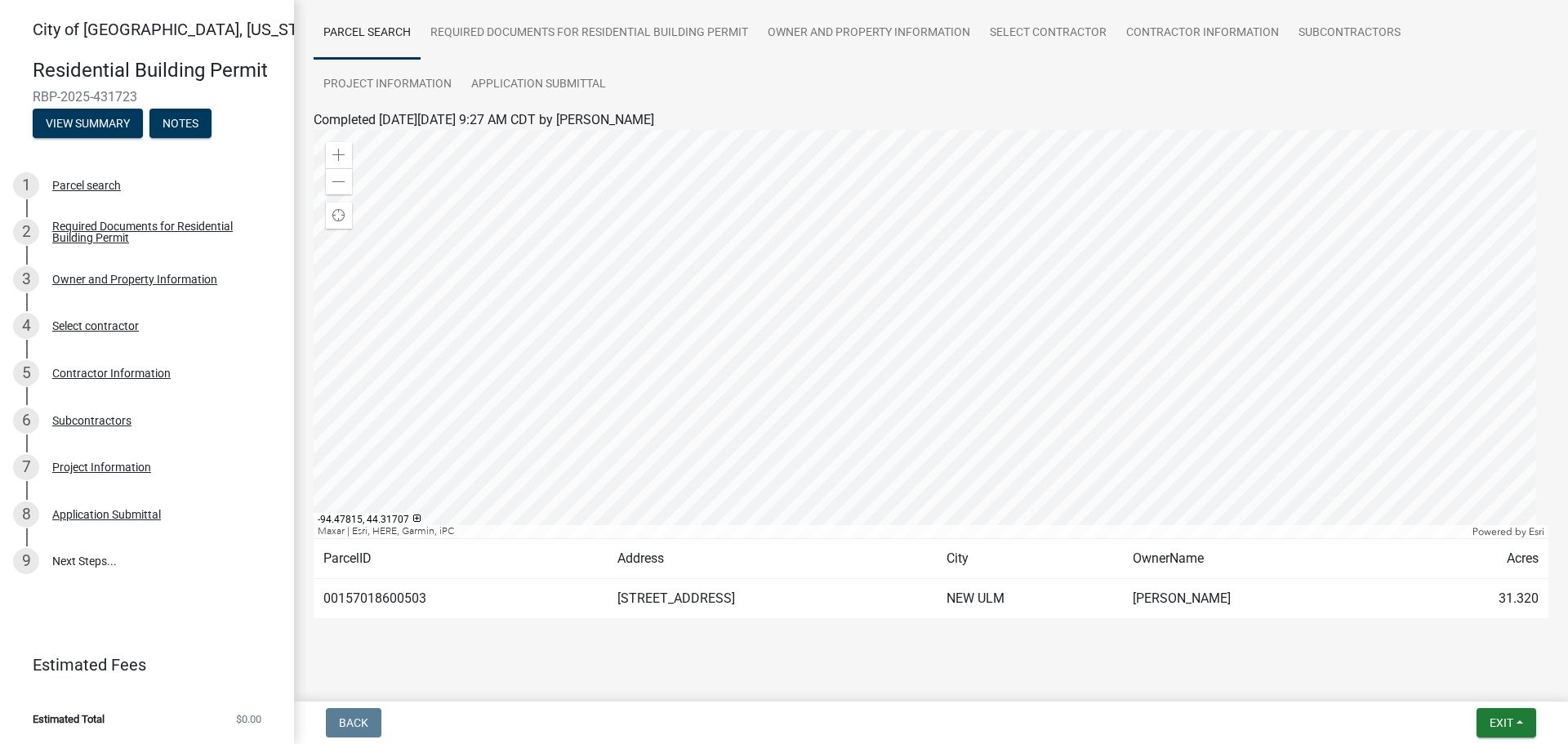 scroll, scrollTop: 136, scrollLeft: 0, axis: vertical 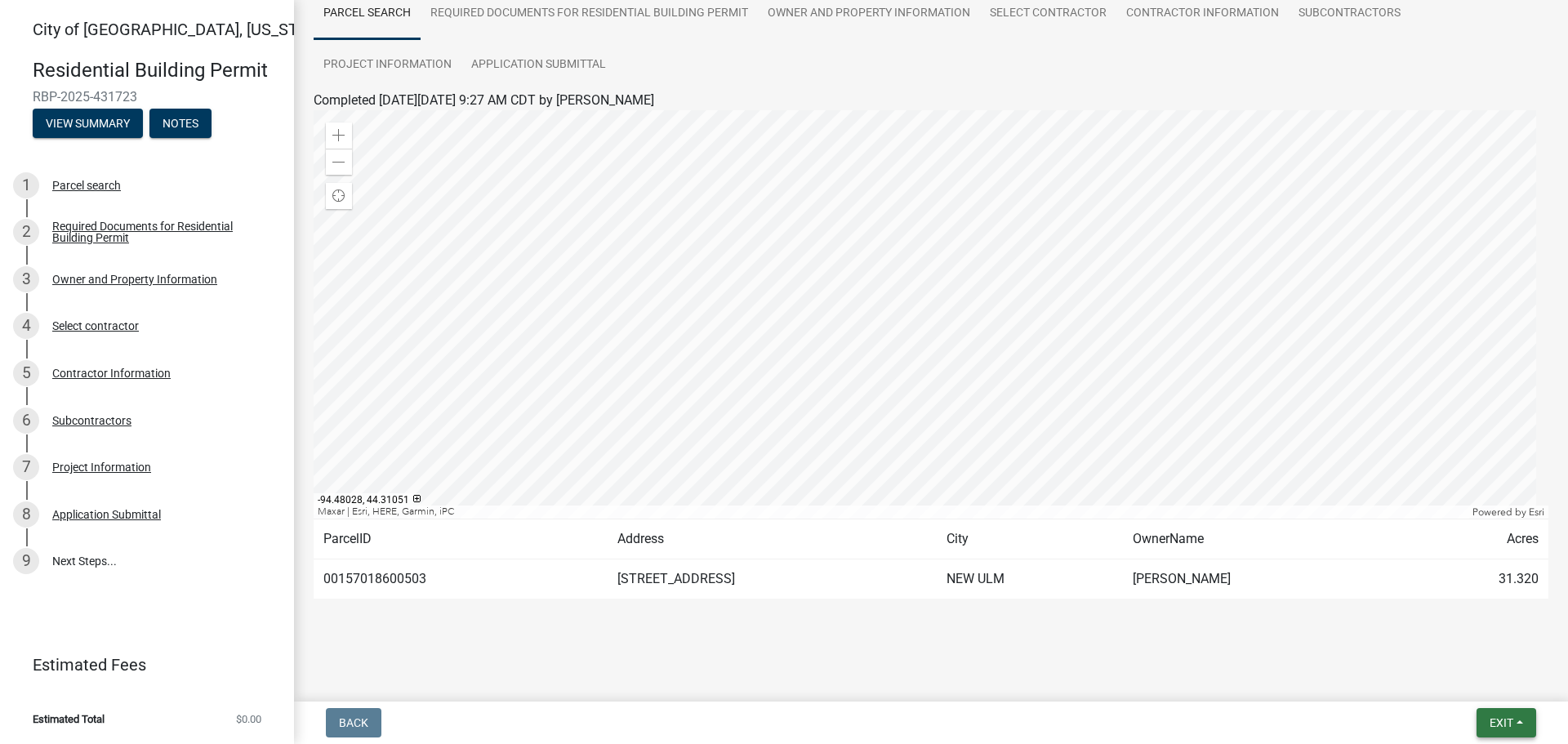 click on "Exit" at bounding box center [1501, 723] 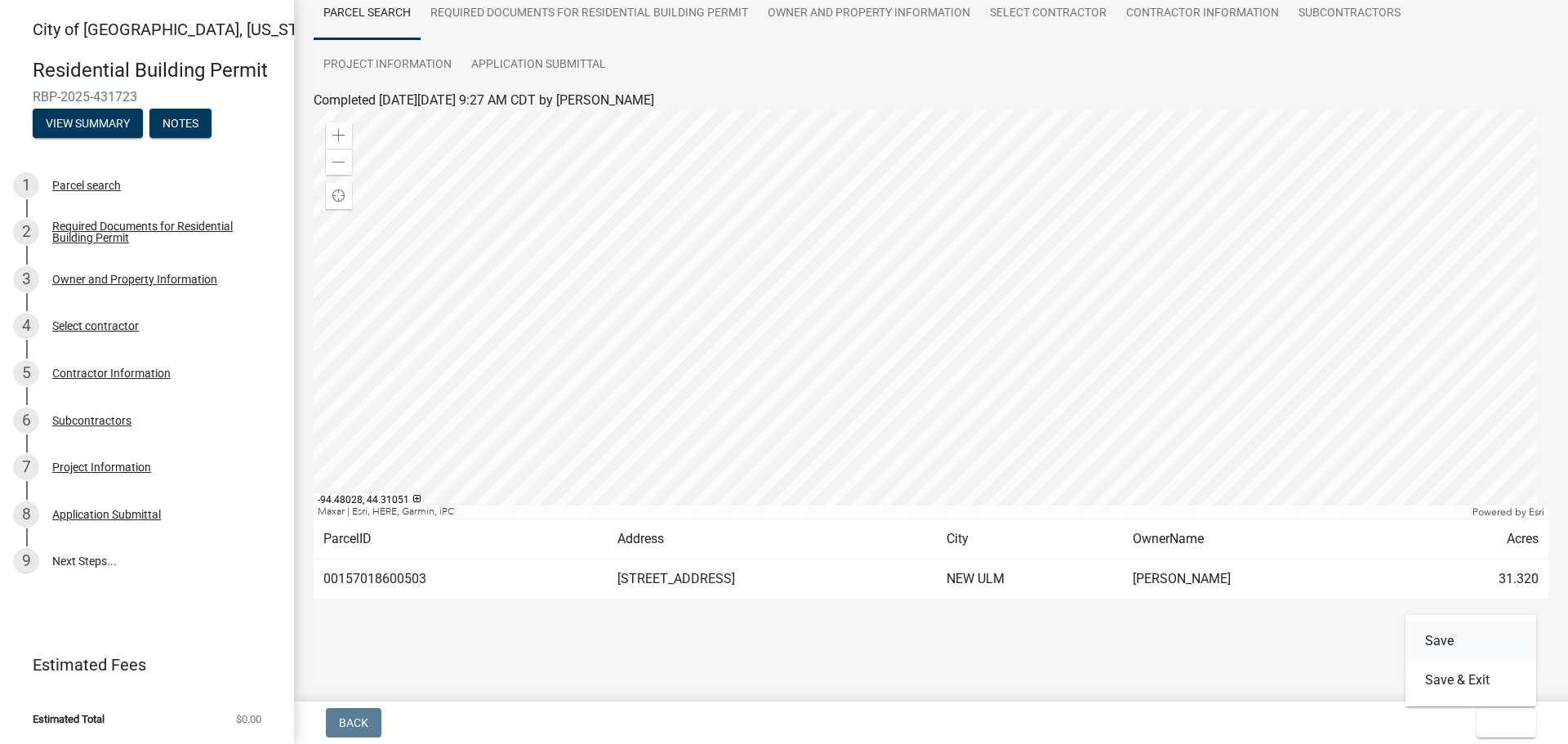 click on "Save" at bounding box center [1471, 641] 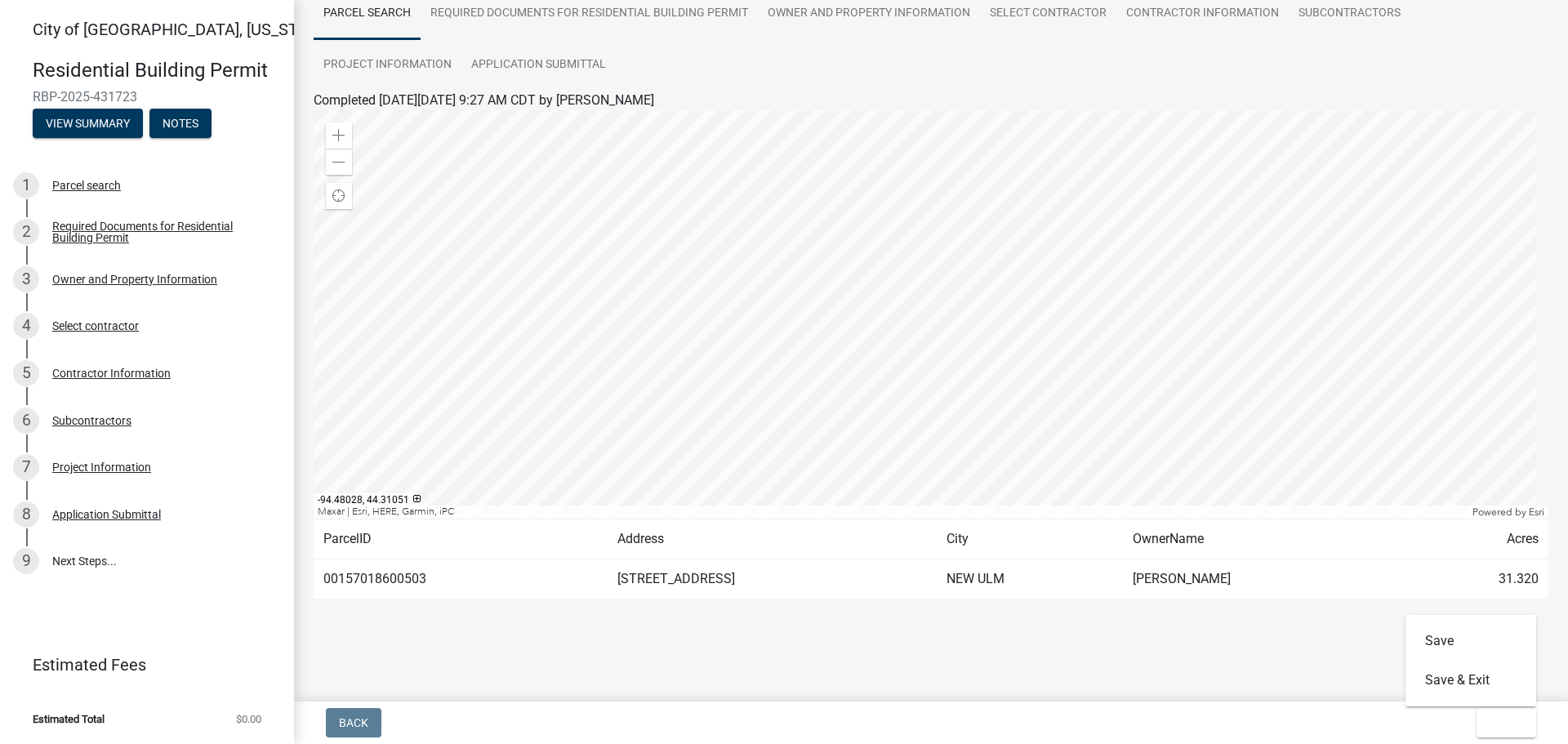 scroll, scrollTop: 0, scrollLeft: 0, axis: both 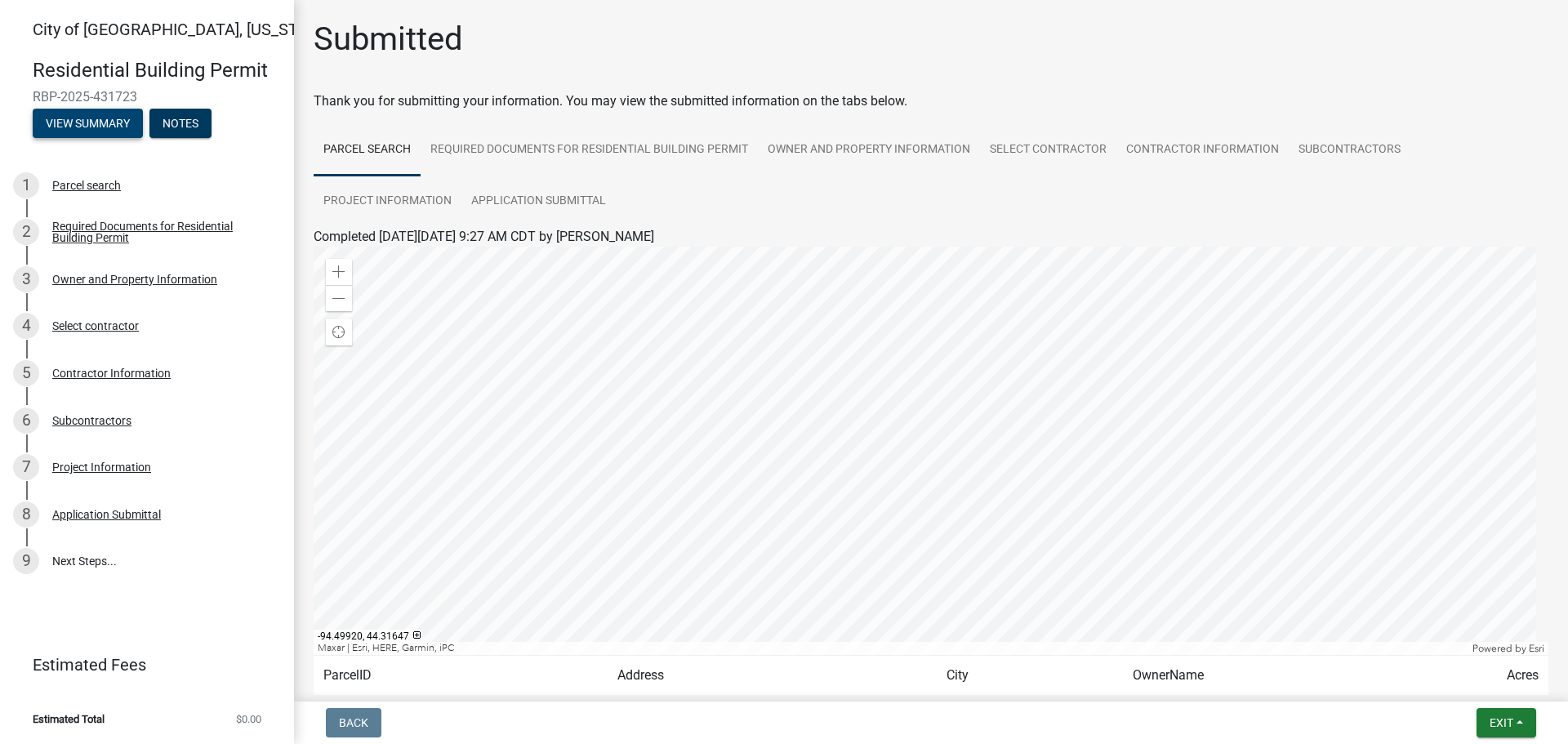 click on "View Summary" at bounding box center [87, 123] 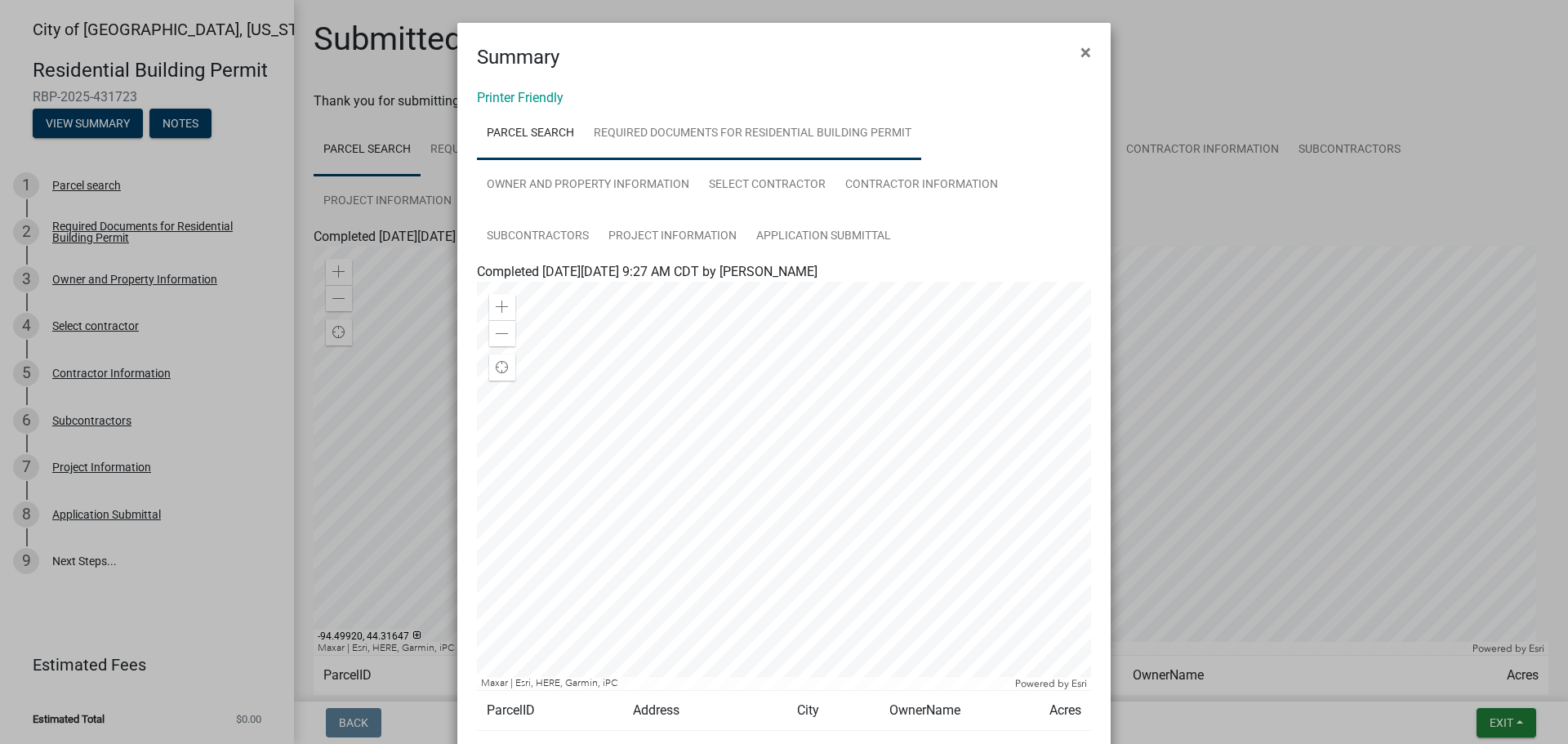 click on "Required Documents for Residential Building Permit" at bounding box center [752, 134] 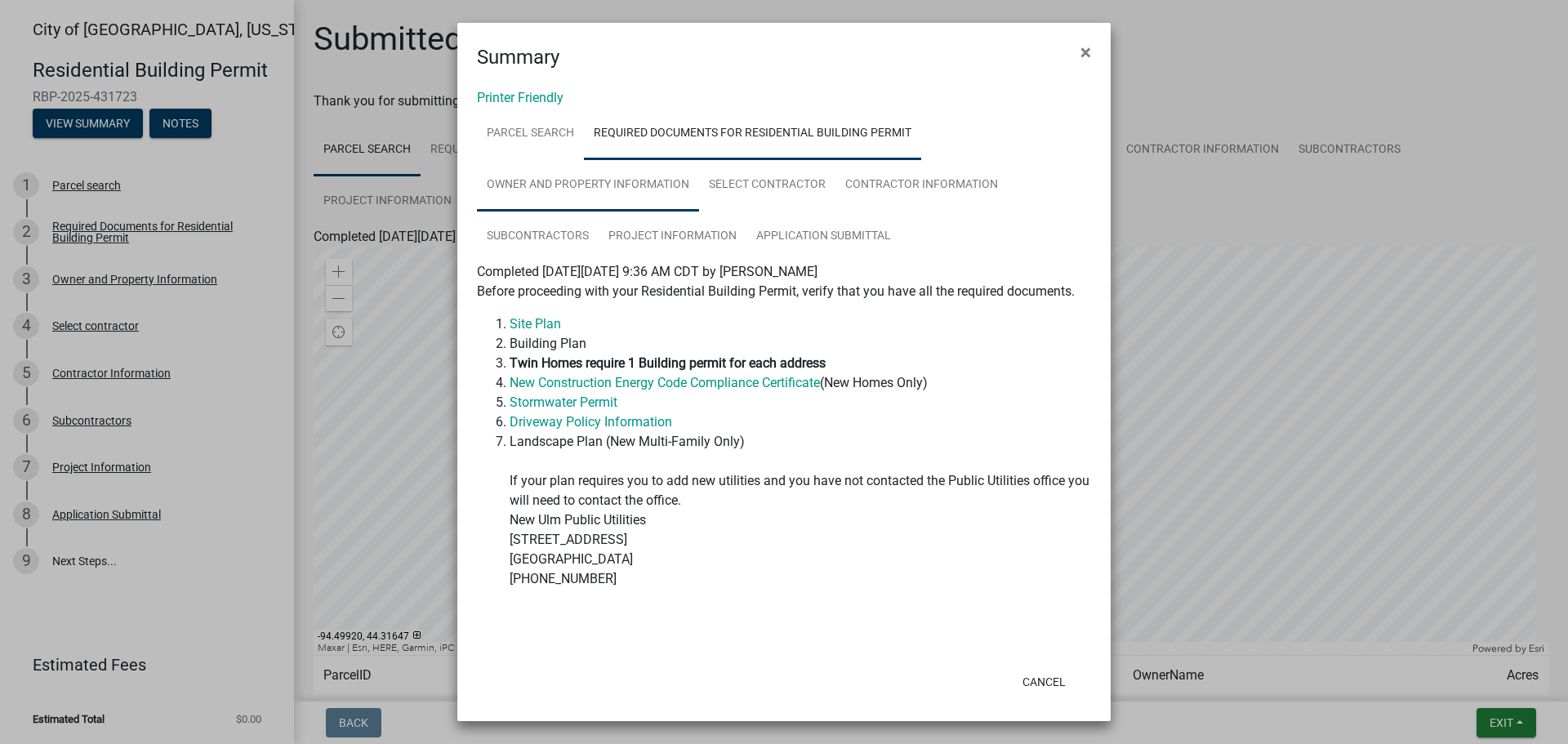 click on "Owner and Property Information" at bounding box center [588, 185] 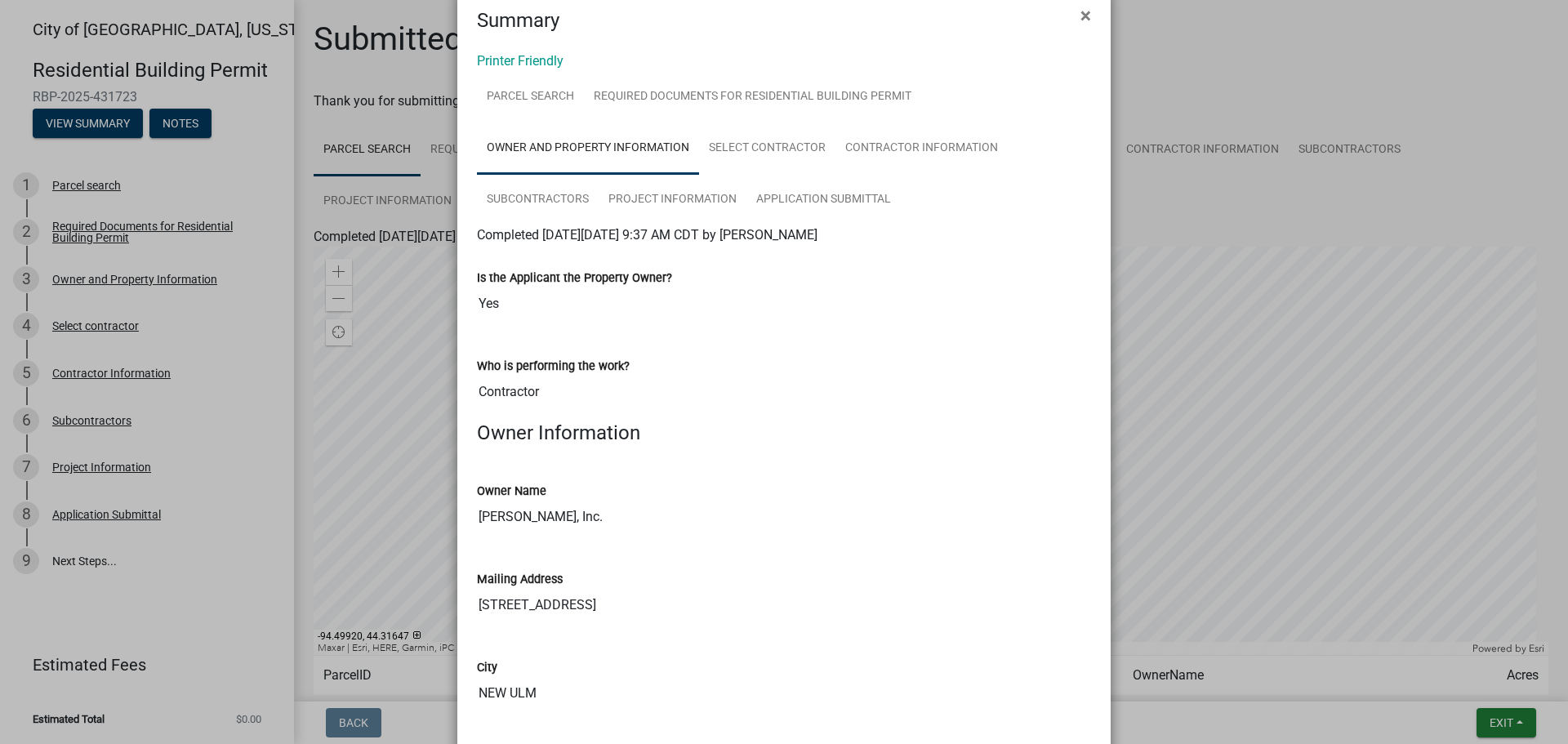 scroll, scrollTop: 0, scrollLeft: 0, axis: both 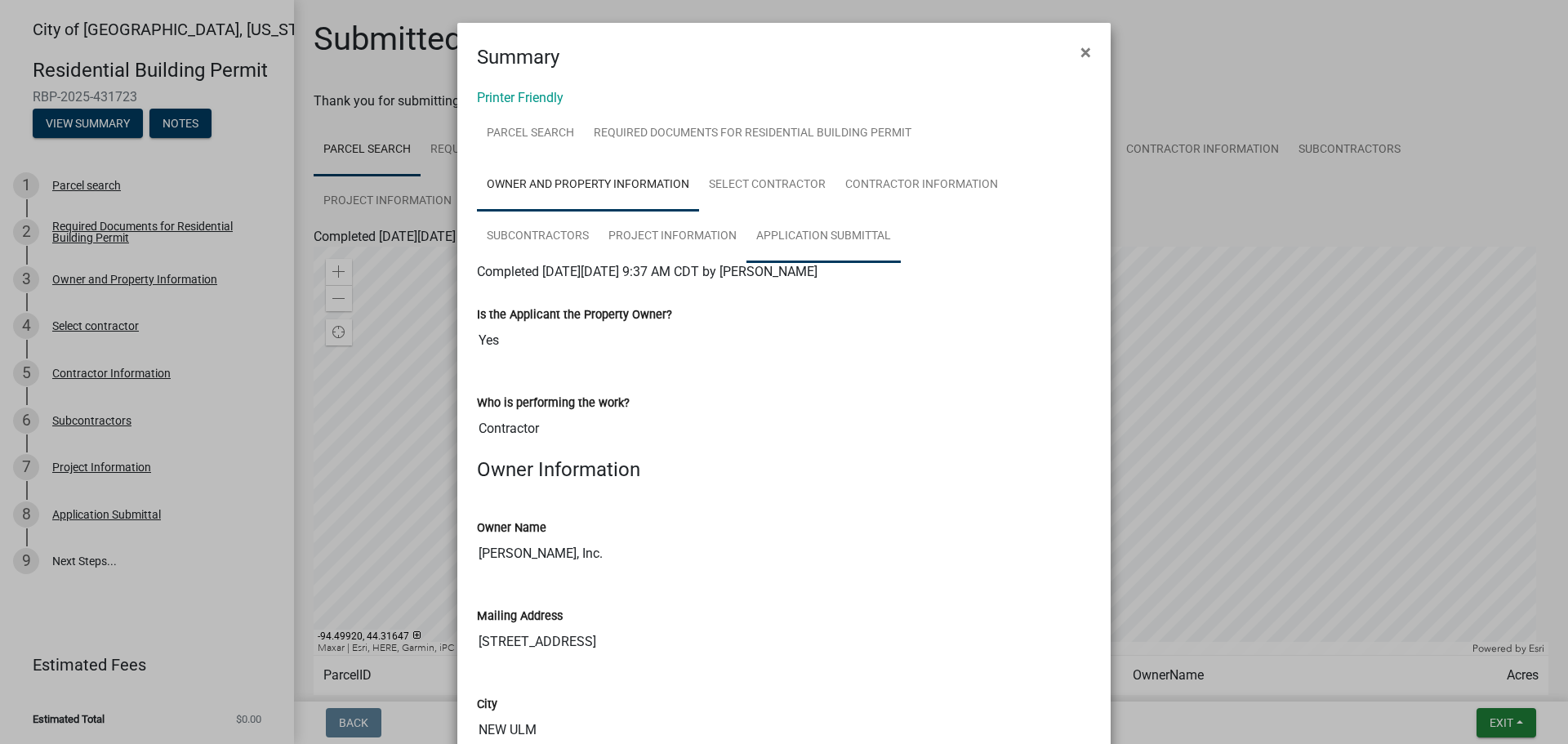 click on "Application Submittal" at bounding box center [823, 237] 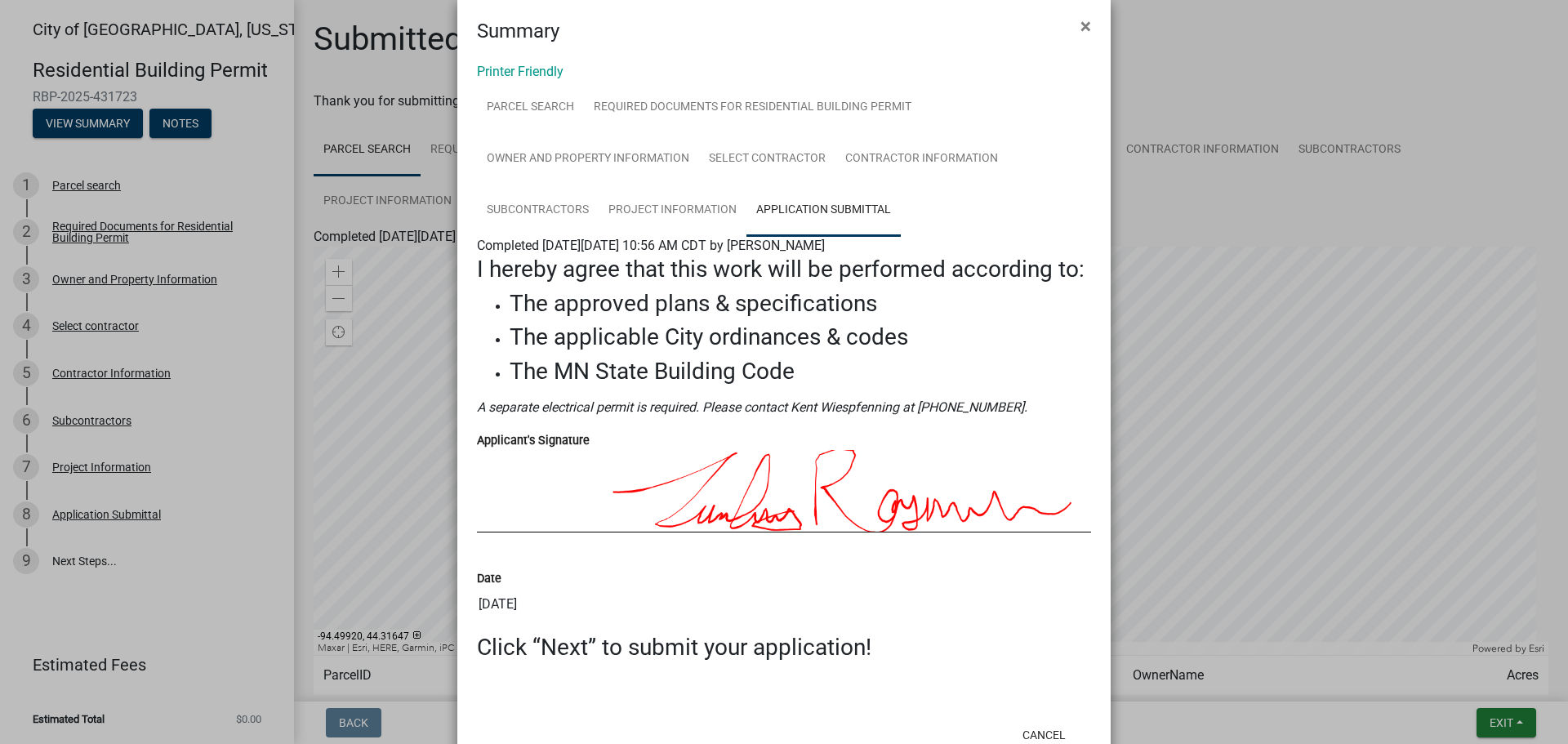 scroll, scrollTop: 0, scrollLeft: 0, axis: both 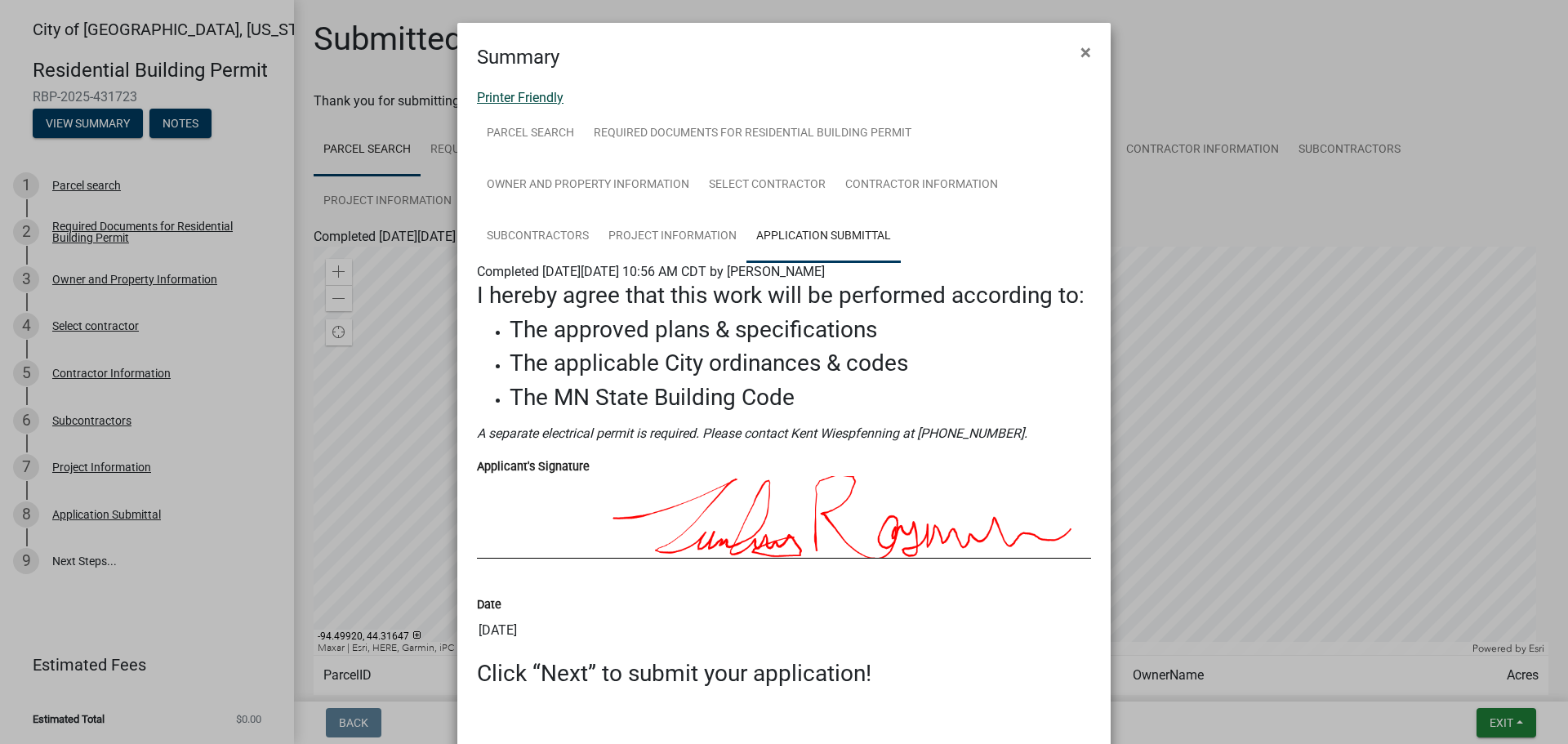 click on "Printer Friendly" 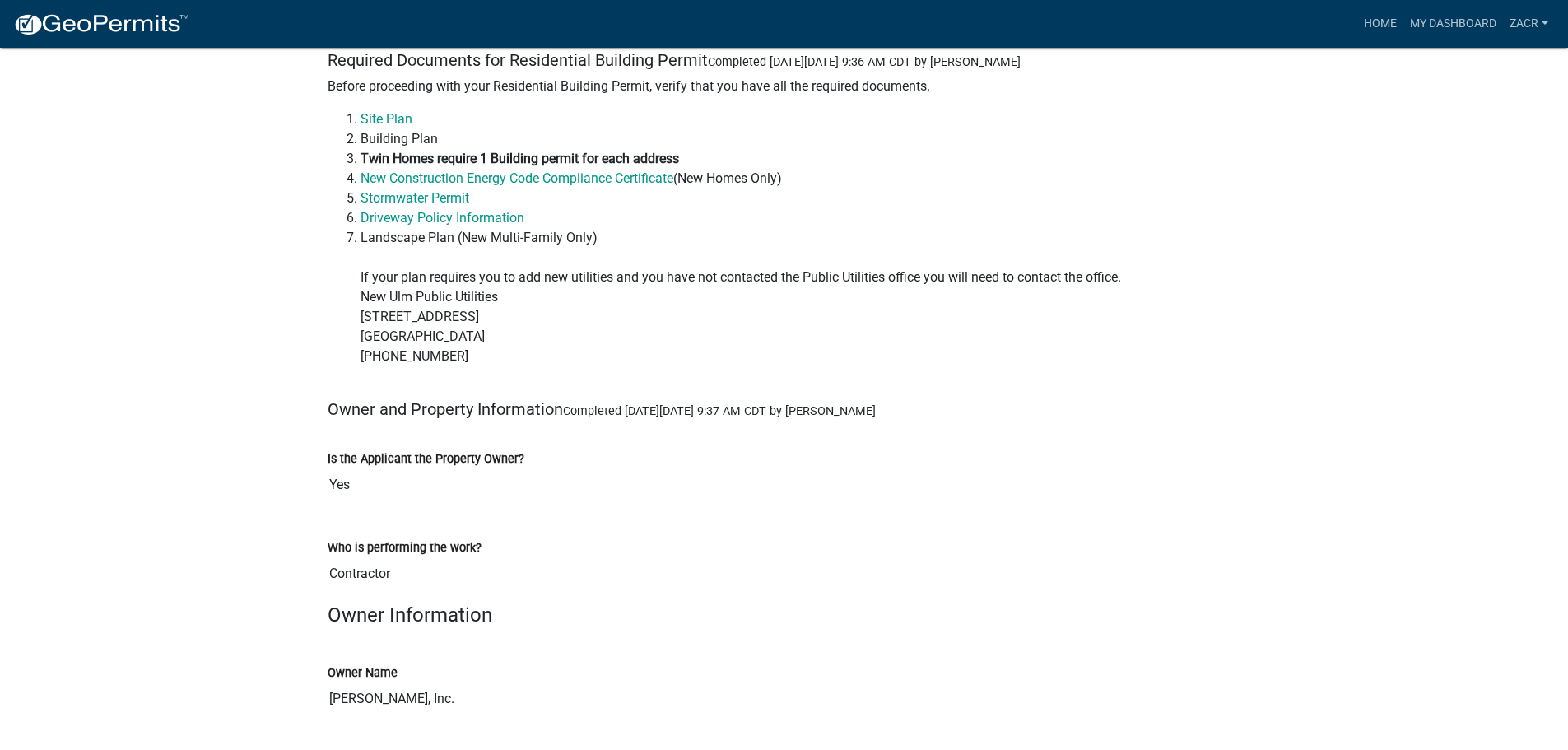 scroll, scrollTop: 906, scrollLeft: 0, axis: vertical 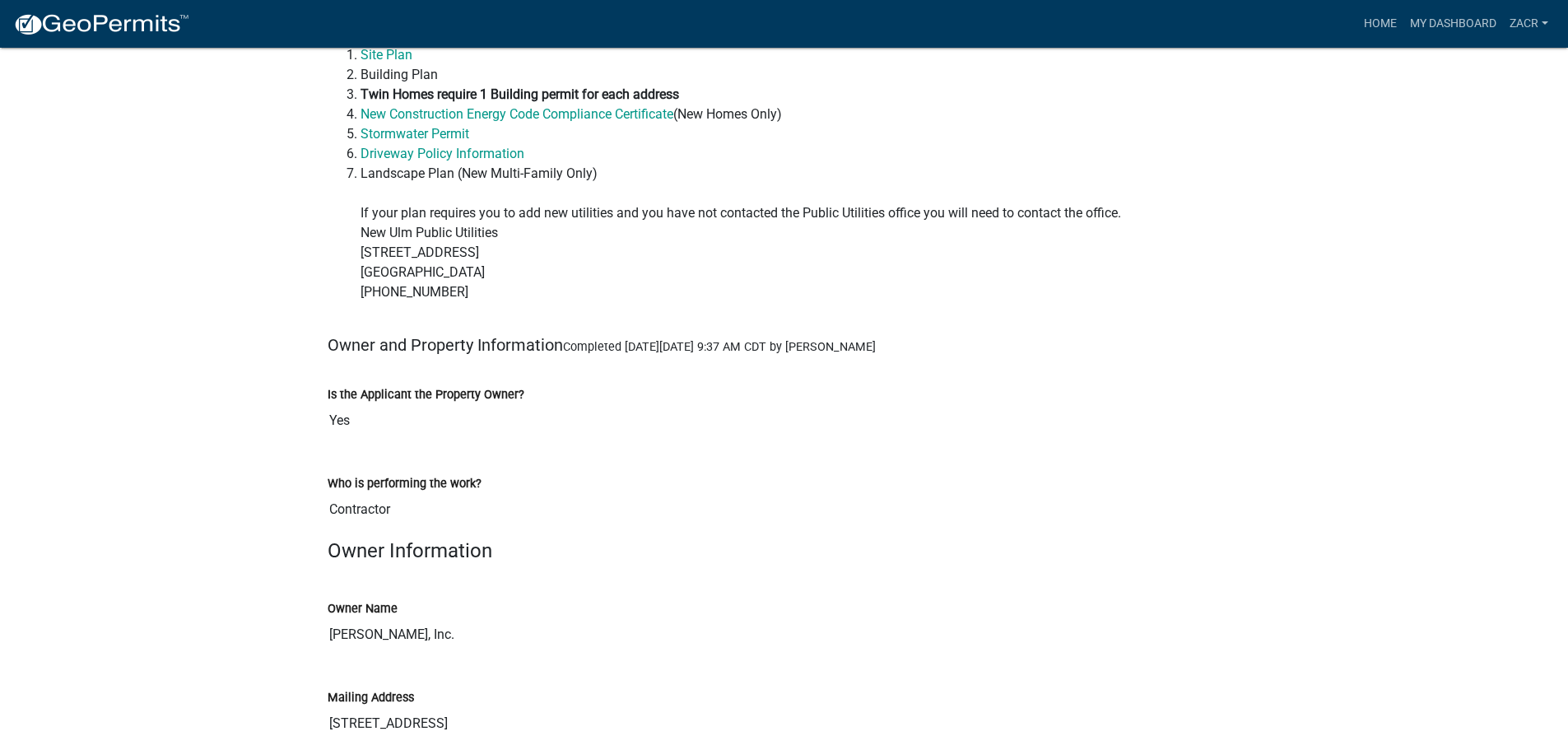 click on "Before proceeding with your Residential Building Permit, verify that you have all the required documents. Site Plan Building Plan Twin Homes require 1 Building permit for each address New Construction Energy Code Compliance Certificate  (New Homes Only) Stormwater Permit Driveway Policy Information Landscape Plan (New Multi-Family Only) If your plan requires you to add new utilities and you have not contacted the Public Utilities office you will need to contact the office. New Ulm Public Utilities [STREET_ADDRESS] (507) 359-8264" at bounding box center [784, 2765] 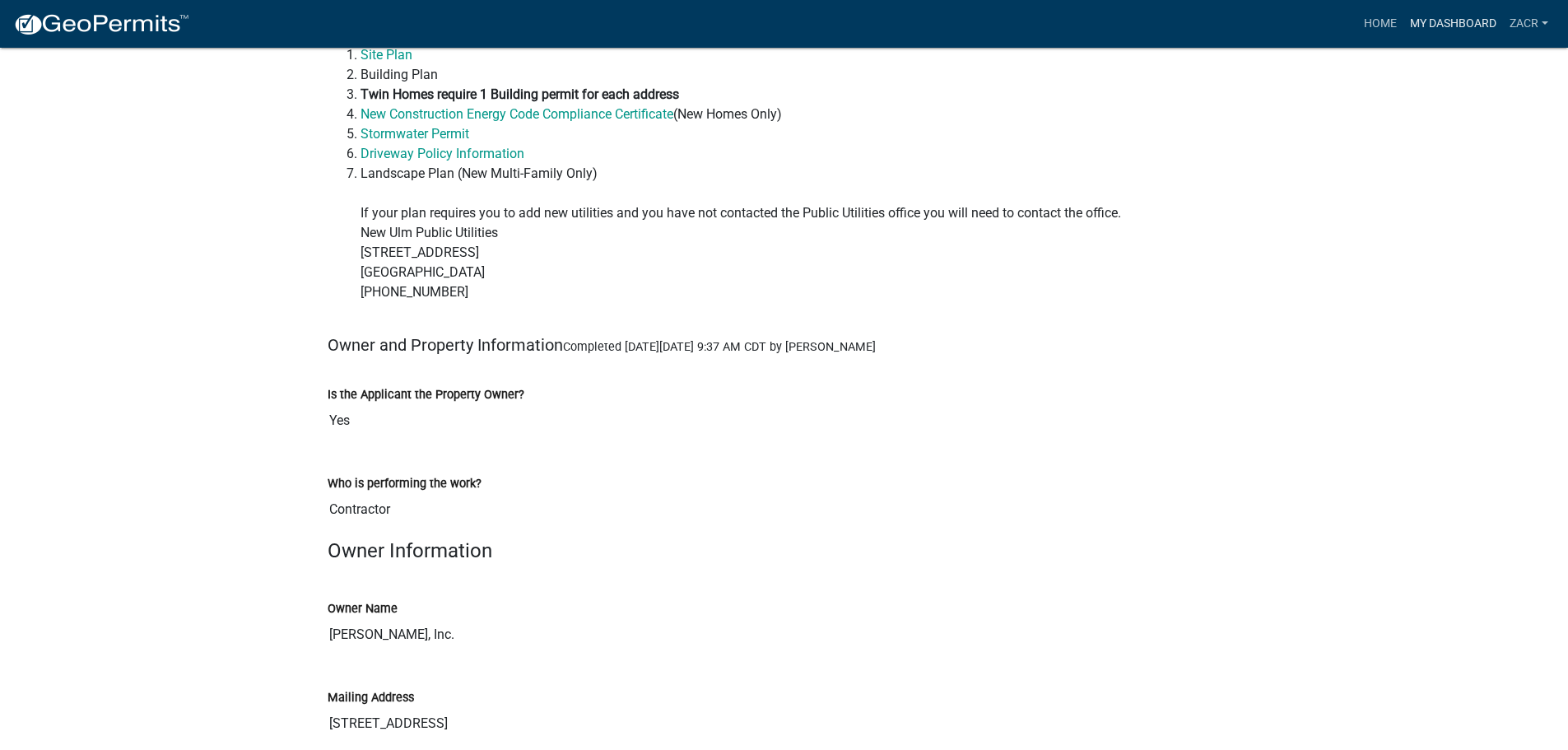 click on "My Dashboard" at bounding box center [1453, 24] 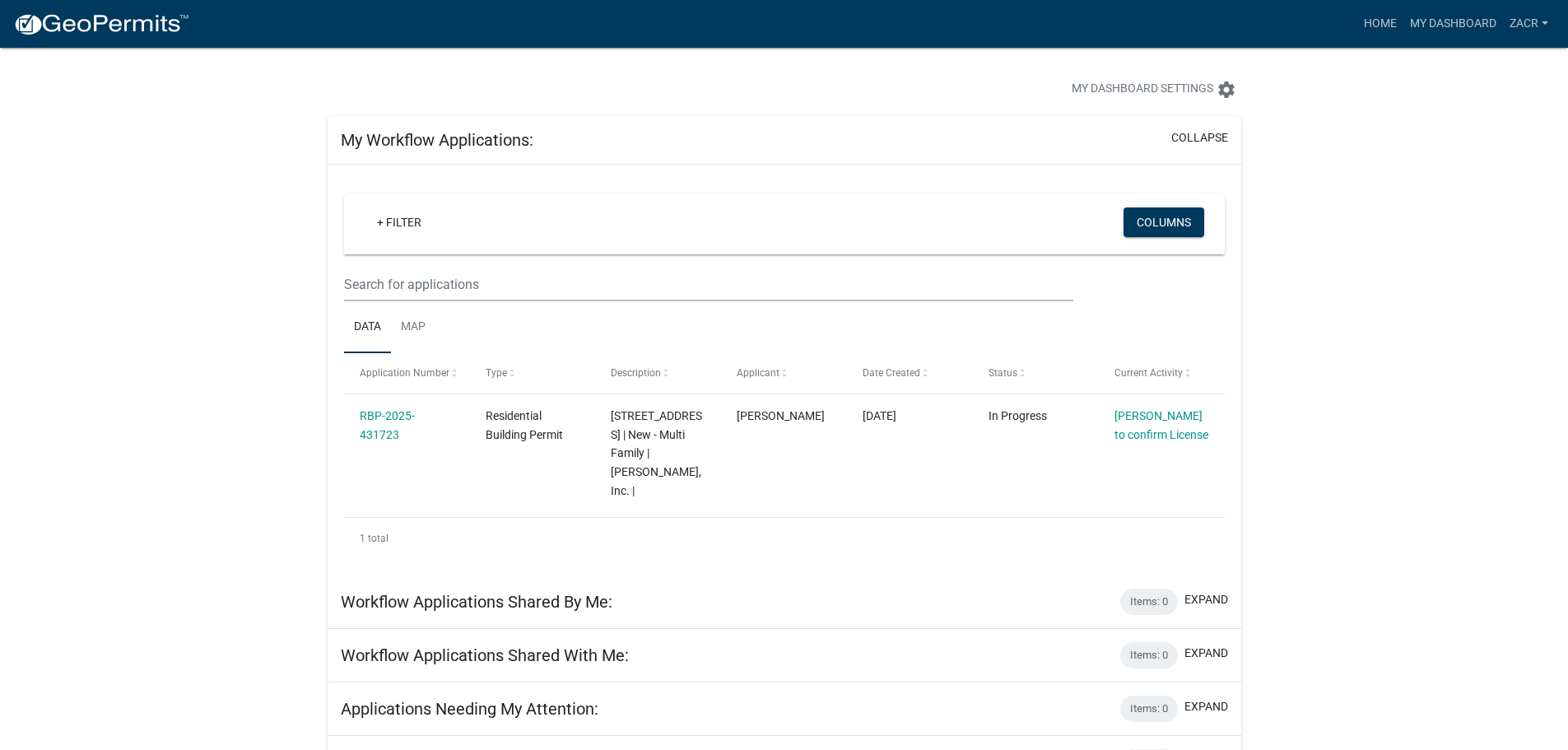 scroll, scrollTop: 0, scrollLeft: 0, axis: both 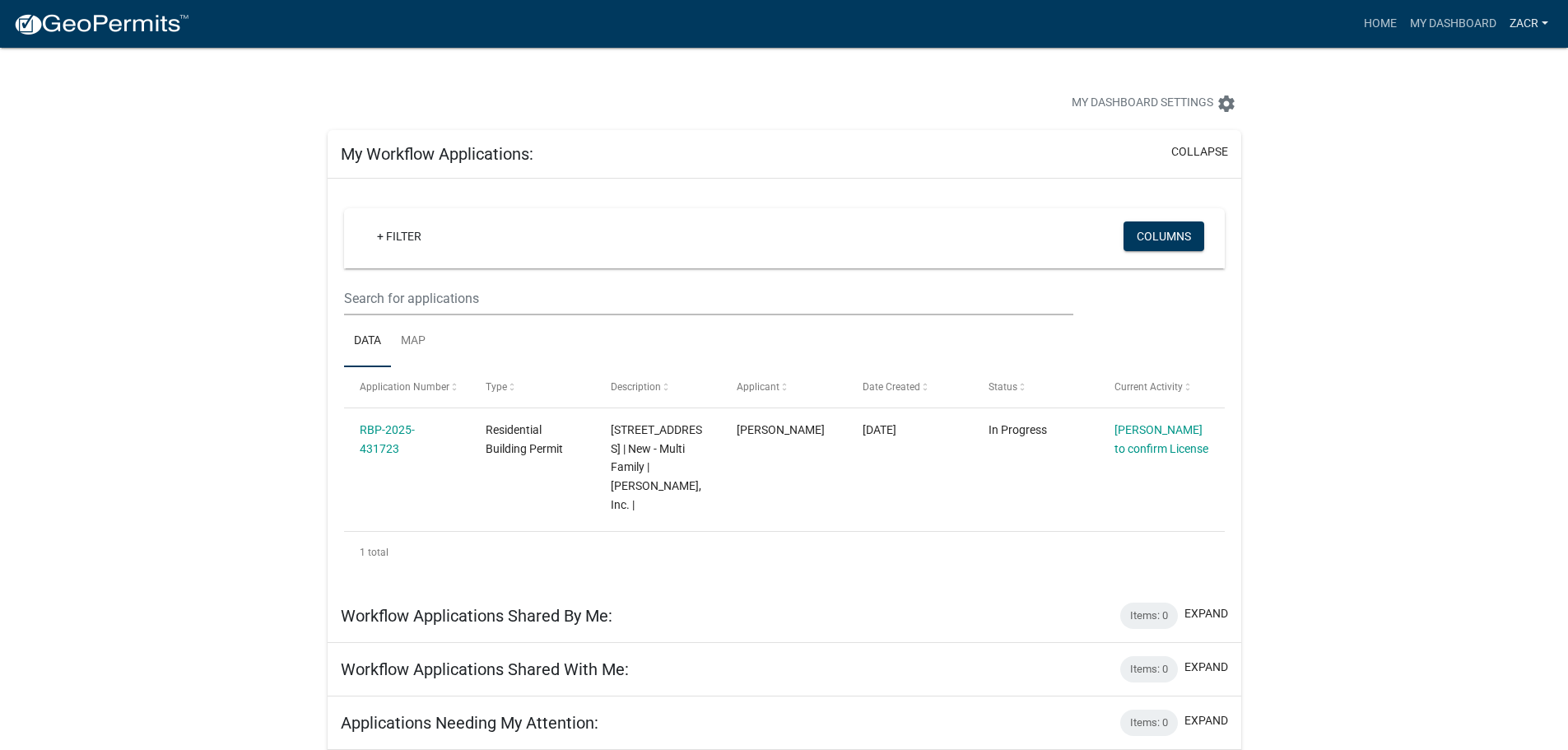 click on "zacr" at bounding box center [1528, 24] 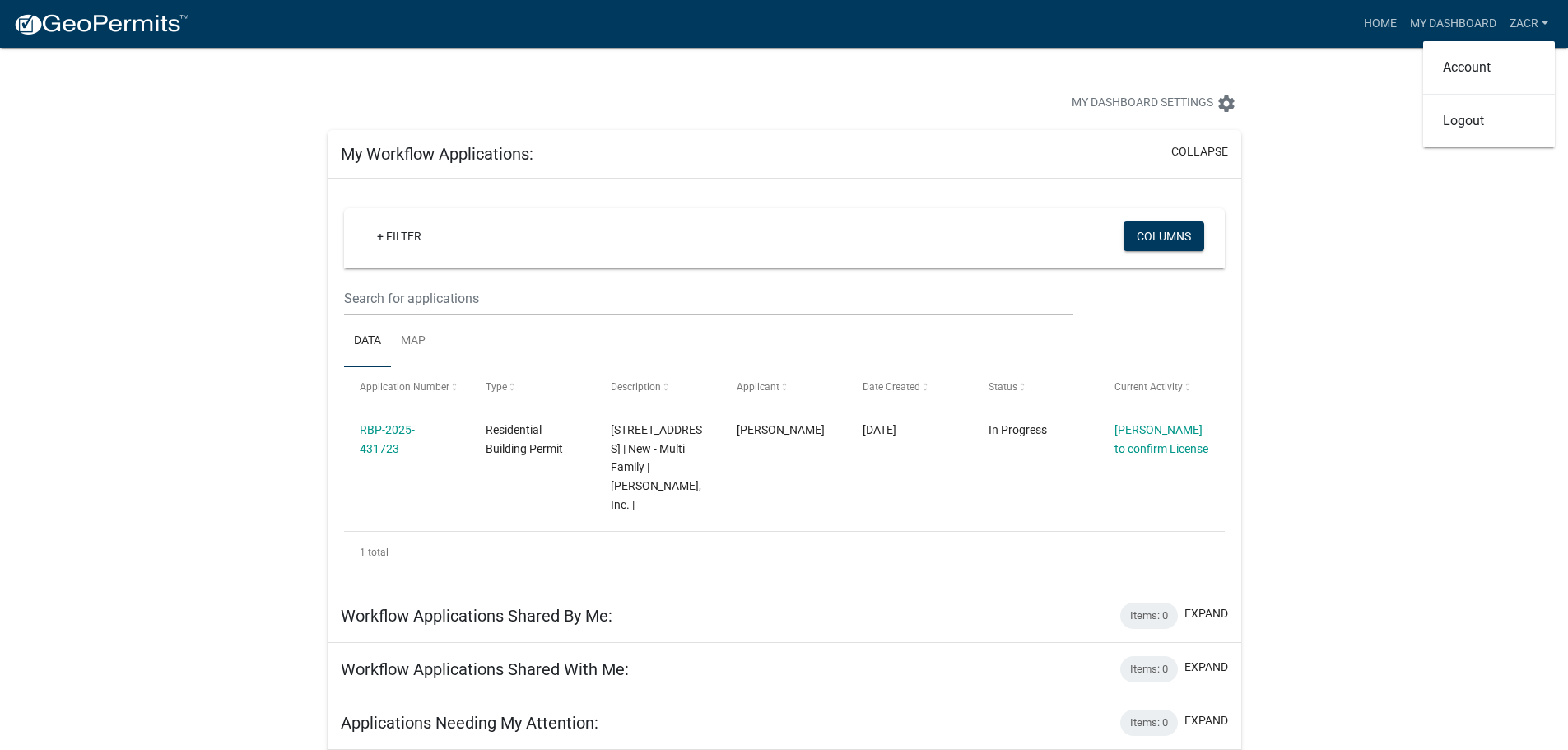 click on "more_horiz  Home   My Dashboard   zacr  Account Logout My Dashboard Settings  settings My Workflow Applications:  collapse   + Filter   Columns  Data Map Application Number Type Description Applicant Date Created Status Current Activity  RBP-2025-431723  Residential Building Permit [STREET_ADDRESS] | New - Multi Family | [PERSON_NAME], Inc. |  [PERSON_NAME] [DATE]  In Progress  [PERSON_NAME] to confirm License   1 total   1  Workflow Applications Shared By Me:  Items: 0   expand   + Filter   Columns  Data Map Application Number Type Description Applicant Date Created Status Current Activity No data to display  0 total   1  Workflow Applications Shared With Me:  Items: 0   expand   + Filter   Columns  Data Map Application Number Type Description Applicant Date Created Status Current Activity No data to display  0 total   1  Applications Needing My Attention:  Items: 0   expand   + Filter   Columns  Data Map Application Number Type Description Applicant Date Created Status Current Activity No data to display  0 total   1  Data" 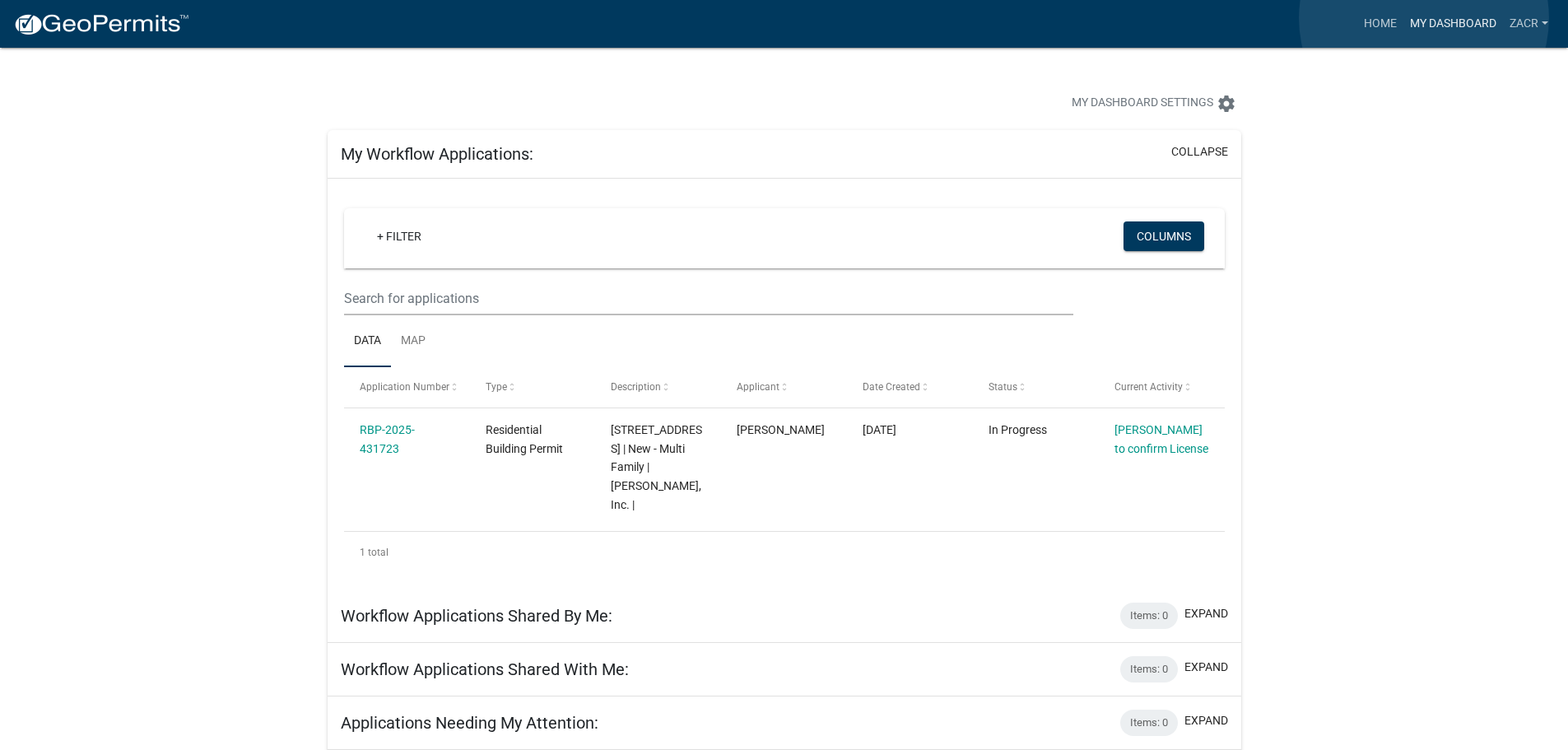 click on "My Dashboard" at bounding box center (1453, 24) 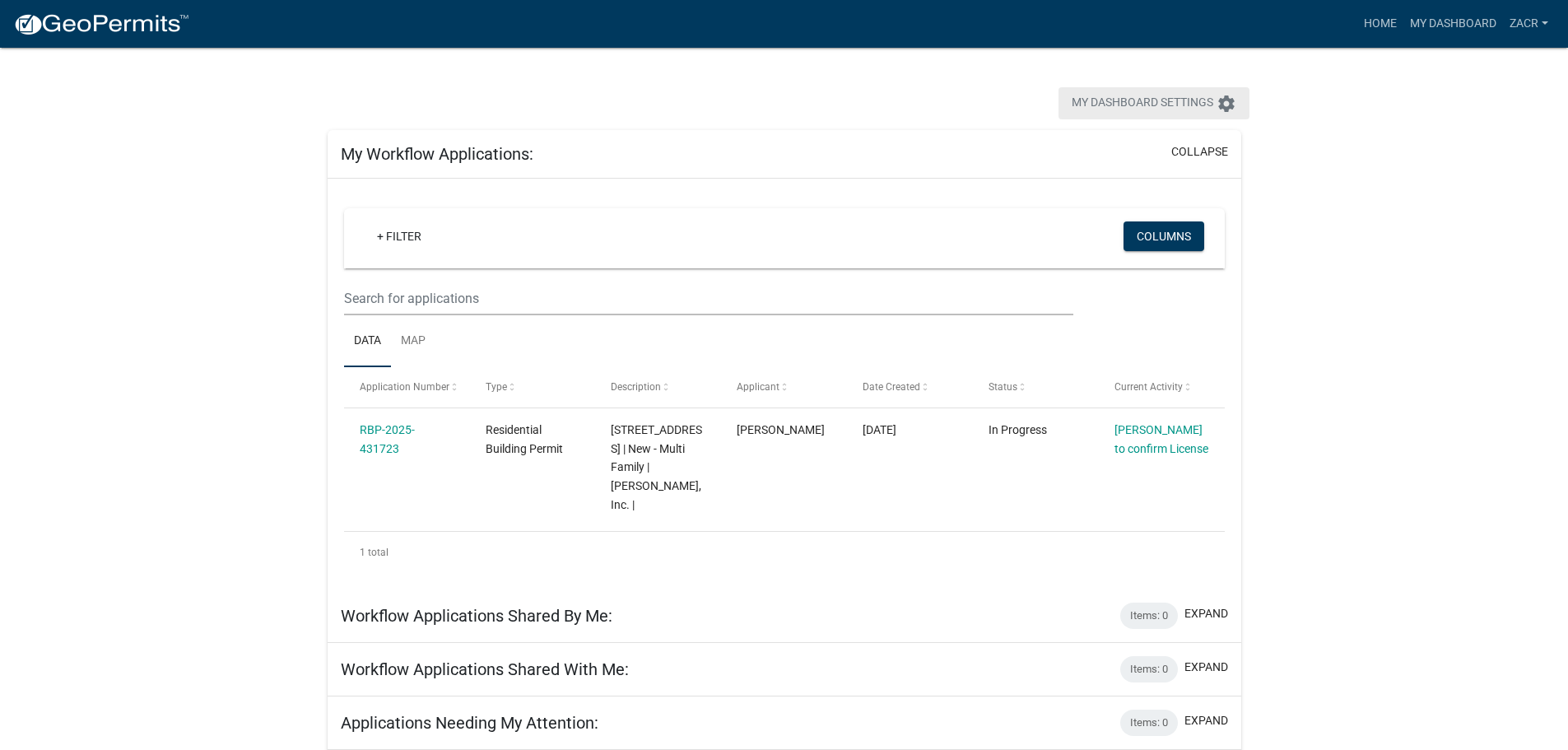 click on "settings" 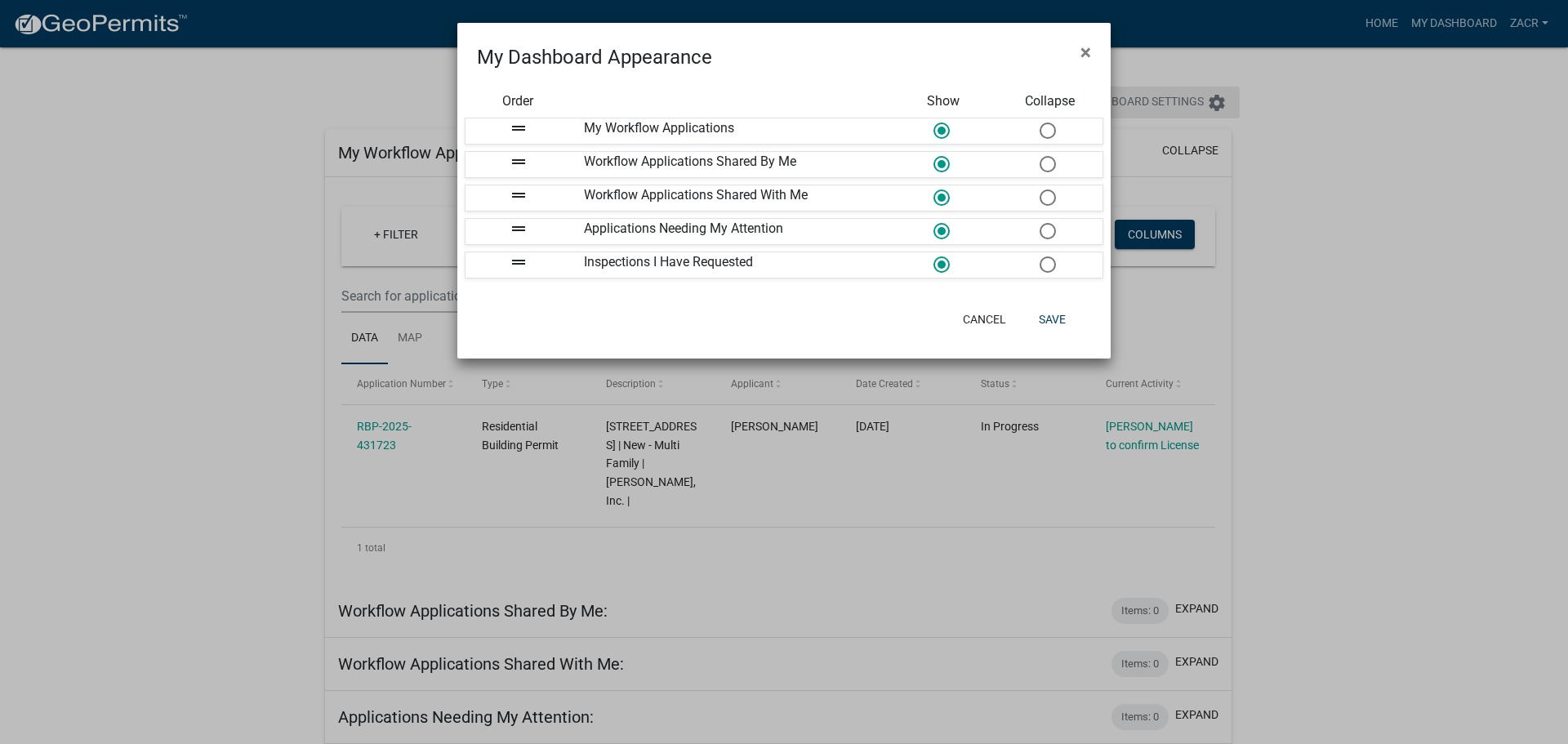 click on "My Dashboard Appearance × Order Show Collapse drag_handle My Workflow Applications drag_handle Workflow Applications Shared By Me drag_handle Workflow Applications Shared With Me drag_handle Applications Needing My Attention drag_handle Inspections I Have Requested  Cancel   Save" 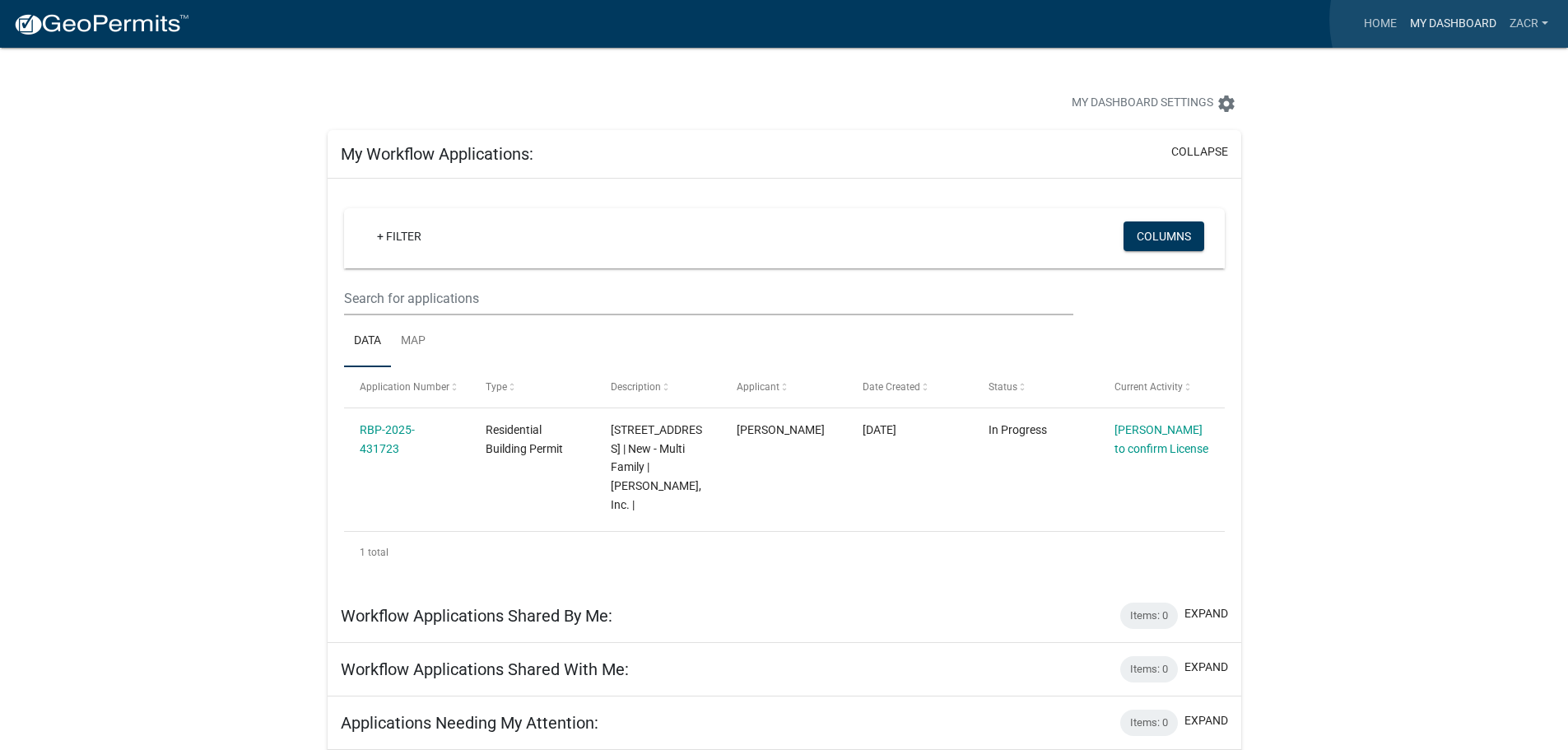 click on "My Dashboard" at bounding box center (1453, 24) 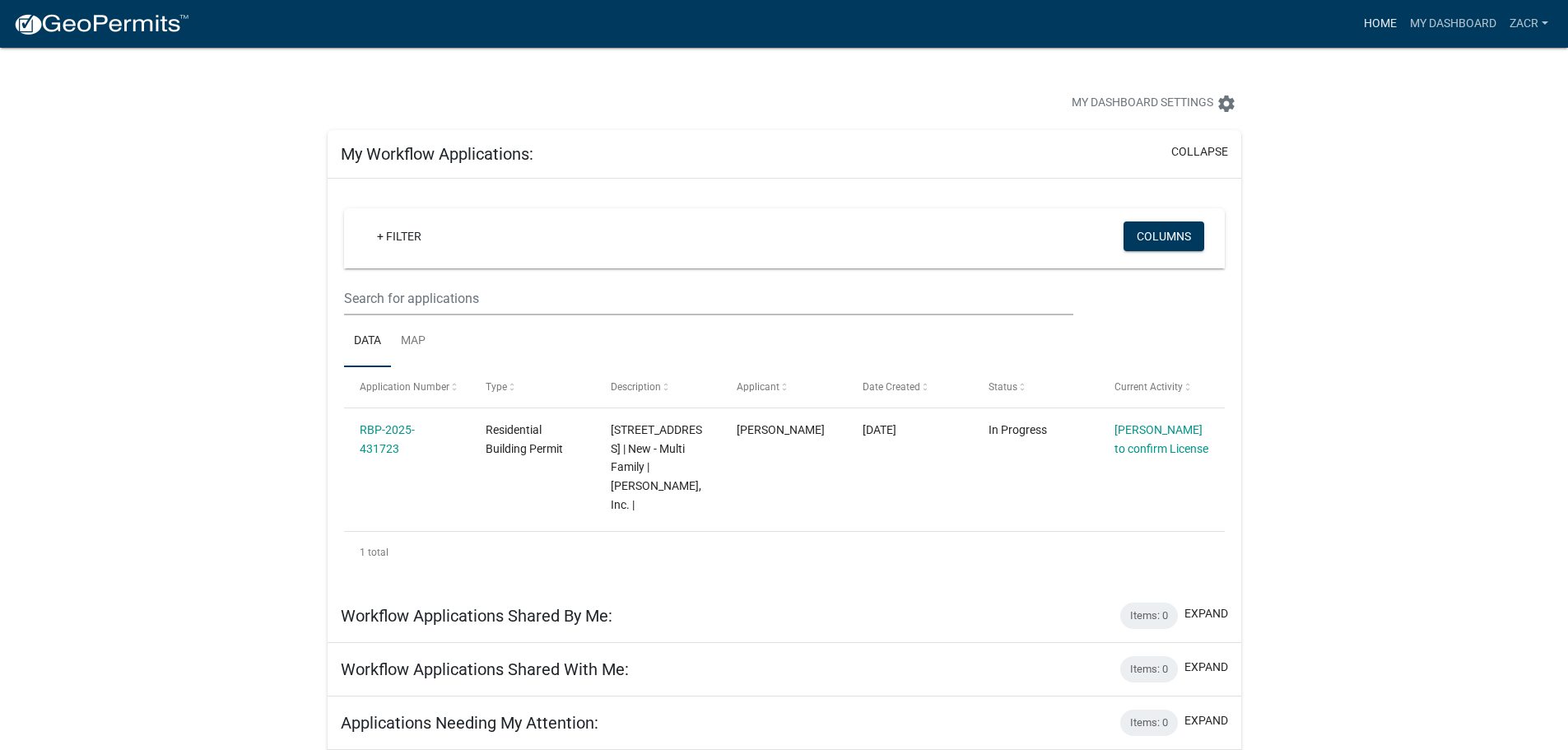 click on "Home" at bounding box center [1380, 24] 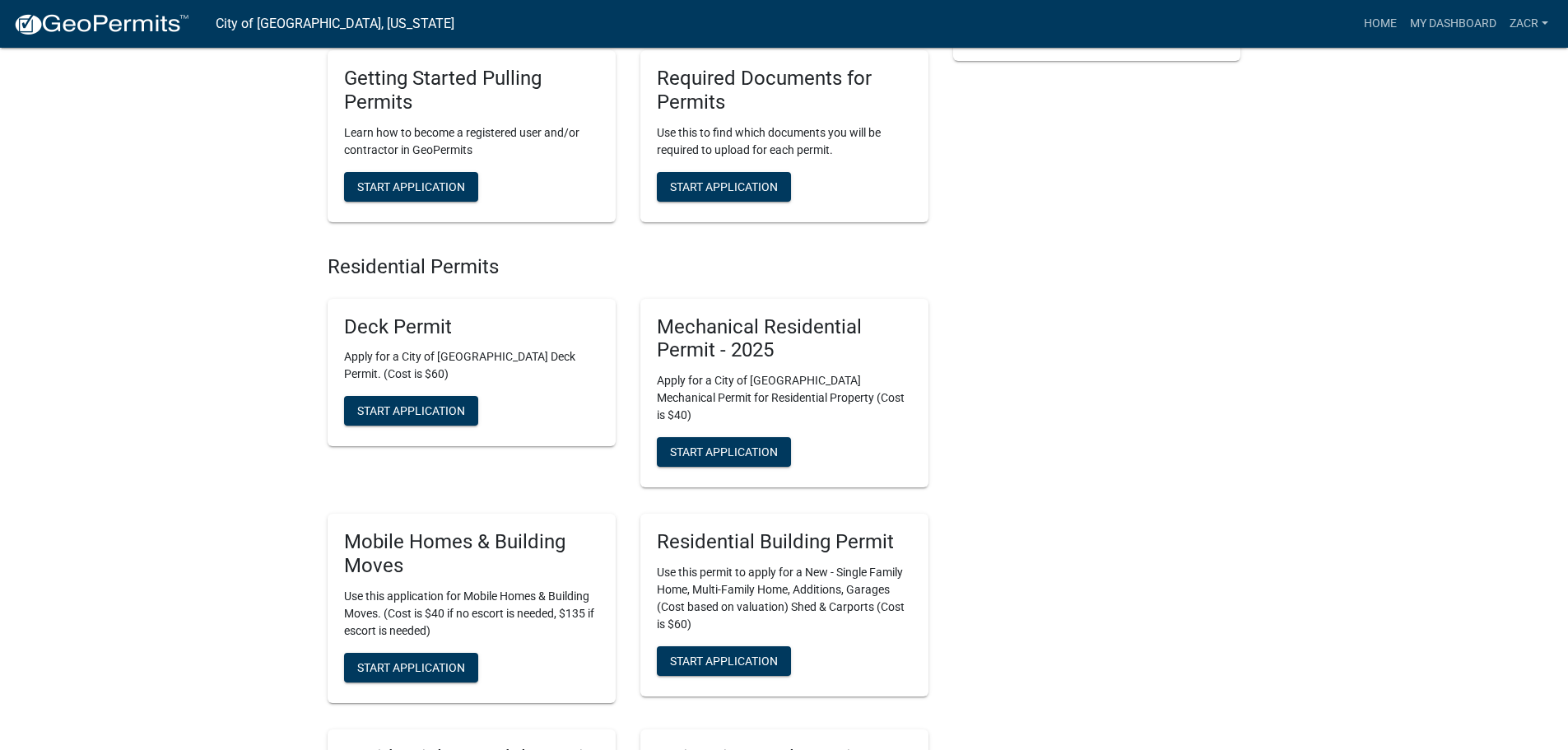 scroll, scrollTop: 494, scrollLeft: 0, axis: vertical 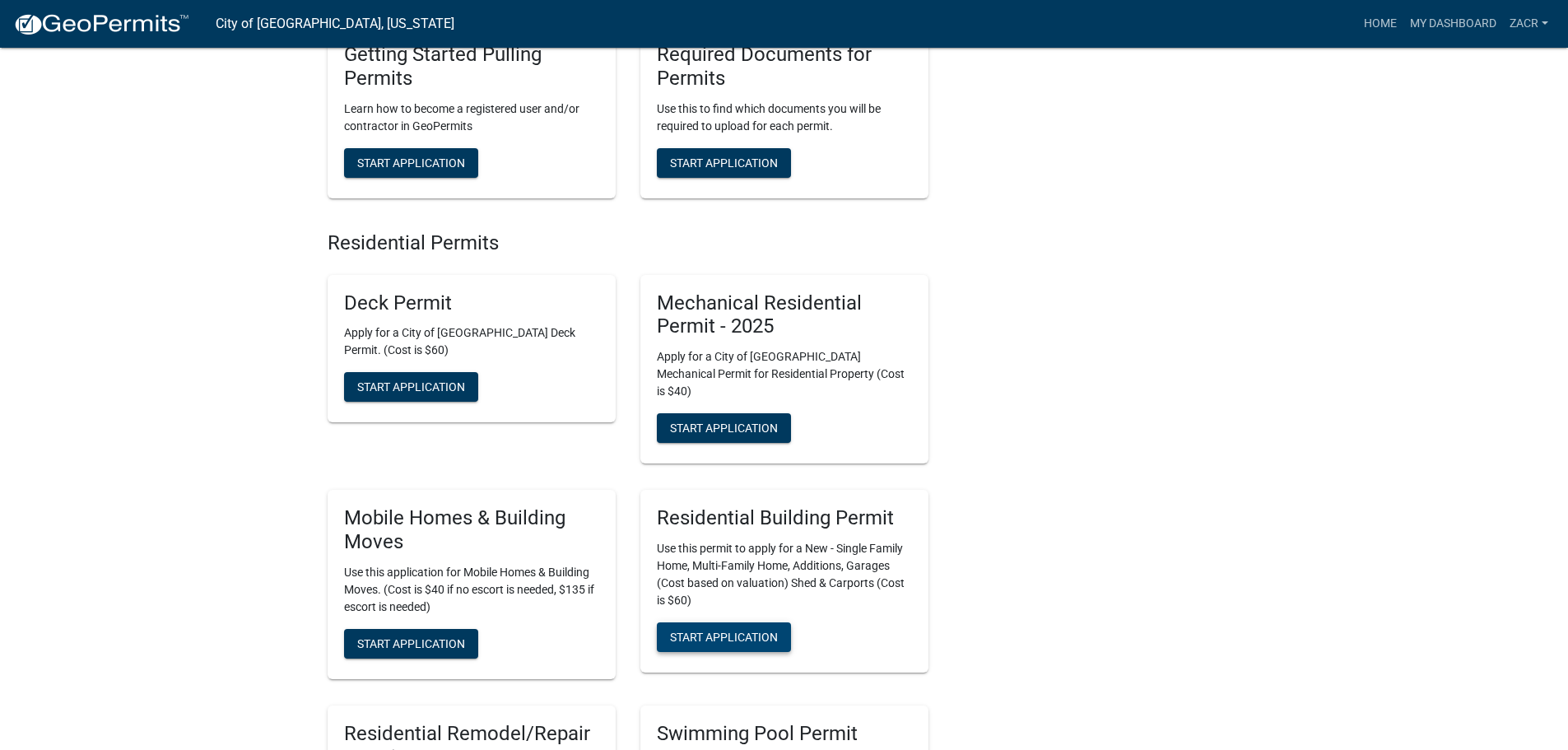 click on "Start Application" at bounding box center [724, 637] 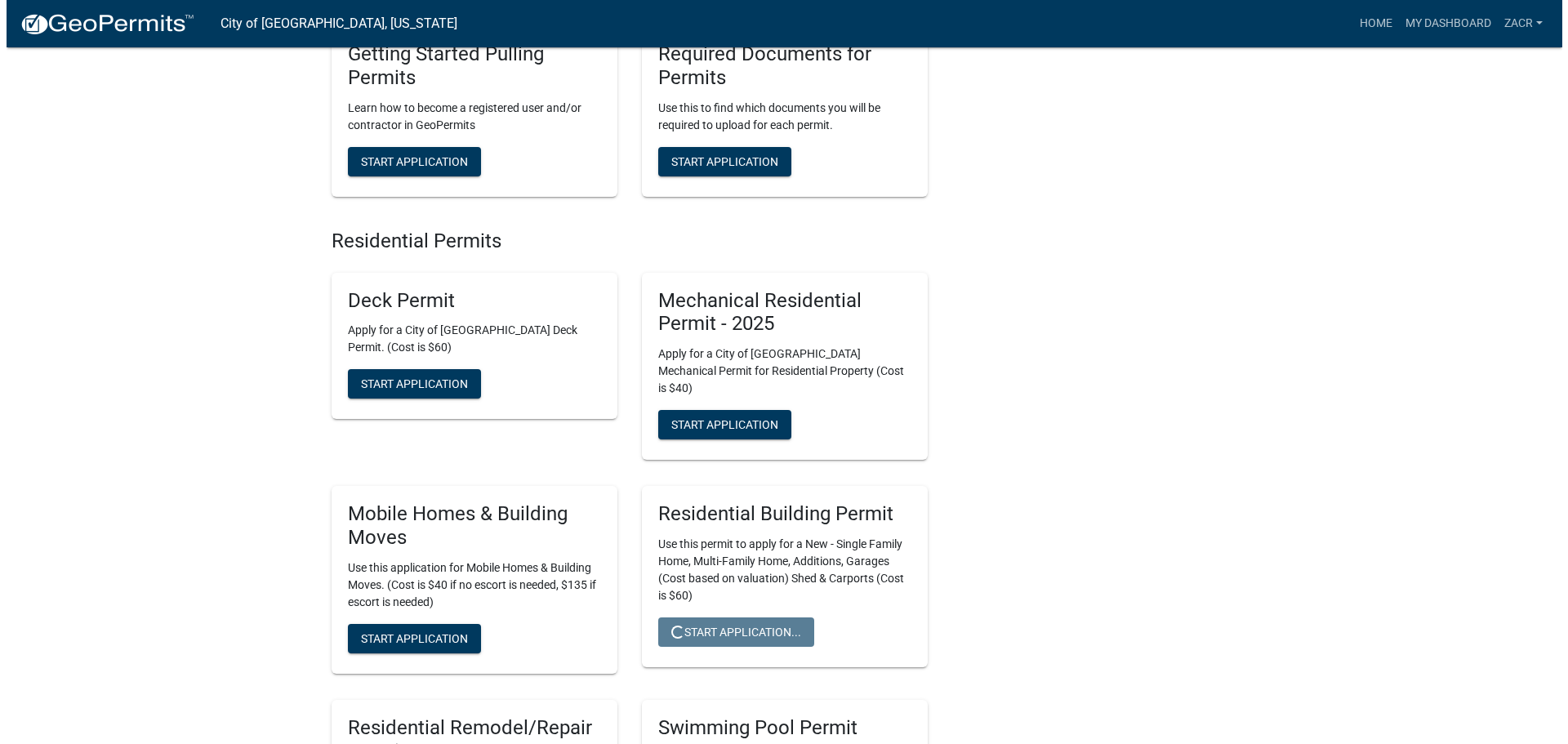 scroll, scrollTop: 0, scrollLeft: 0, axis: both 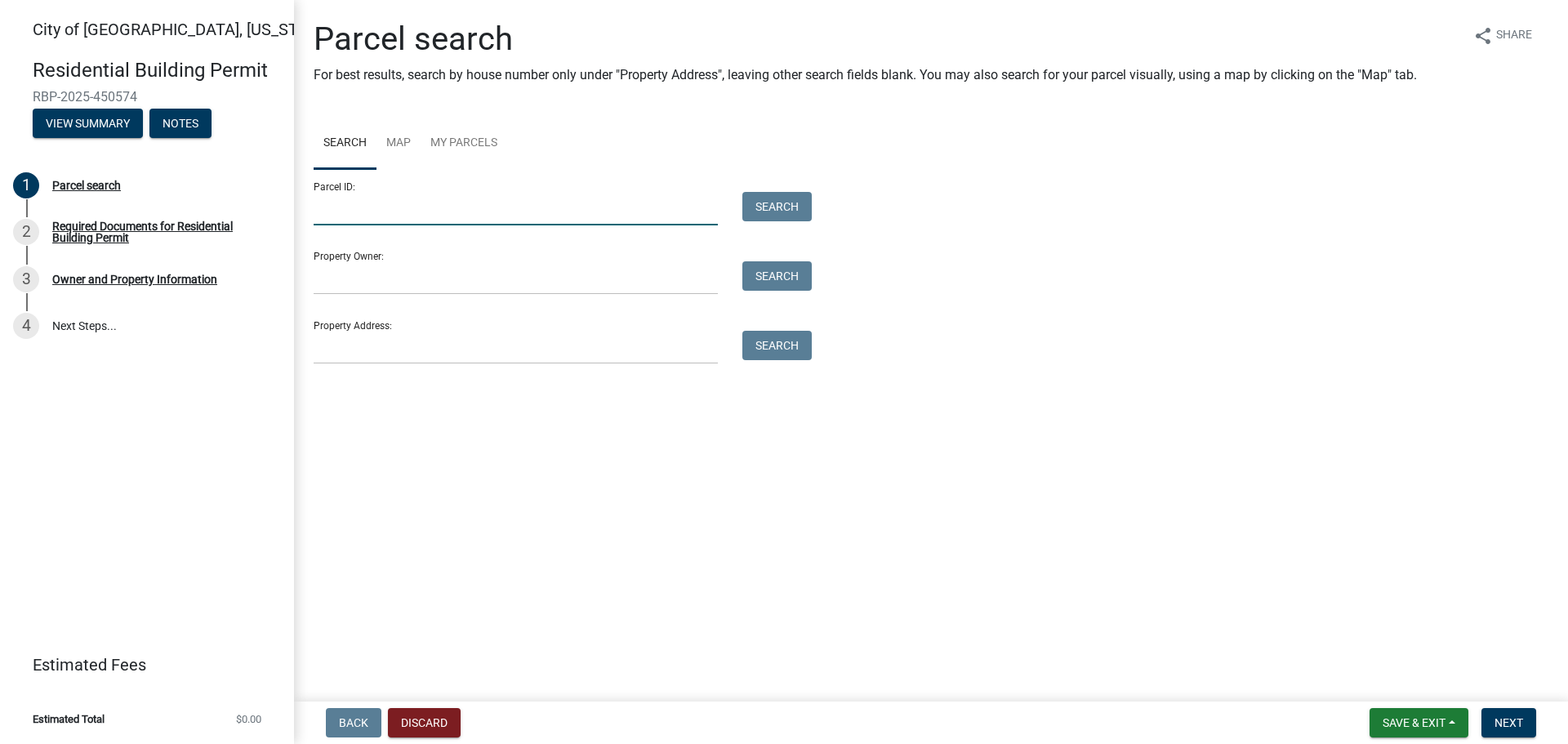 click on "Parcel ID:" at bounding box center [515, 208] 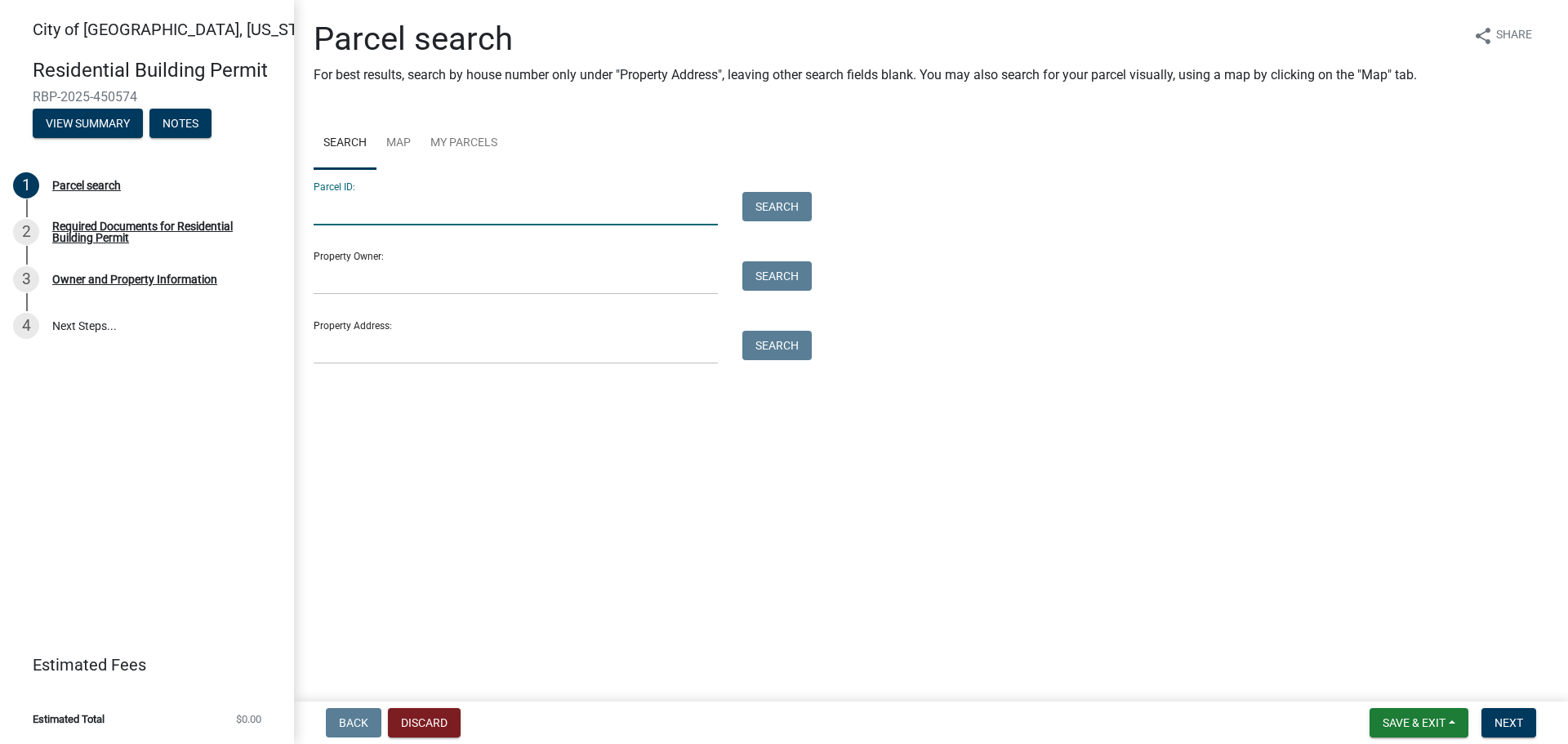 type on "00157018600503" 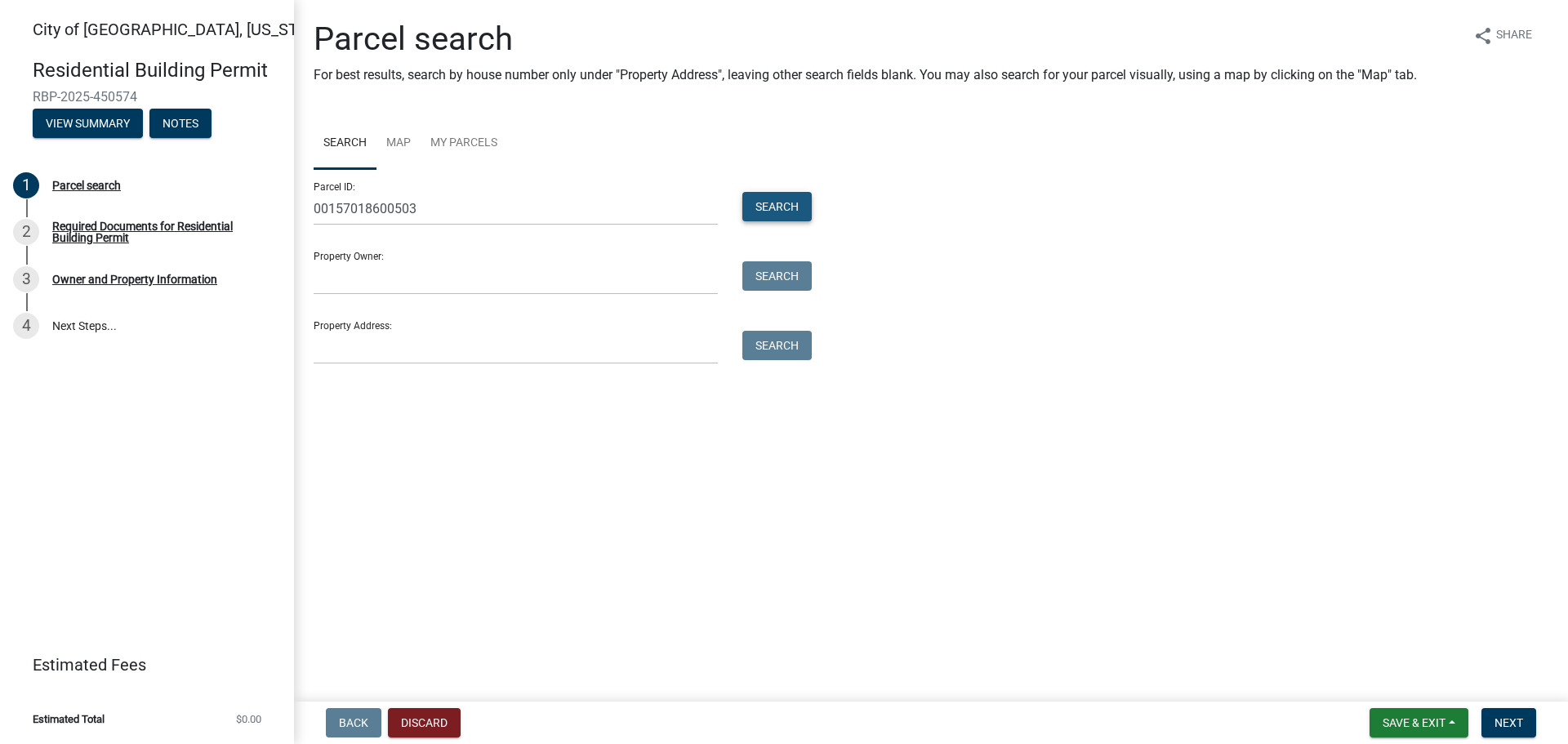 click on "Search" at bounding box center (777, 207) 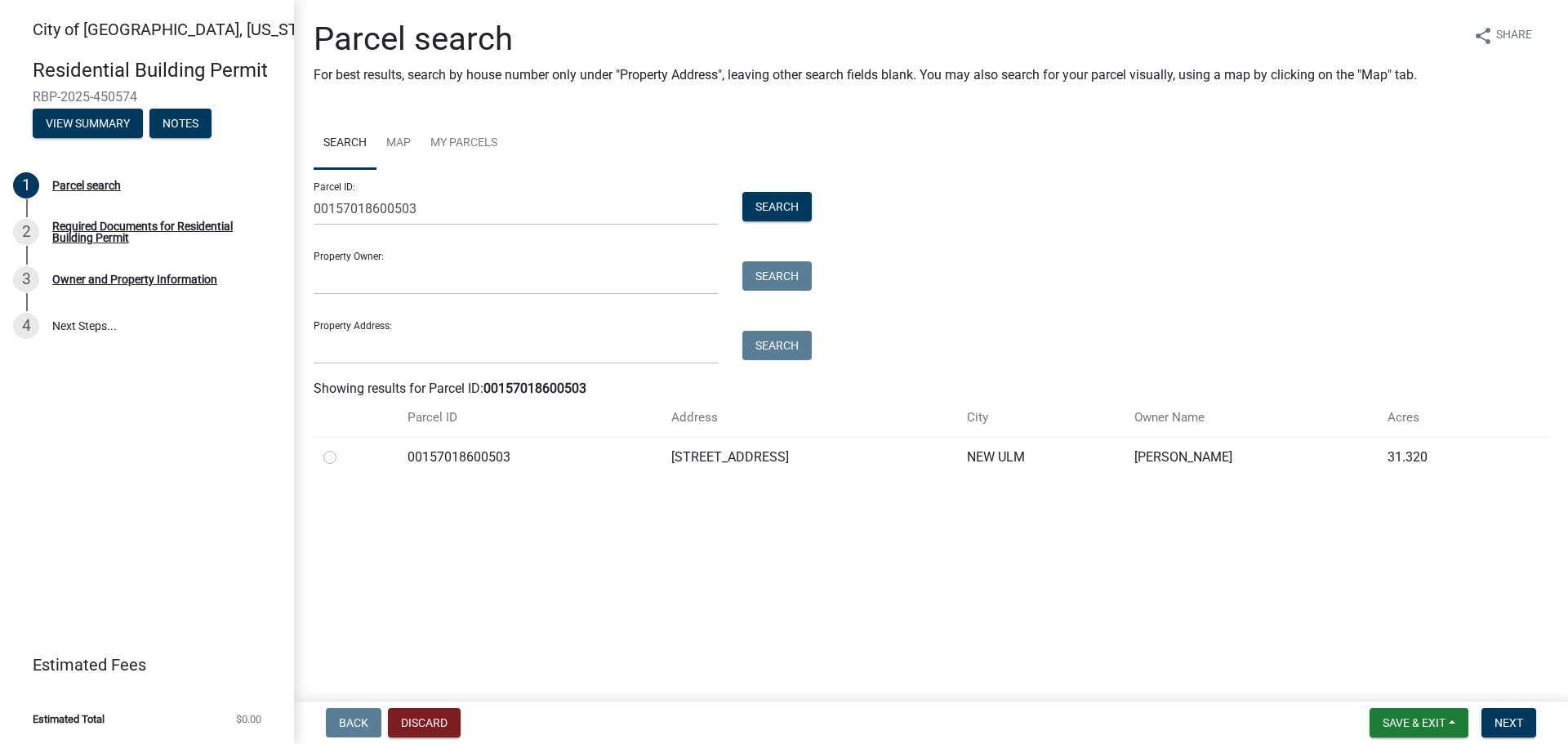 click on "00157018600503" 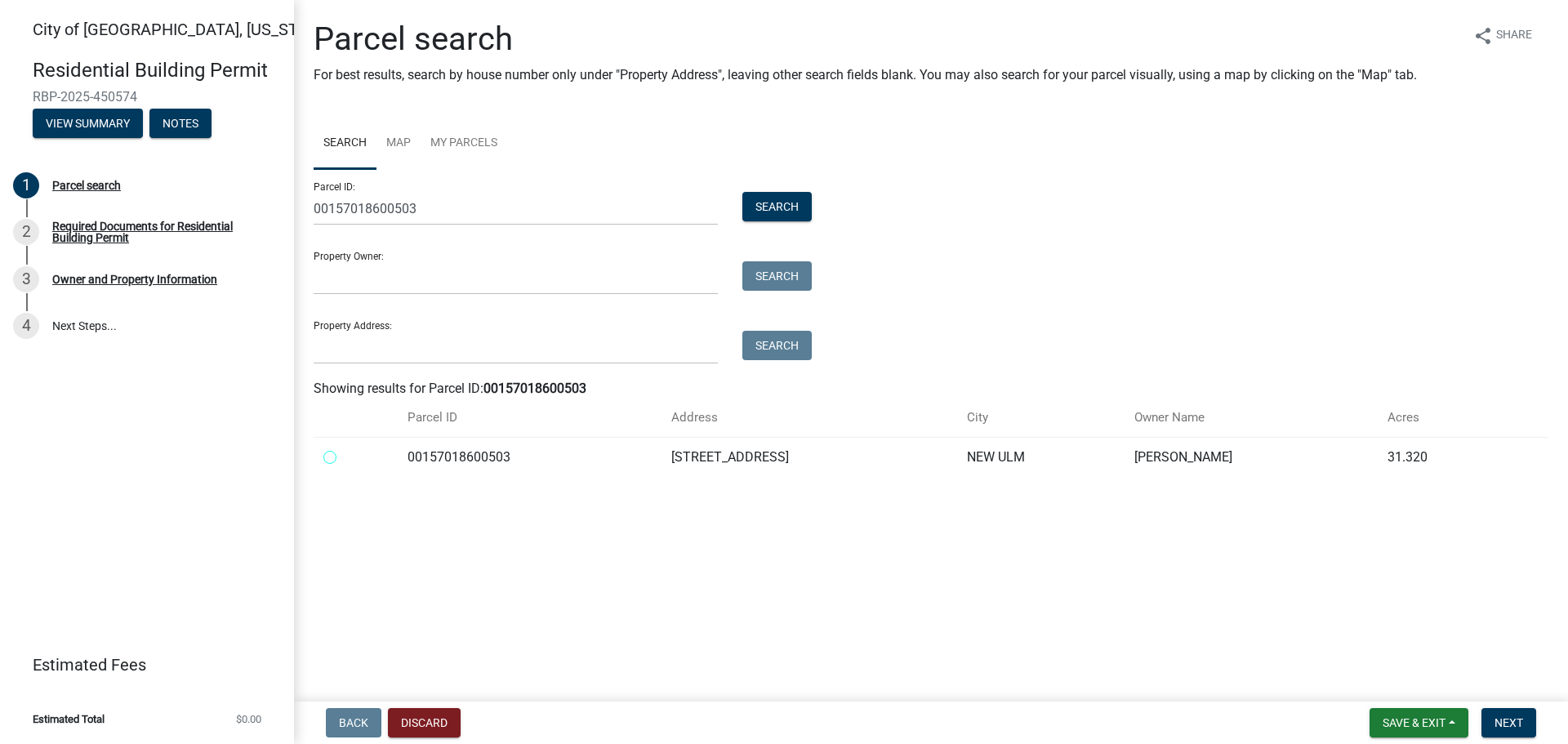 click at bounding box center (348, 452) 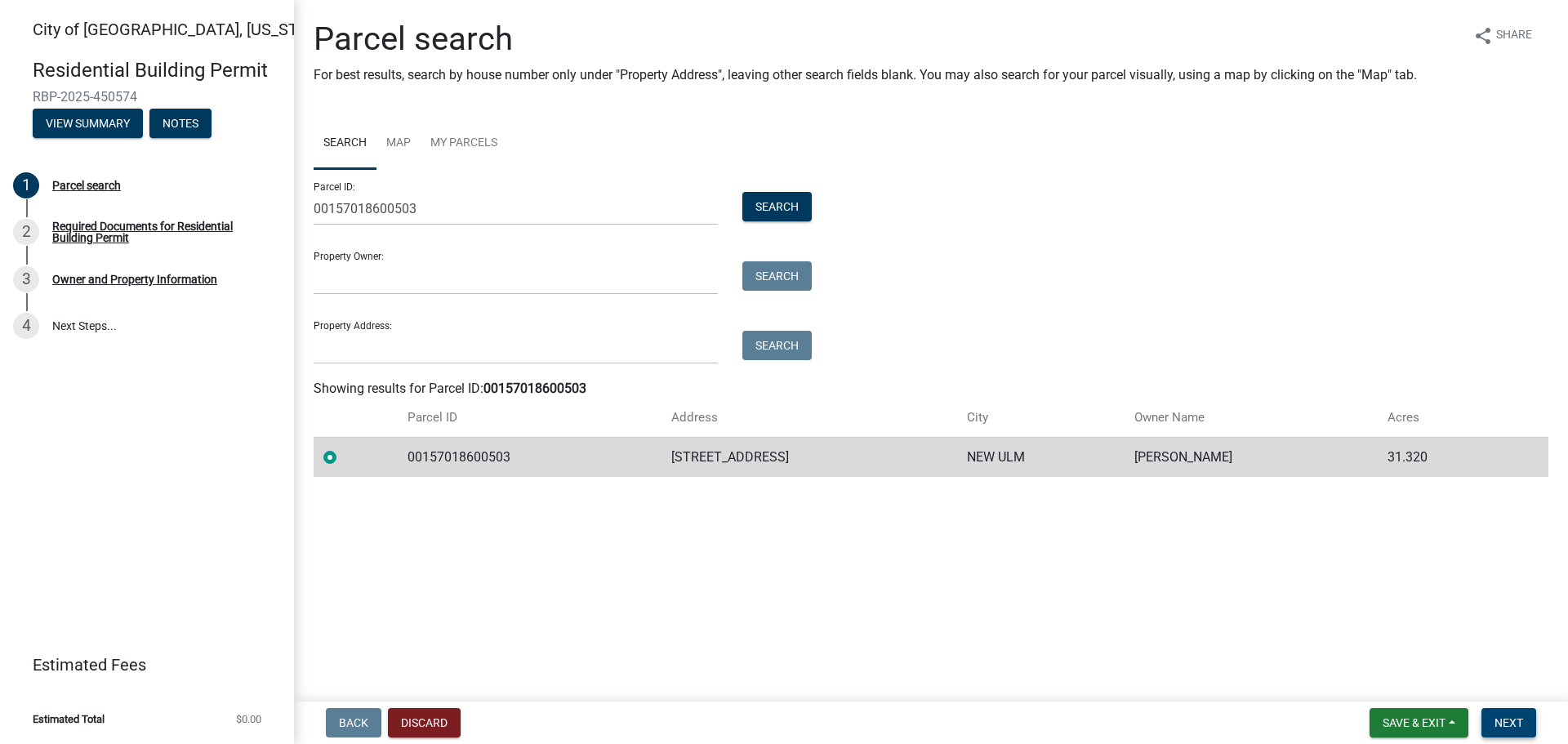 click on "Next" at bounding box center (1508, 723) 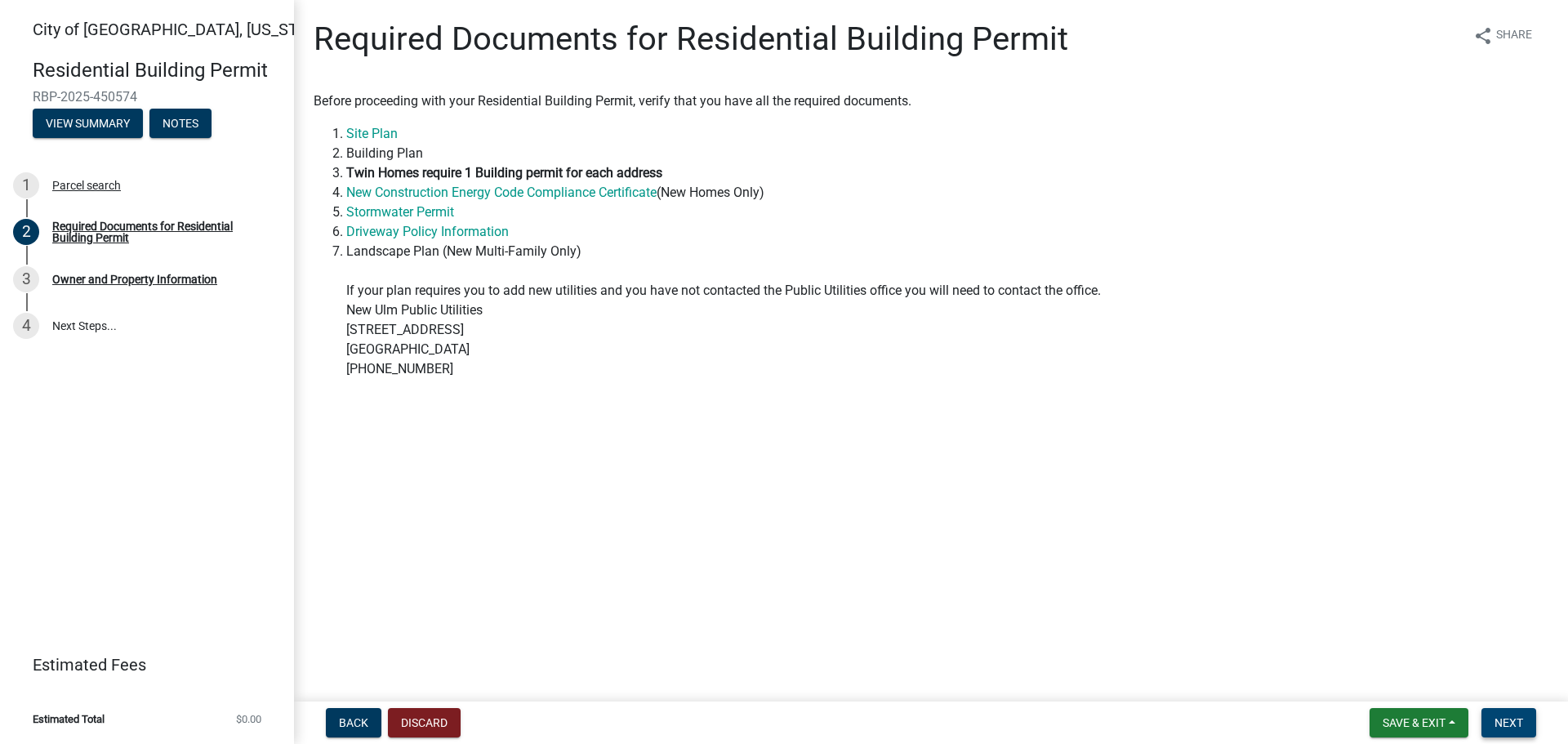 click on "Next" at bounding box center [1508, 723] 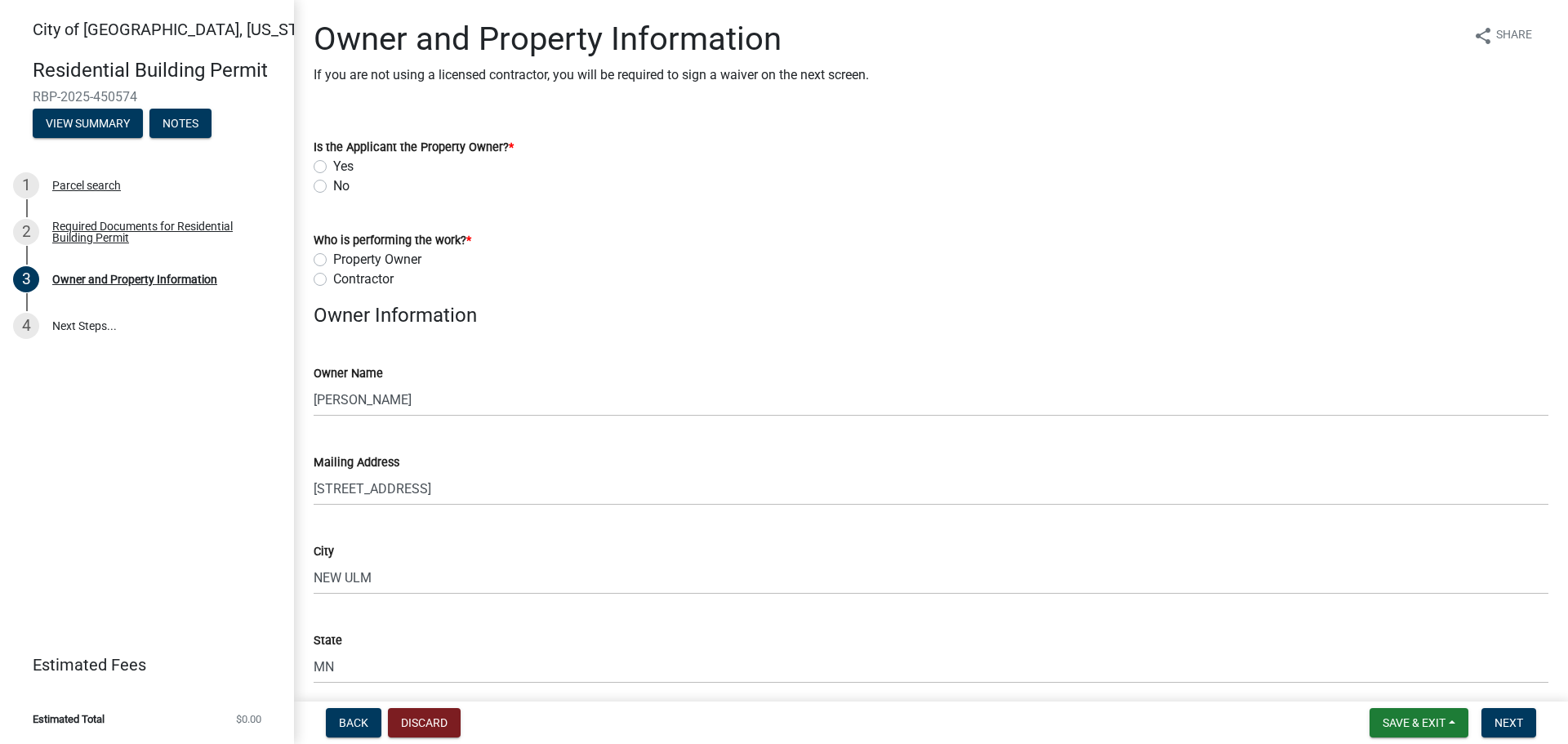 click on "Yes" 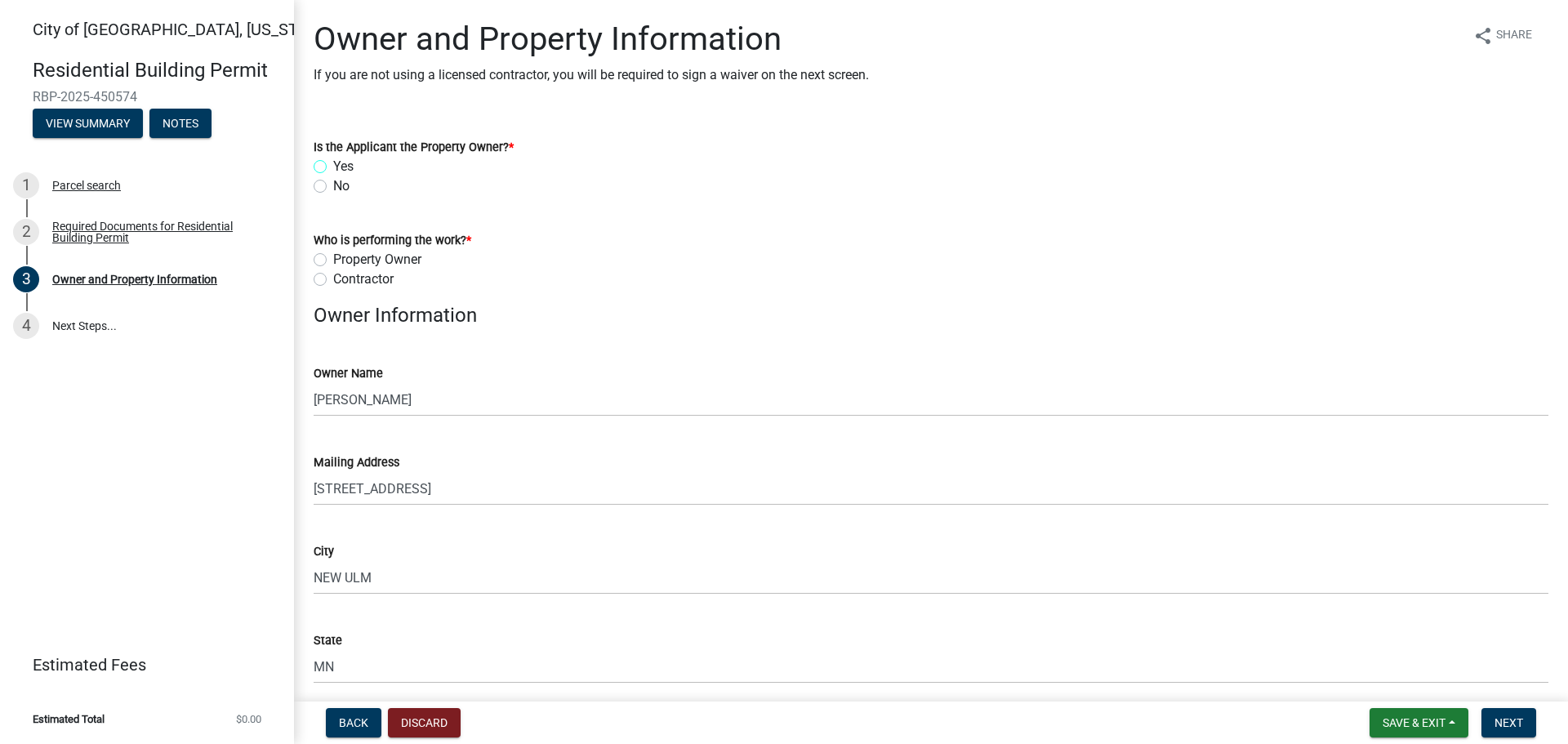 click on "Yes" at bounding box center [338, 162] 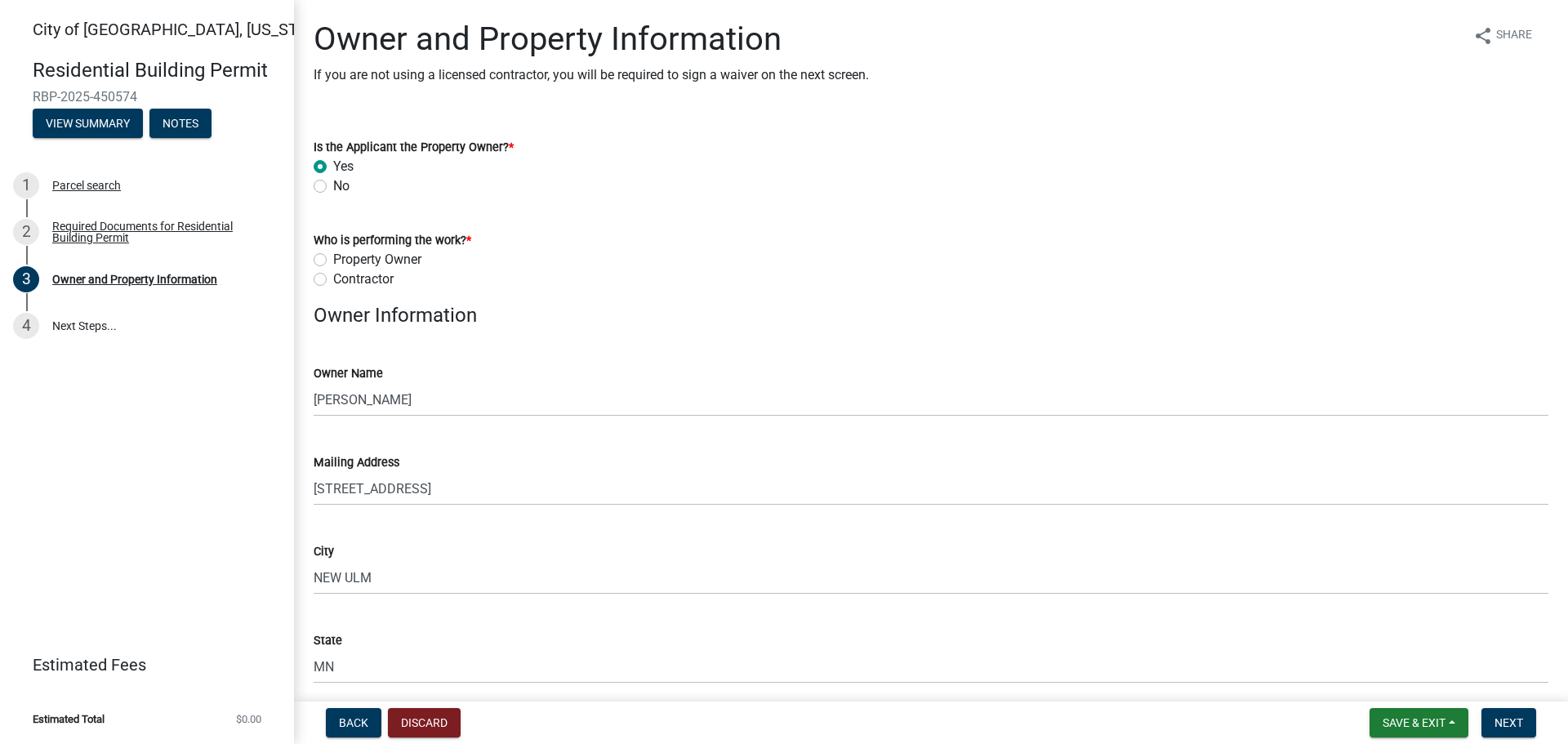 radio on "true" 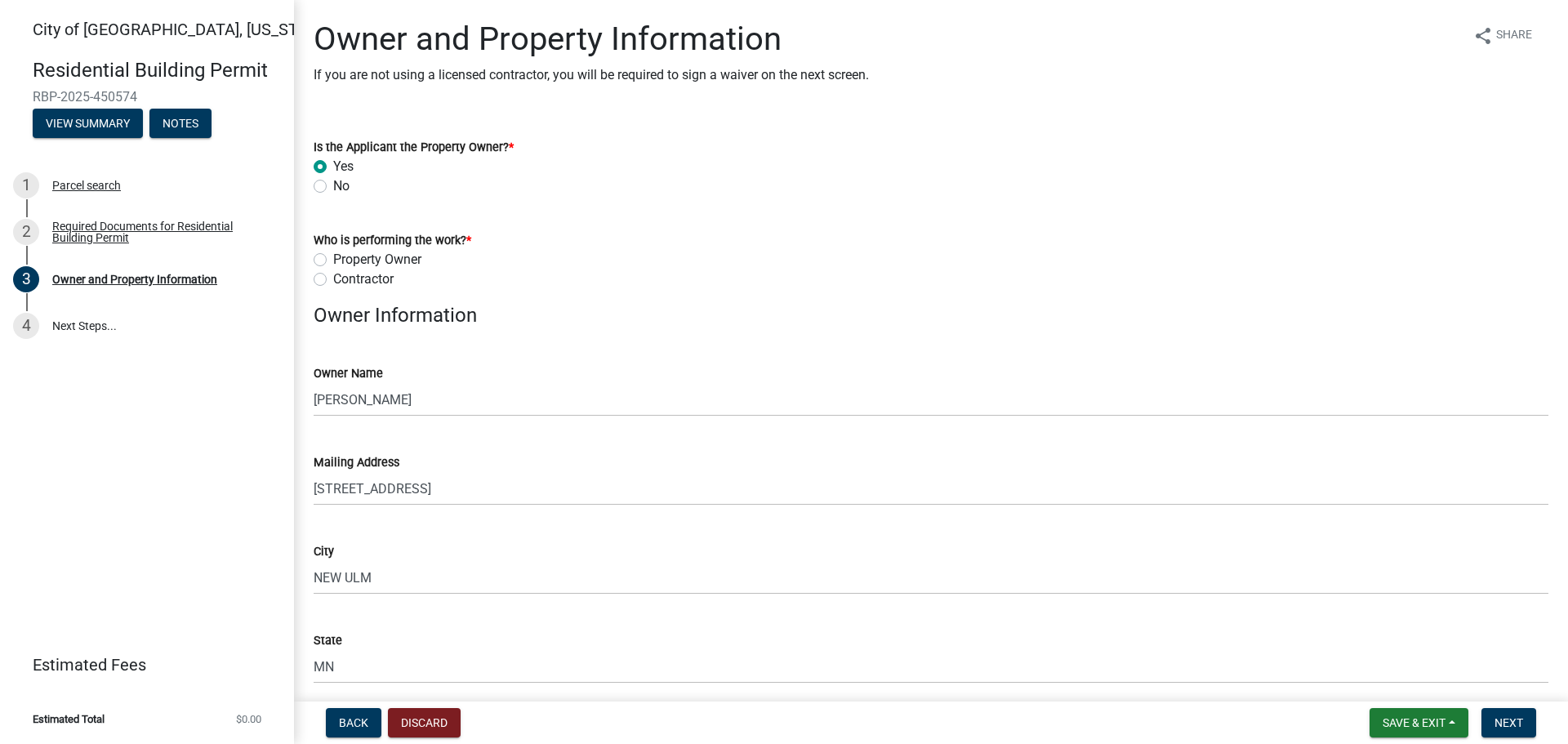 click on "Property Owner" 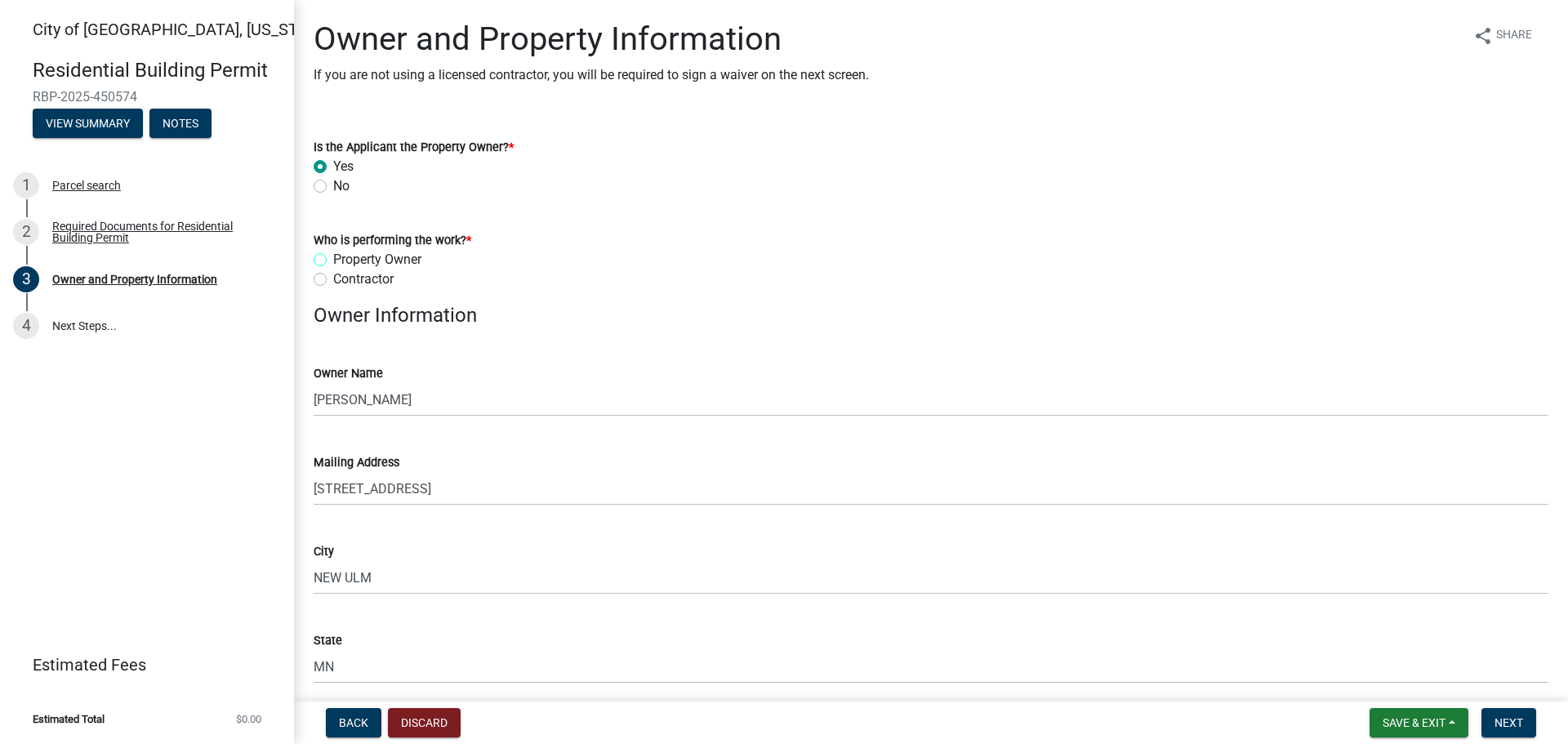 click on "Property Owner" at bounding box center [338, 255] 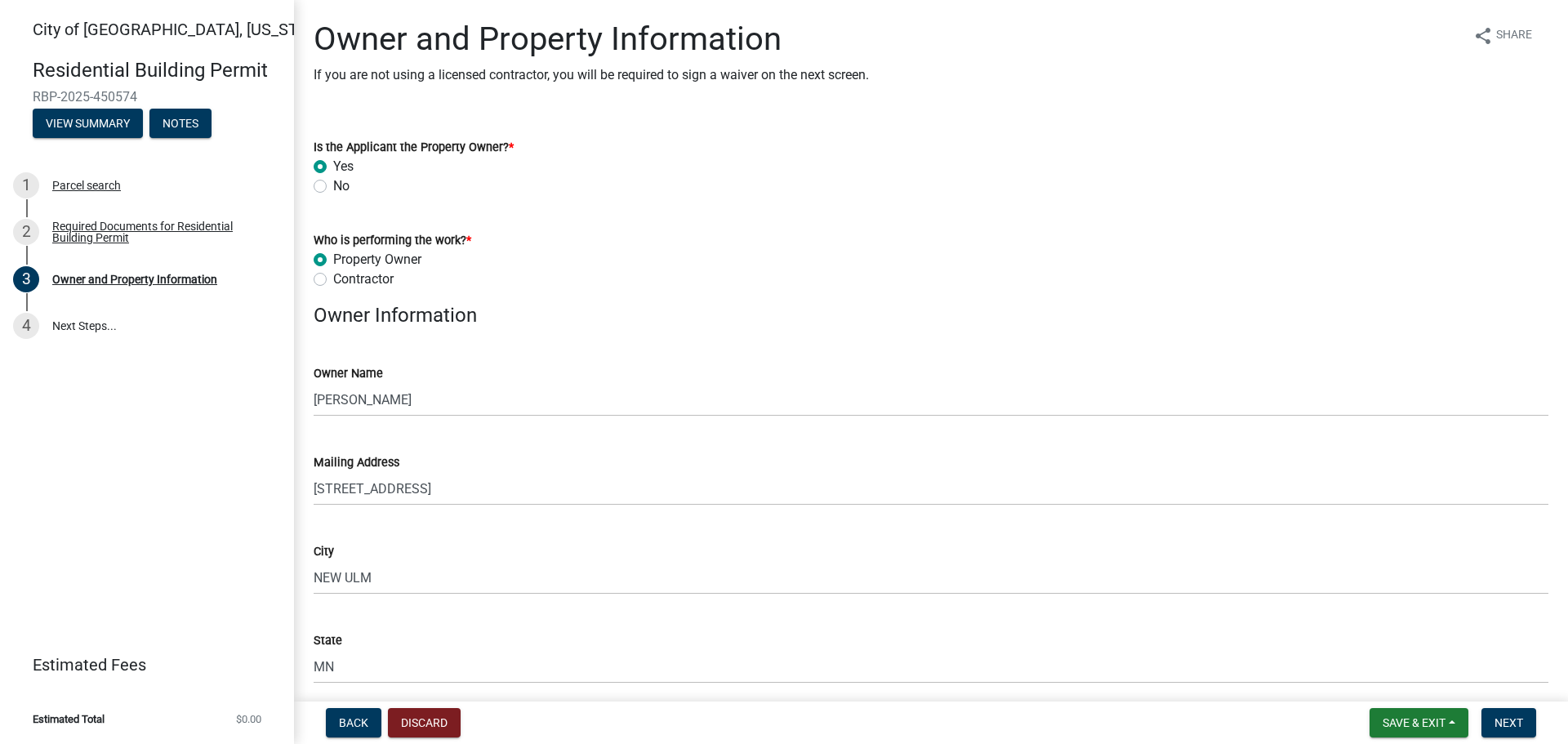 radio on "true" 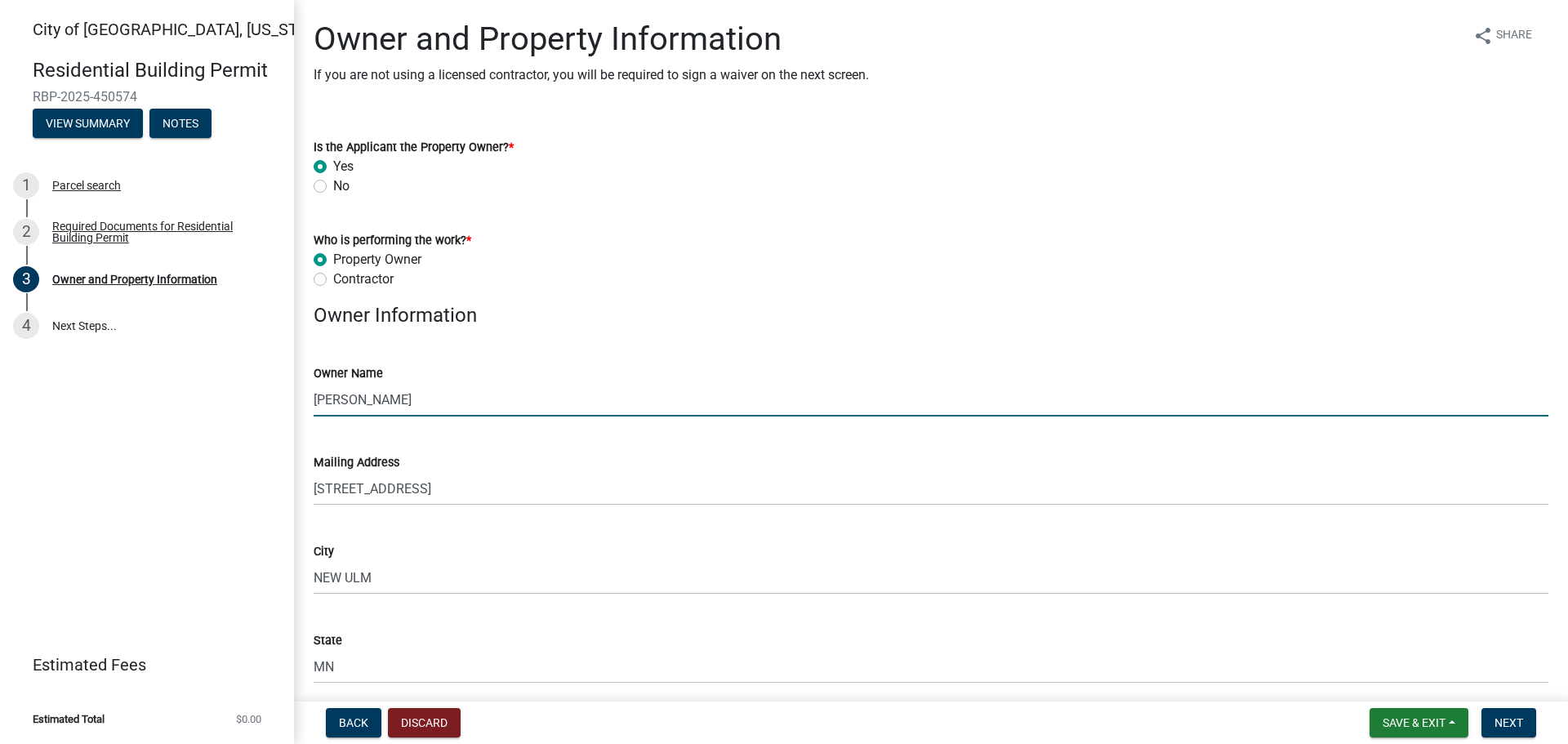 click on "[PERSON_NAME]" at bounding box center [931, 399] 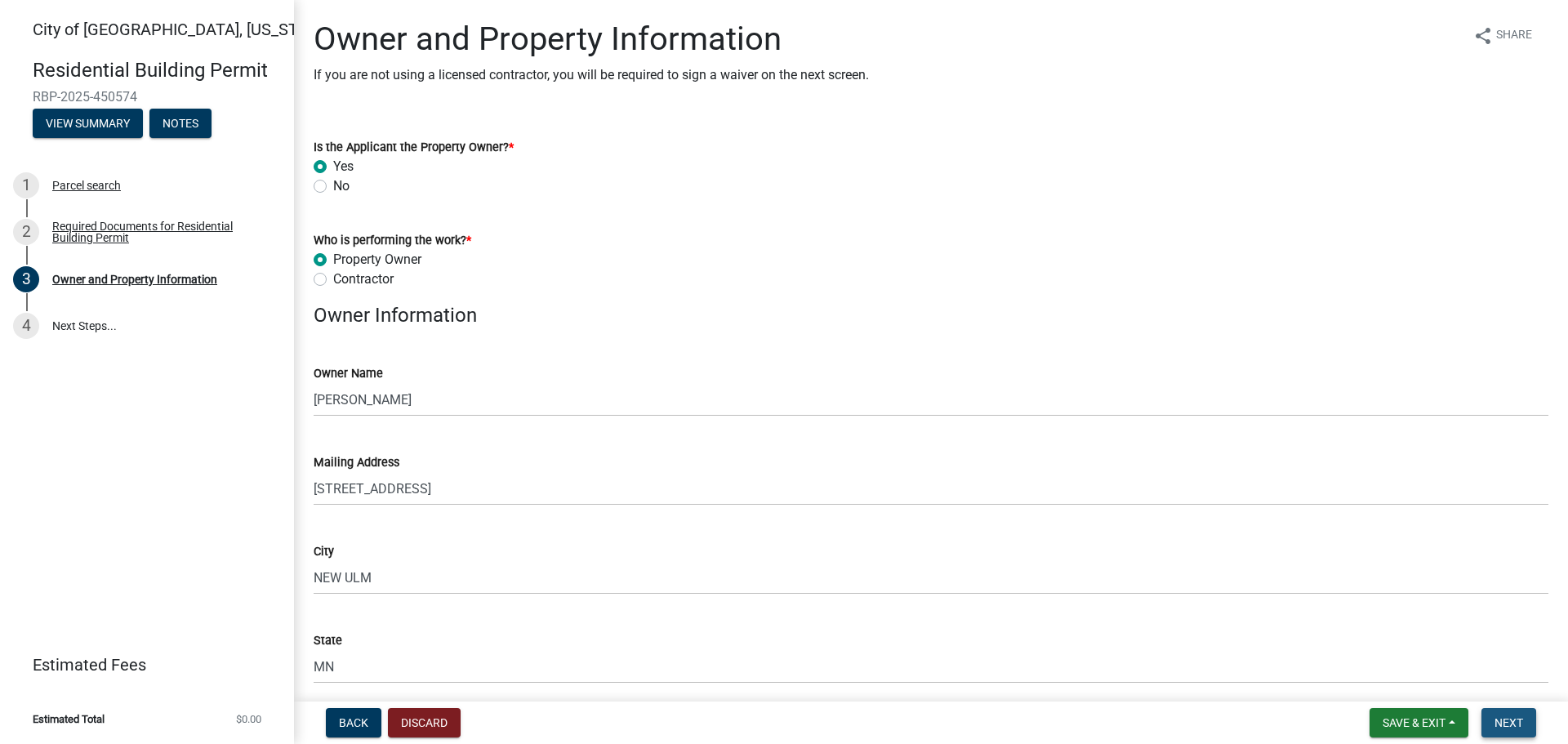 click on "Next" at bounding box center (1508, 723) 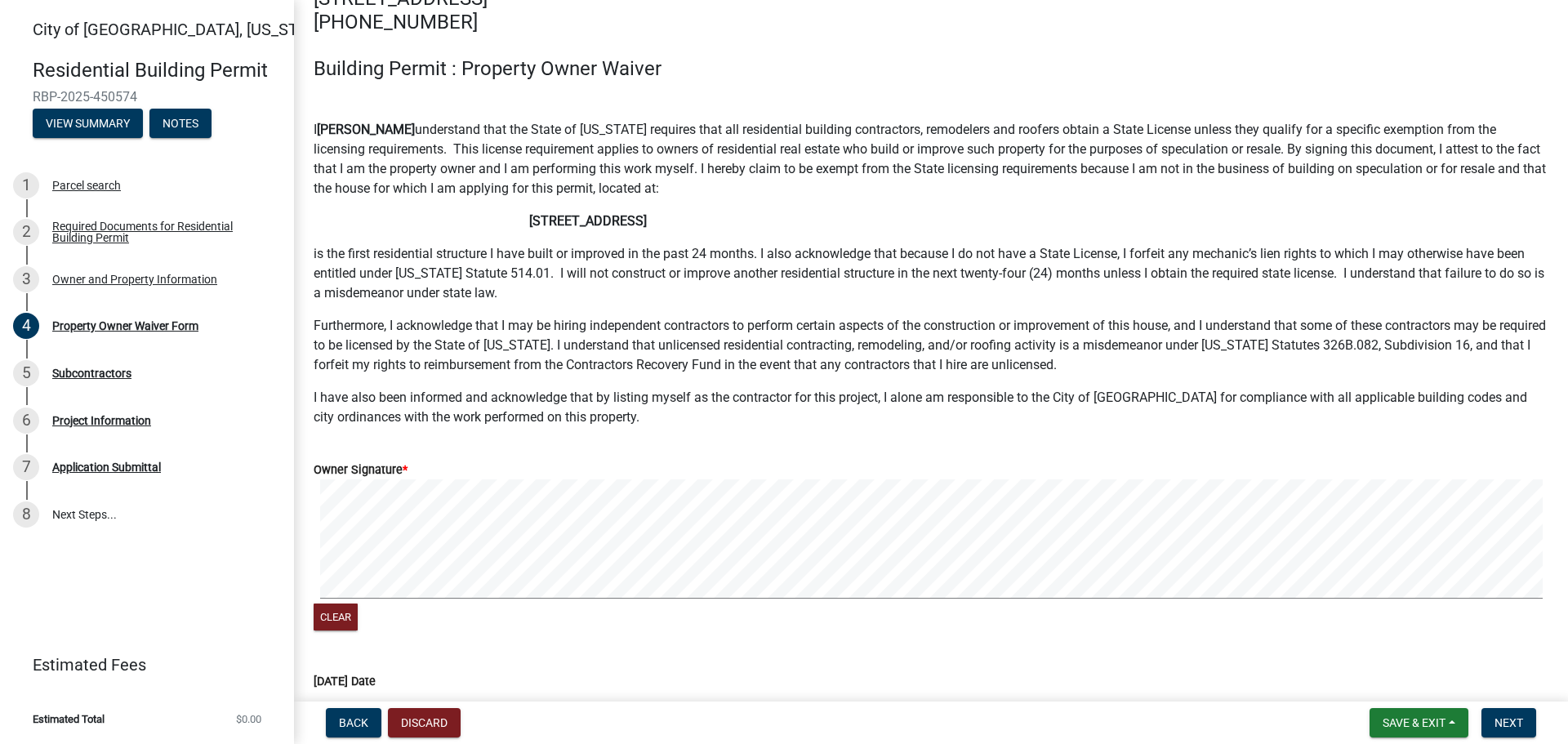 scroll, scrollTop: 245, scrollLeft: 0, axis: vertical 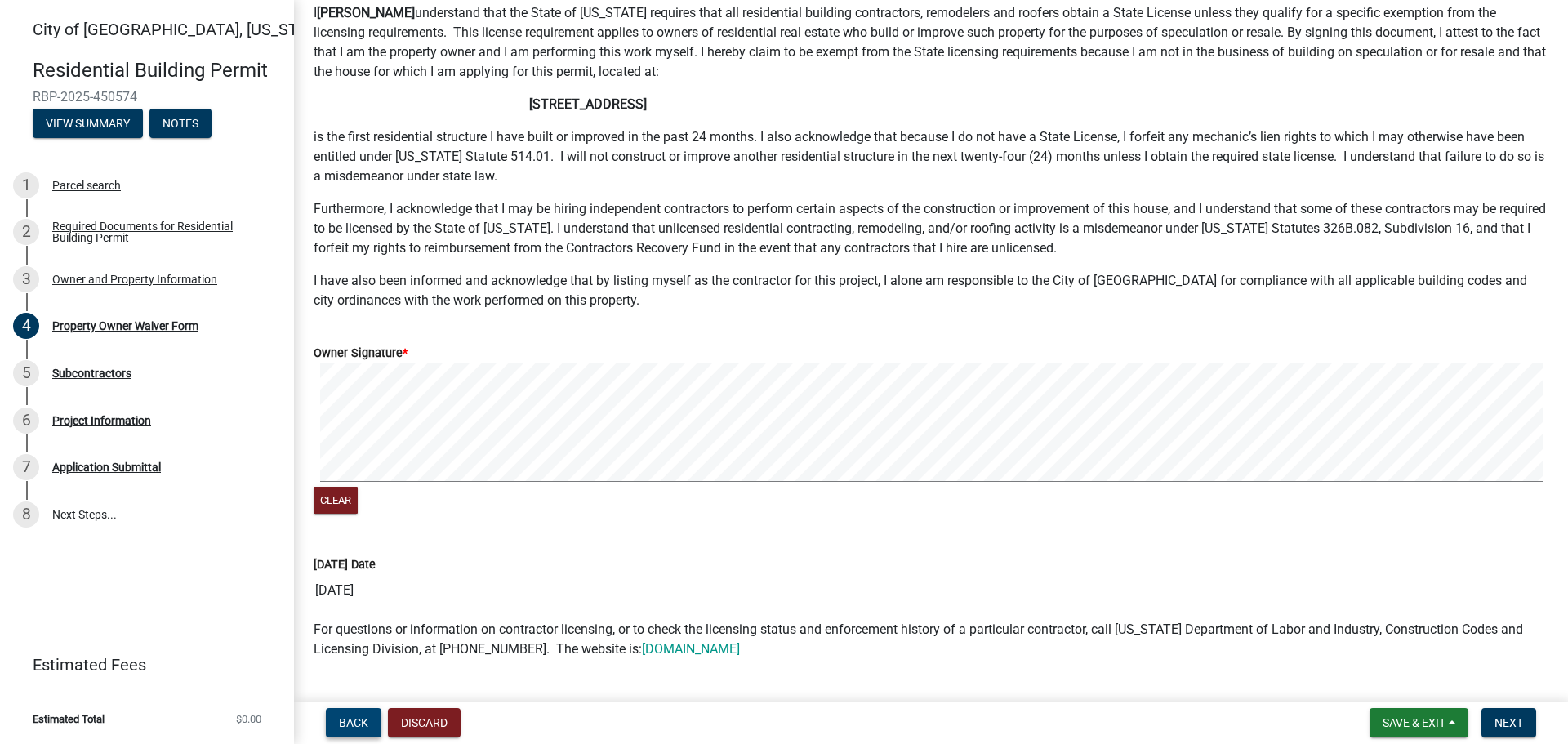 click on "Back" at bounding box center (354, 723) 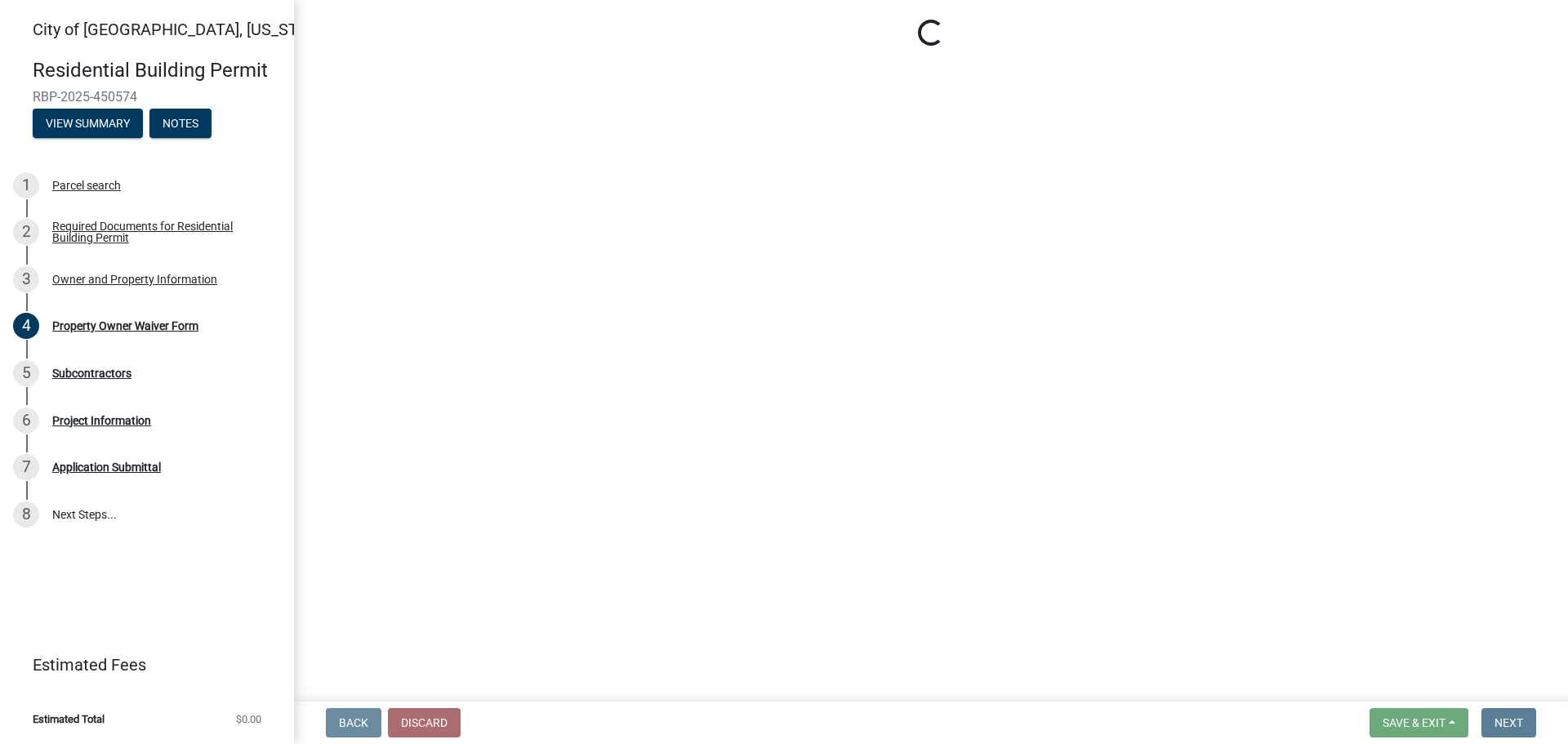 scroll, scrollTop: 0, scrollLeft: 0, axis: both 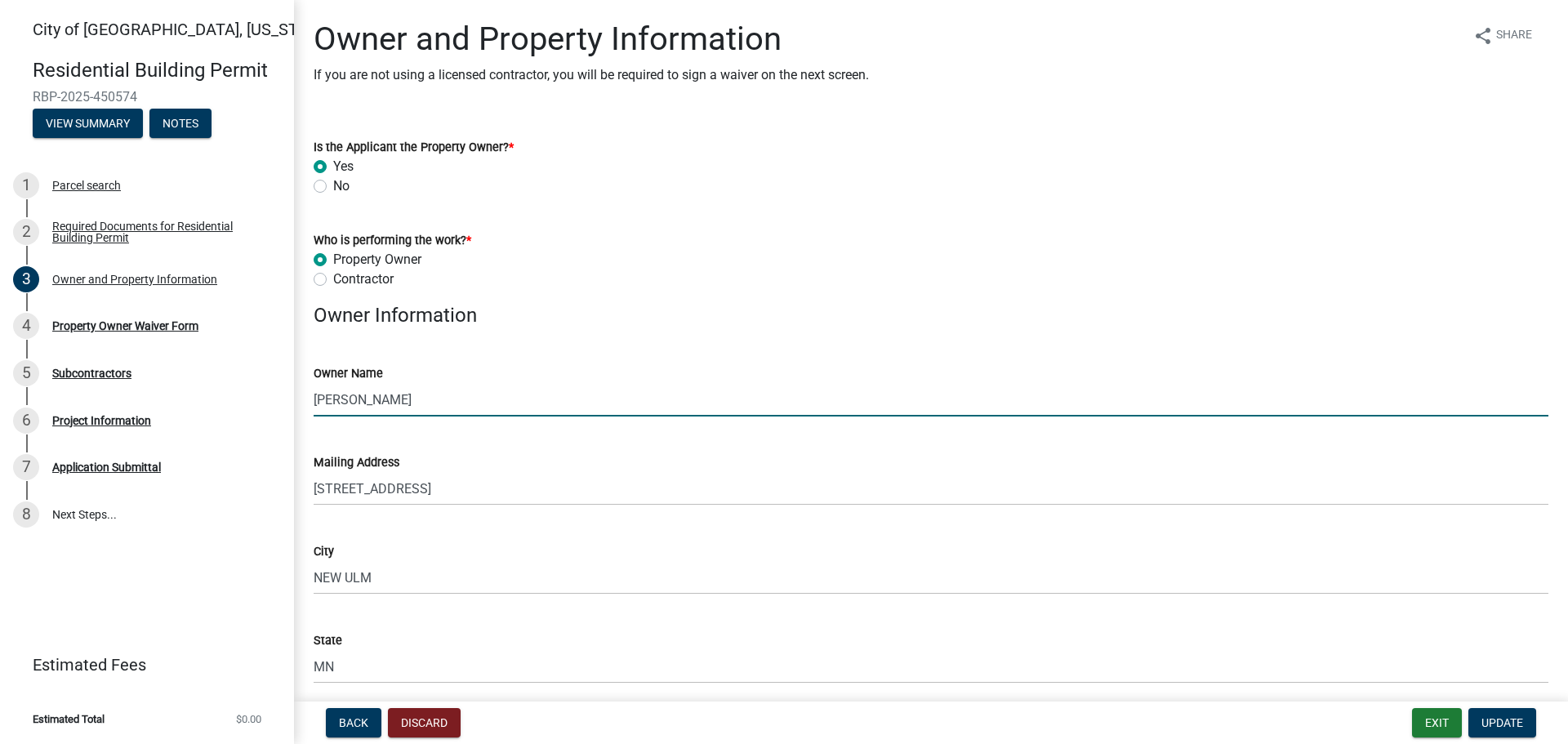 click on "[PERSON_NAME]" at bounding box center (931, 399) 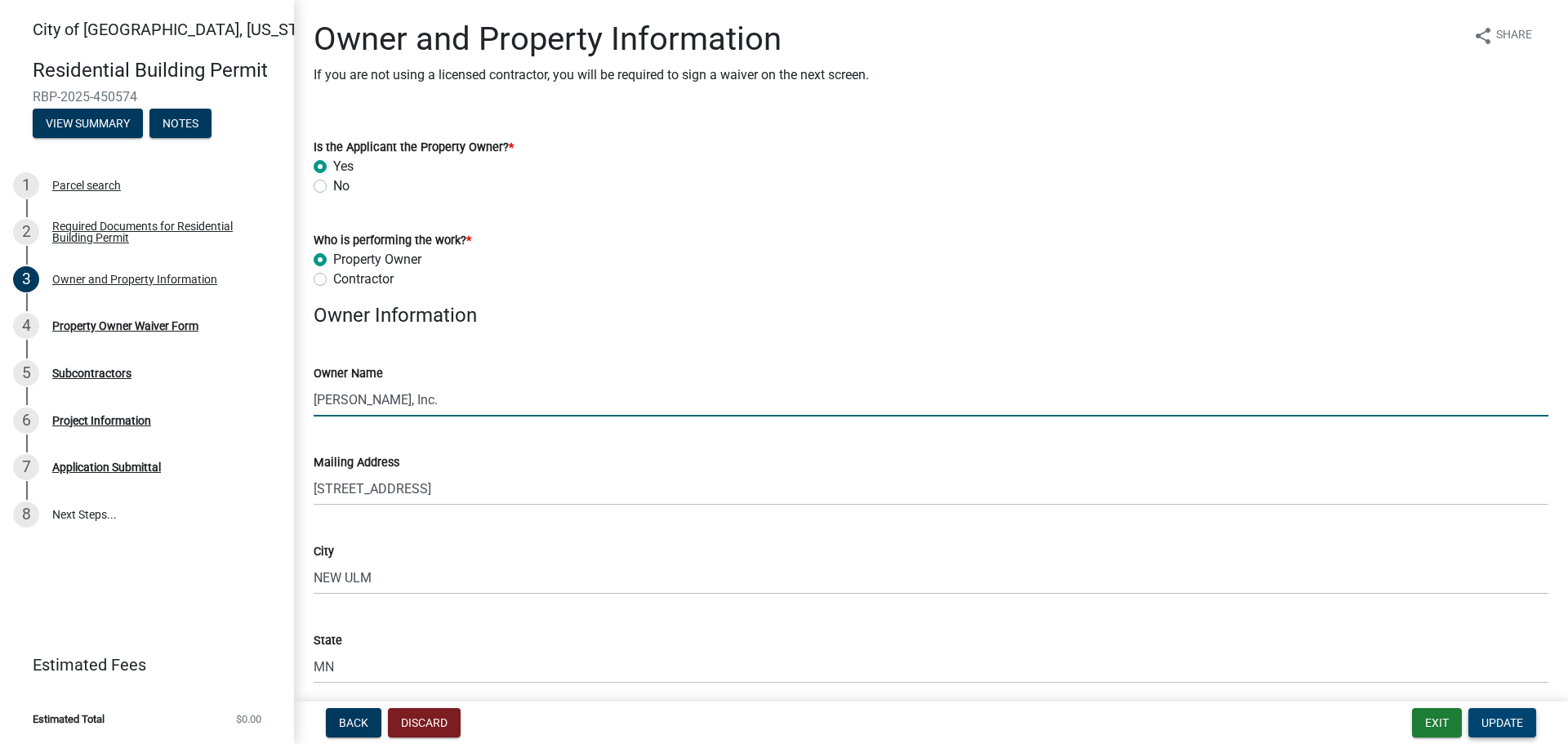 type on "[PERSON_NAME], Inc." 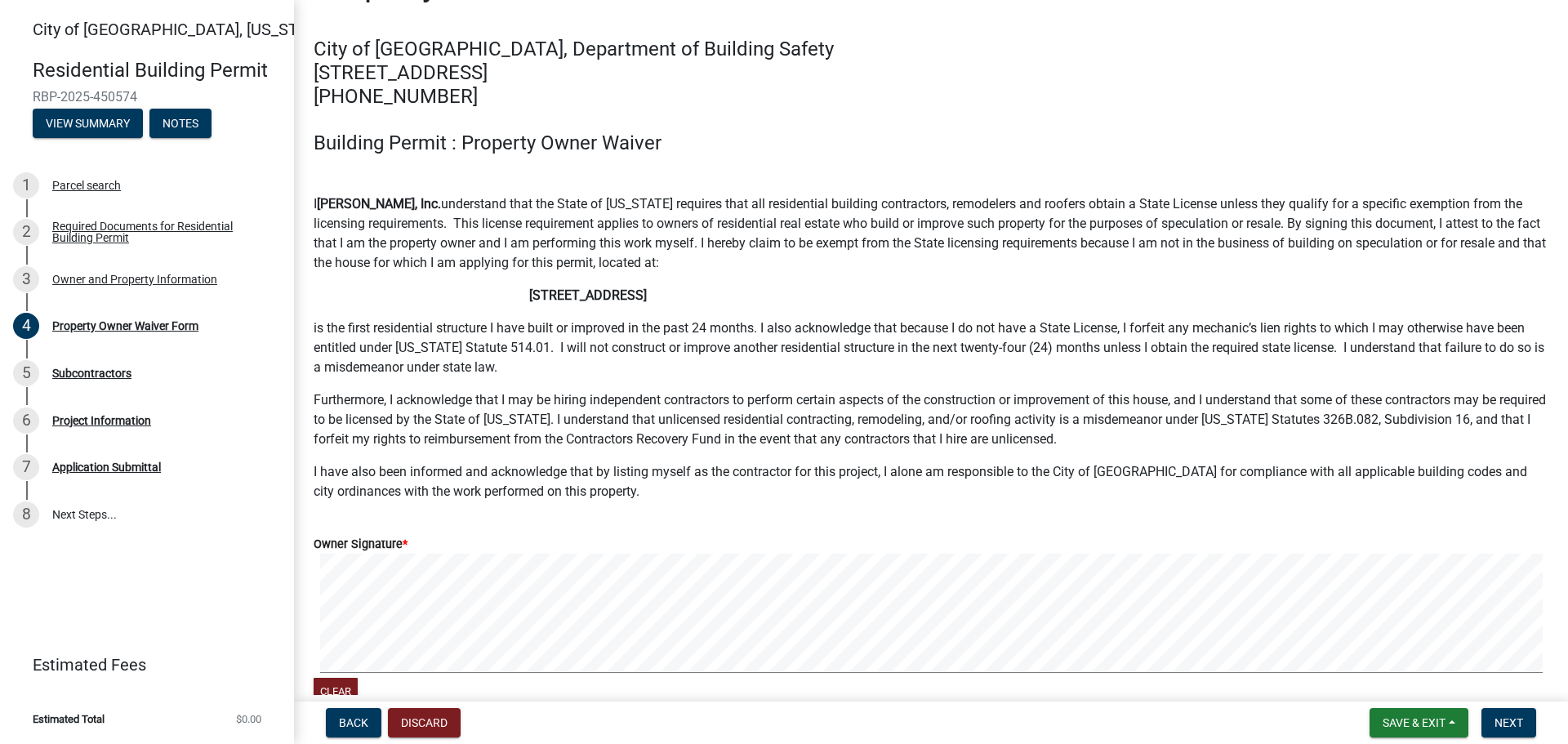 scroll, scrollTop: 82, scrollLeft: 0, axis: vertical 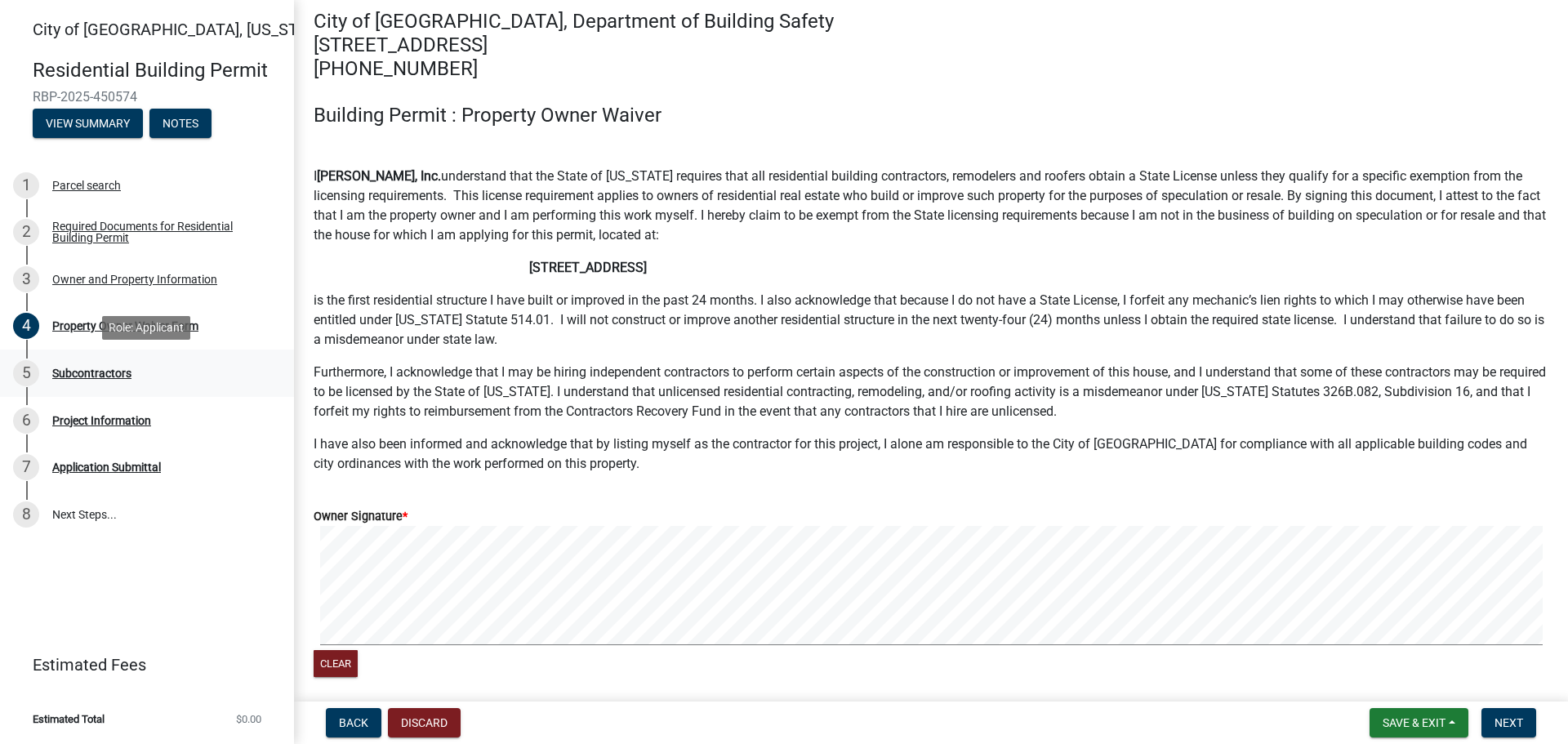 click on "Subcontractors" at bounding box center [91, 373] 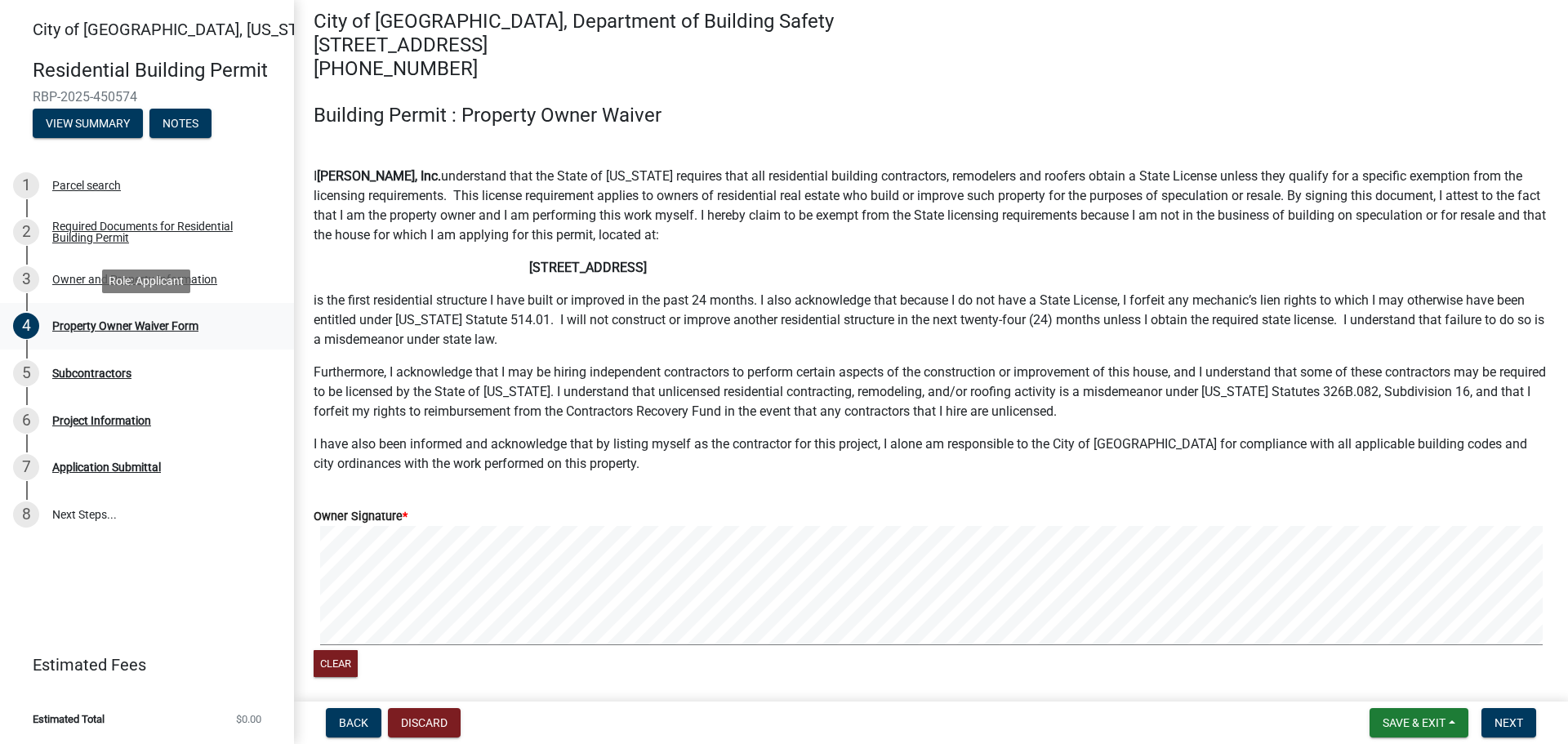 click on "Property Owner Waiver Form" at bounding box center (125, 326) 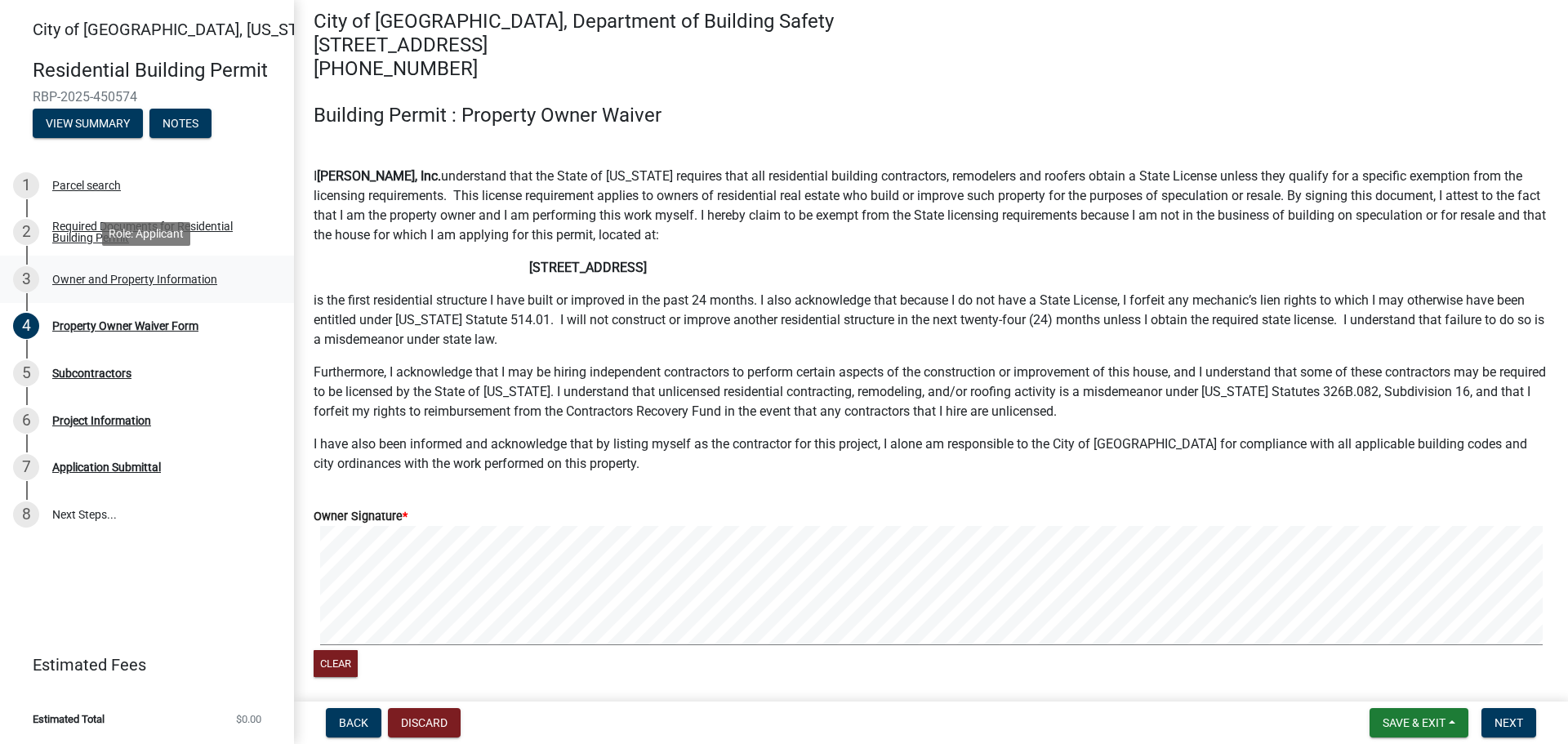 click on "Owner and Property Information" at bounding box center (135, 279) 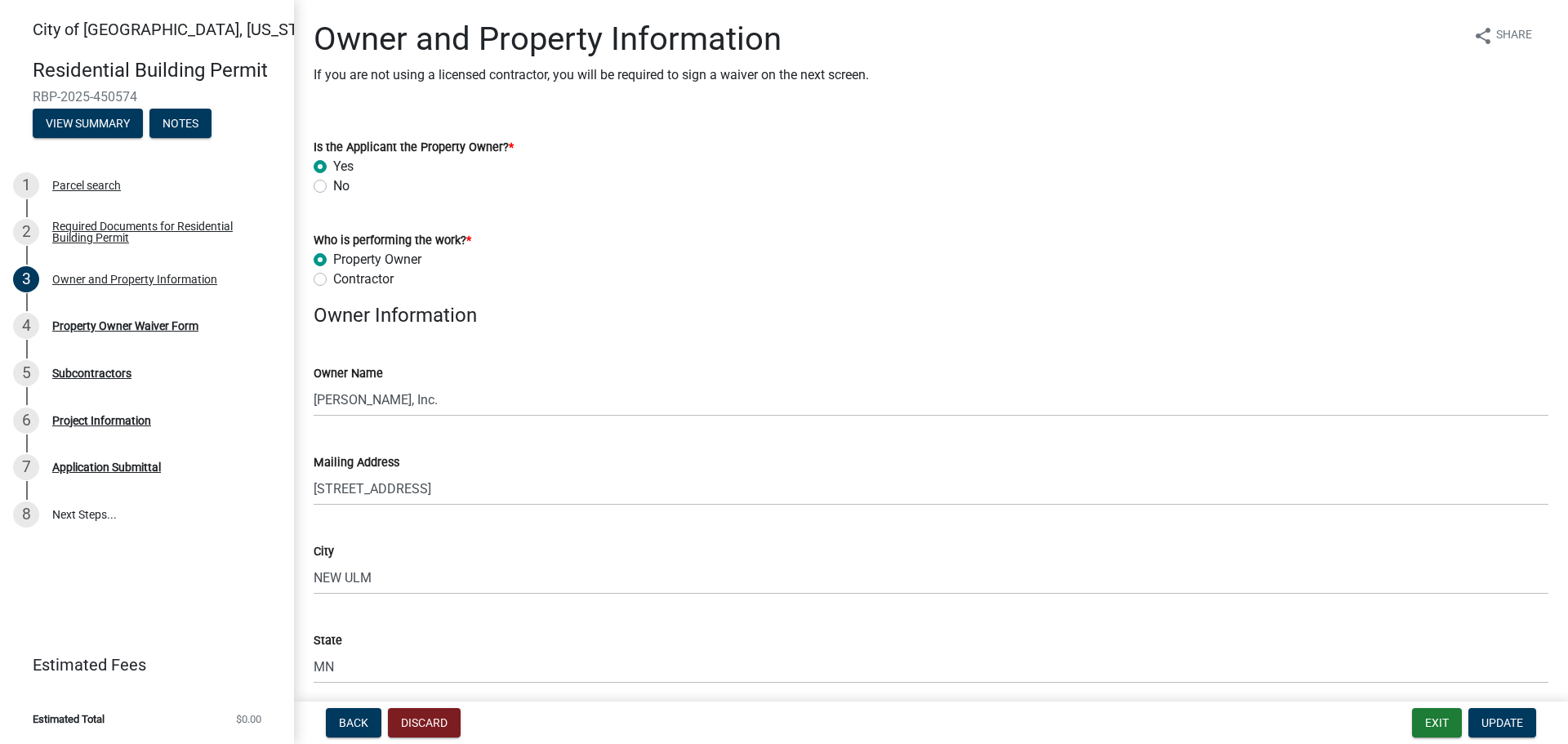 click on "Contractor" 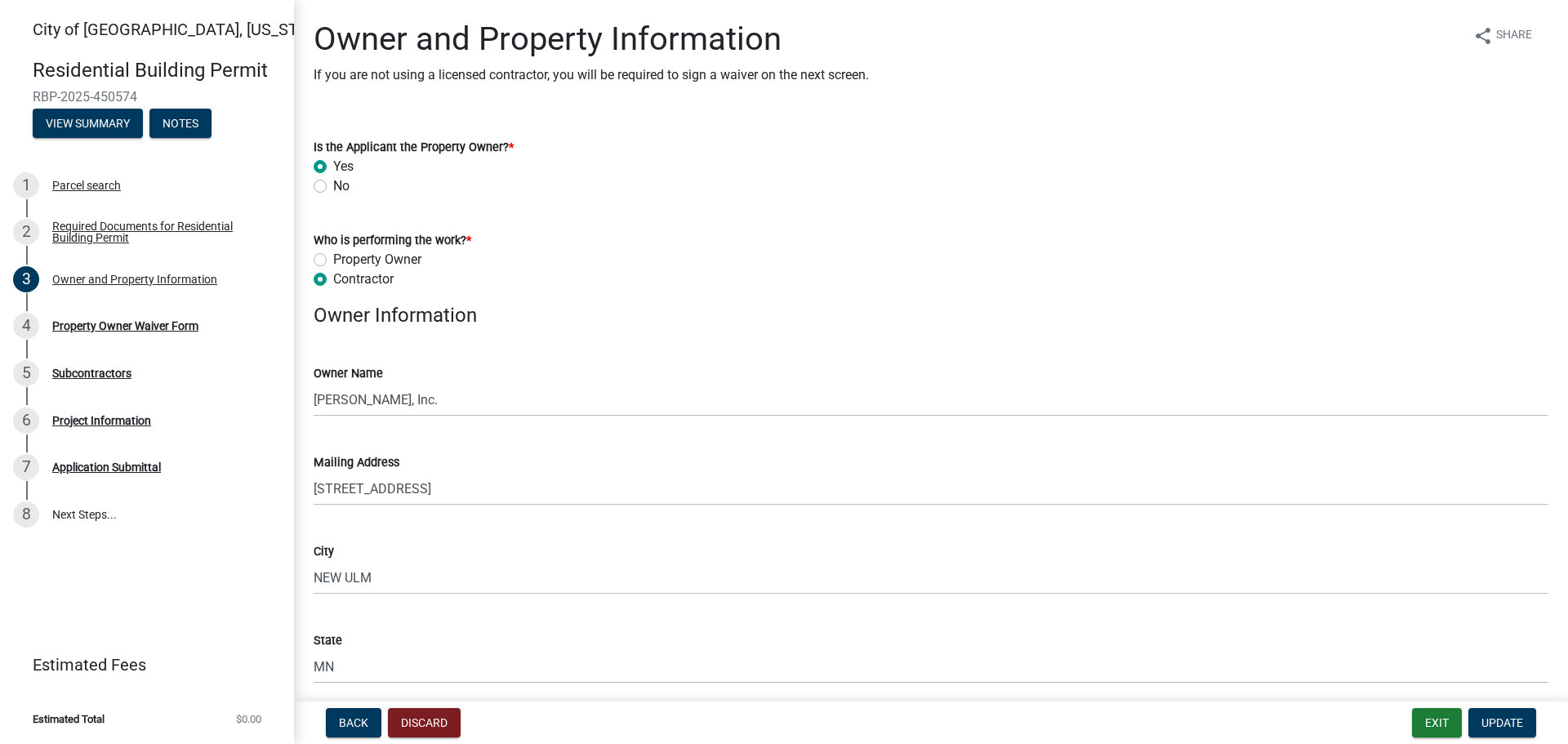 radio on "true" 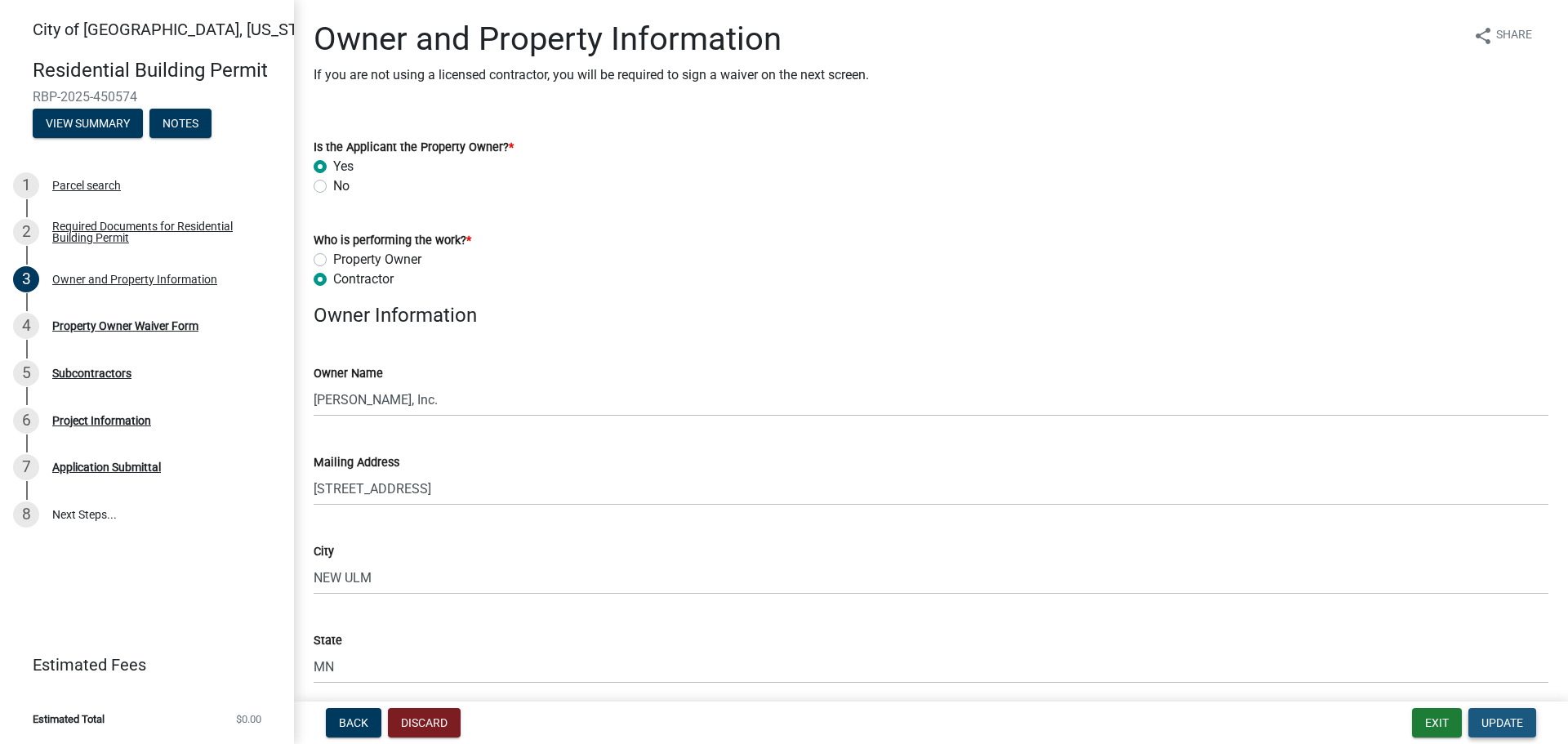 click on "Update" at bounding box center (1502, 723) 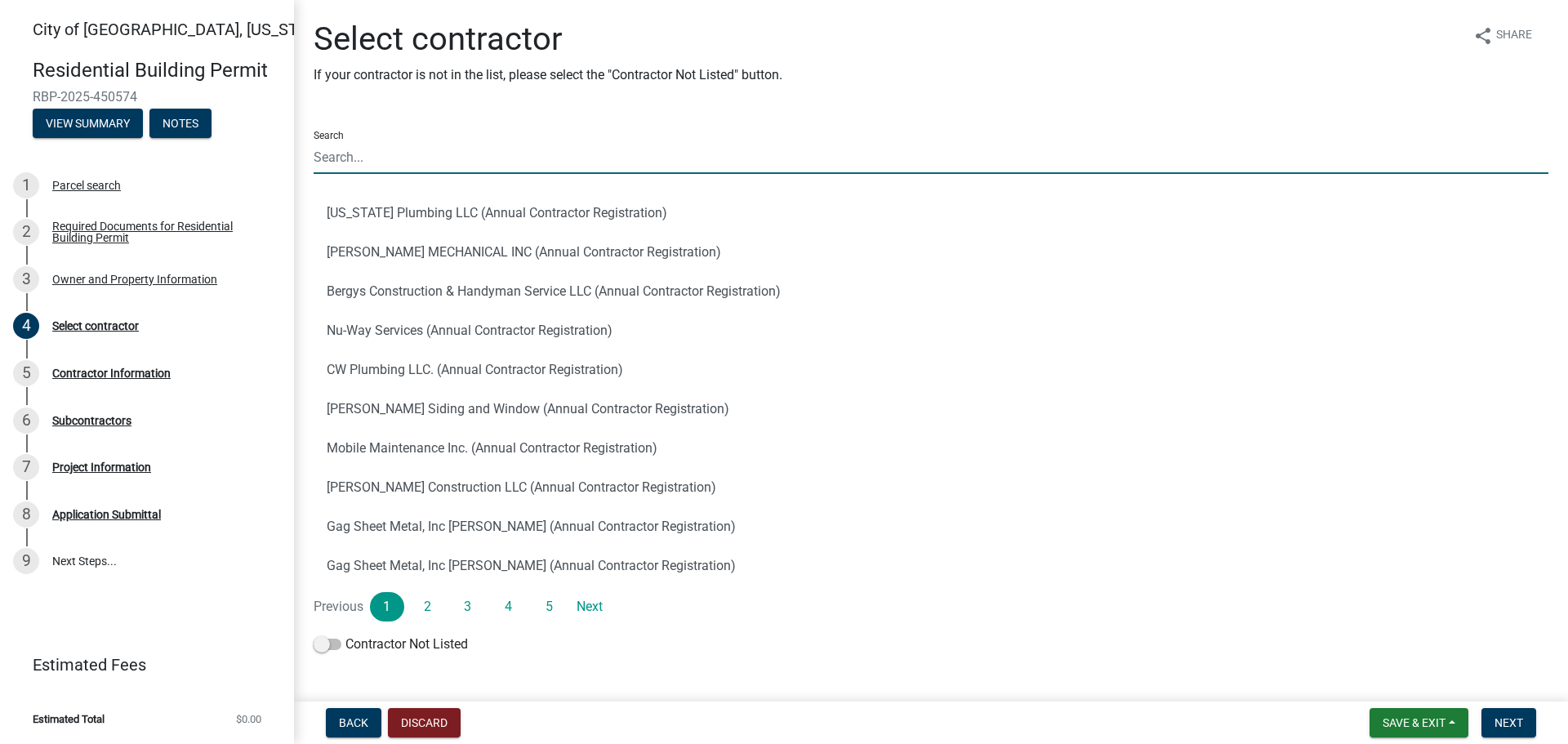 click on "Search" at bounding box center [931, 157] 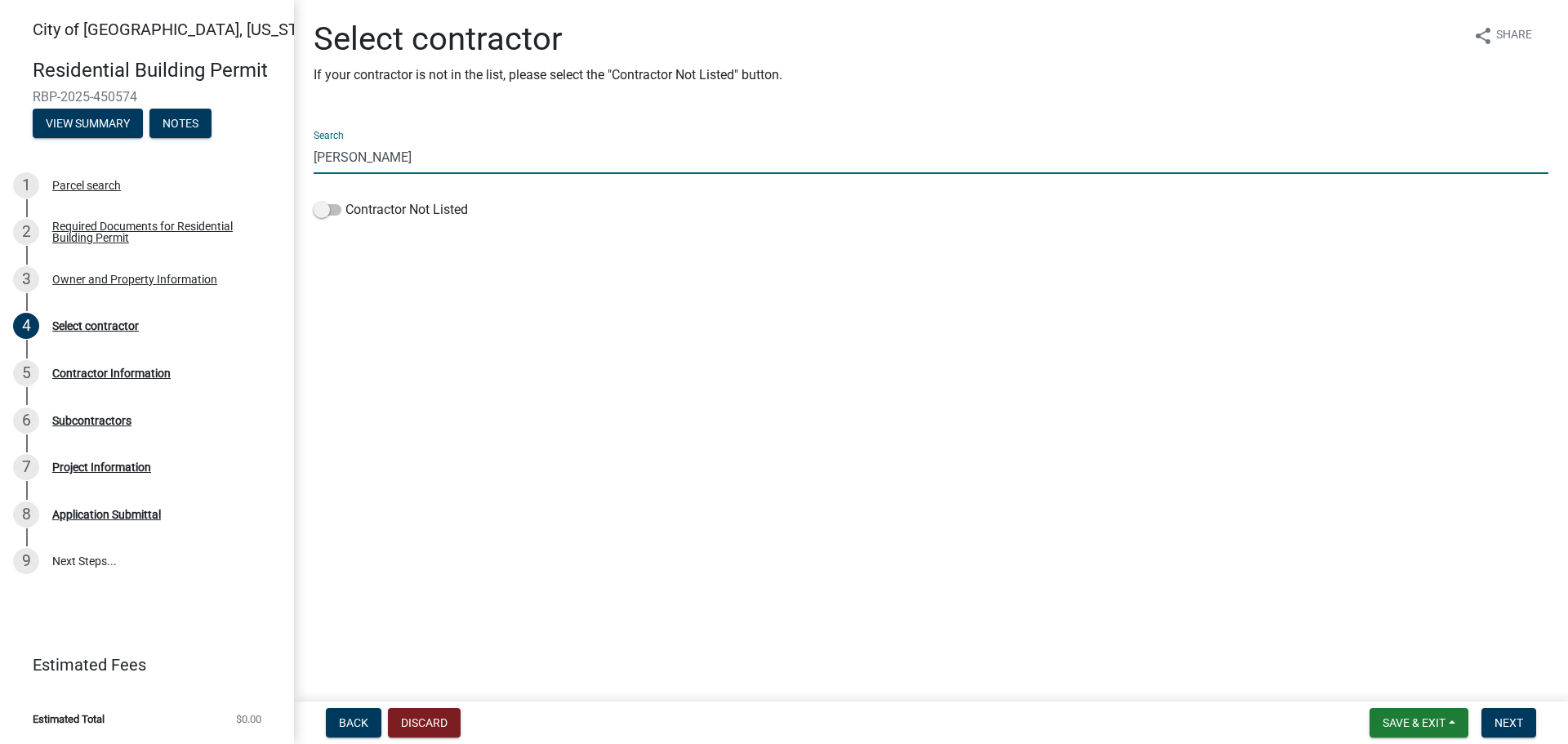 type on "[PERSON_NAME]" 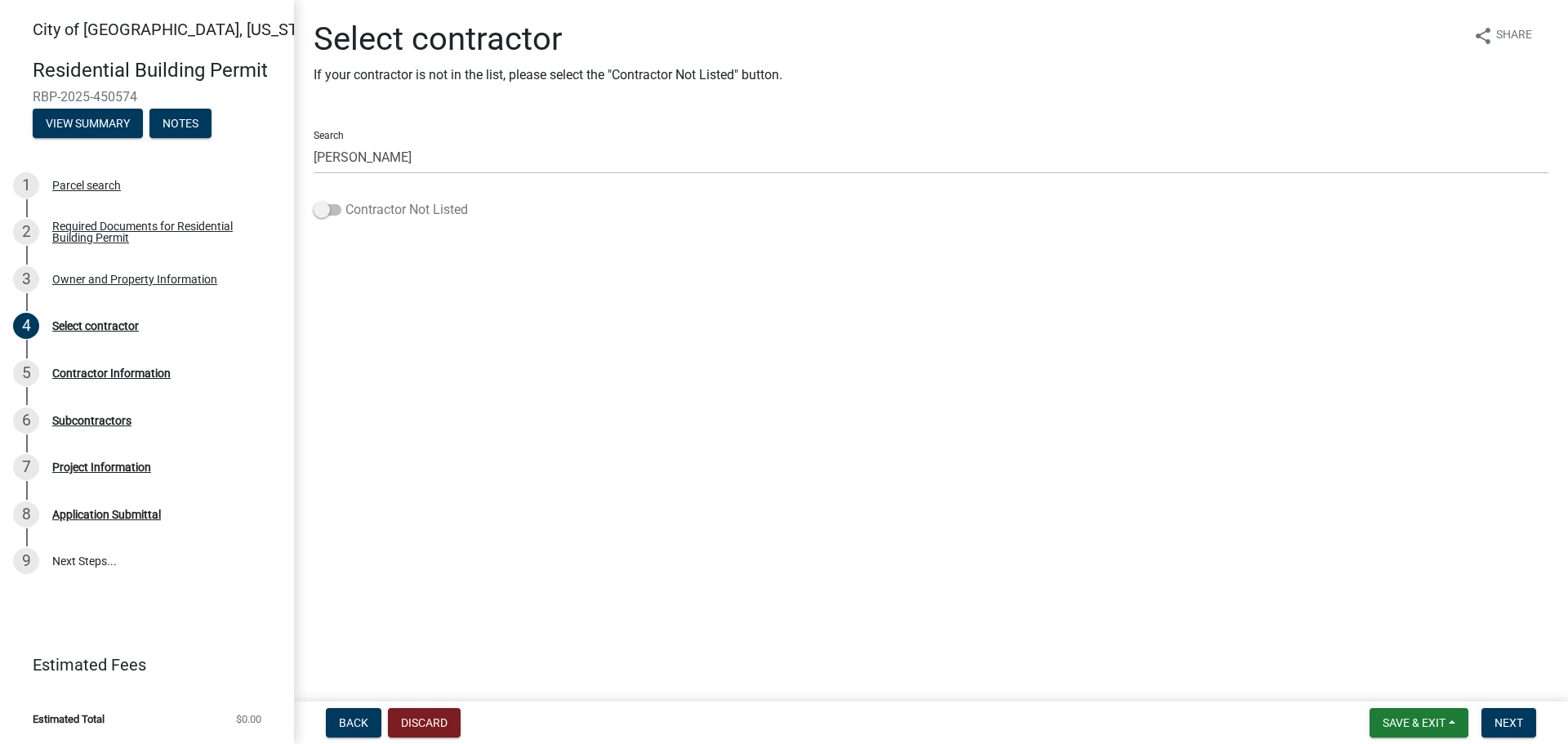click on "Contractor Not Listed" 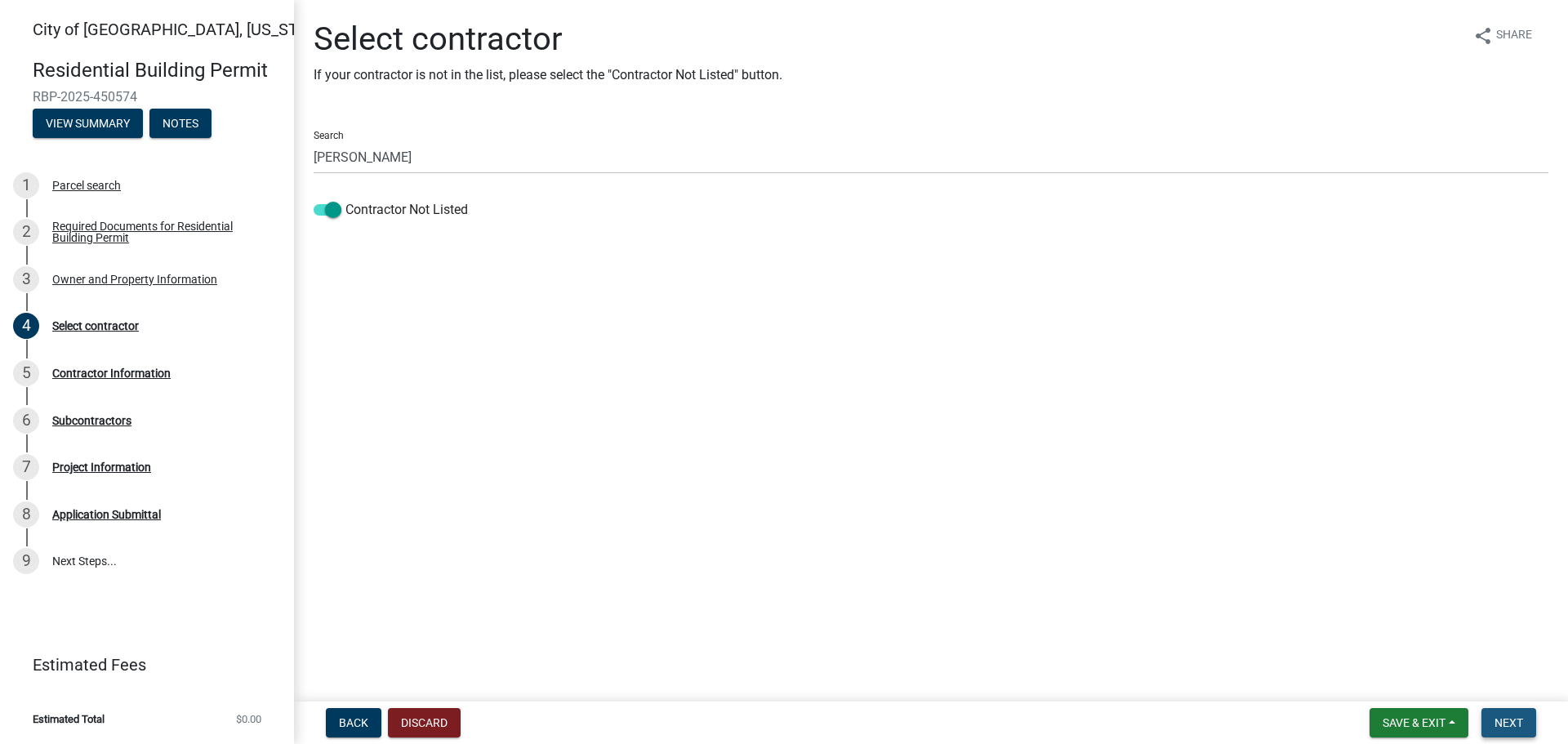 click on "Next" at bounding box center (1508, 723) 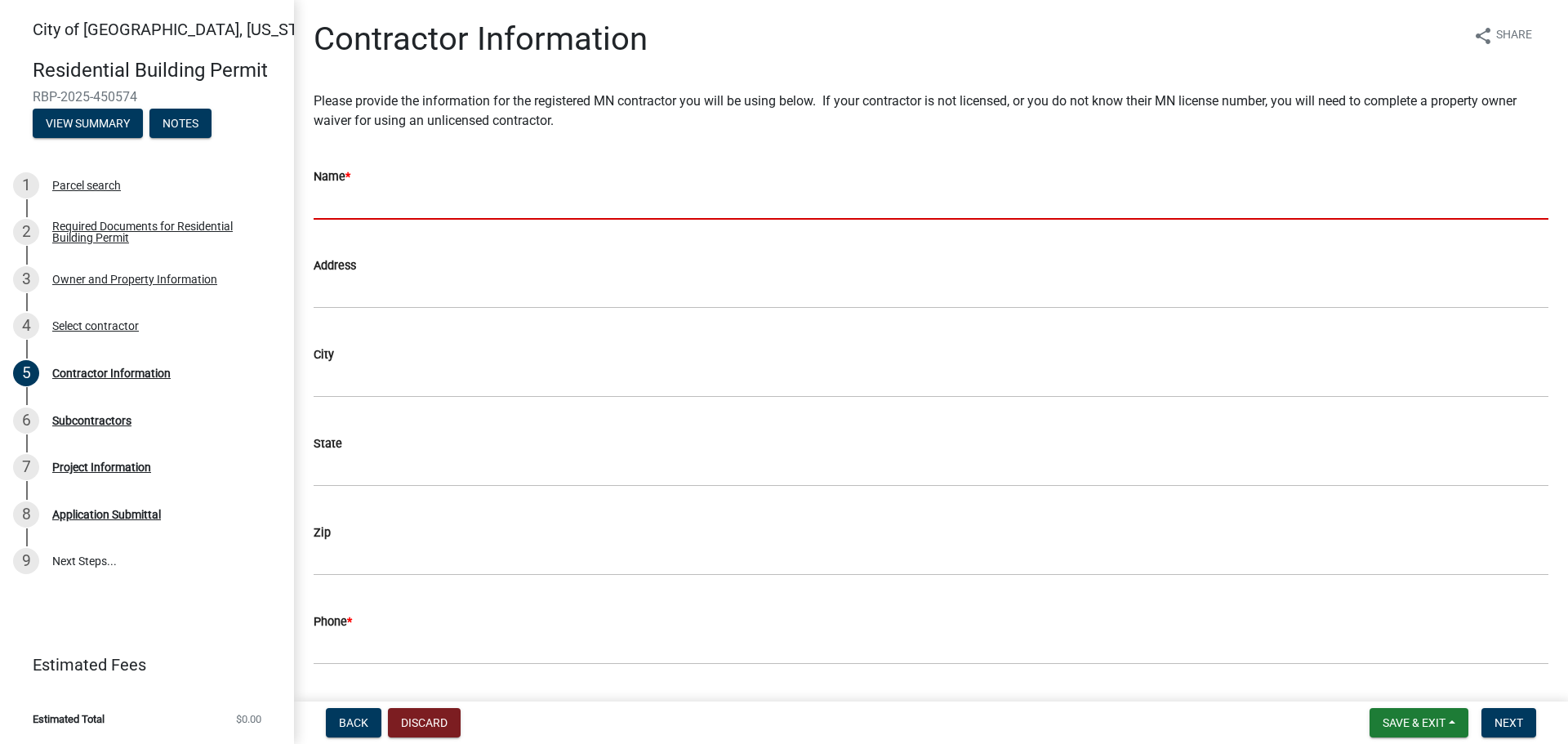 click on "Name  *" at bounding box center [931, 203] 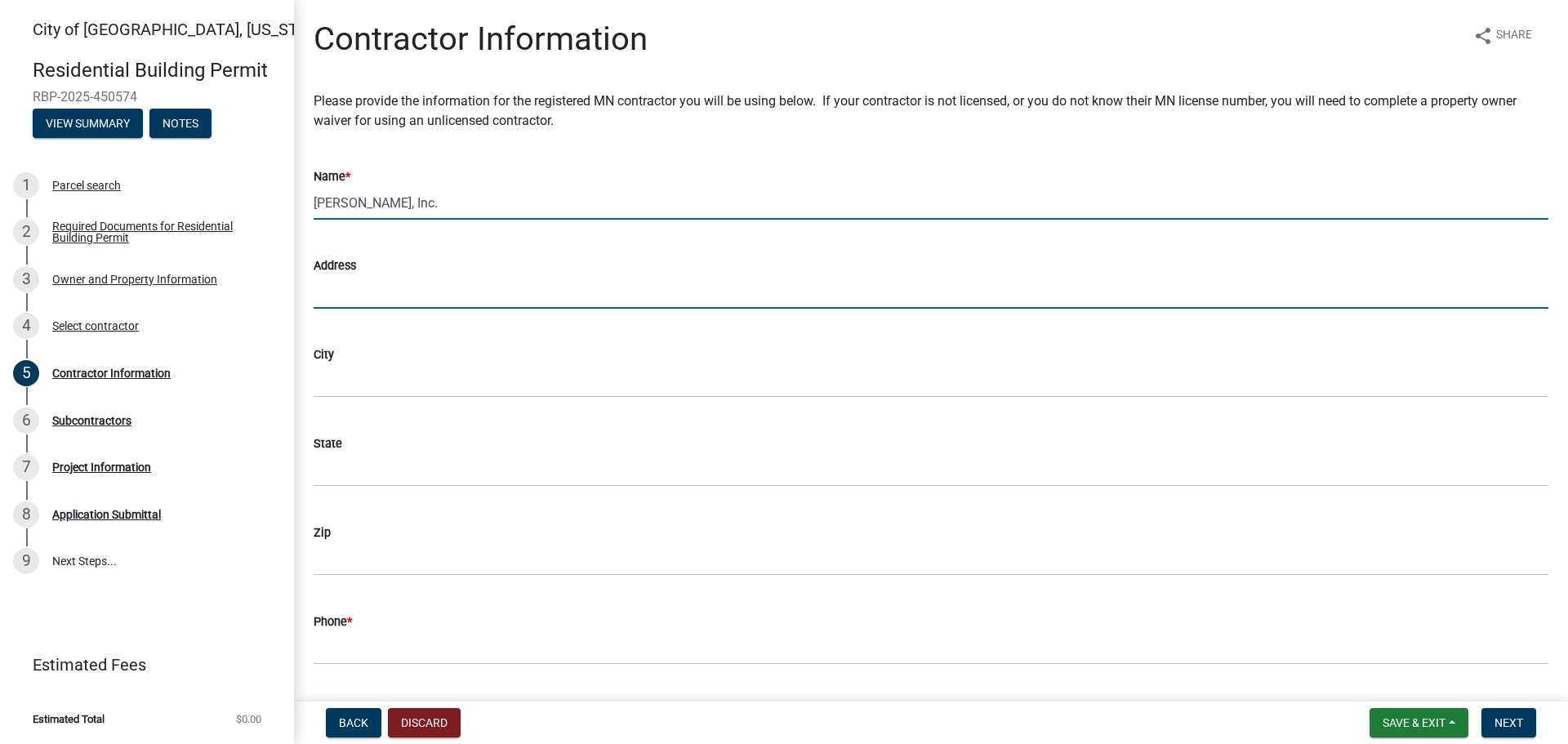 click on "Address" at bounding box center (931, 292) 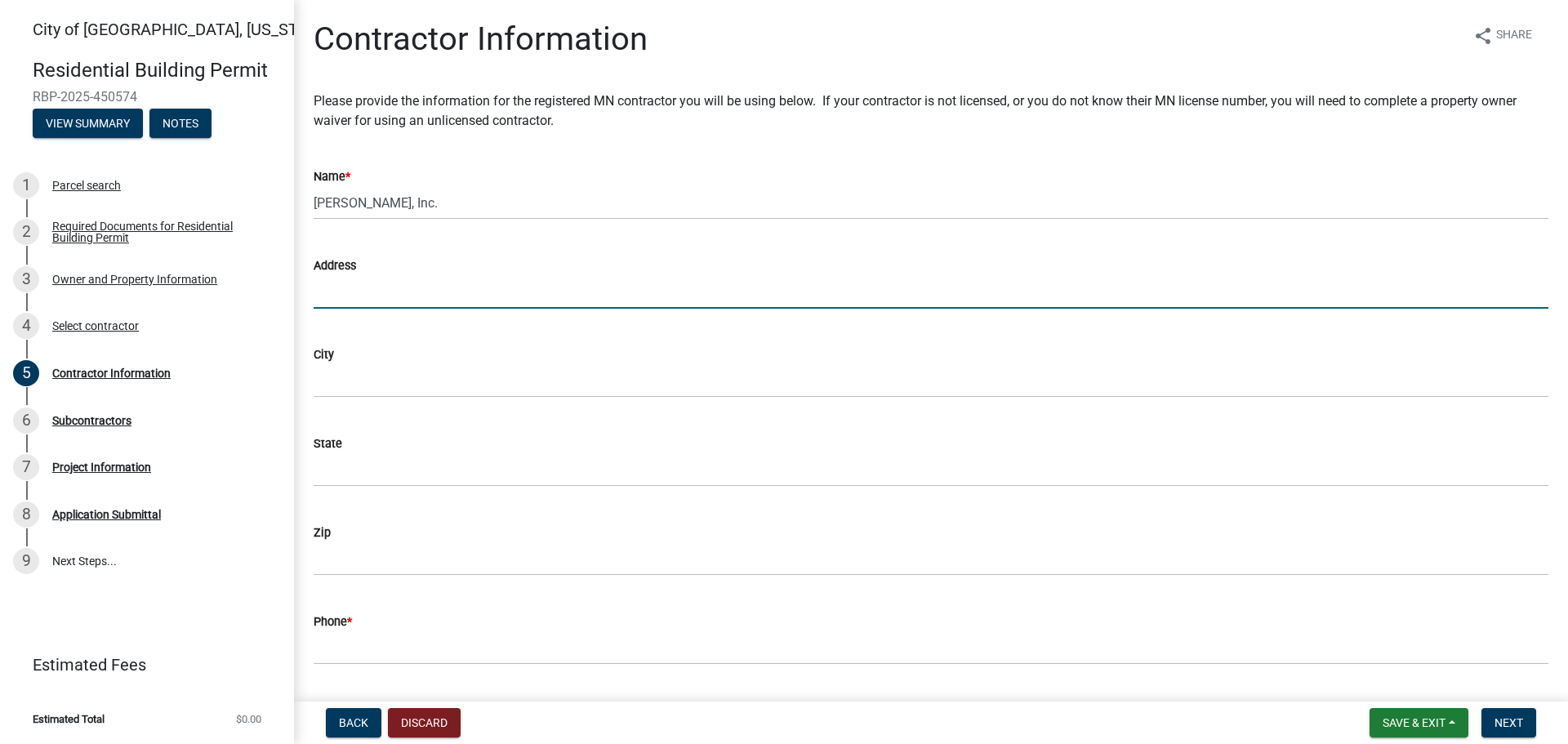 type on "[STREET_ADDRESS]" 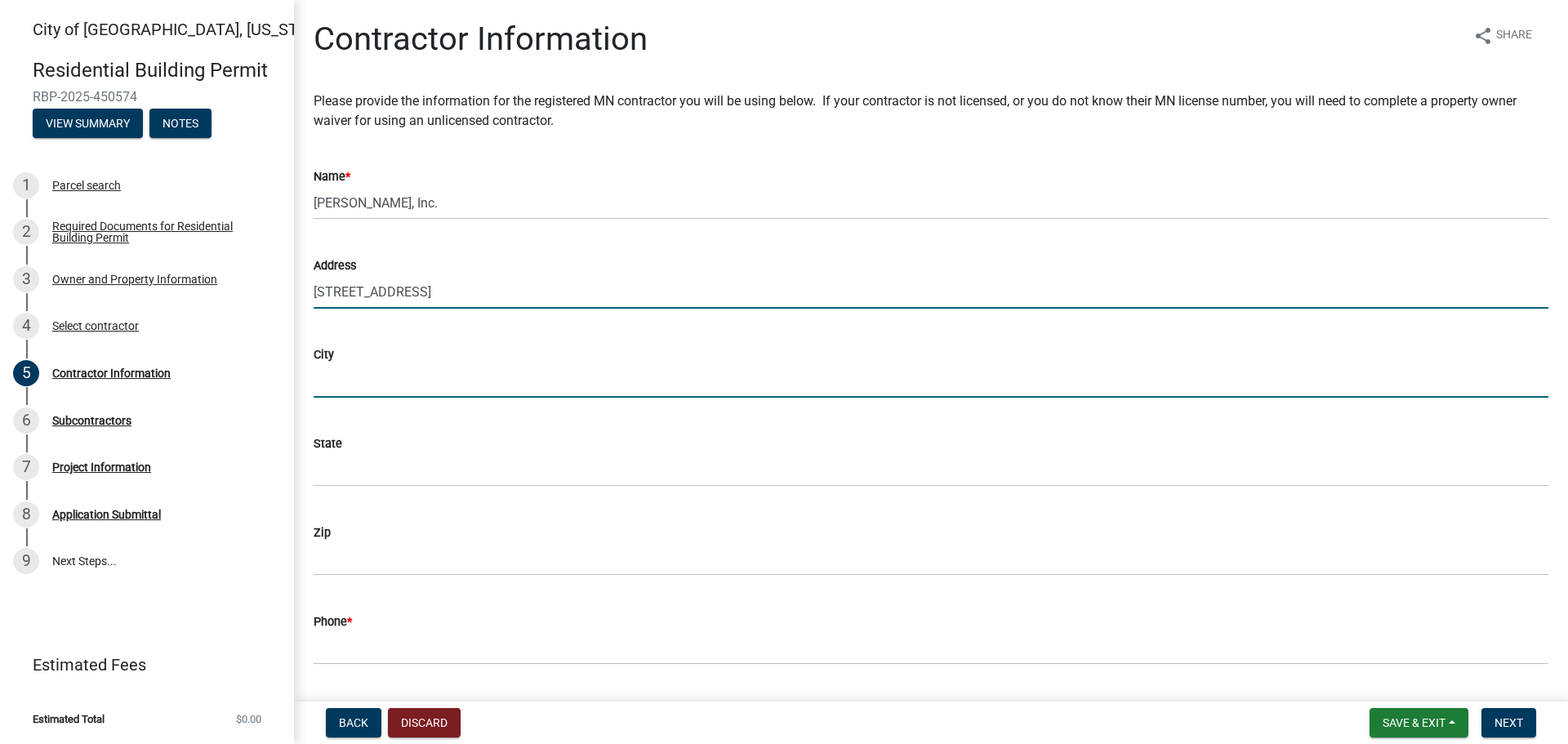 click on "City" at bounding box center (931, 381) 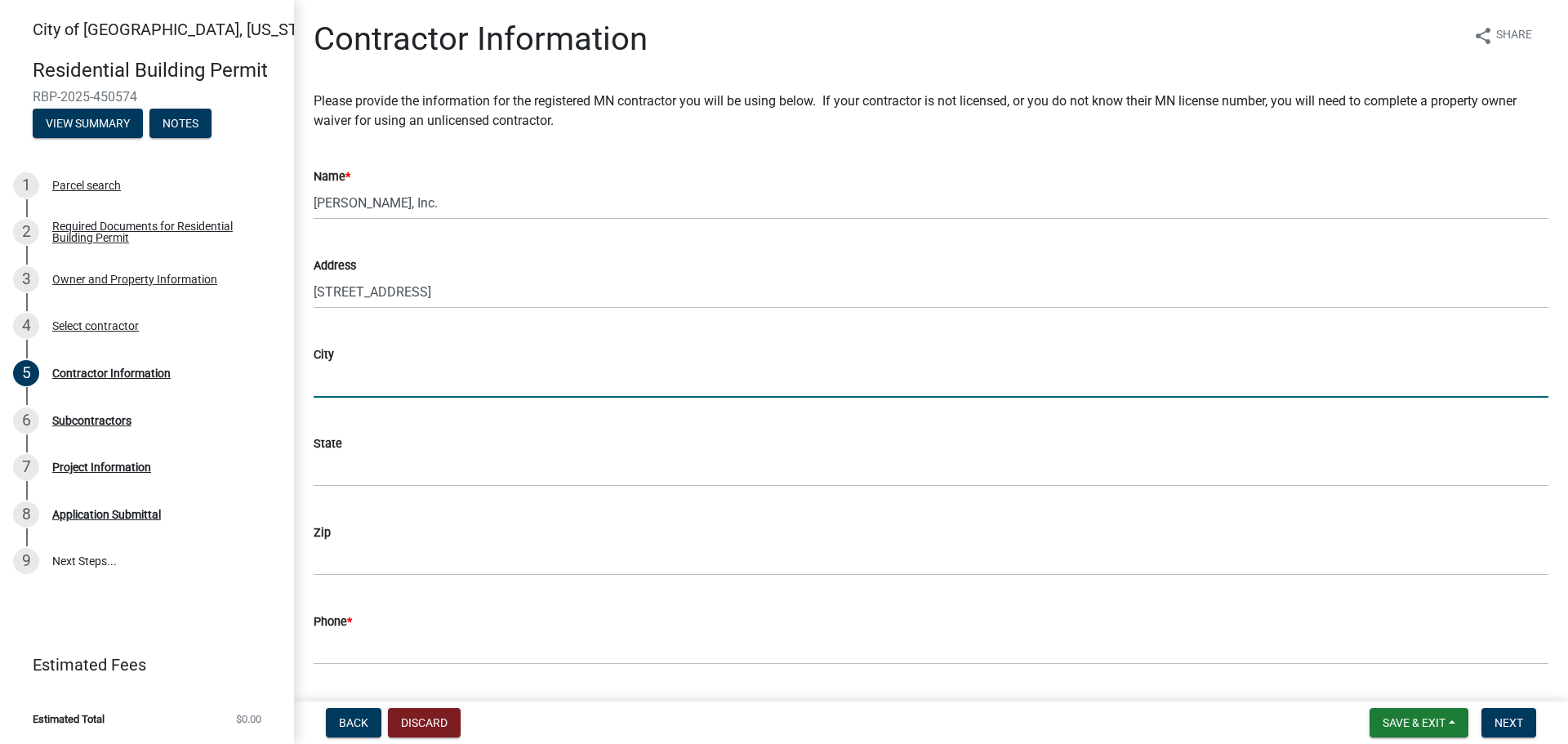 type on "Brainerd" 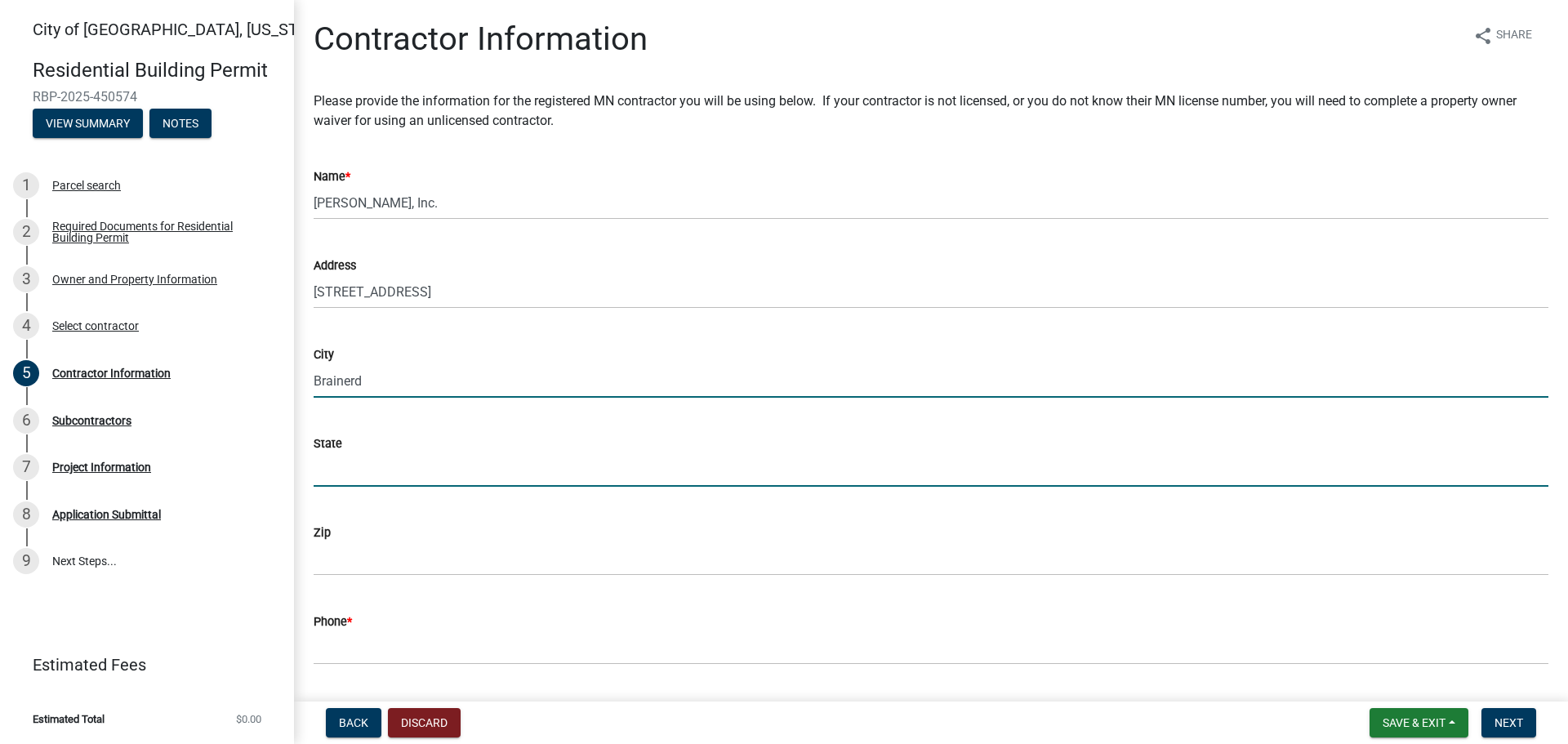 drag, startPoint x: 388, startPoint y: 471, endPoint x: 401, endPoint y: 482, distance: 17.029386 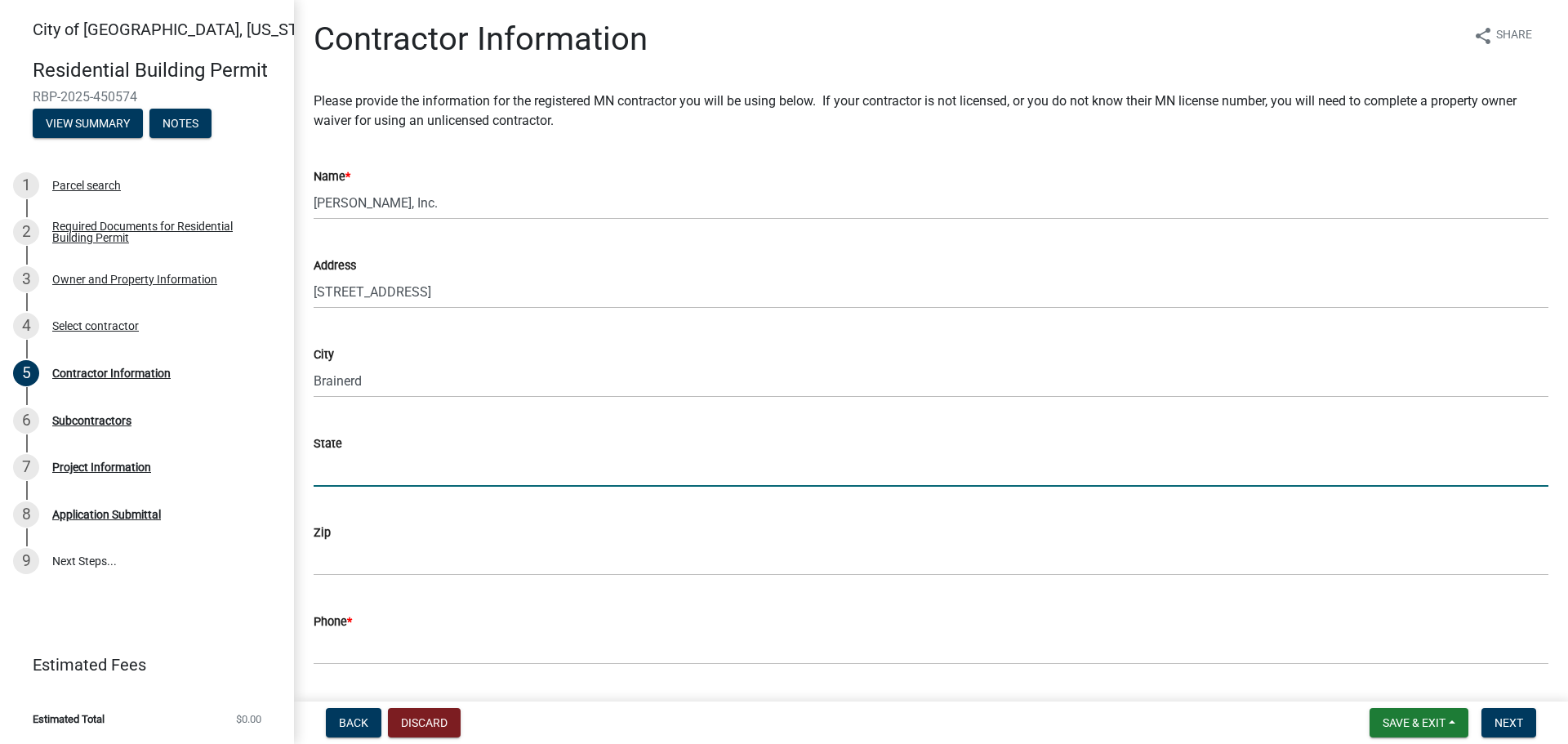 type on "MN" 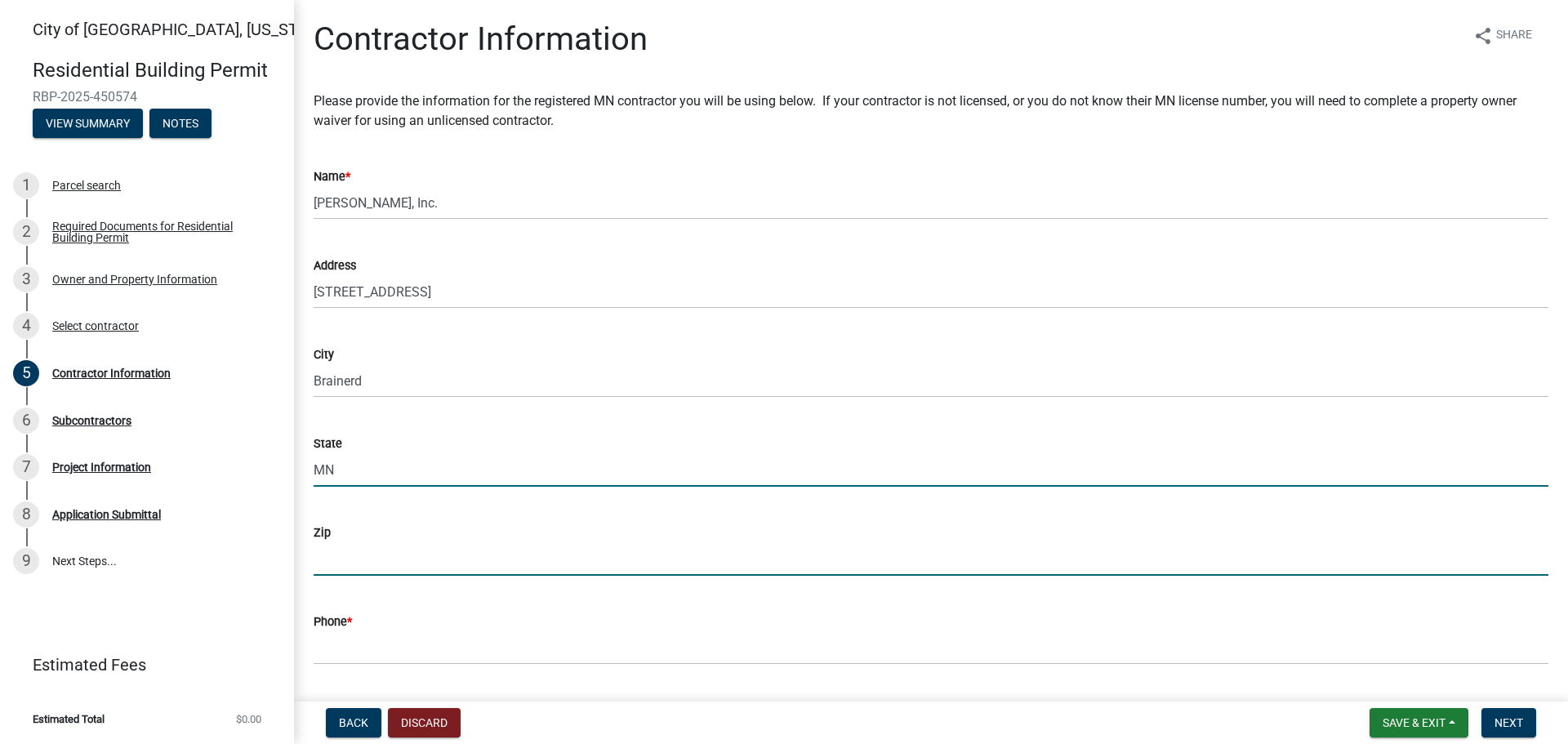 click on "Zip" at bounding box center [931, 559] 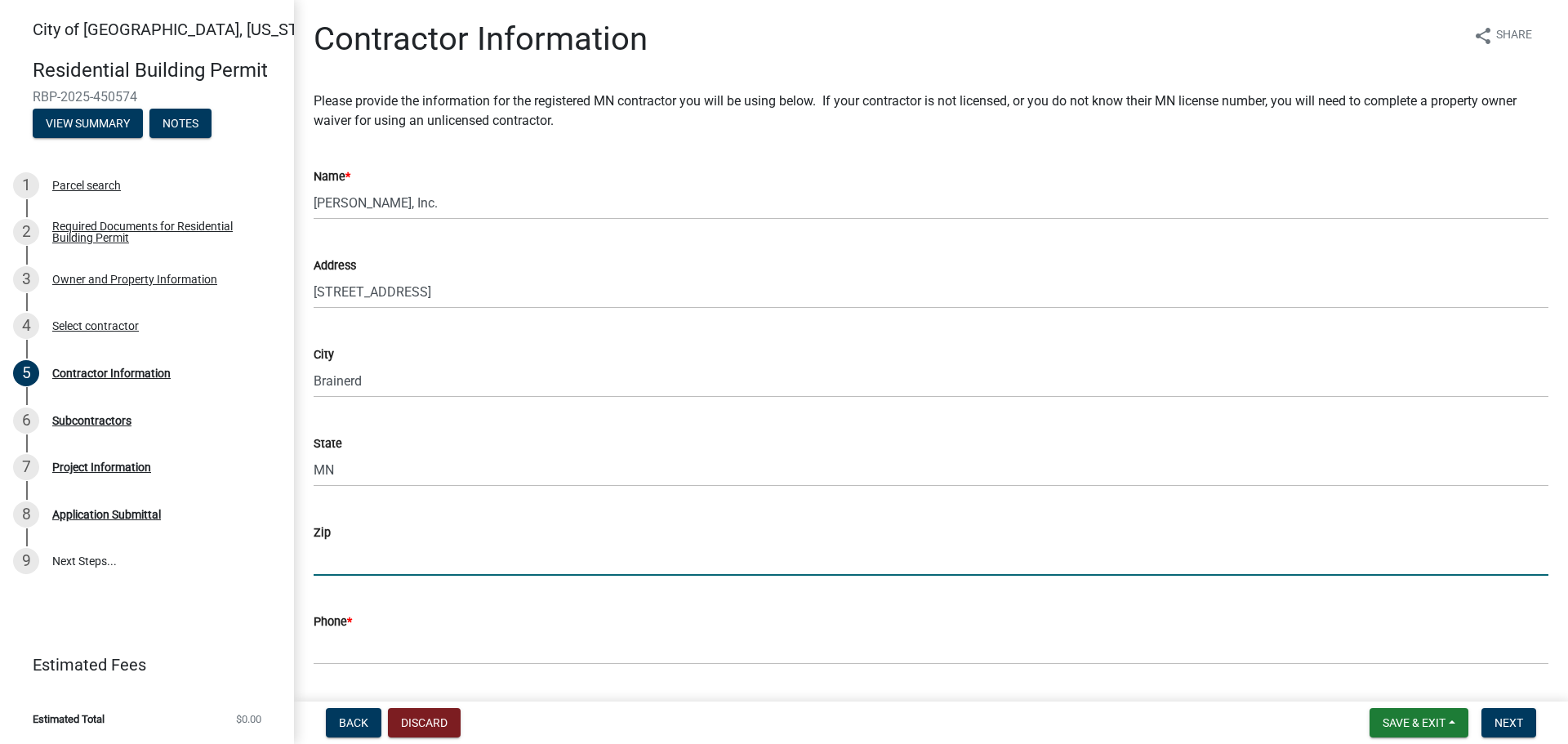 type on "56401" 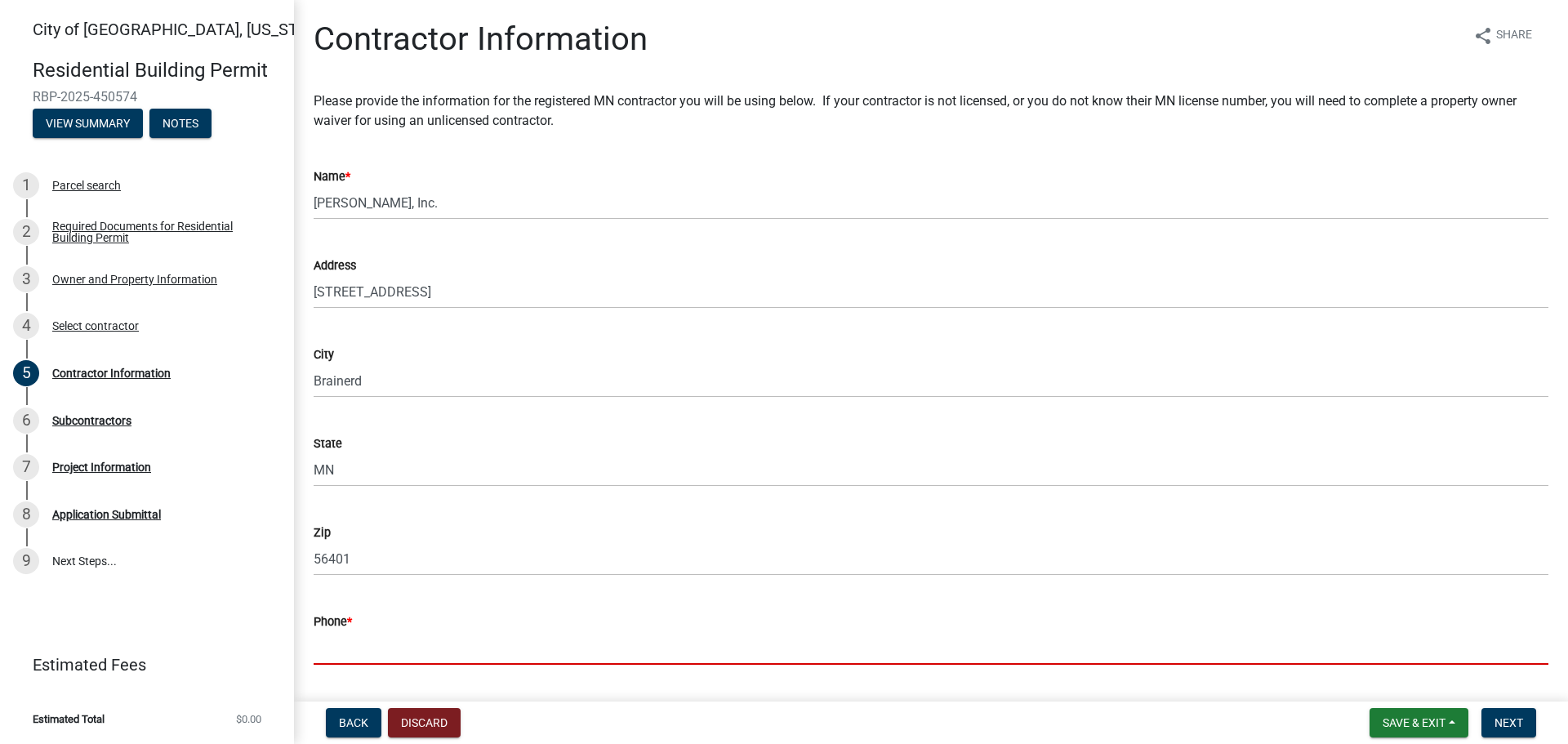 click on "Phone  *" at bounding box center (931, 648) 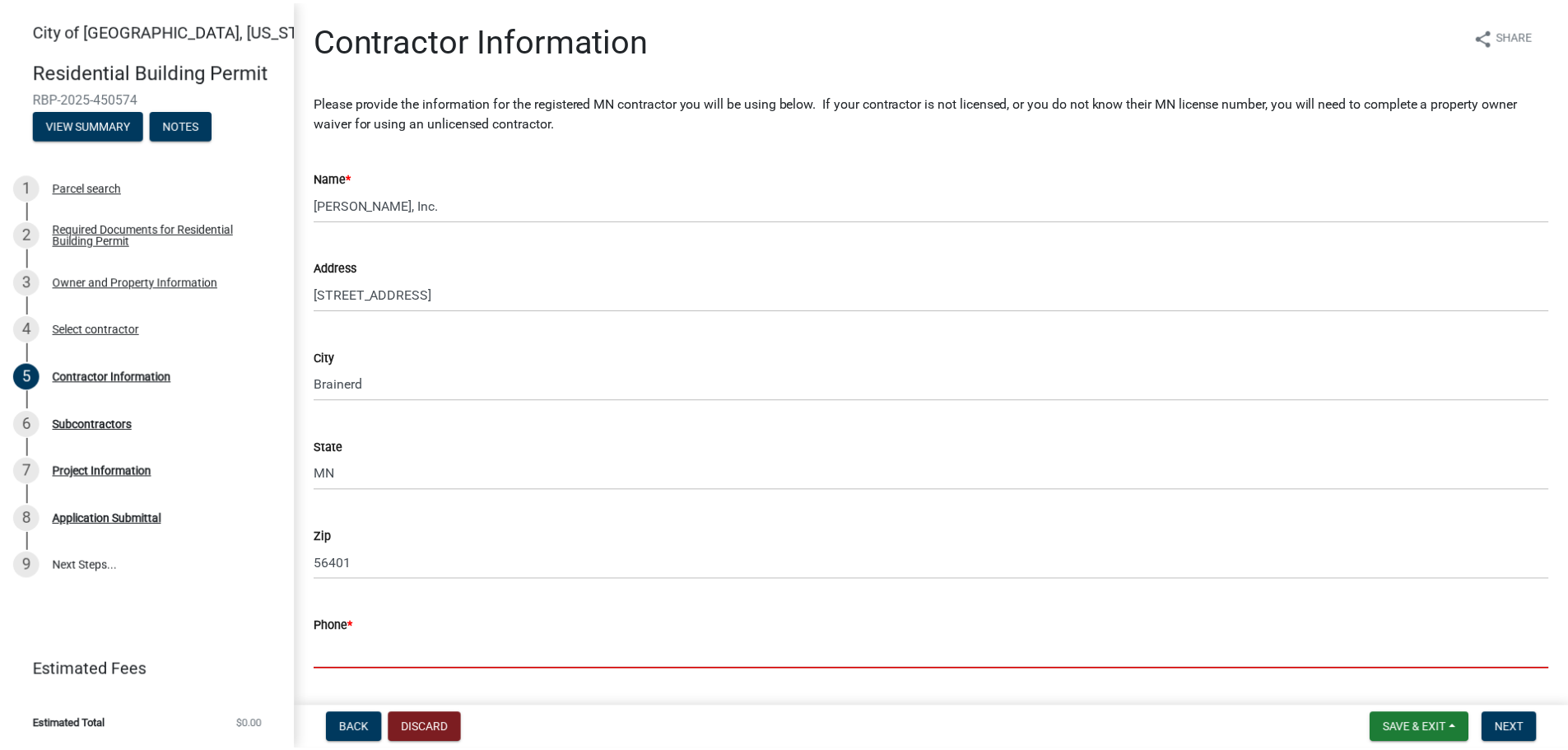 scroll, scrollTop: 15, scrollLeft: 0, axis: vertical 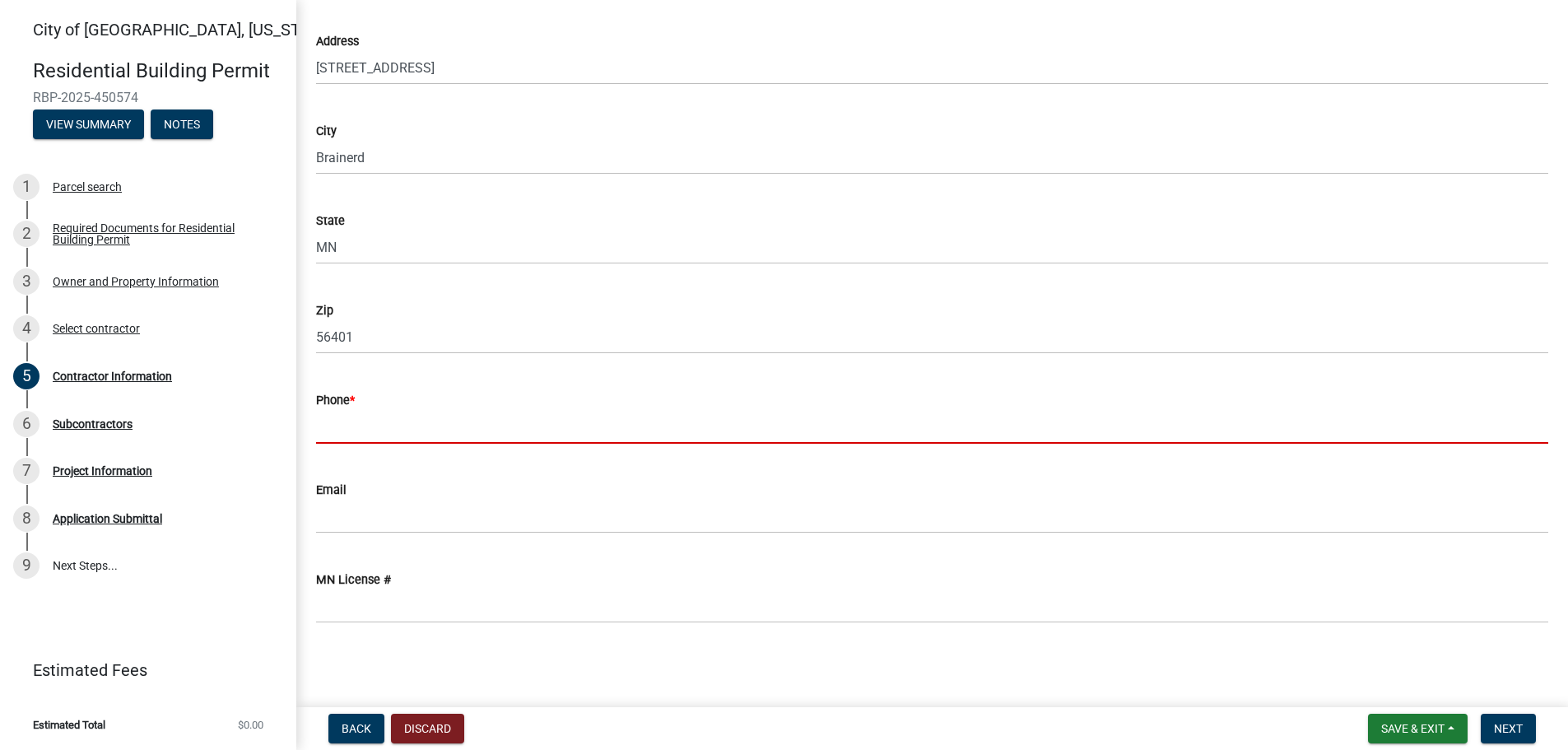 click on "Phone  *" at bounding box center (932, 426) 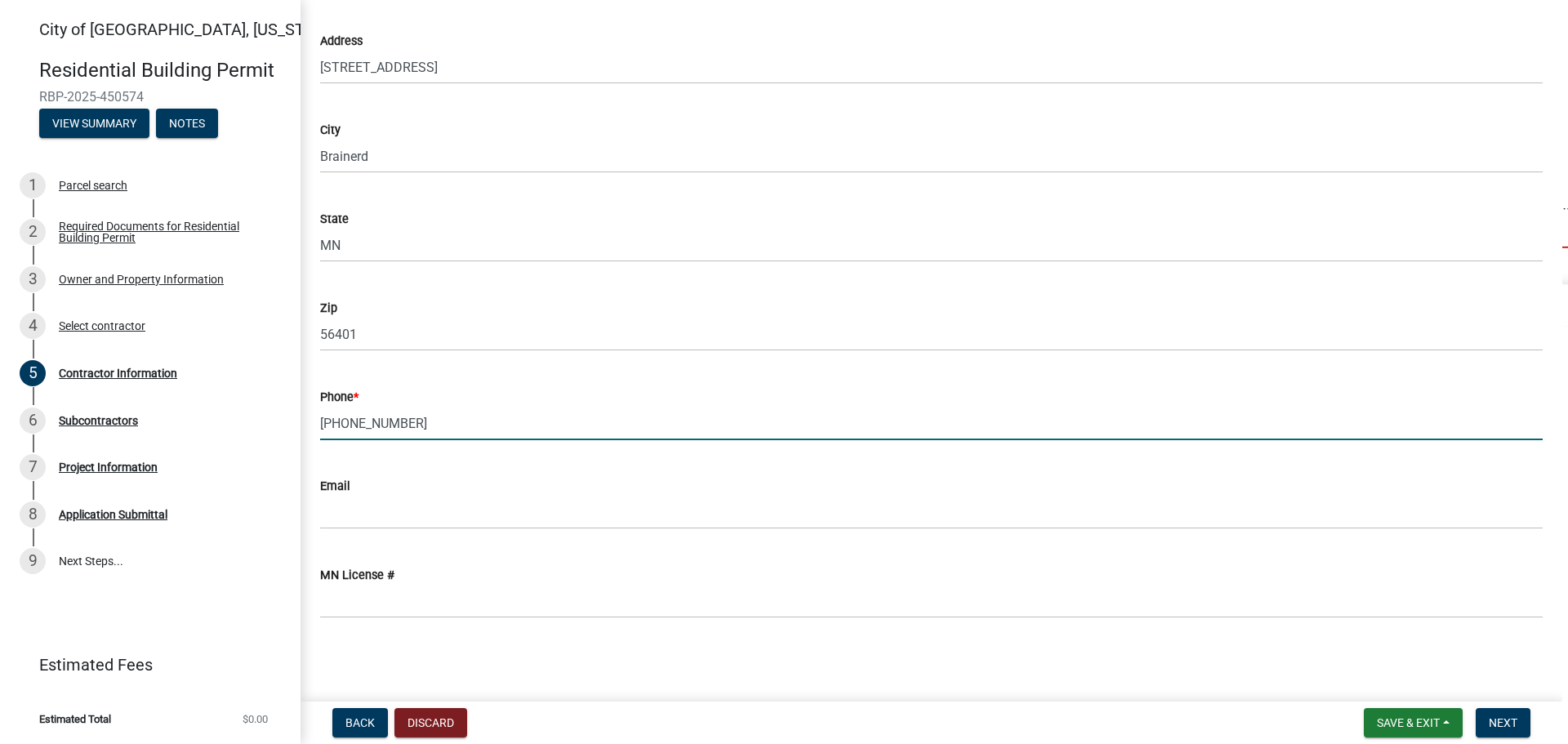 scroll, scrollTop: 0, scrollLeft: 0, axis: both 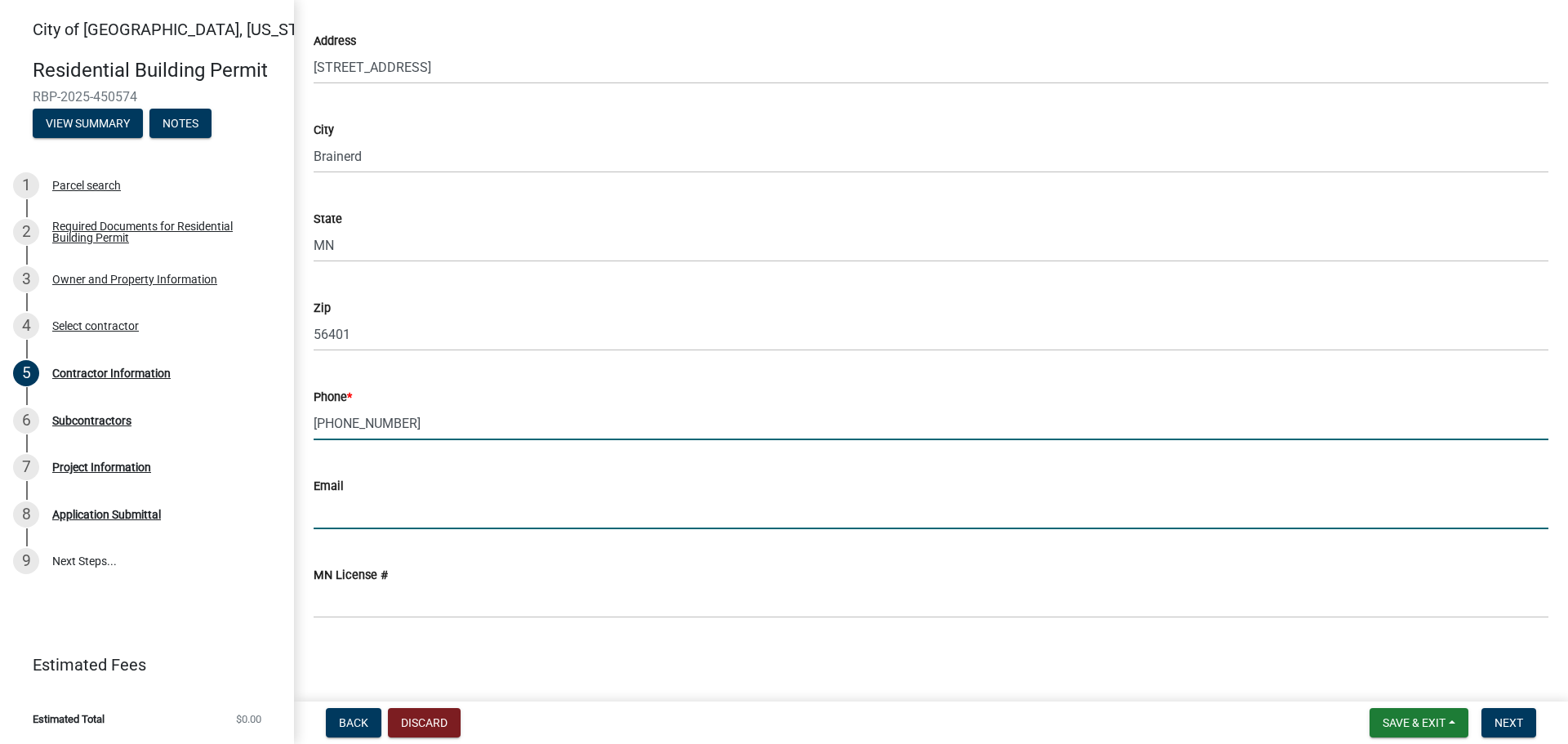click on "Email" at bounding box center (931, 512) 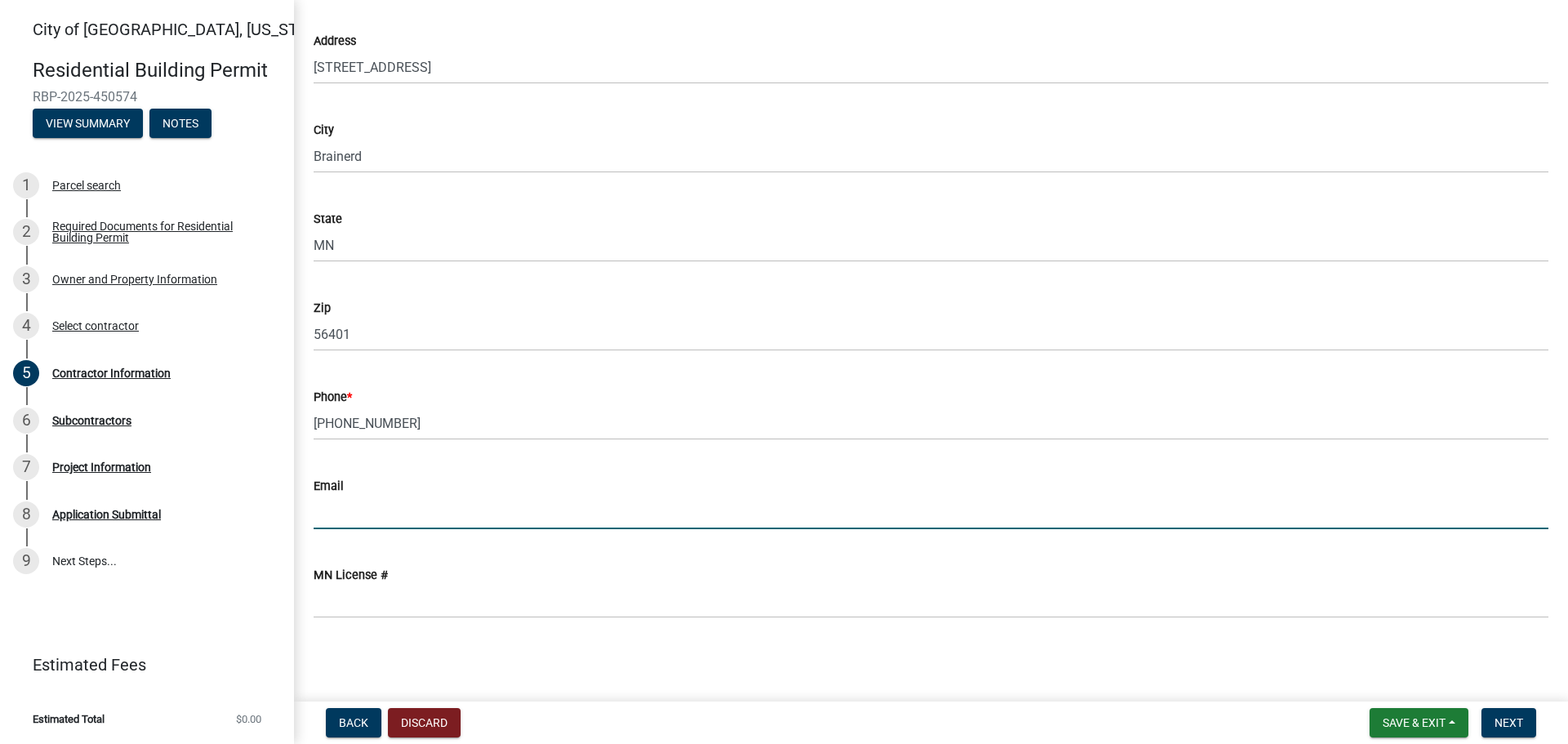 type on "[EMAIL_ADDRESS][PERSON_NAME][DOMAIN_NAME]" 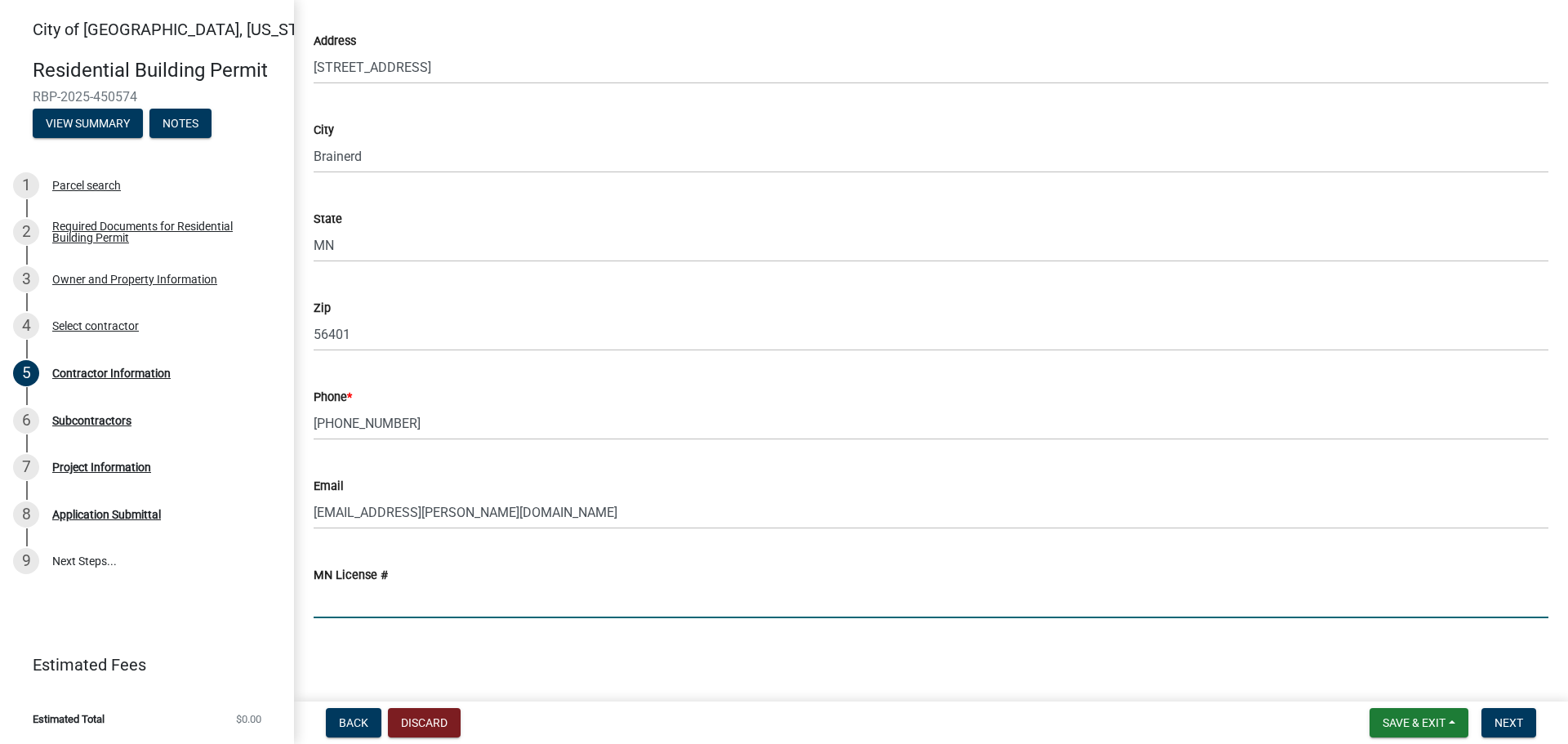 click on "MN License #" at bounding box center [931, 601] 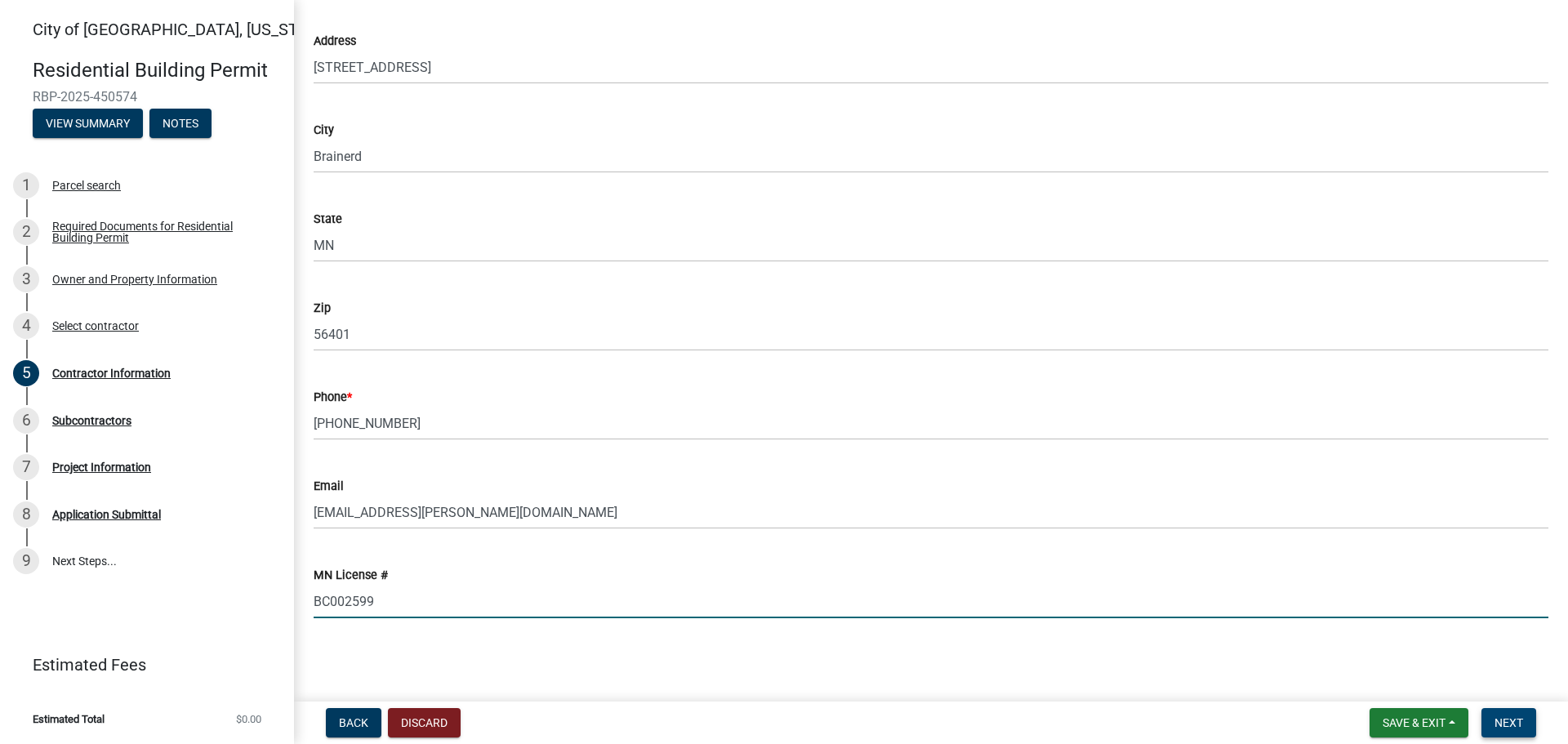 click on "Next" at bounding box center [1508, 723] 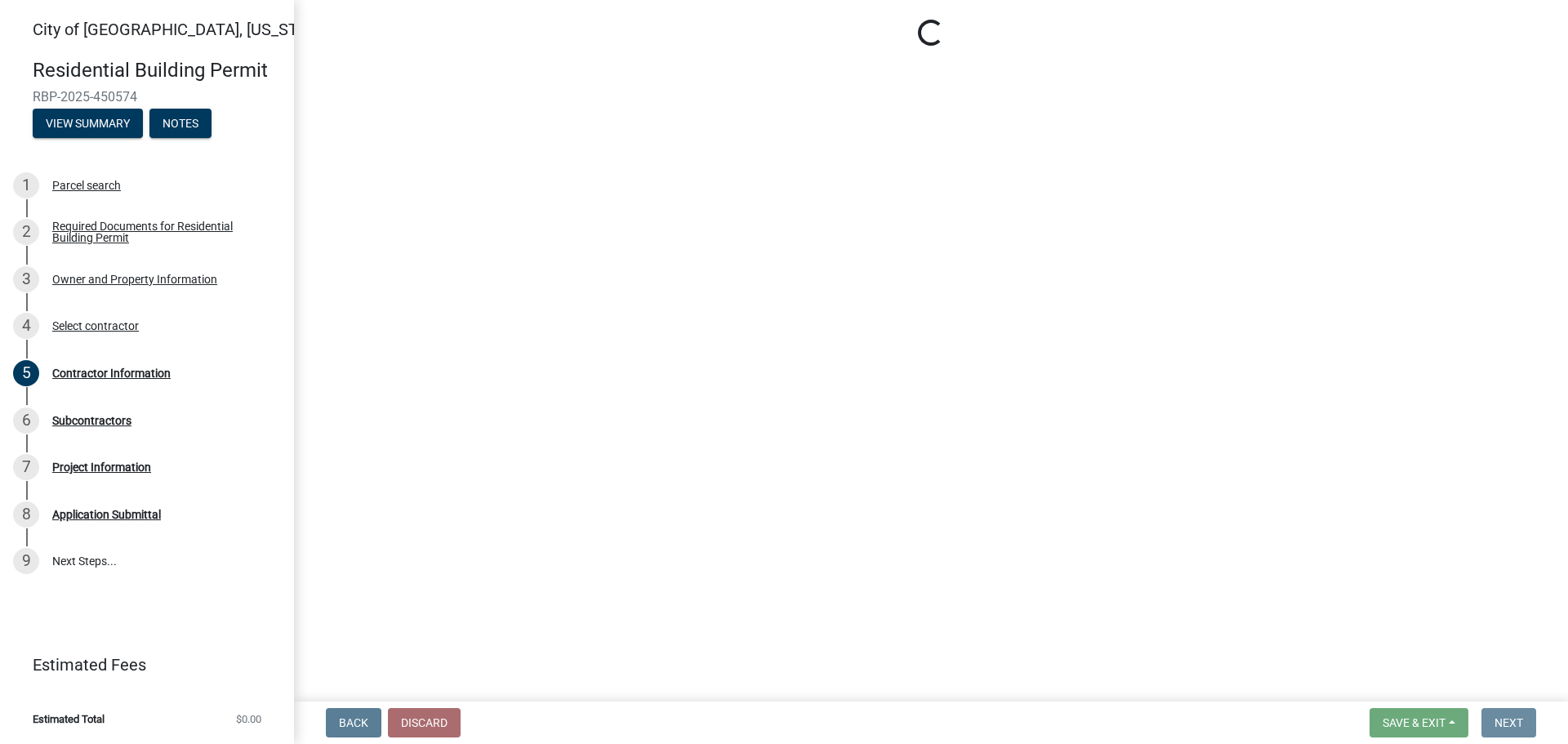 scroll, scrollTop: 0, scrollLeft: 0, axis: both 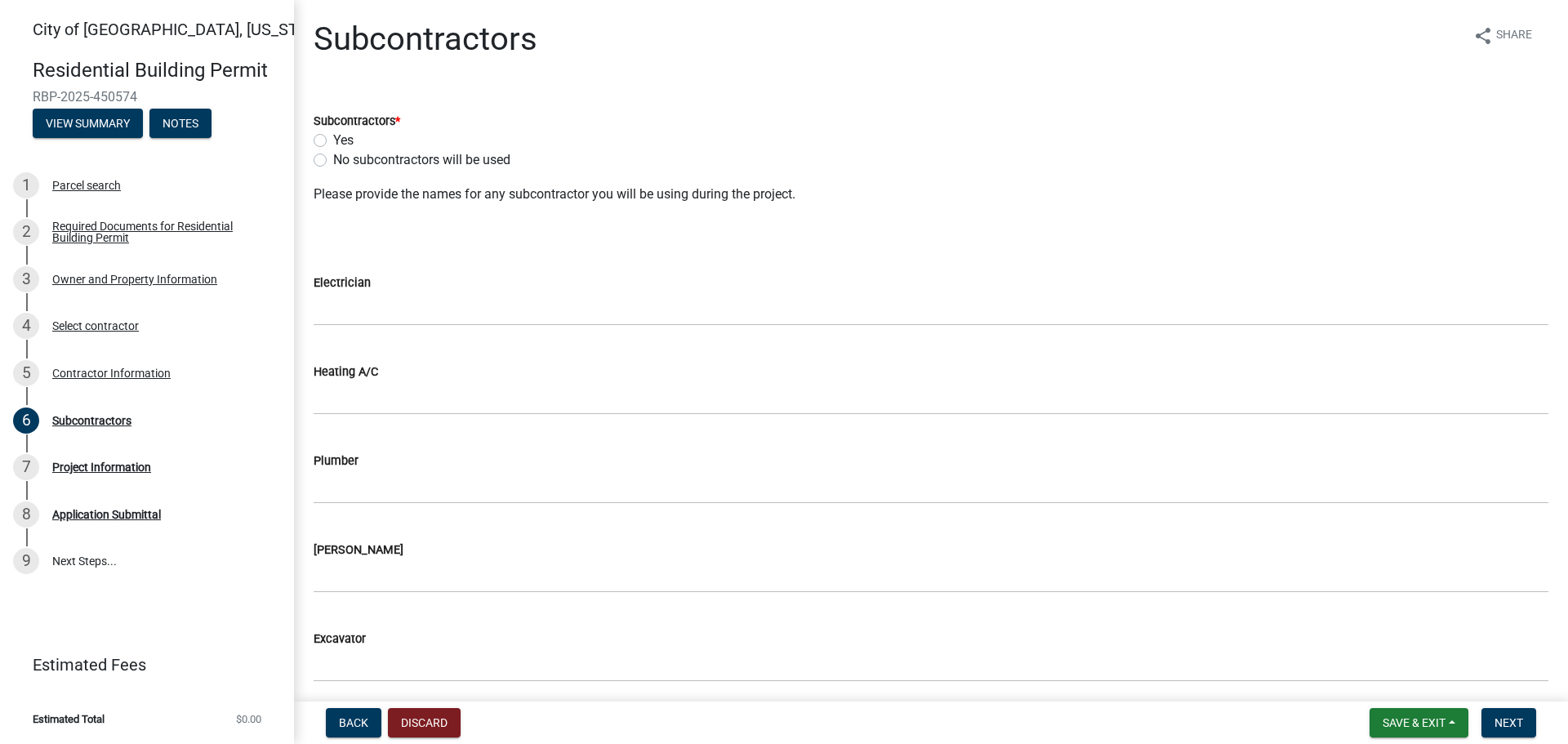 click on "Yes" 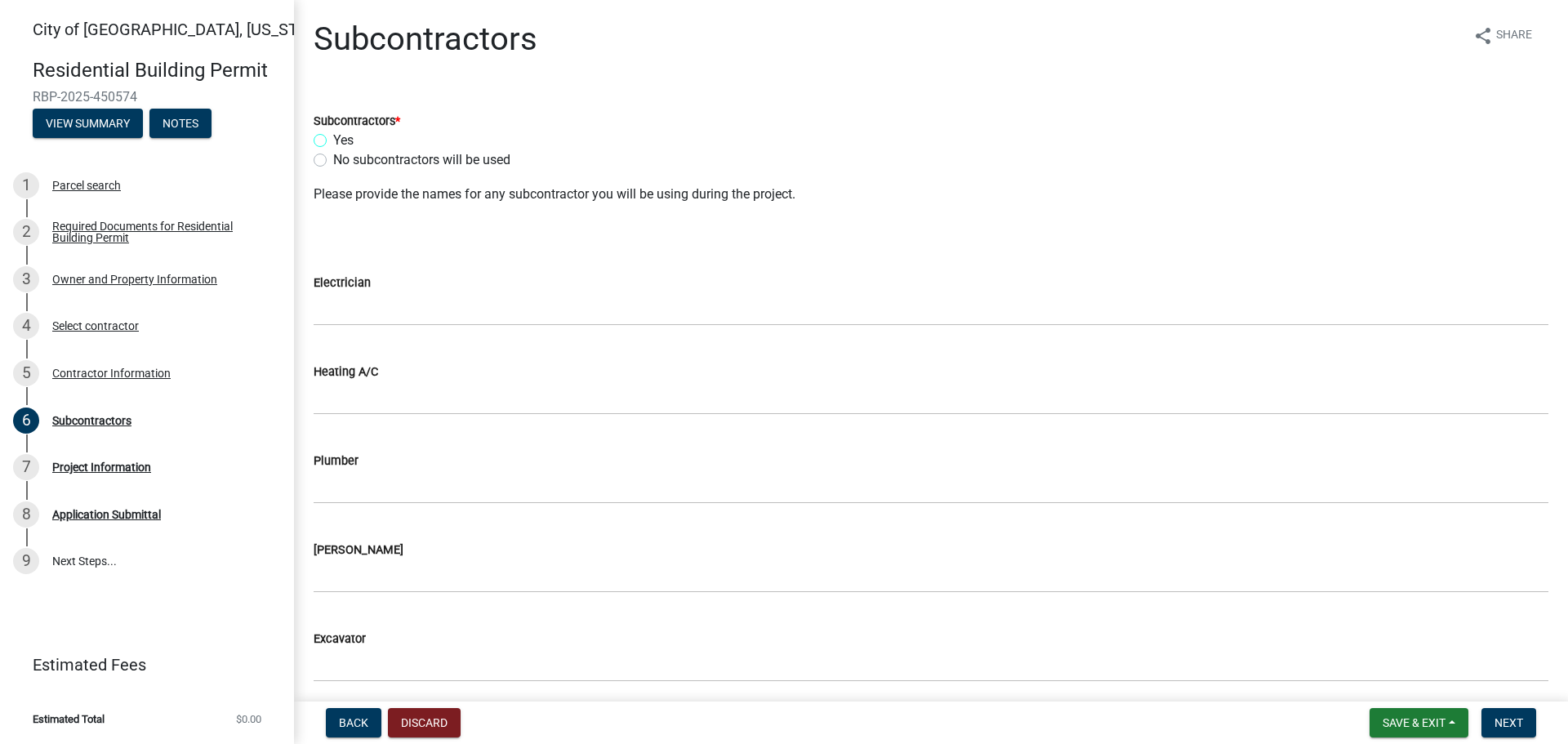click on "Yes" at bounding box center [338, 136] 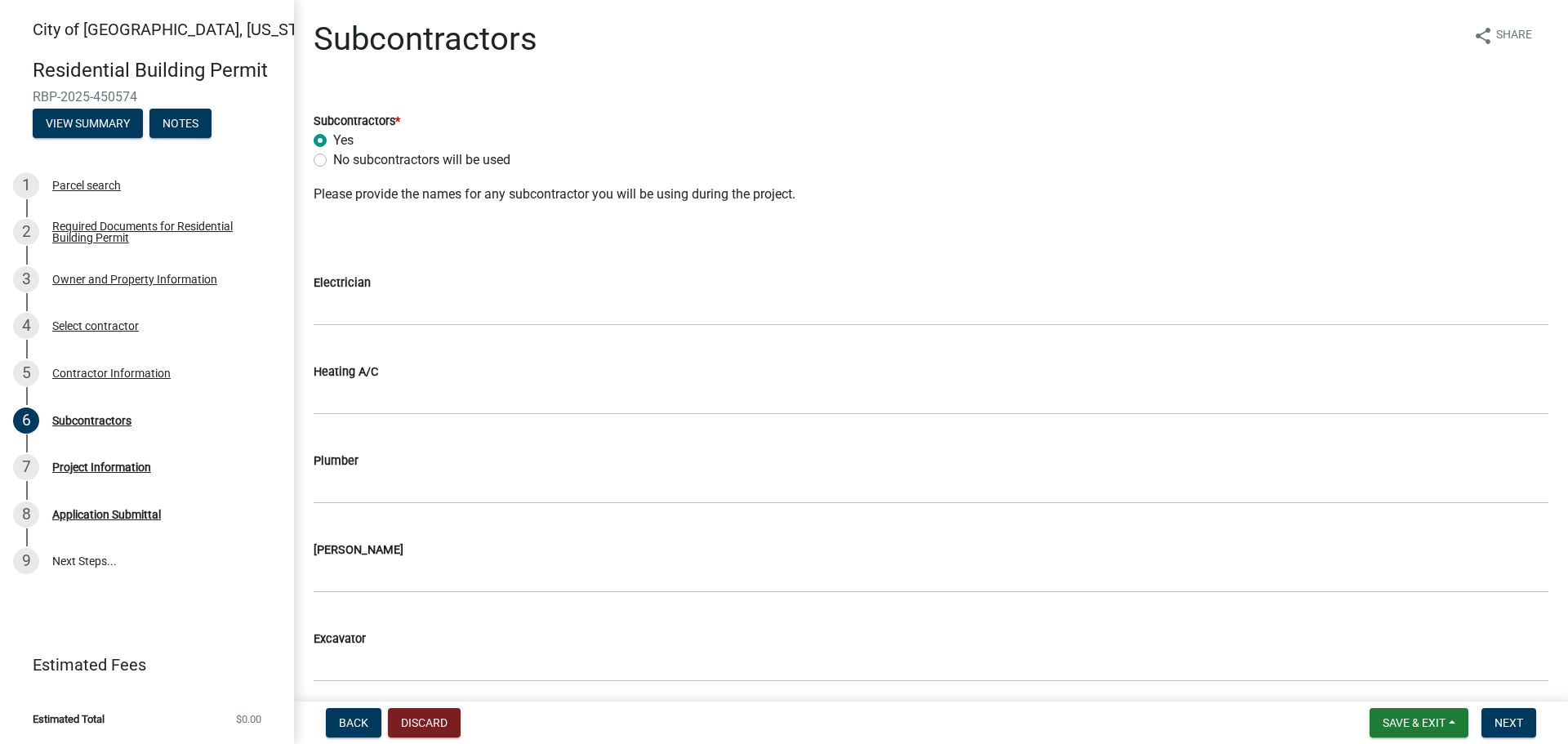 radio on "true" 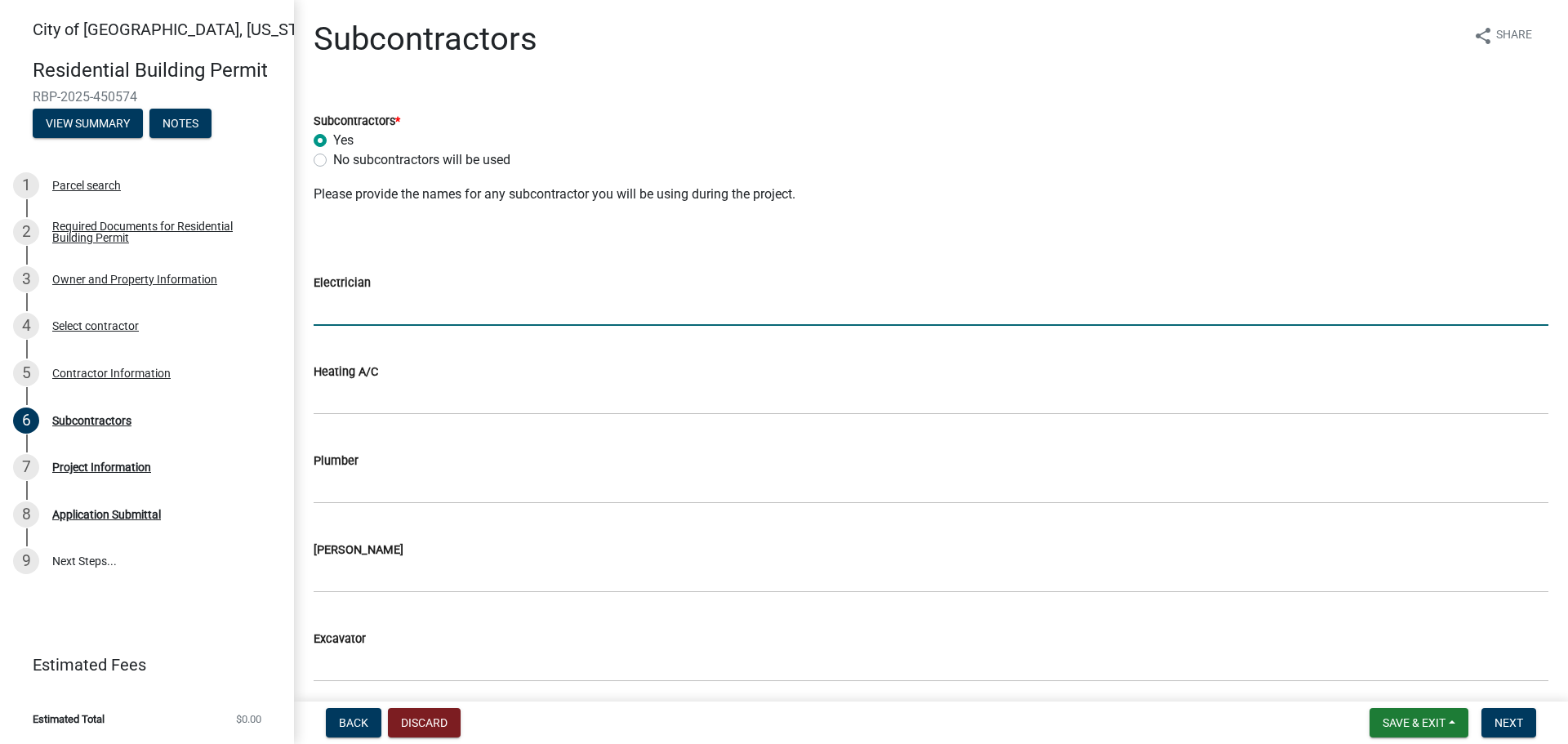 click on "Electrician" at bounding box center [931, 309] 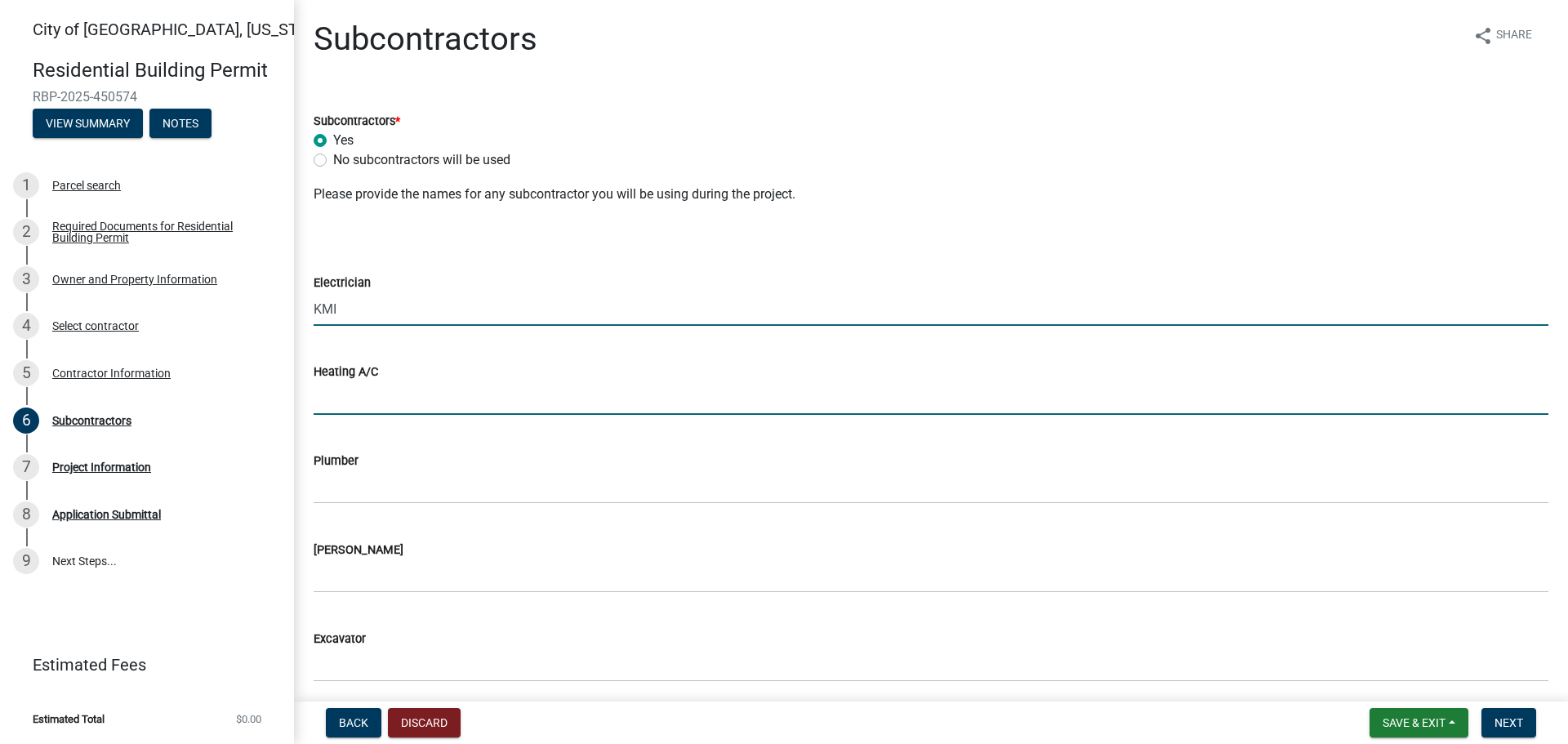 click on "Heating A/C" at bounding box center [931, 398] 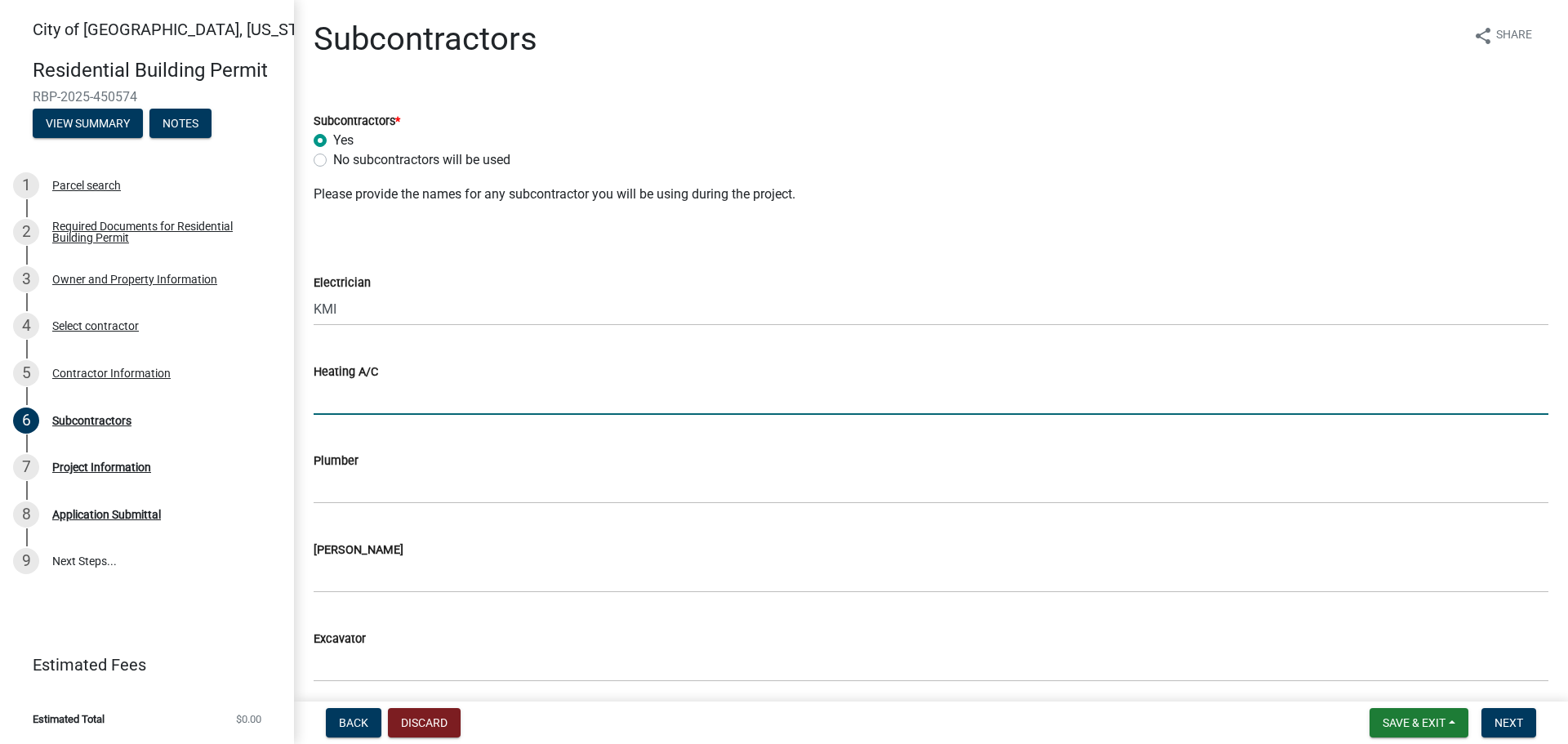 type on "KMI" 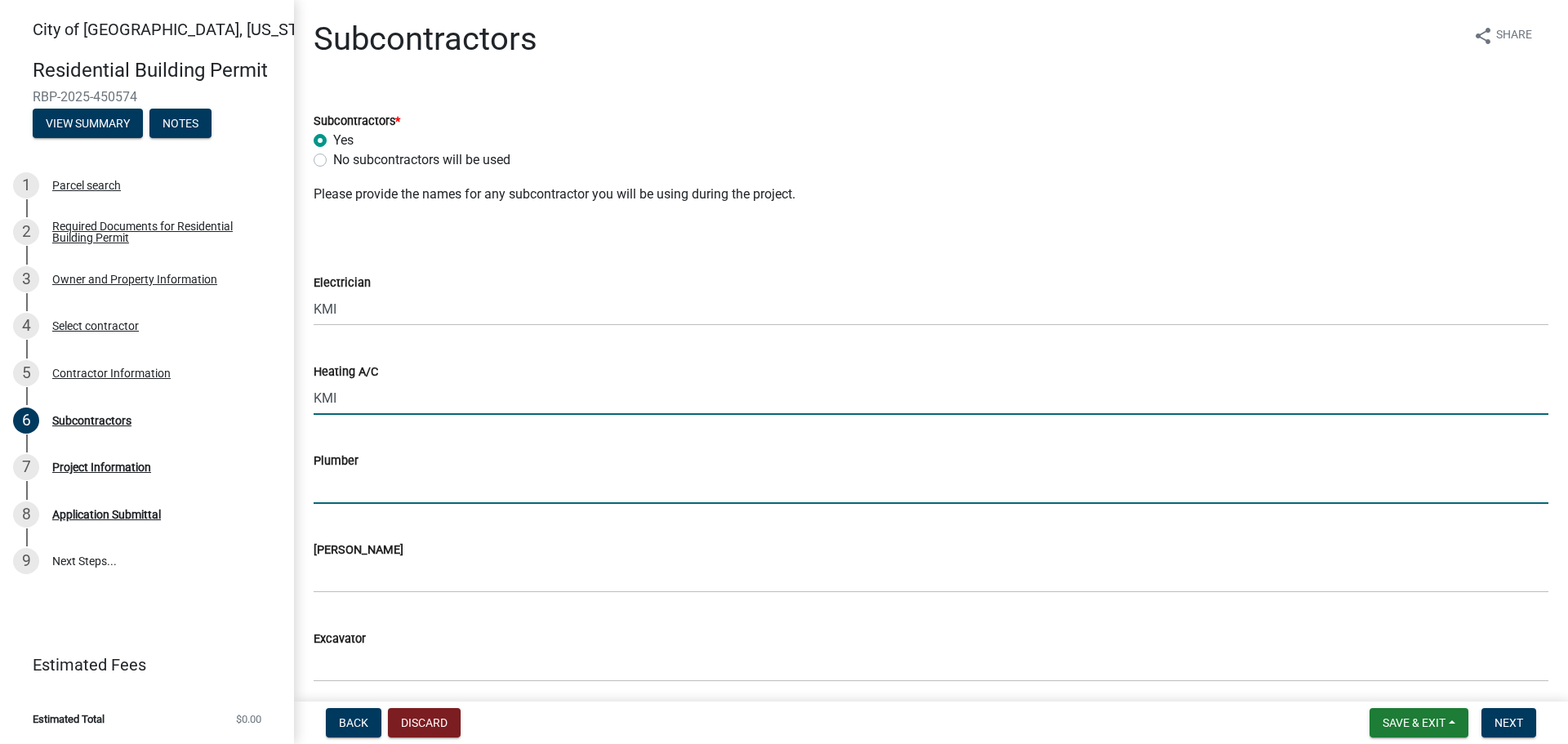 click on "Plumber" at bounding box center (931, 487) 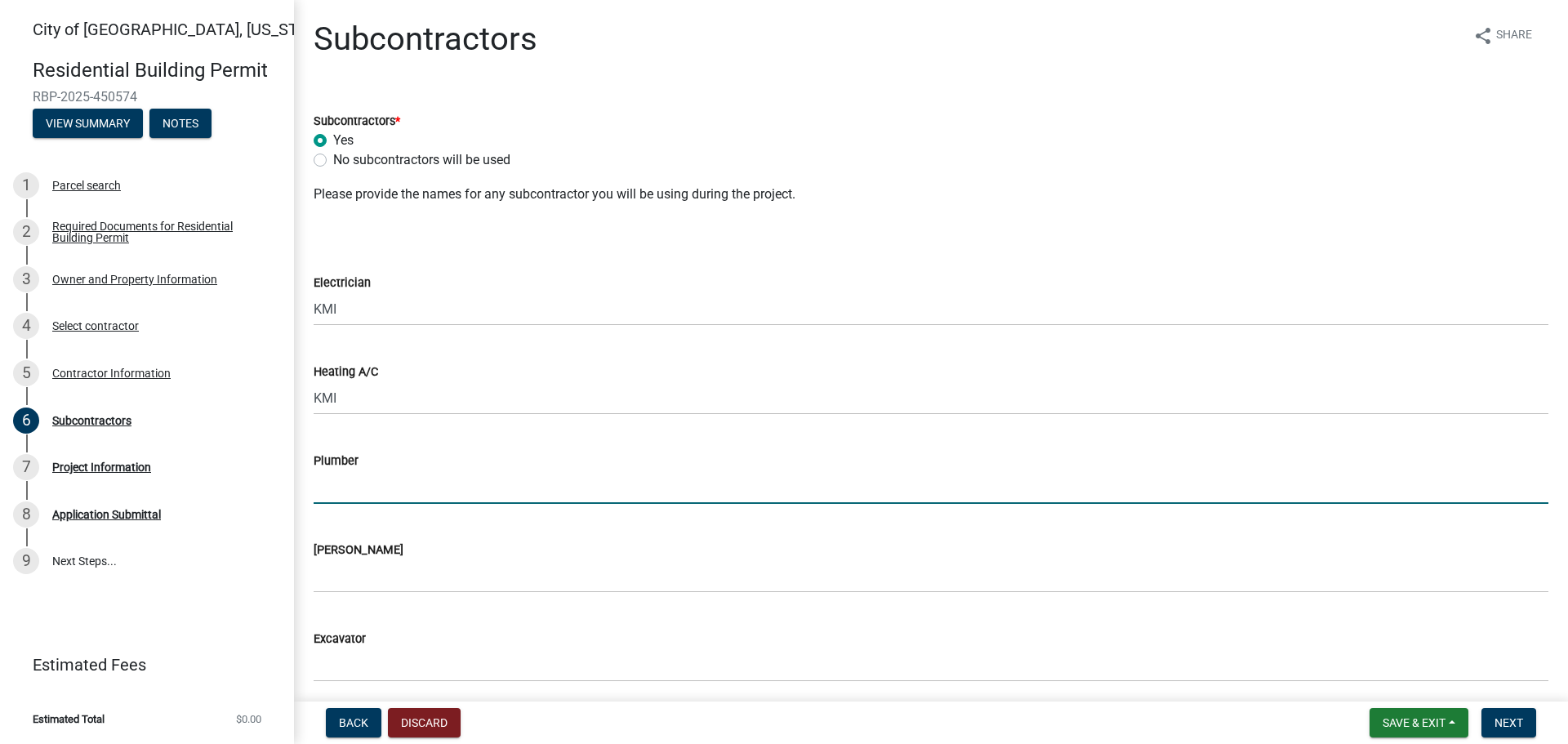type on "KMI" 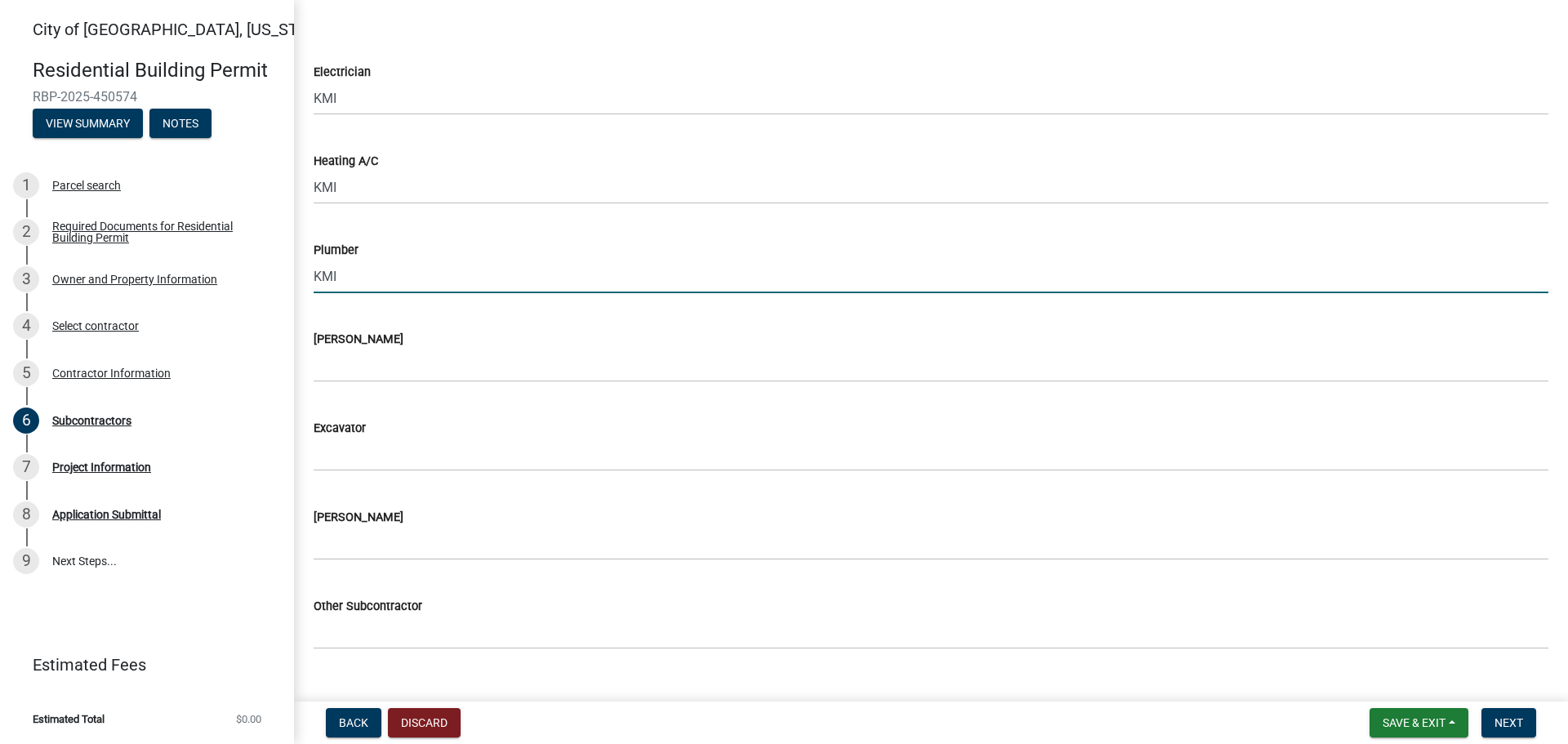 scroll, scrollTop: 242, scrollLeft: 0, axis: vertical 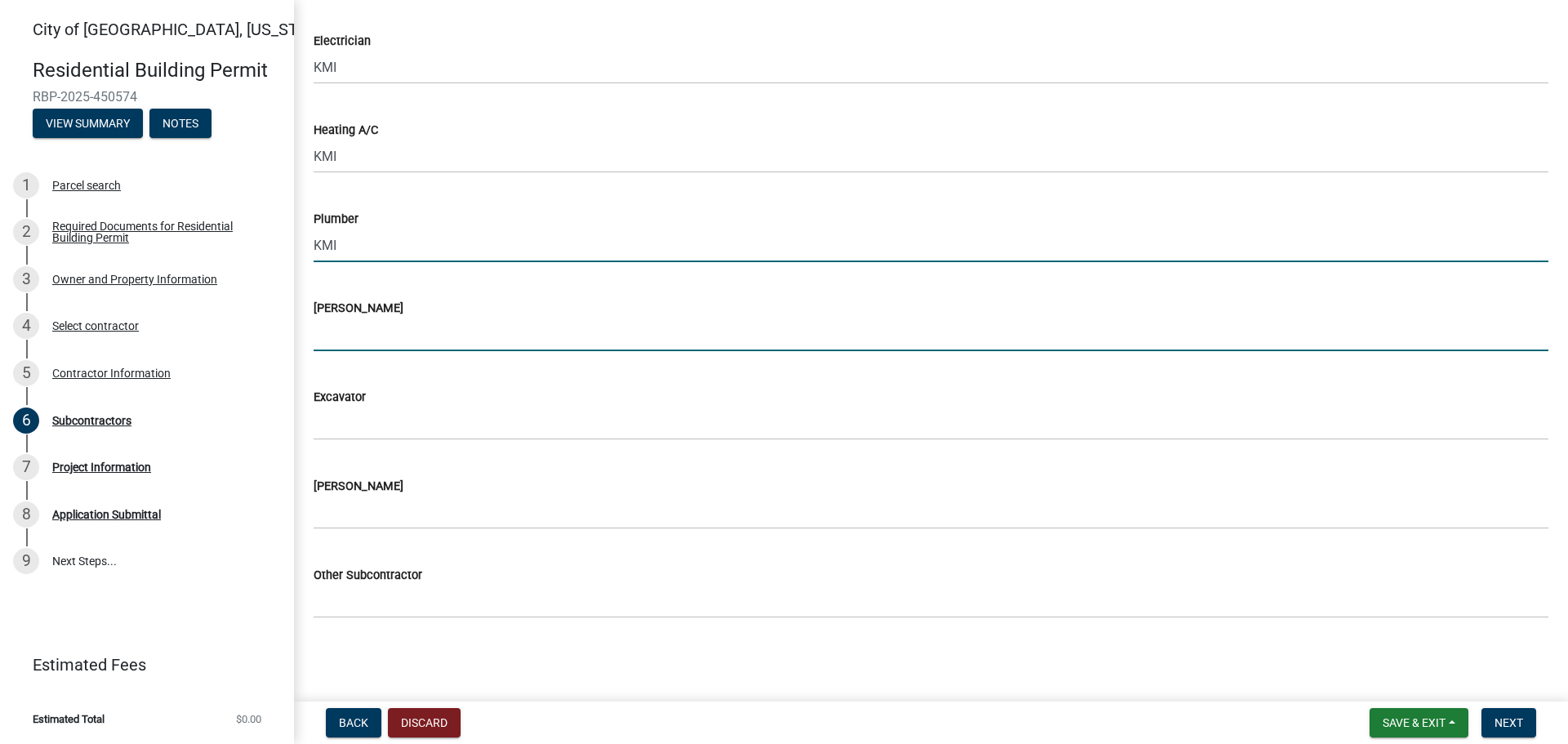 click on "[PERSON_NAME]" at bounding box center (931, 334) 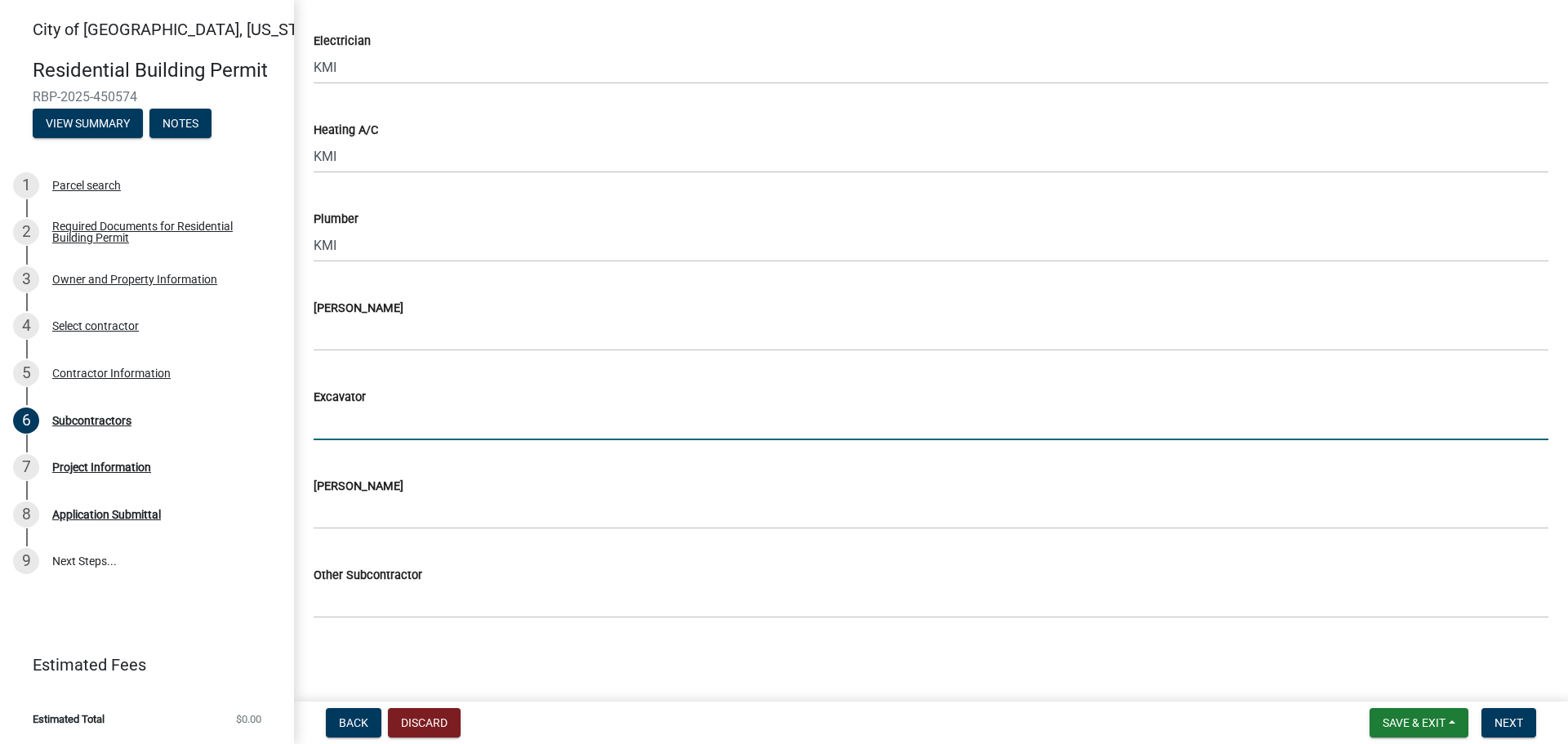 drag, startPoint x: 378, startPoint y: 429, endPoint x: 383, endPoint y: 437, distance: 9.433981 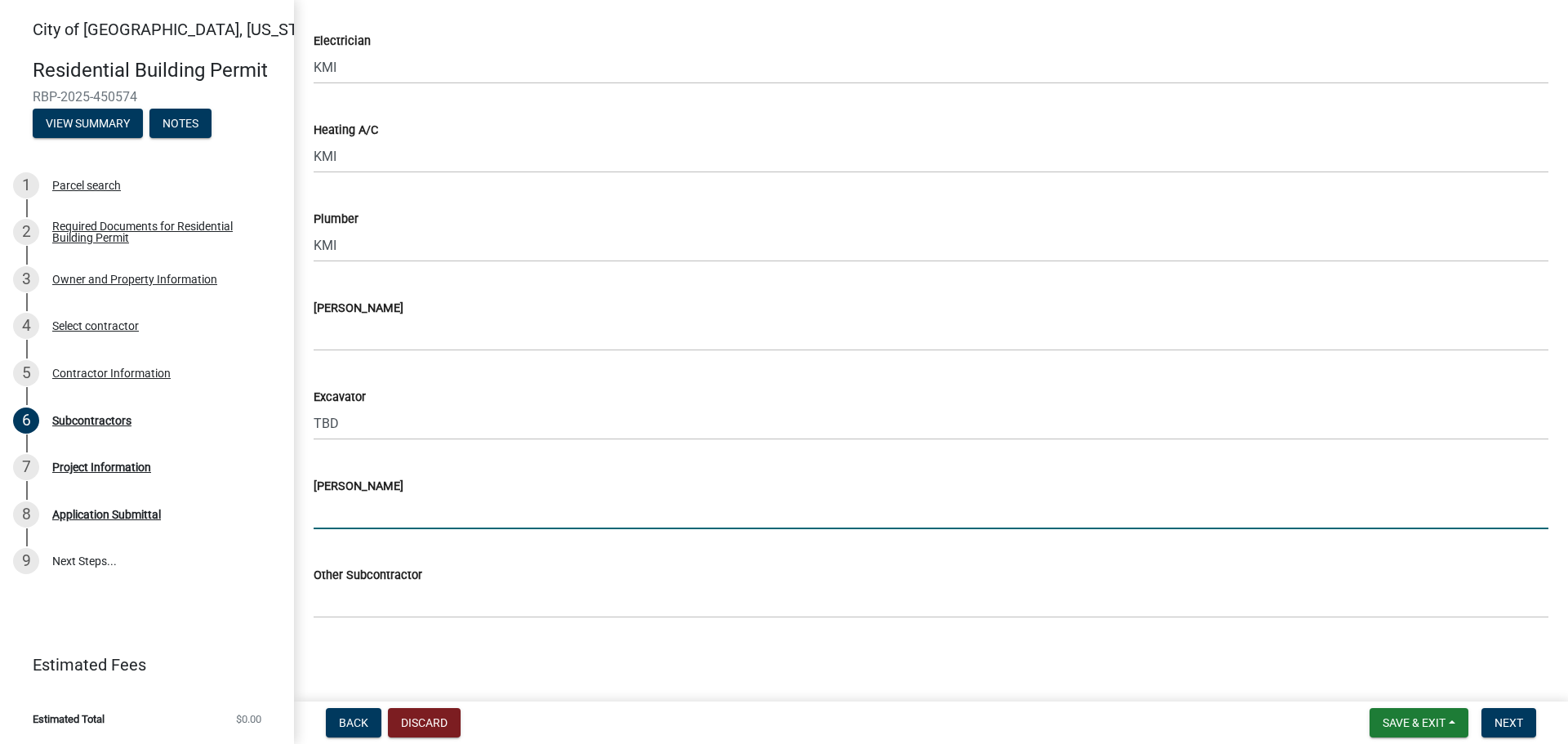 click on "[PERSON_NAME]" at bounding box center (931, 512) 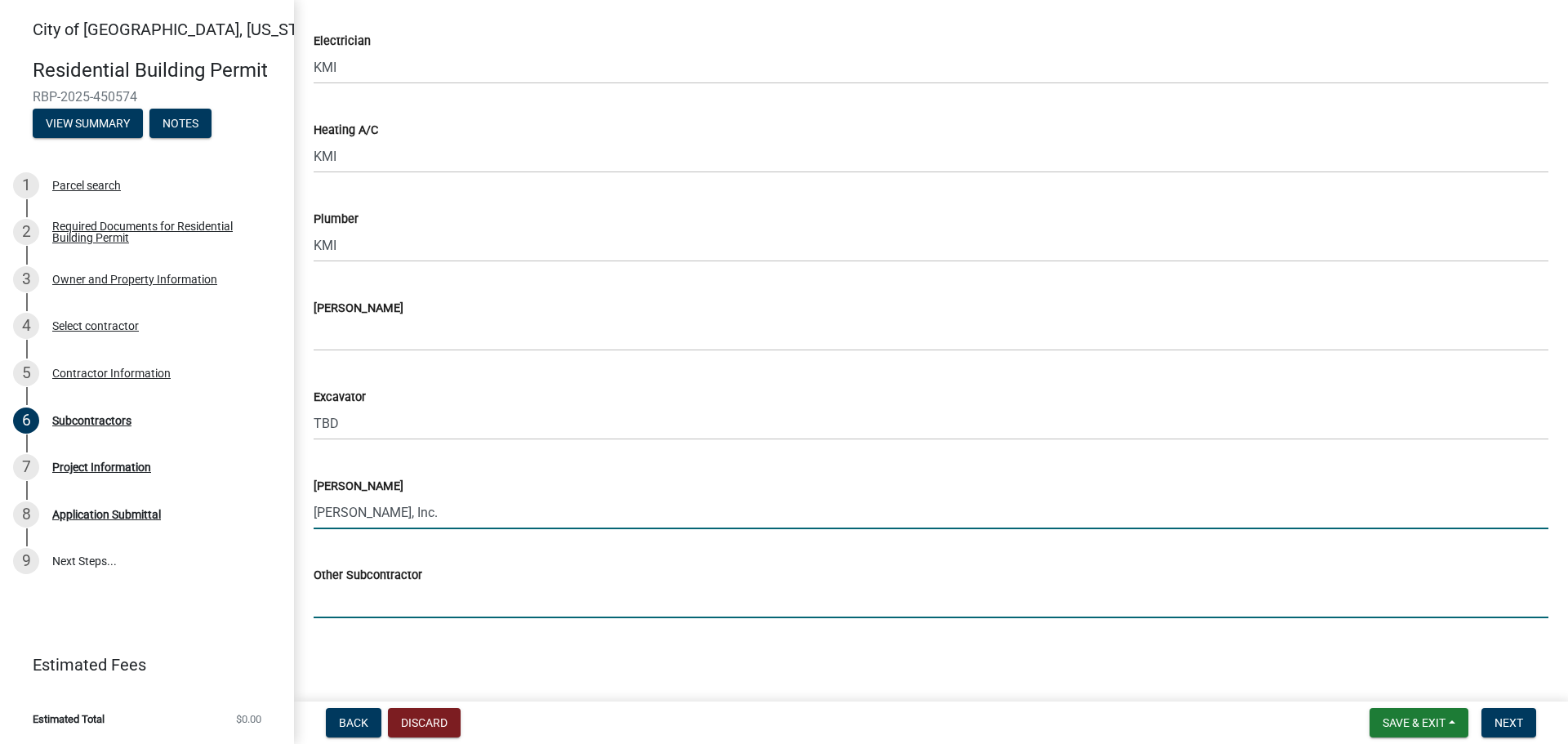 click on "Other Subcontractor" at bounding box center (931, 601) 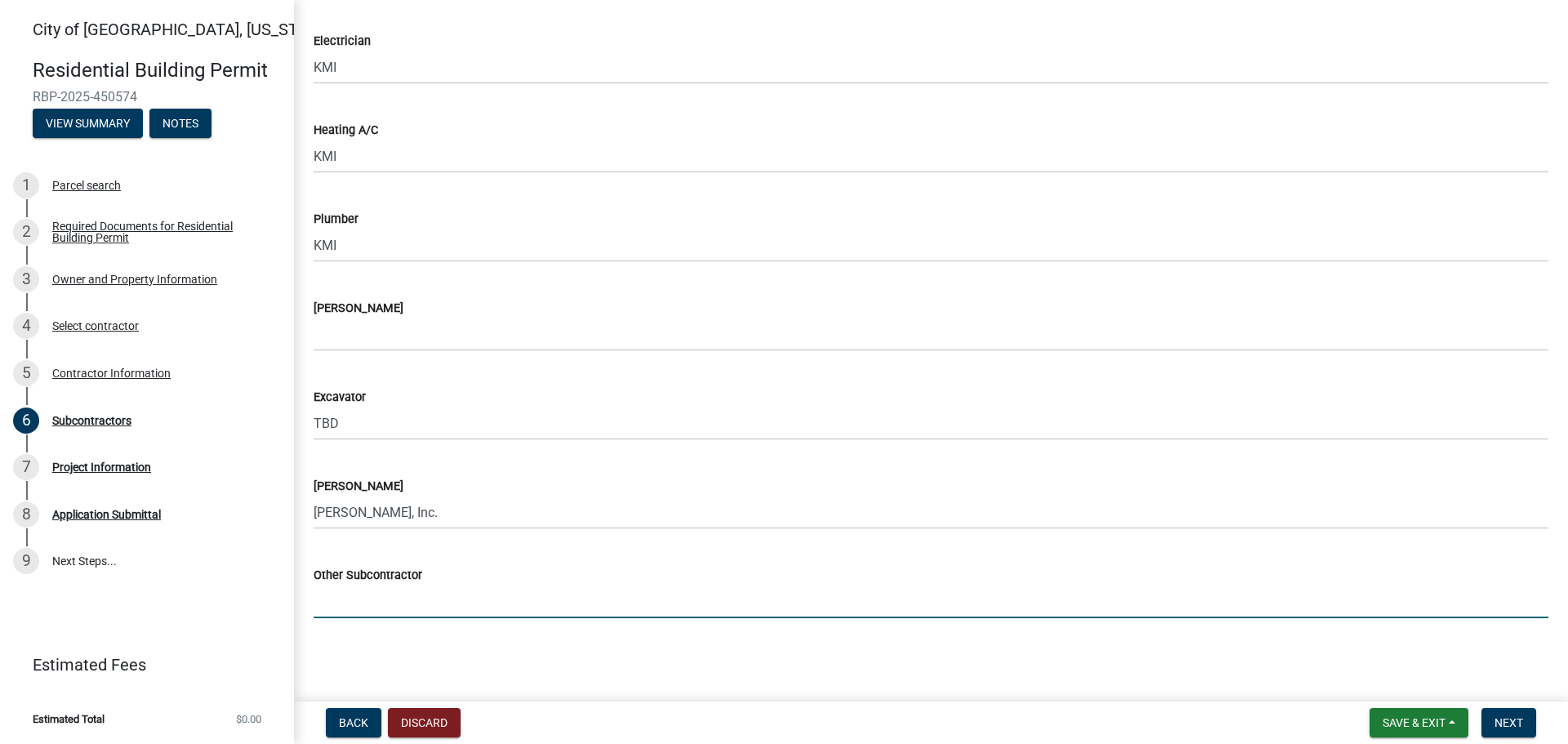 type on "TBD" 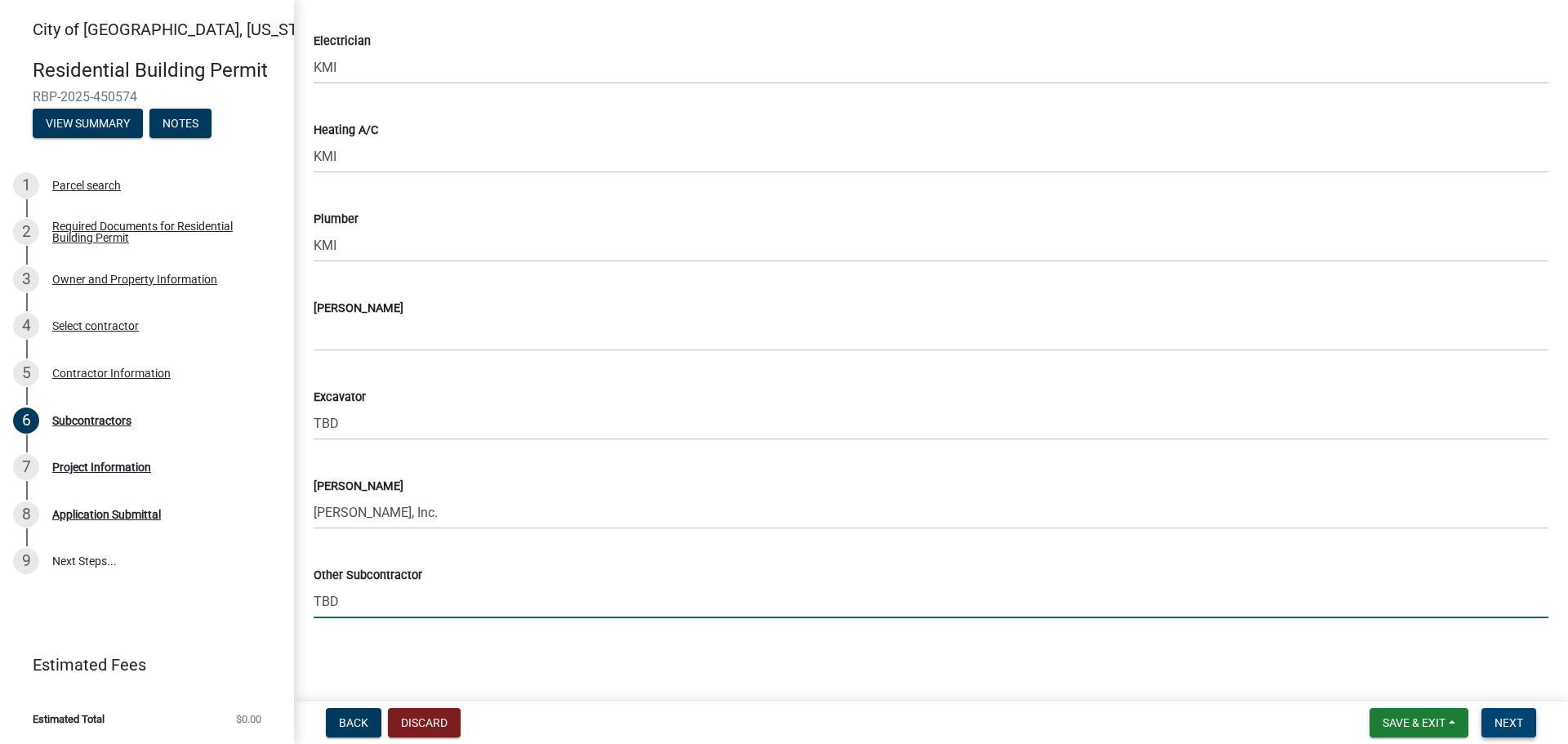 click on "Next" at bounding box center (1508, 723) 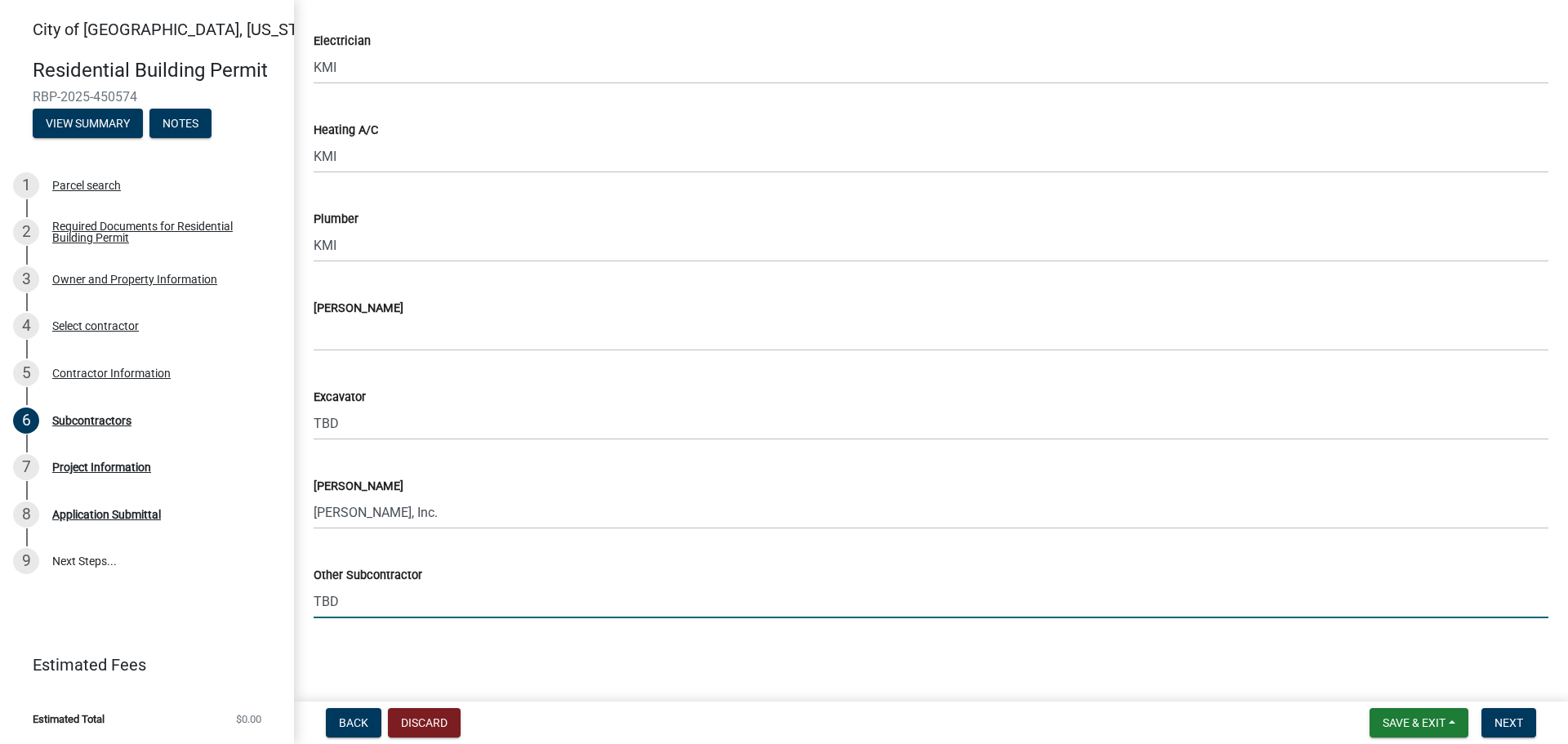 scroll, scrollTop: 0, scrollLeft: 0, axis: both 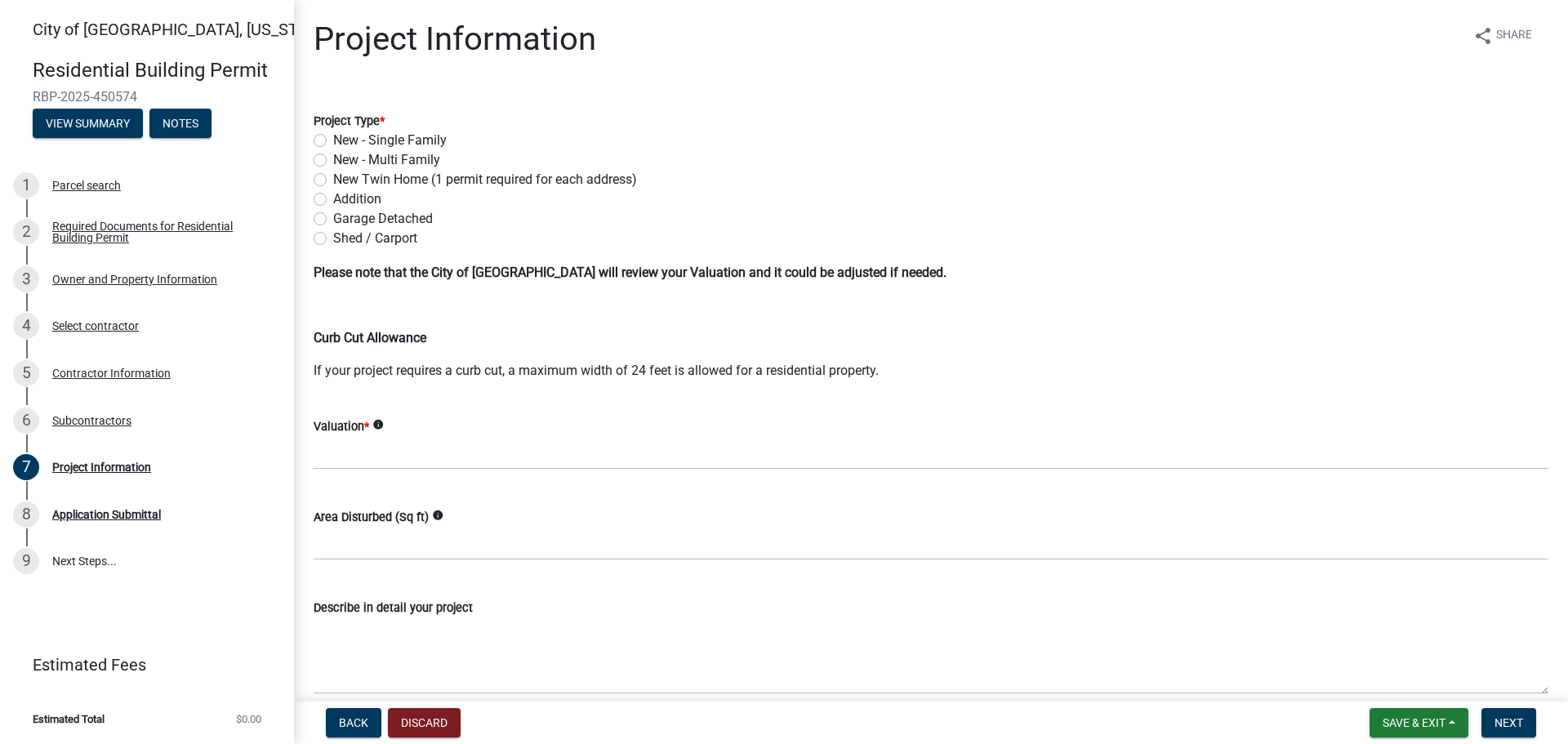 click on "New - Multi Family" 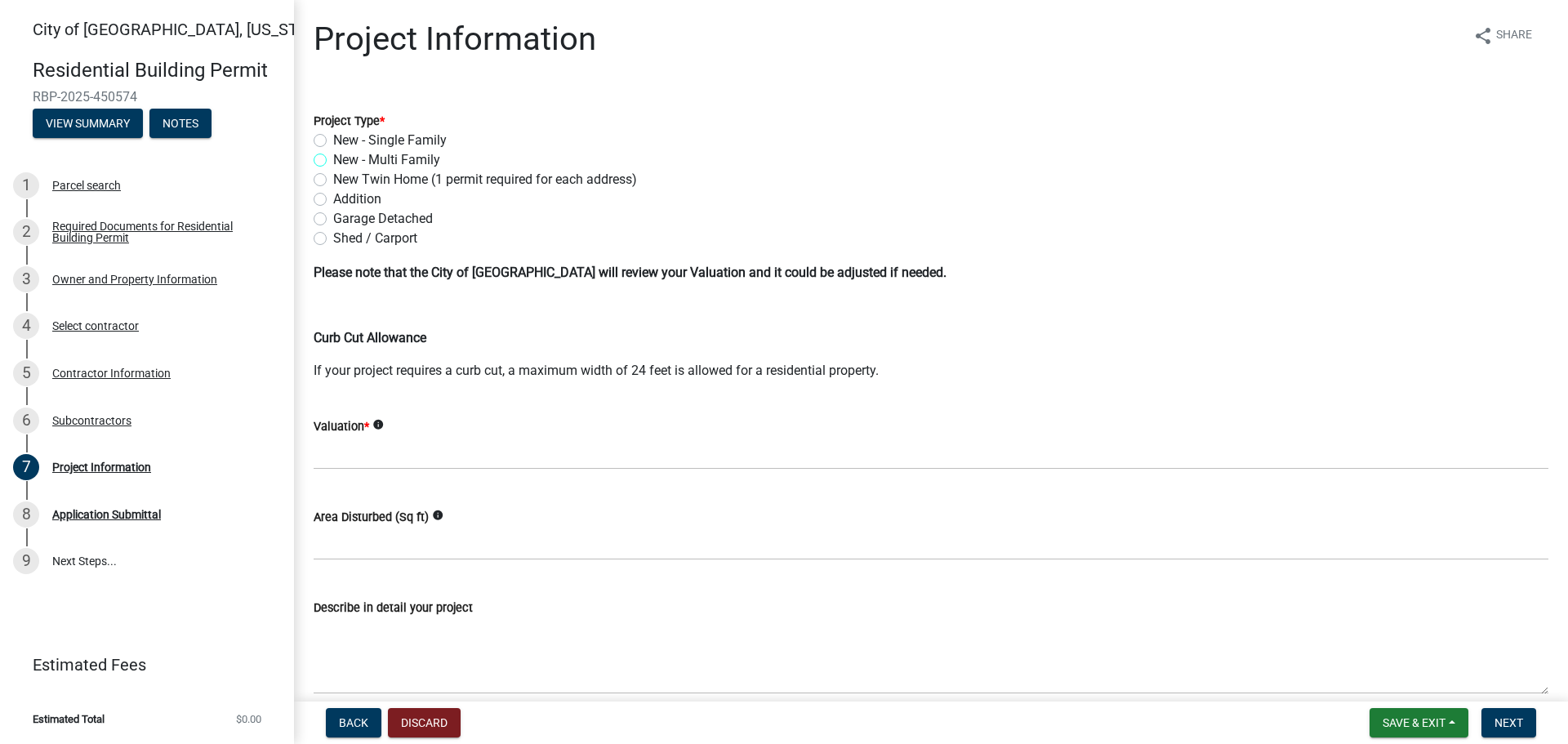 click on "New - Multi Family" at bounding box center (338, 155) 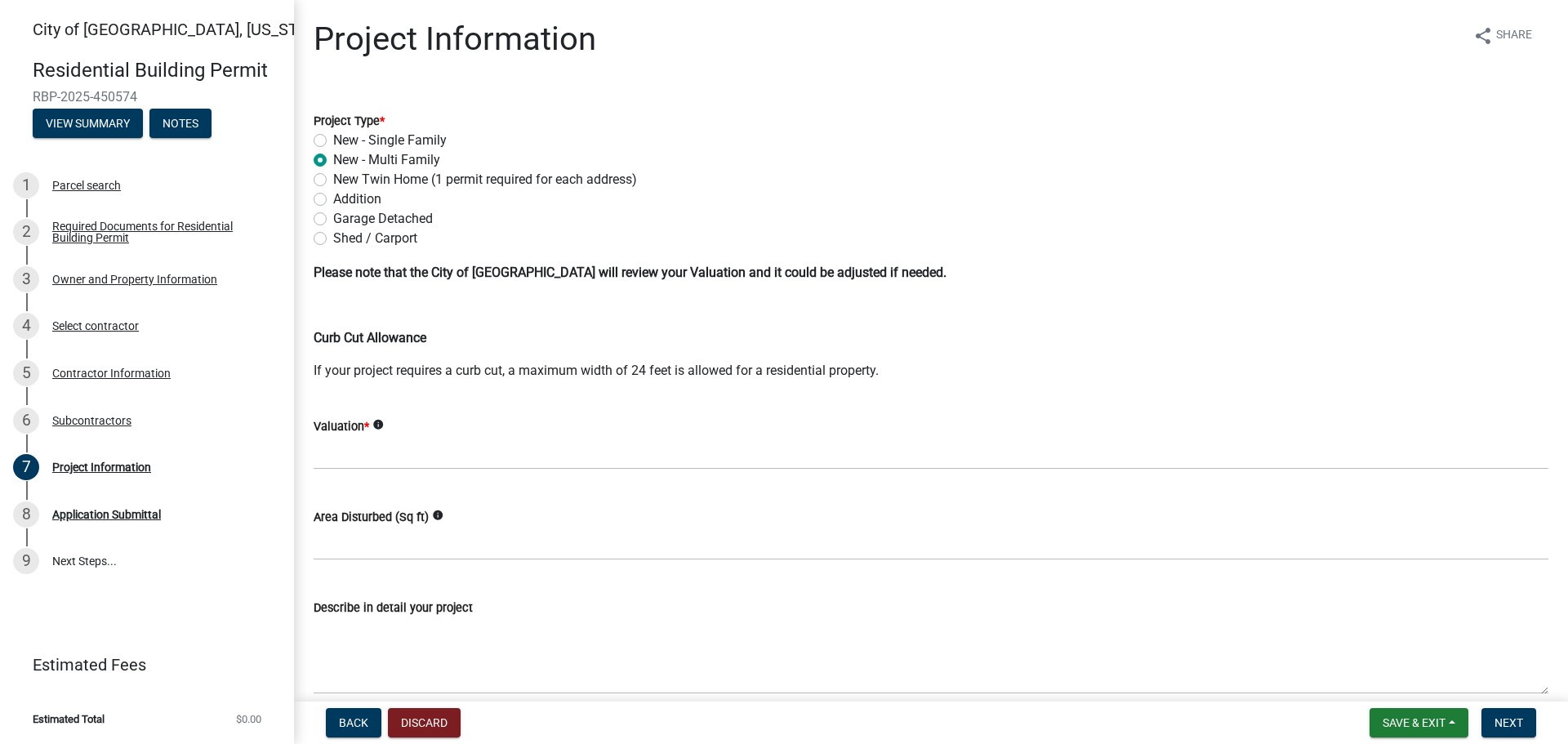 radio on "true" 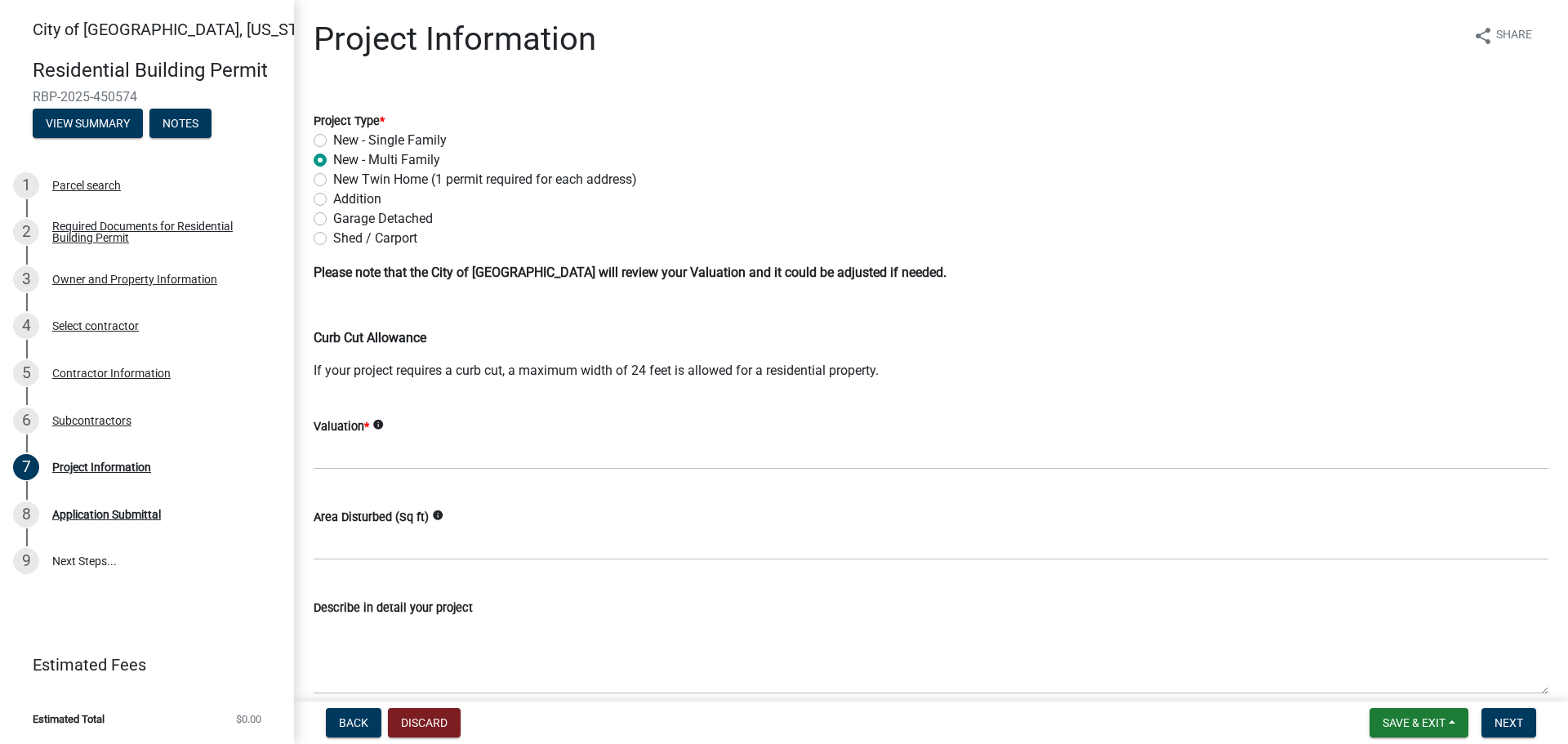 click on "Garage  Detached" 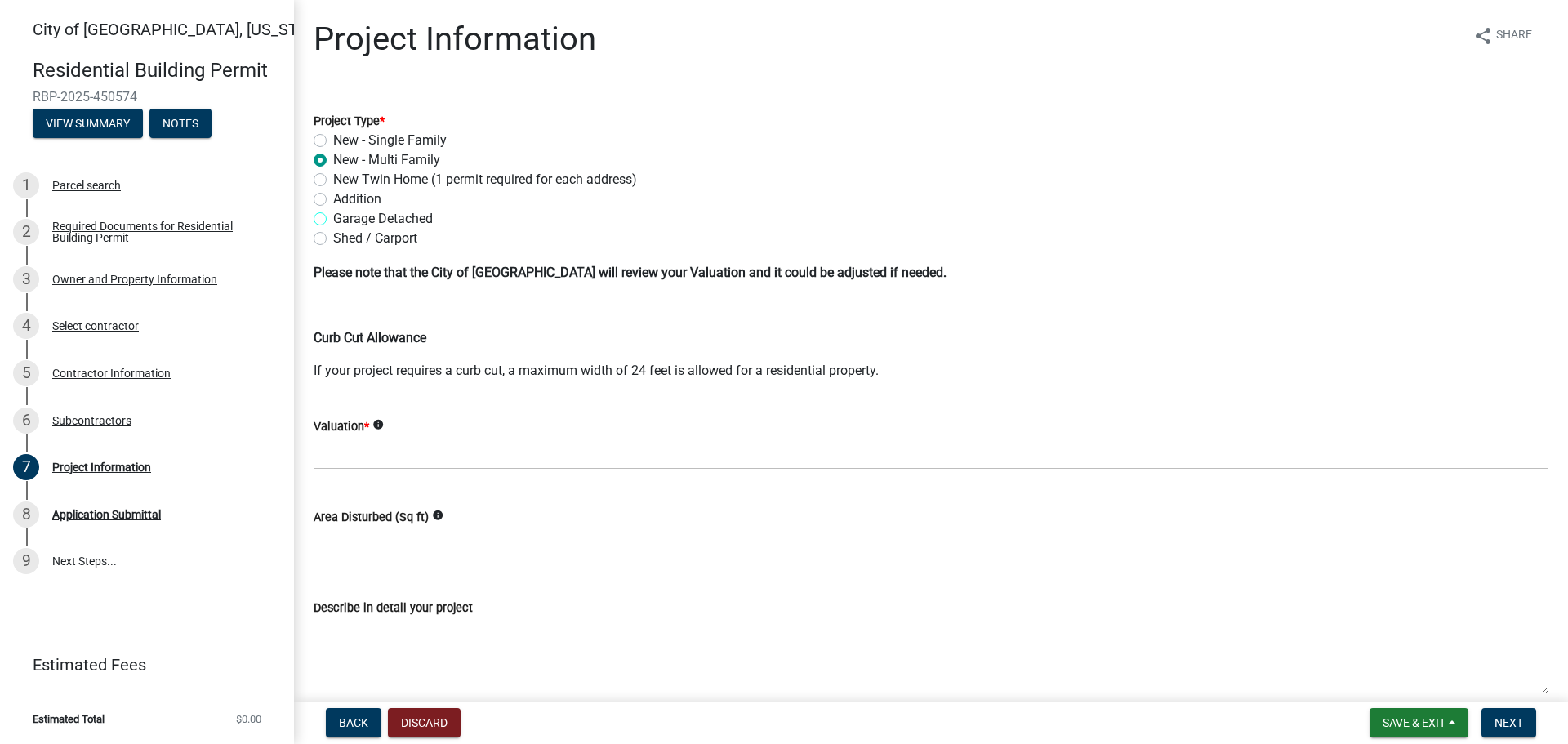 click on "Garage  Detached" at bounding box center (338, 214) 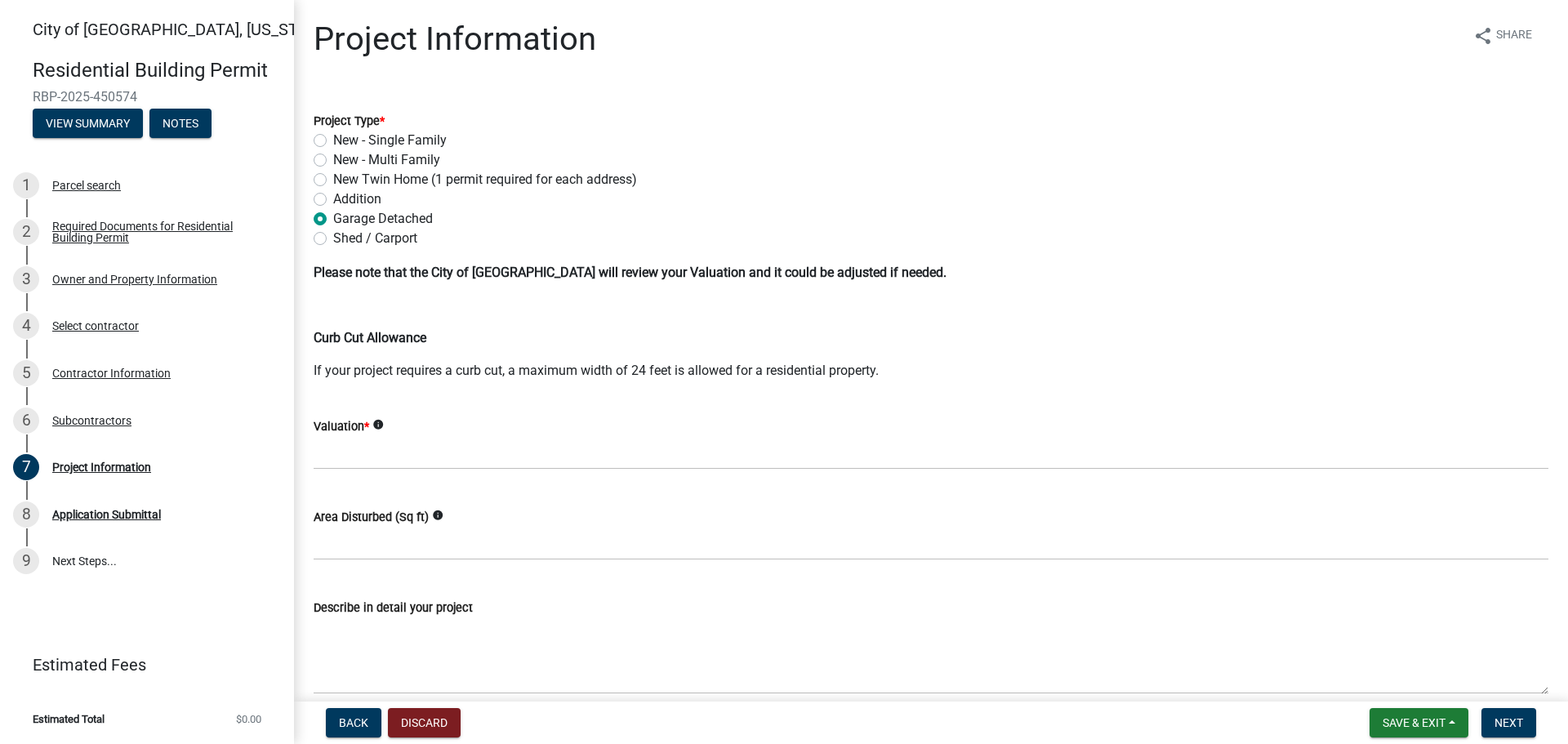 radio on "true" 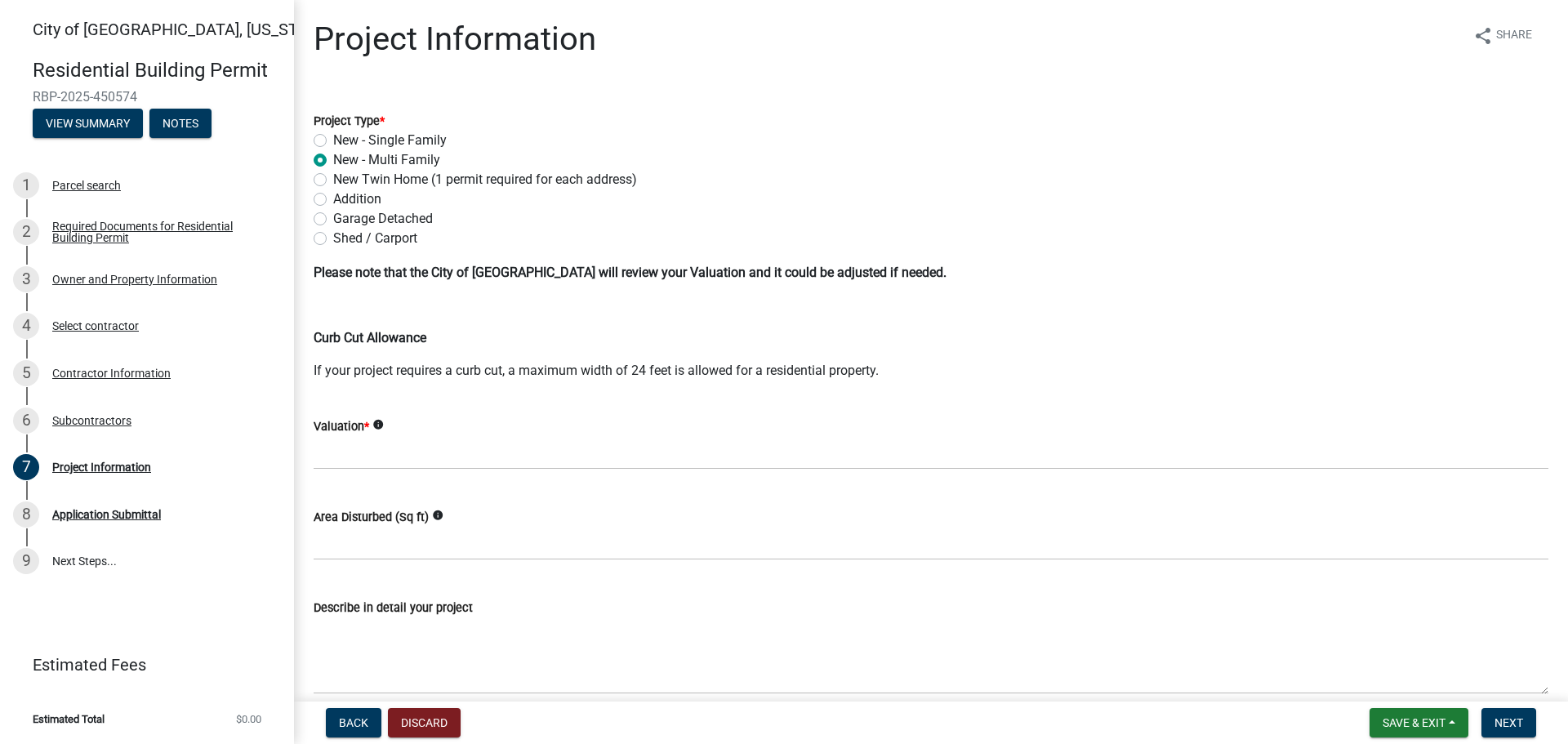 radio on "true" 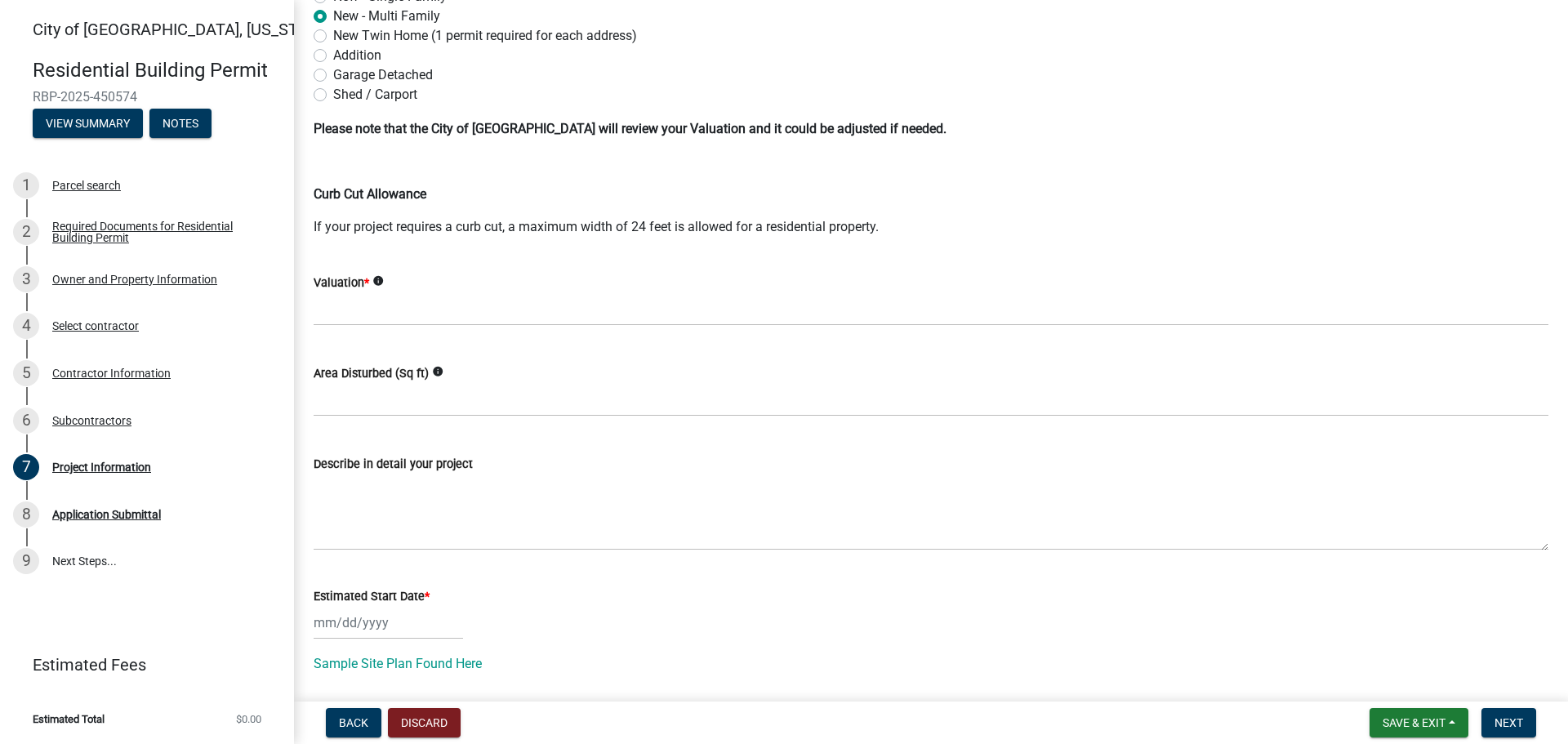 scroll, scrollTop: 245, scrollLeft: 0, axis: vertical 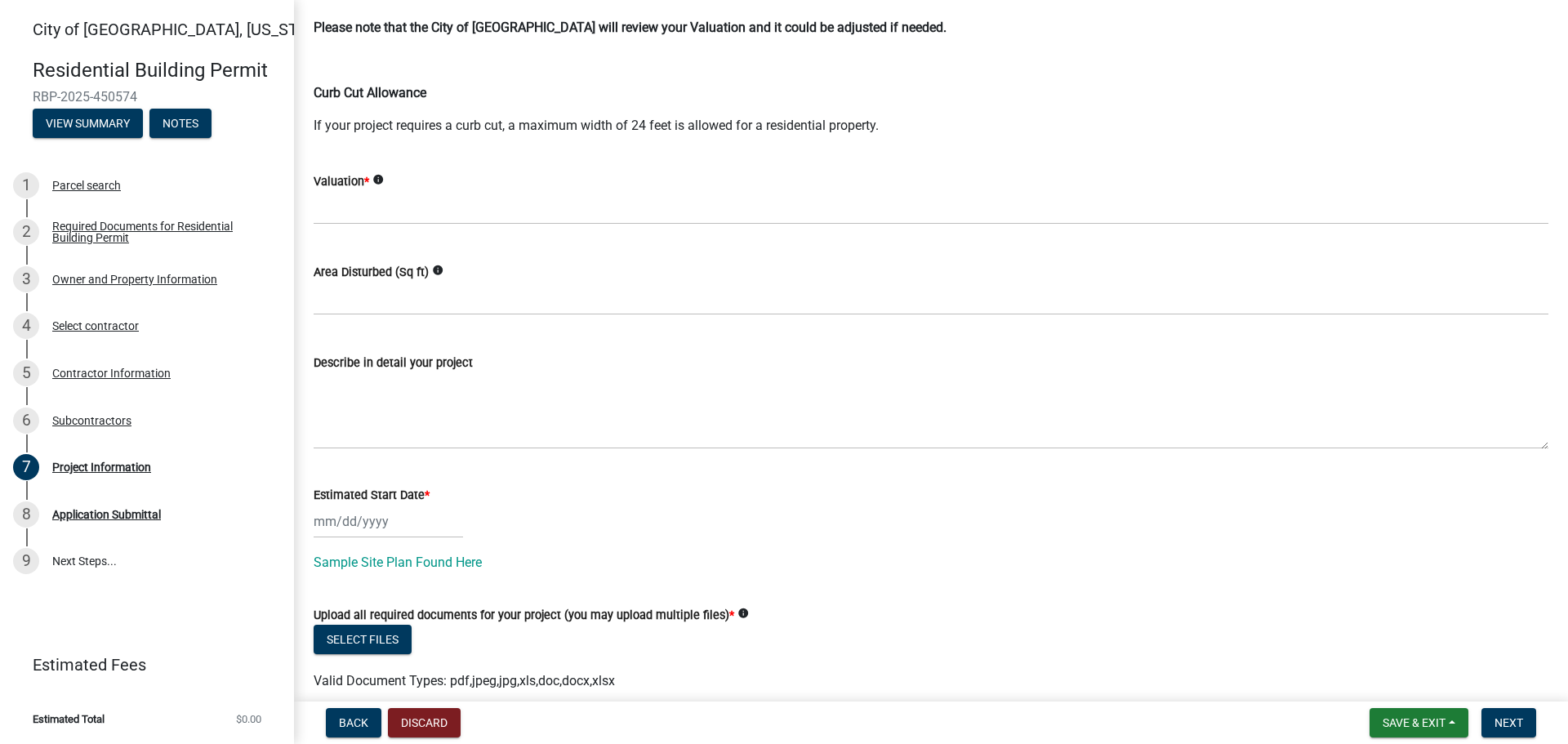 click 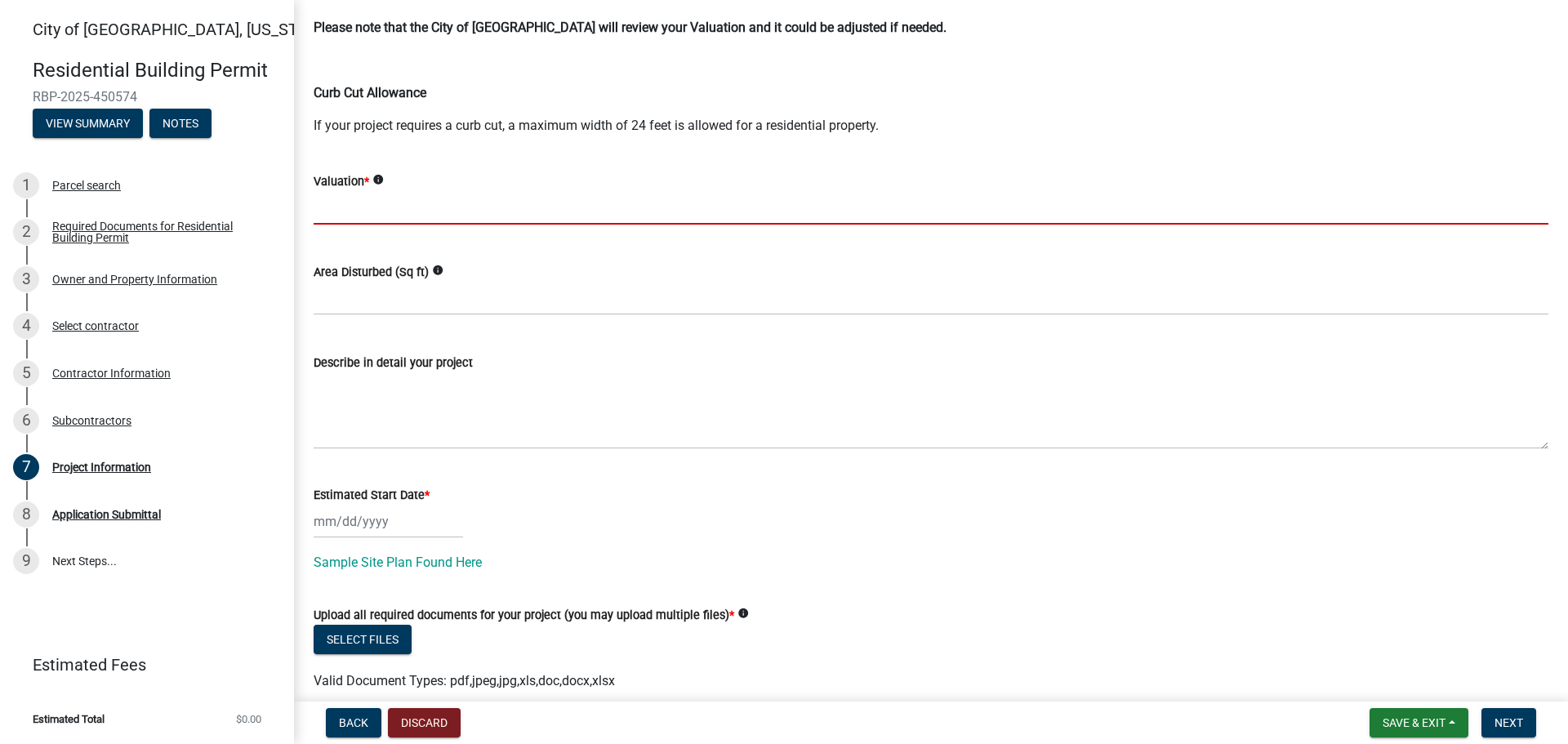 click 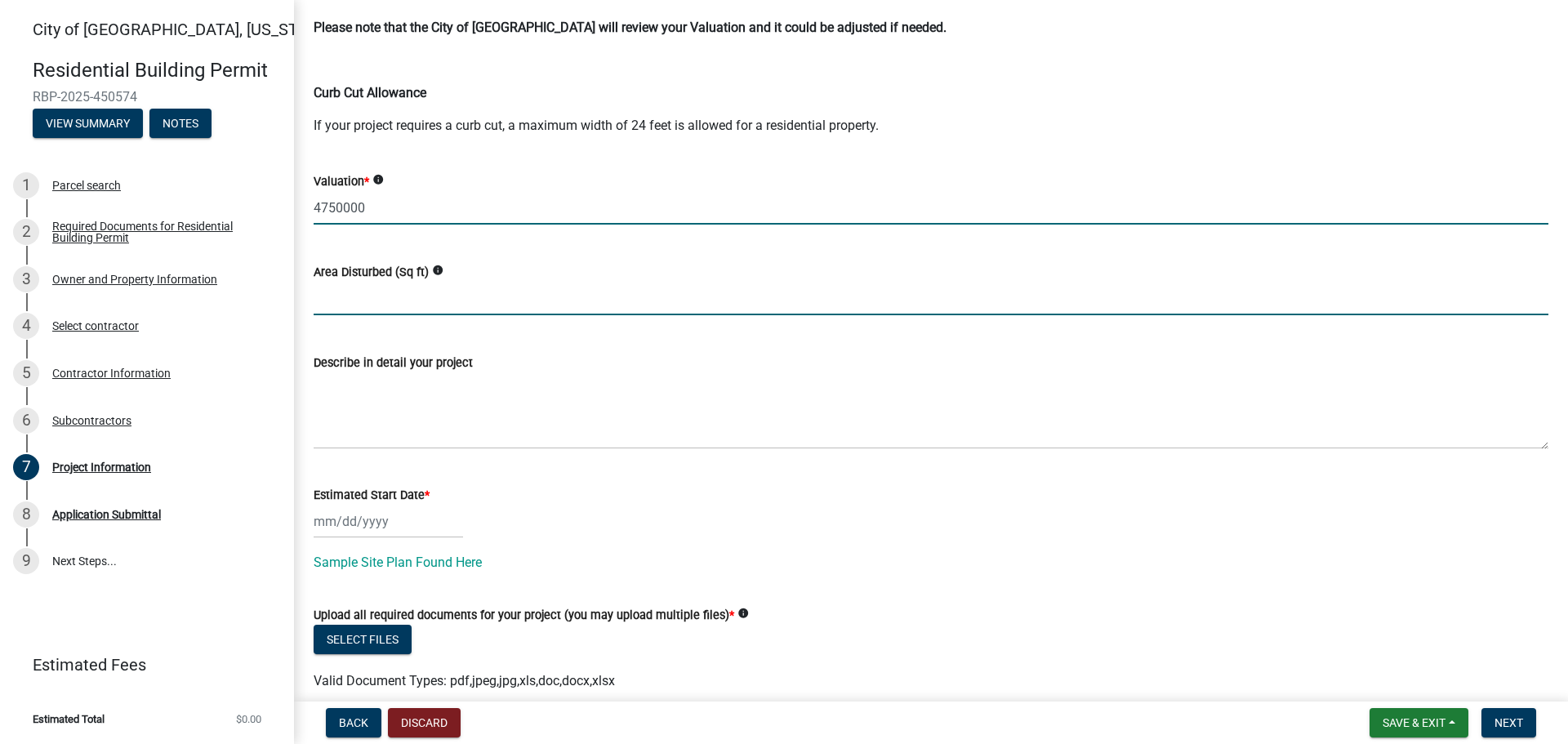 click 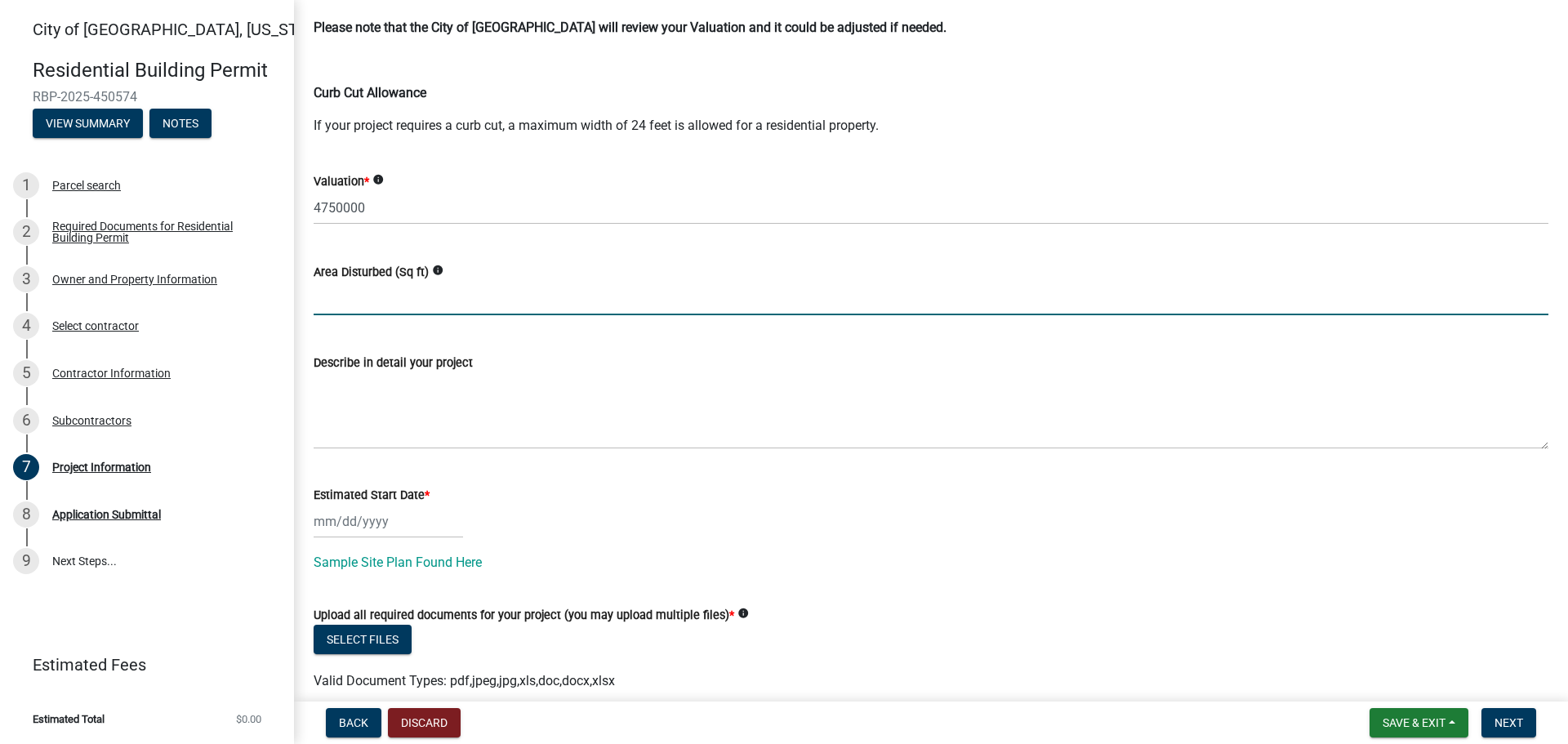 click 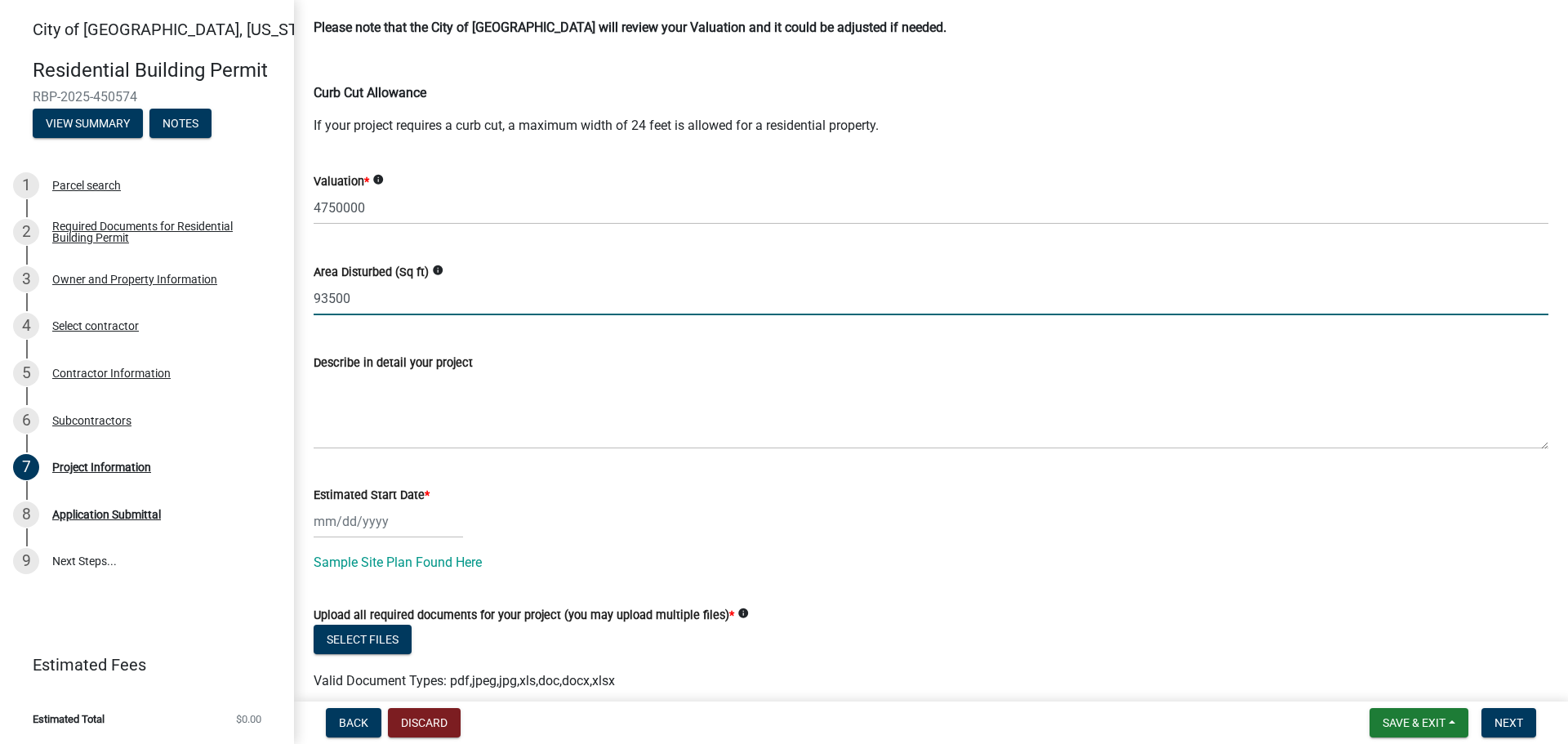 type on "93500" 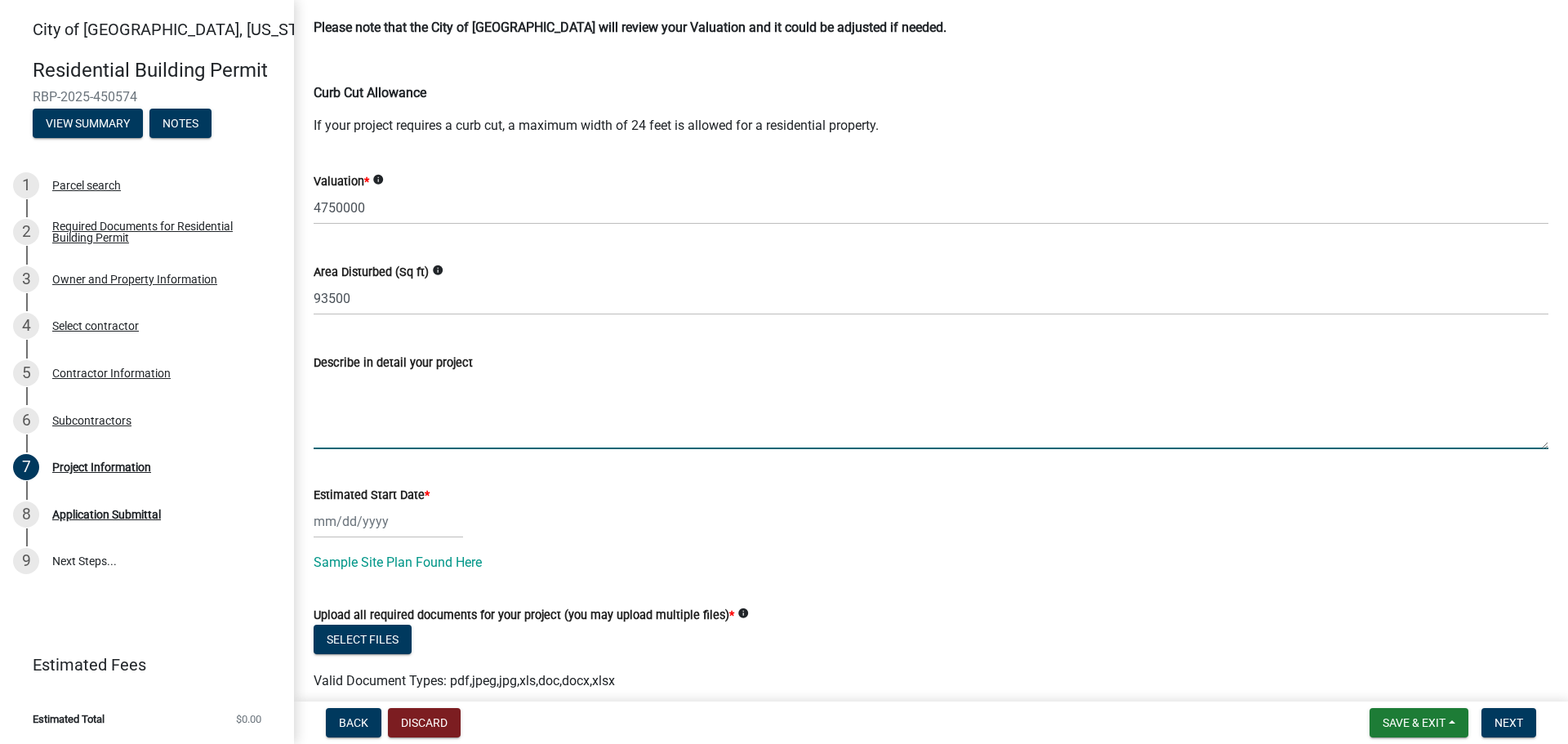 click on "Describe in detail your project" at bounding box center [931, 411] 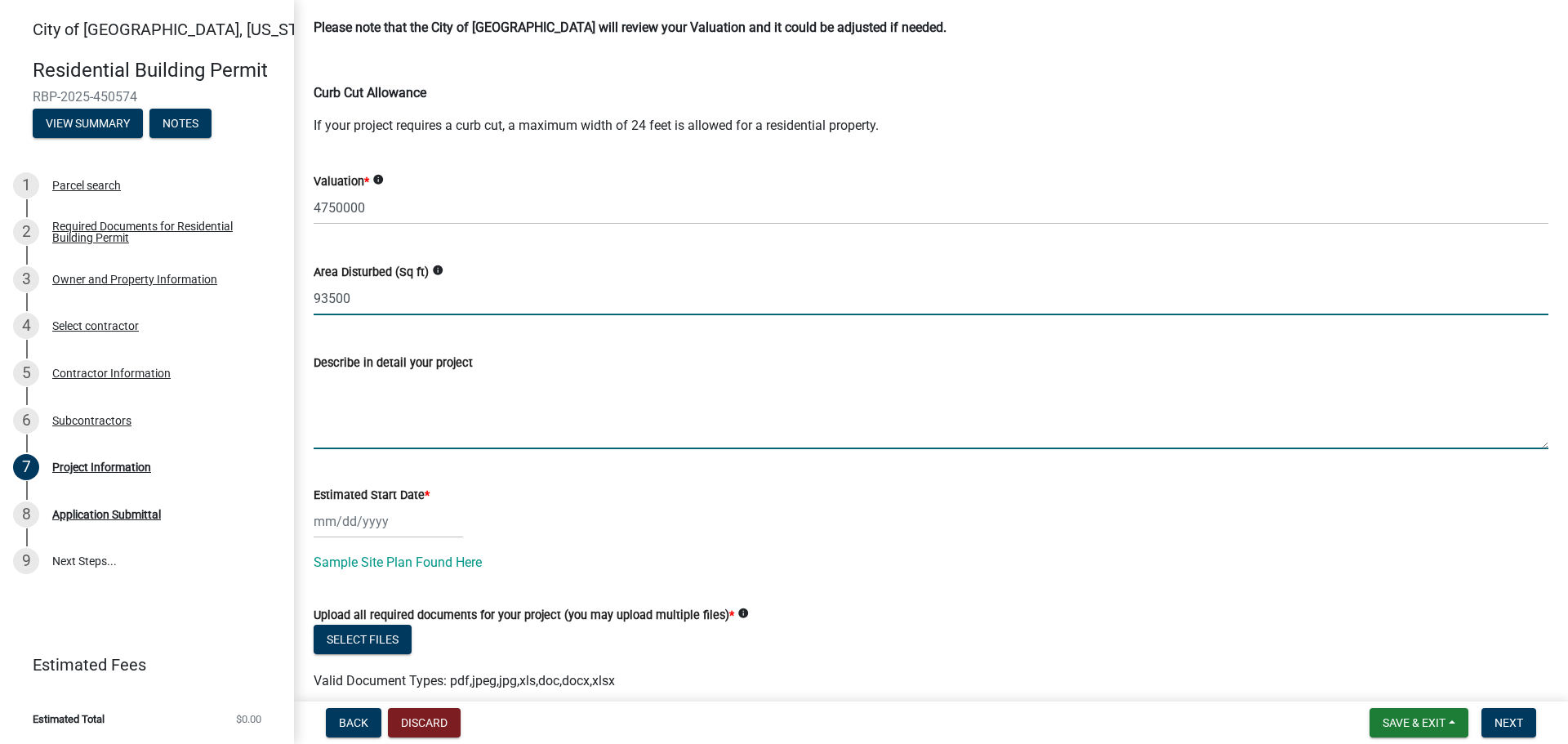 click on "93500" 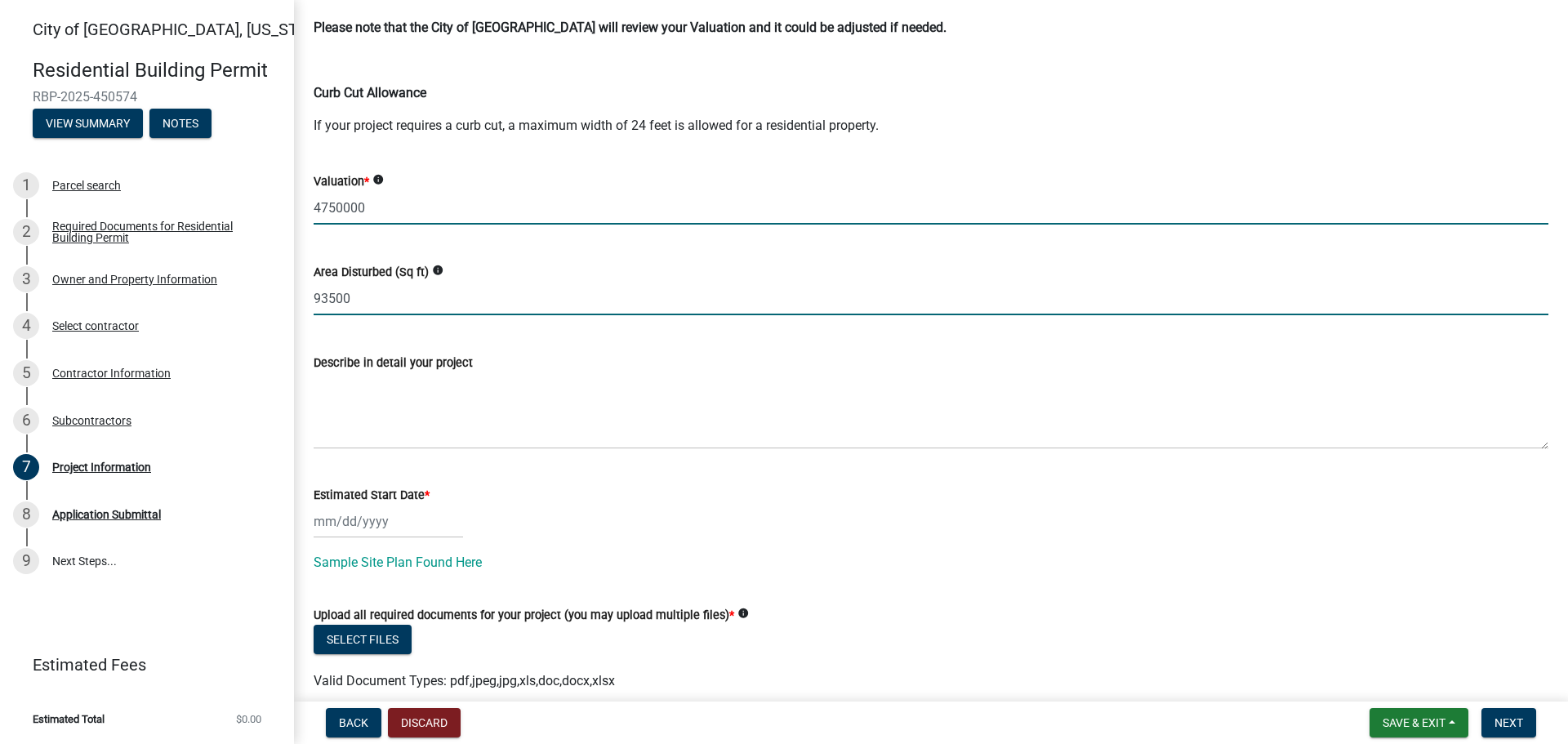 click on "4750000" 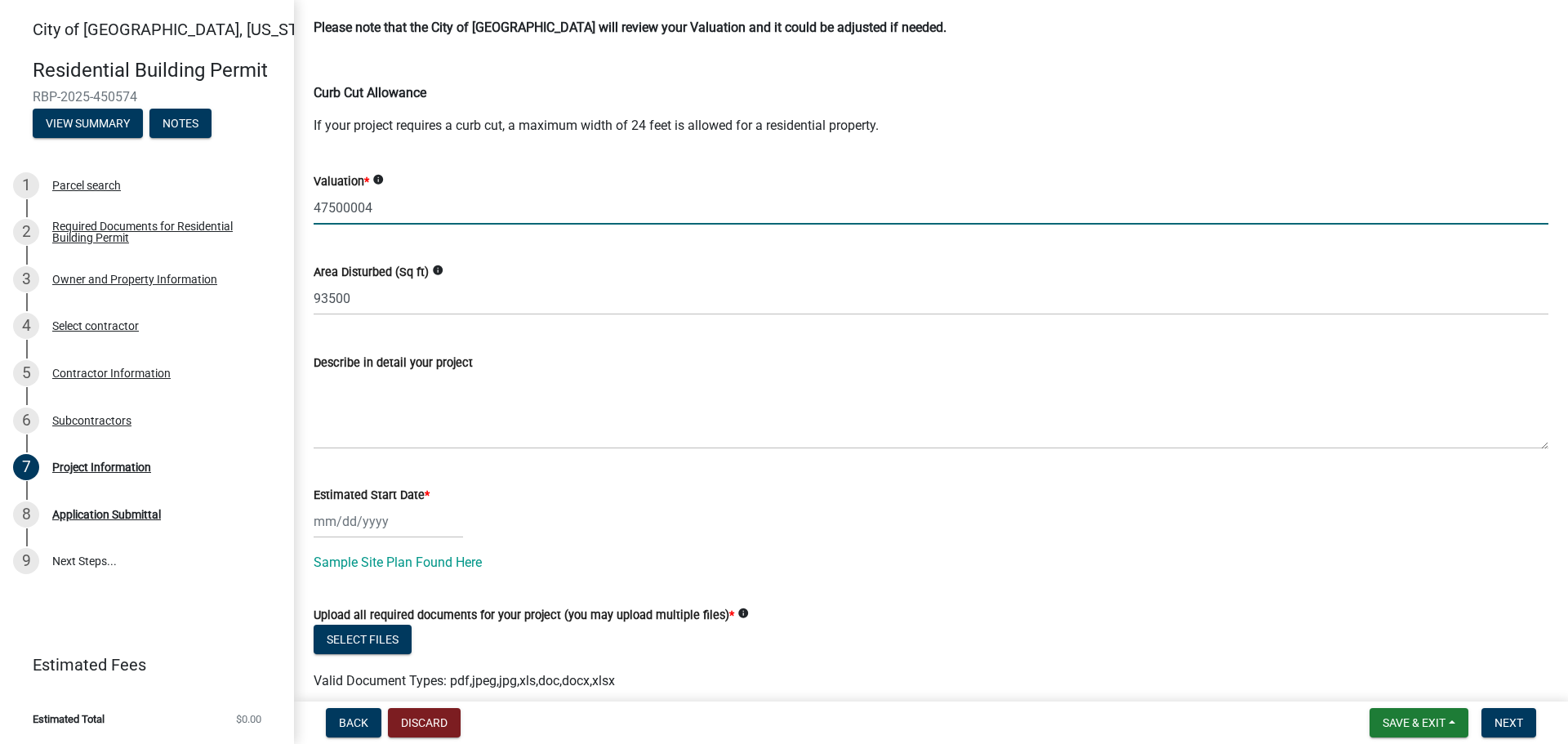 type on "4750000" 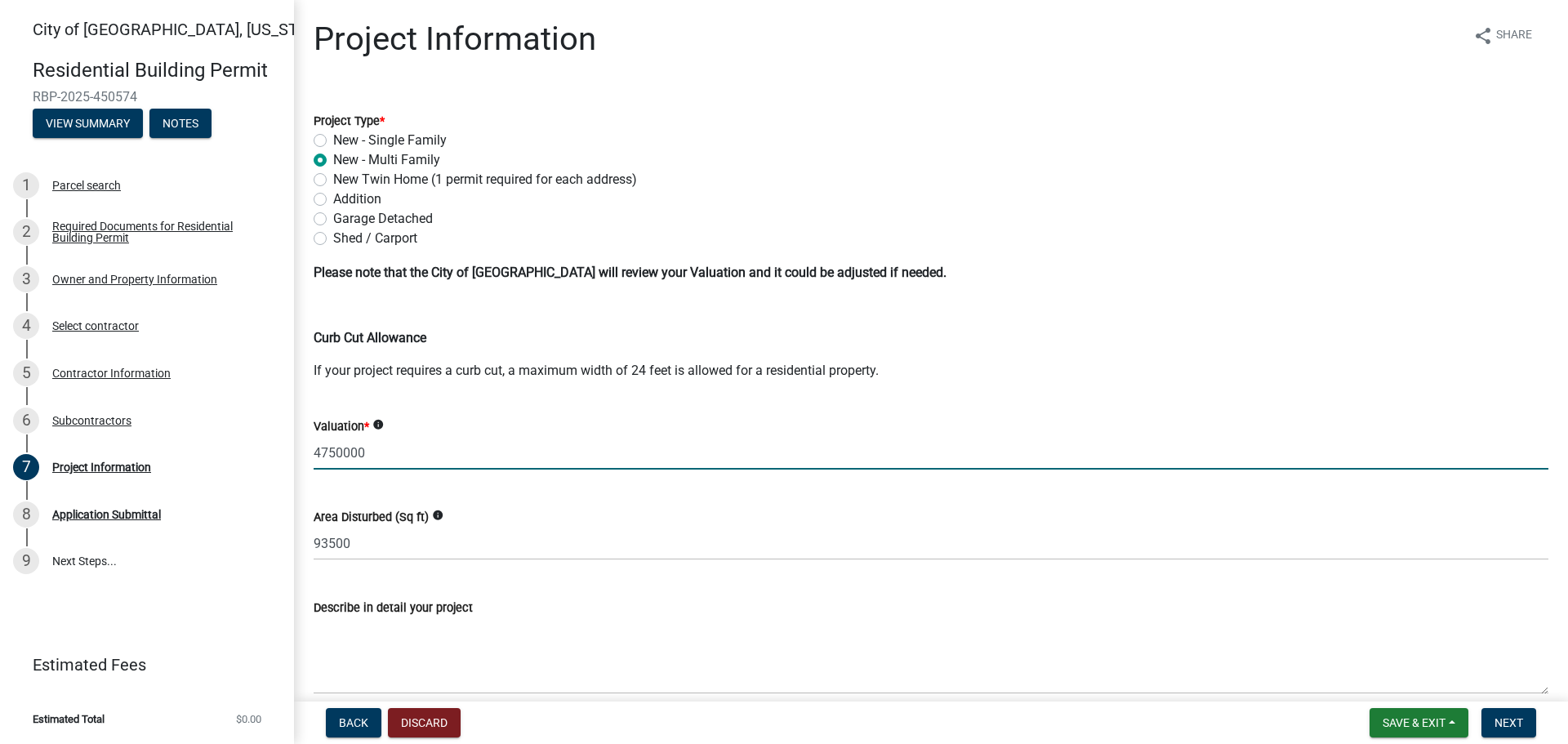 scroll, scrollTop: 163, scrollLeft: 0, axis: vertical 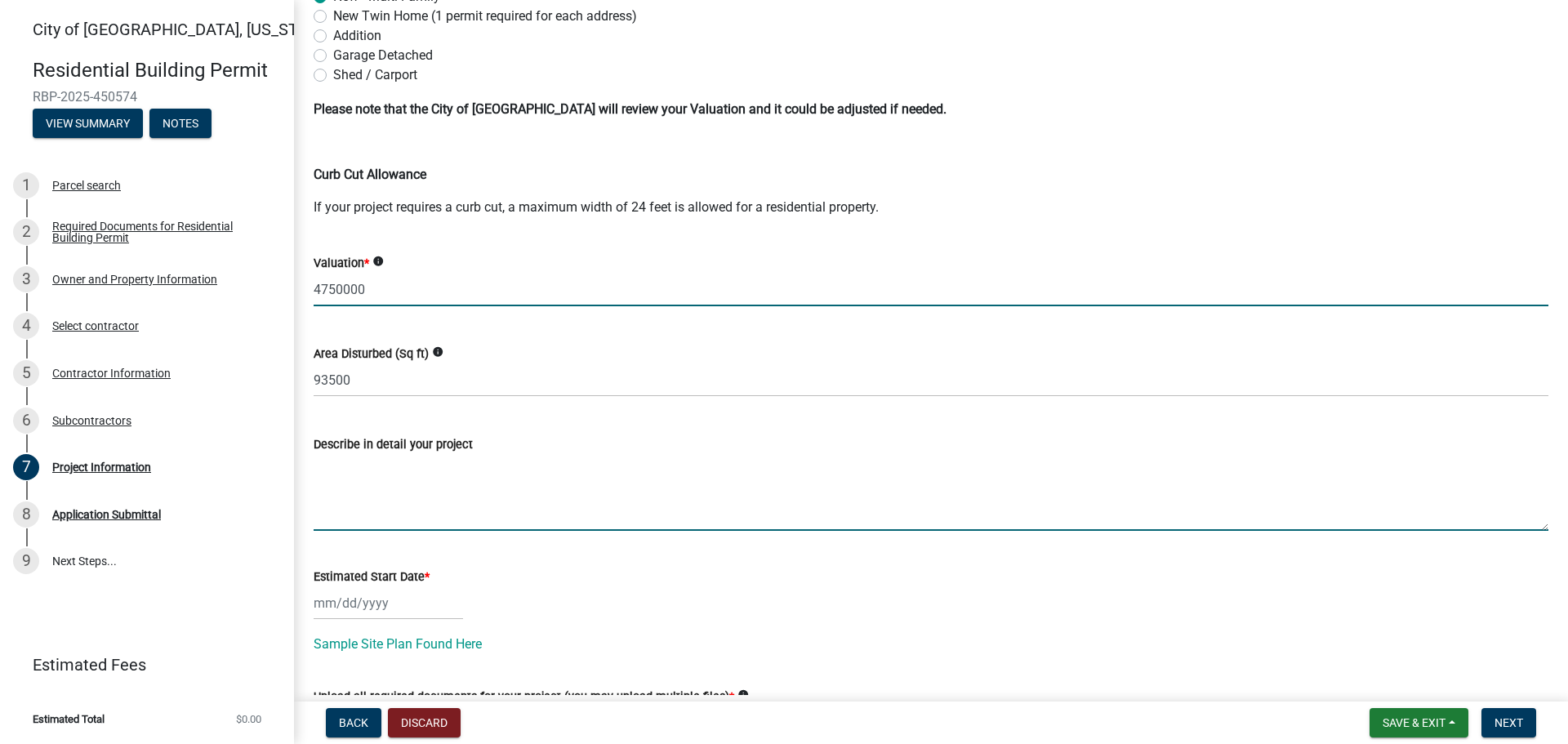 click on "Describe in detail your project" at bounding box center [931, 492] 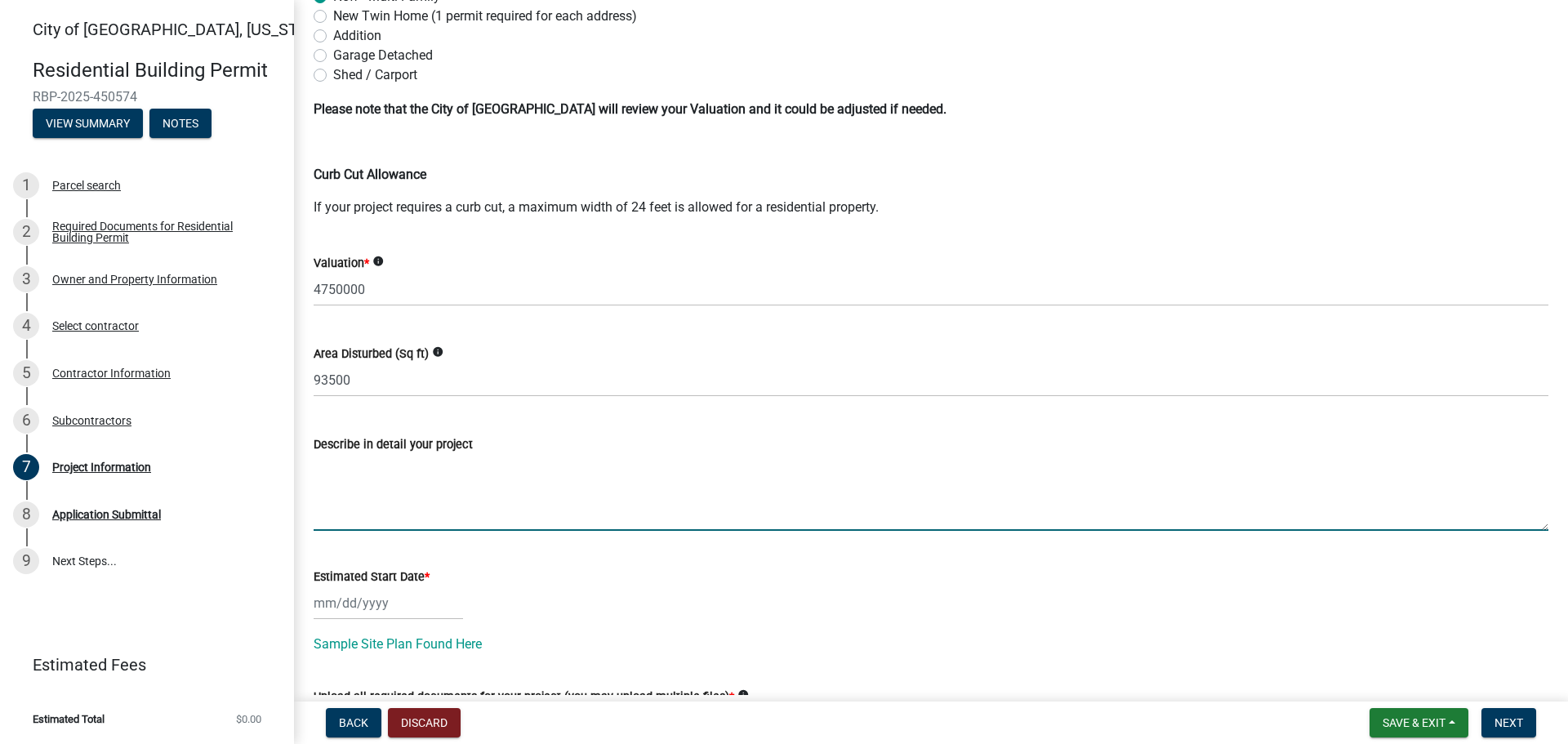 click on "Describe in detail your project" at bounding box center (931, 492) 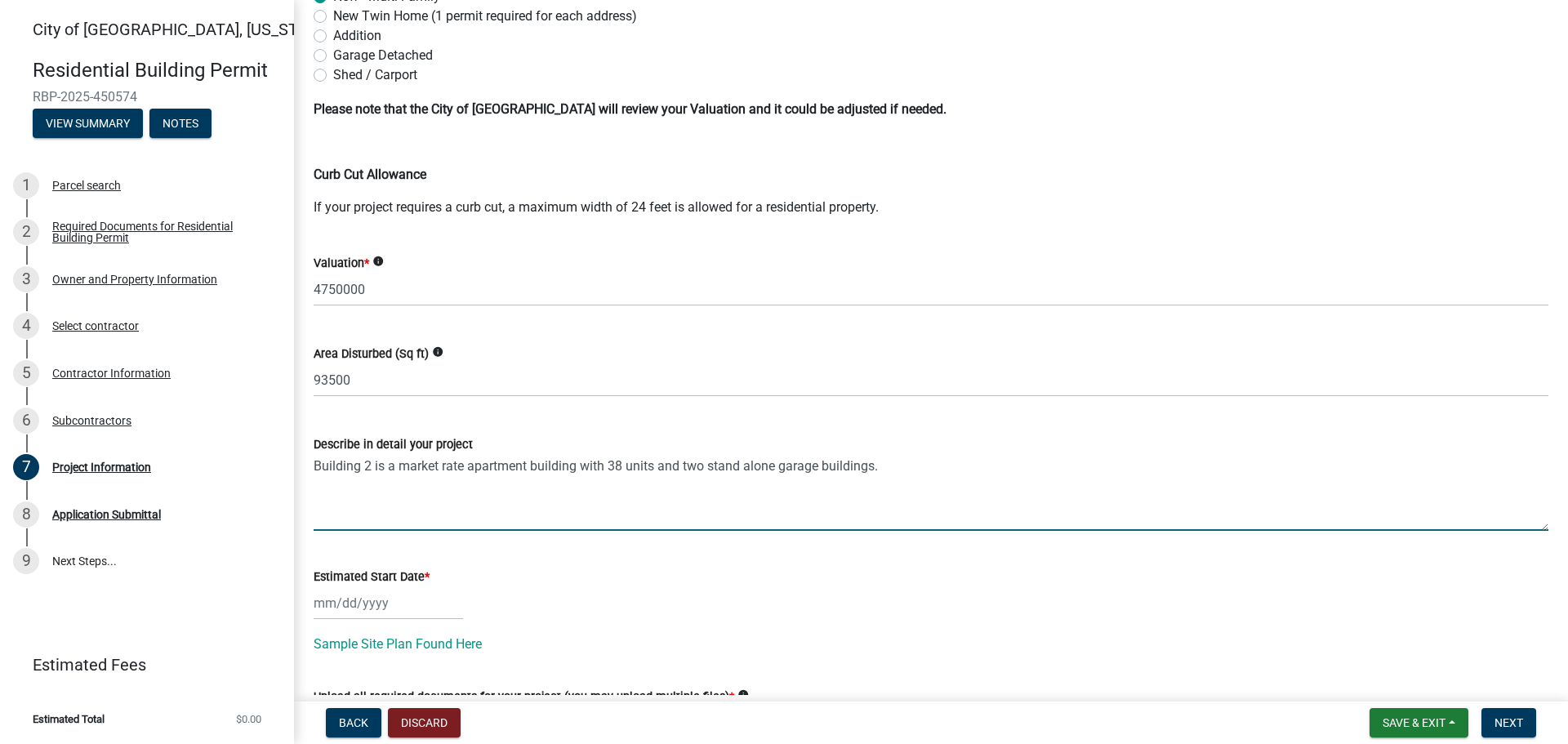 type on "Building 2 is a market rate apartment building with 38 units and two stand alone garage buildings." 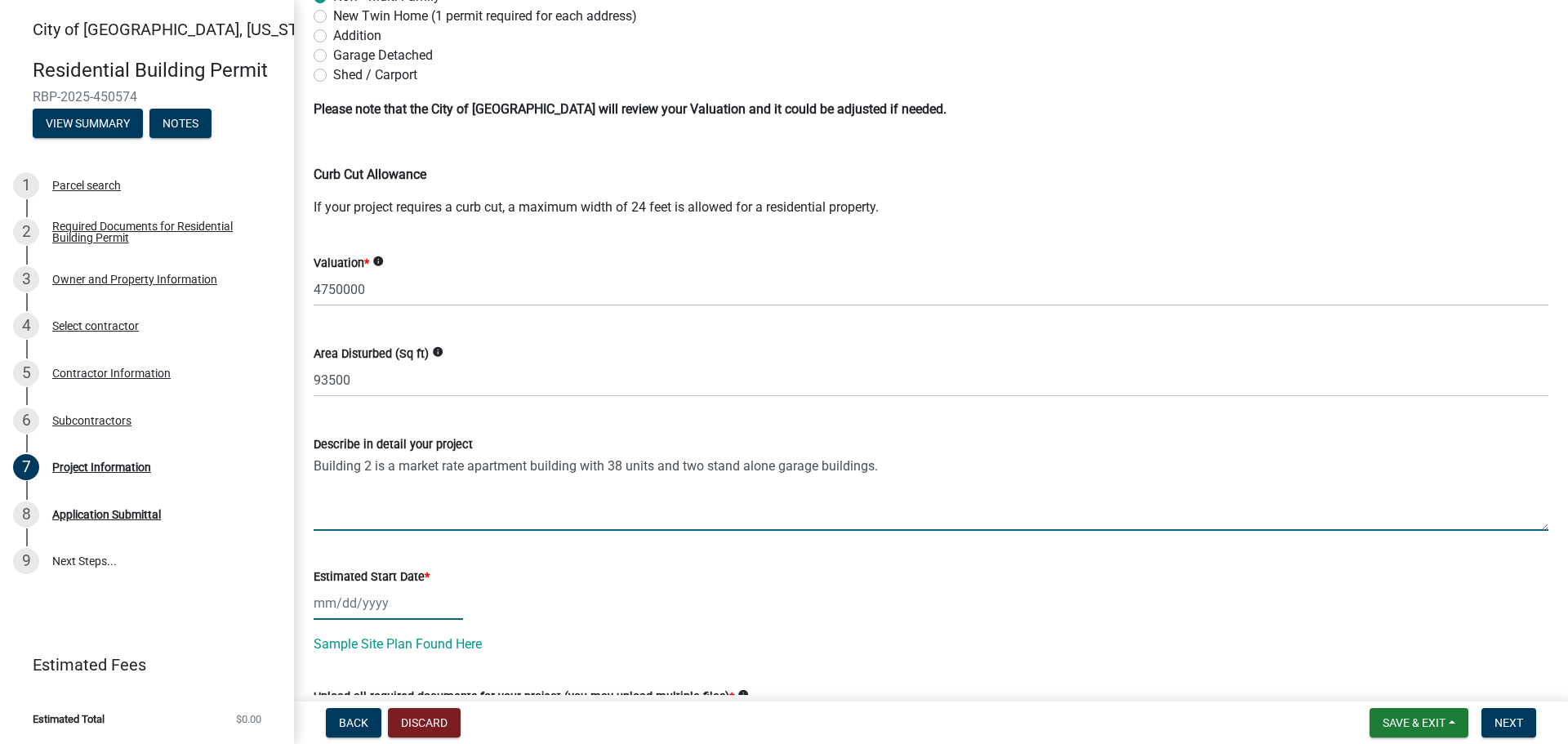click 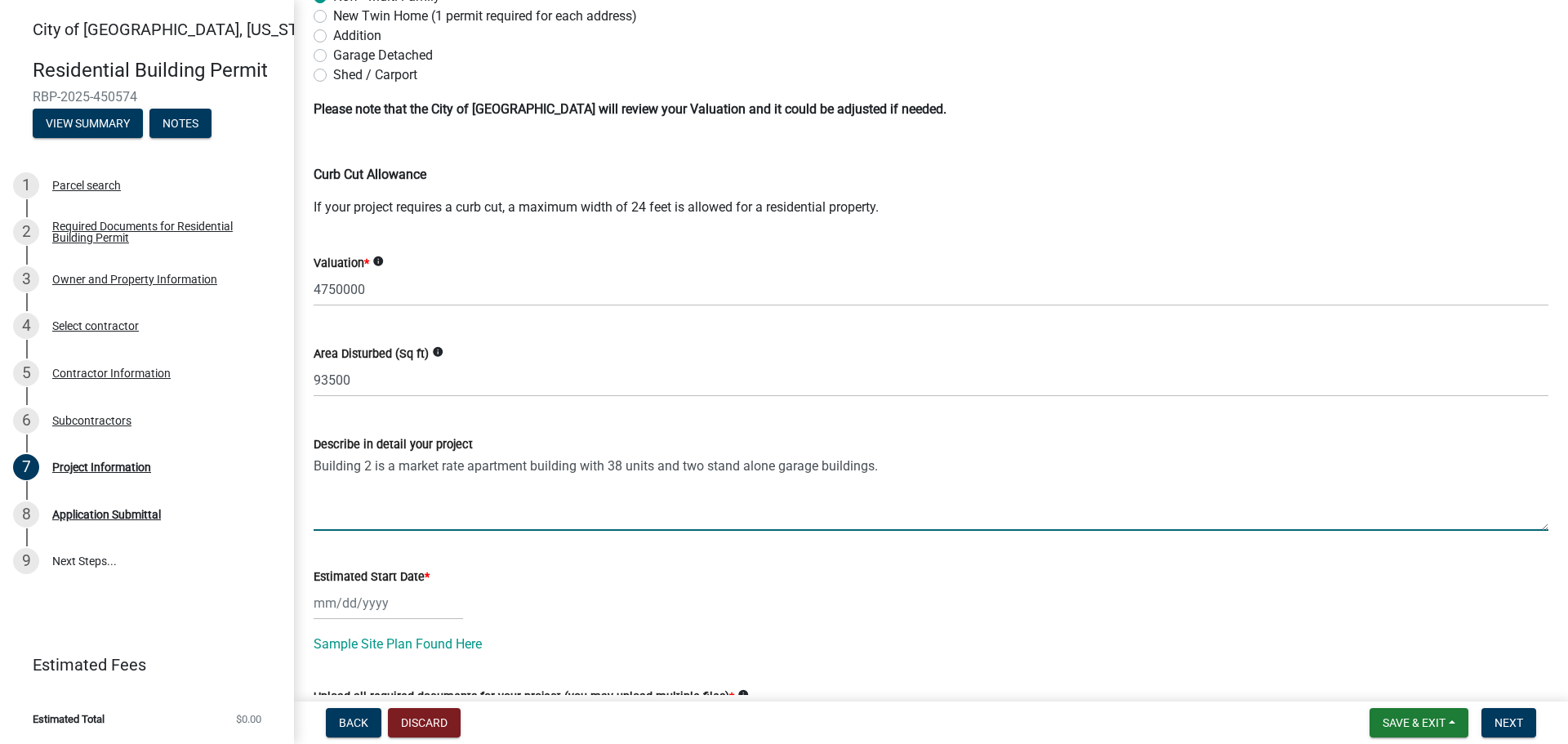 select on "7" 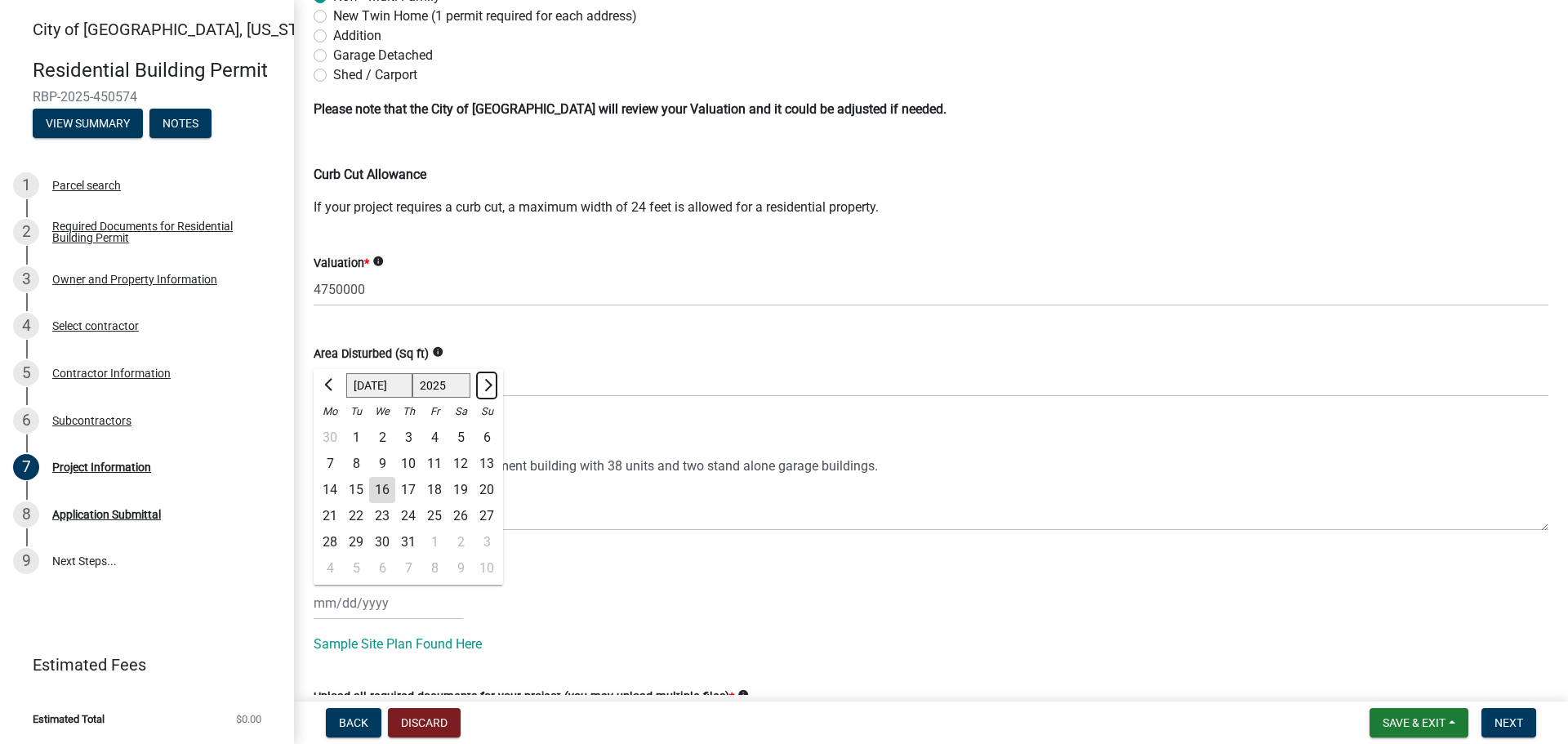 click 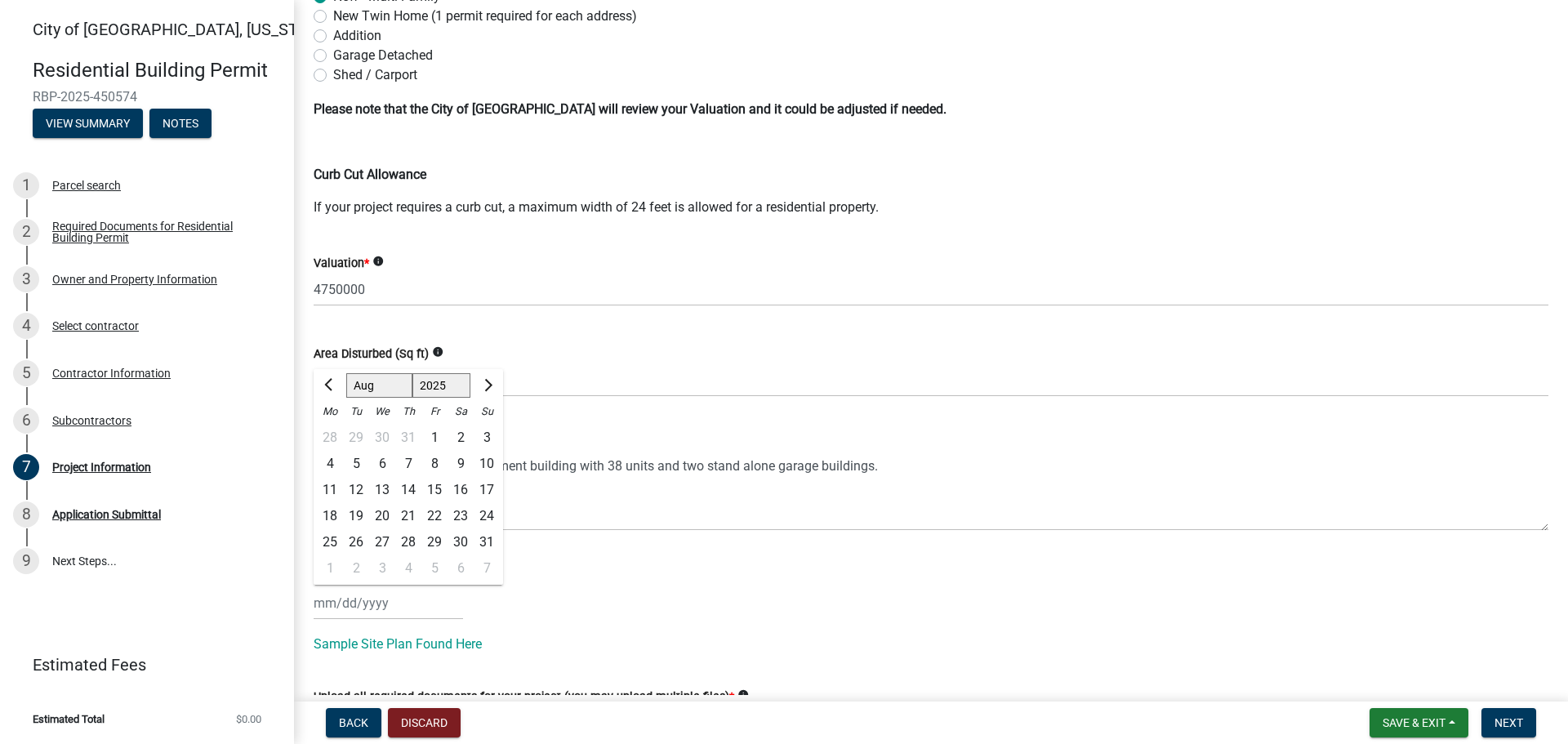 click on "18" 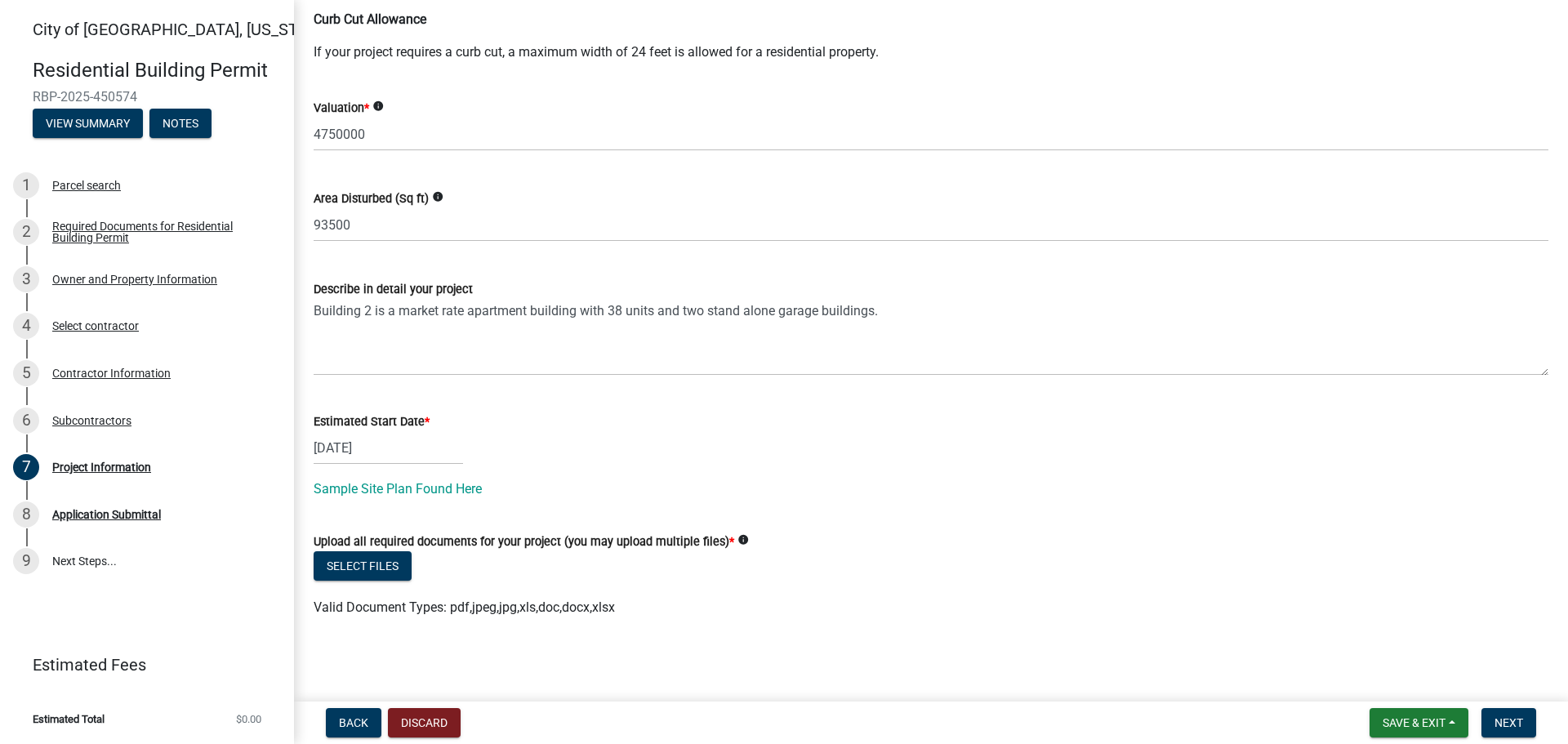 scroll, scrollTop: 319, scrollLeft: 0, axis: vertical 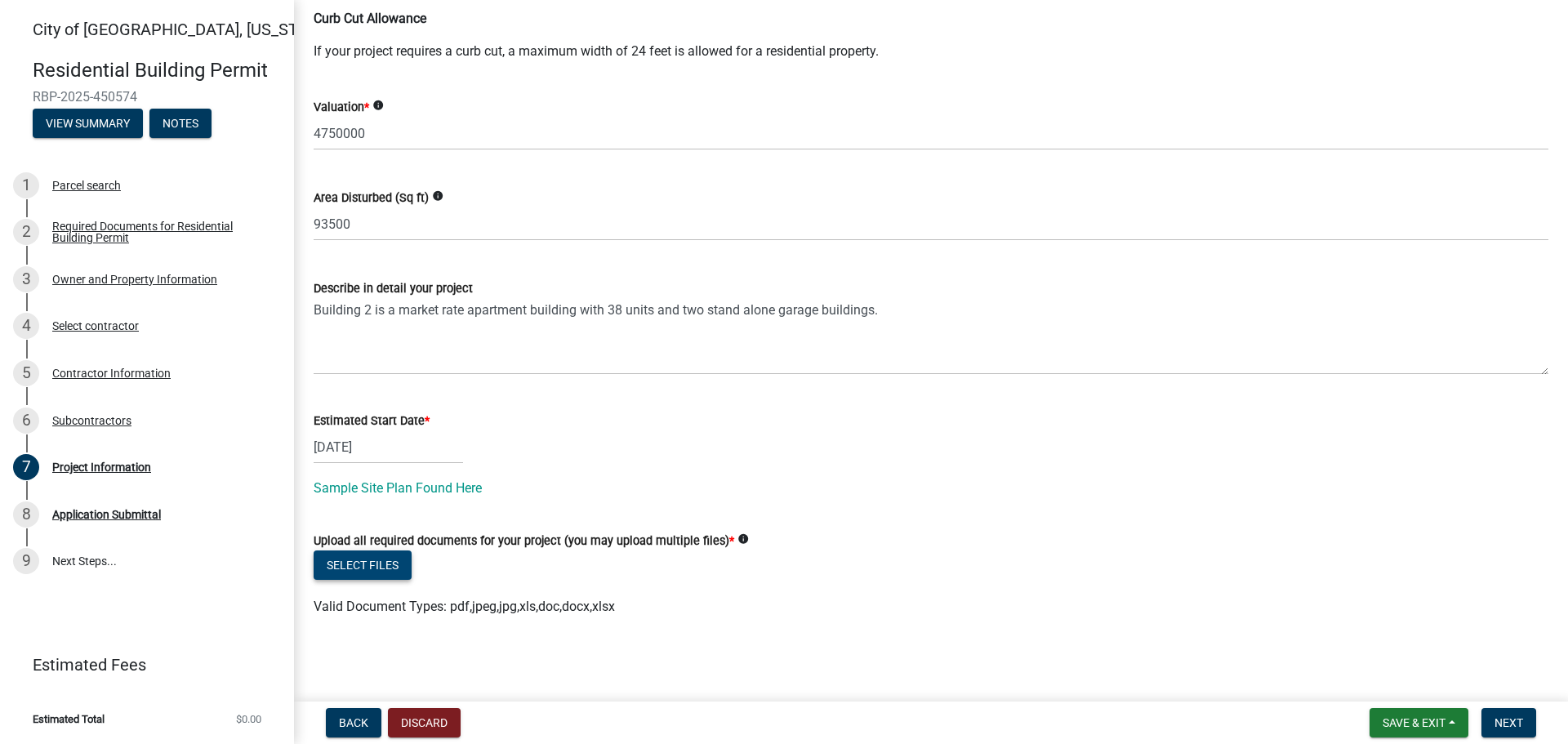 click on "Select files" 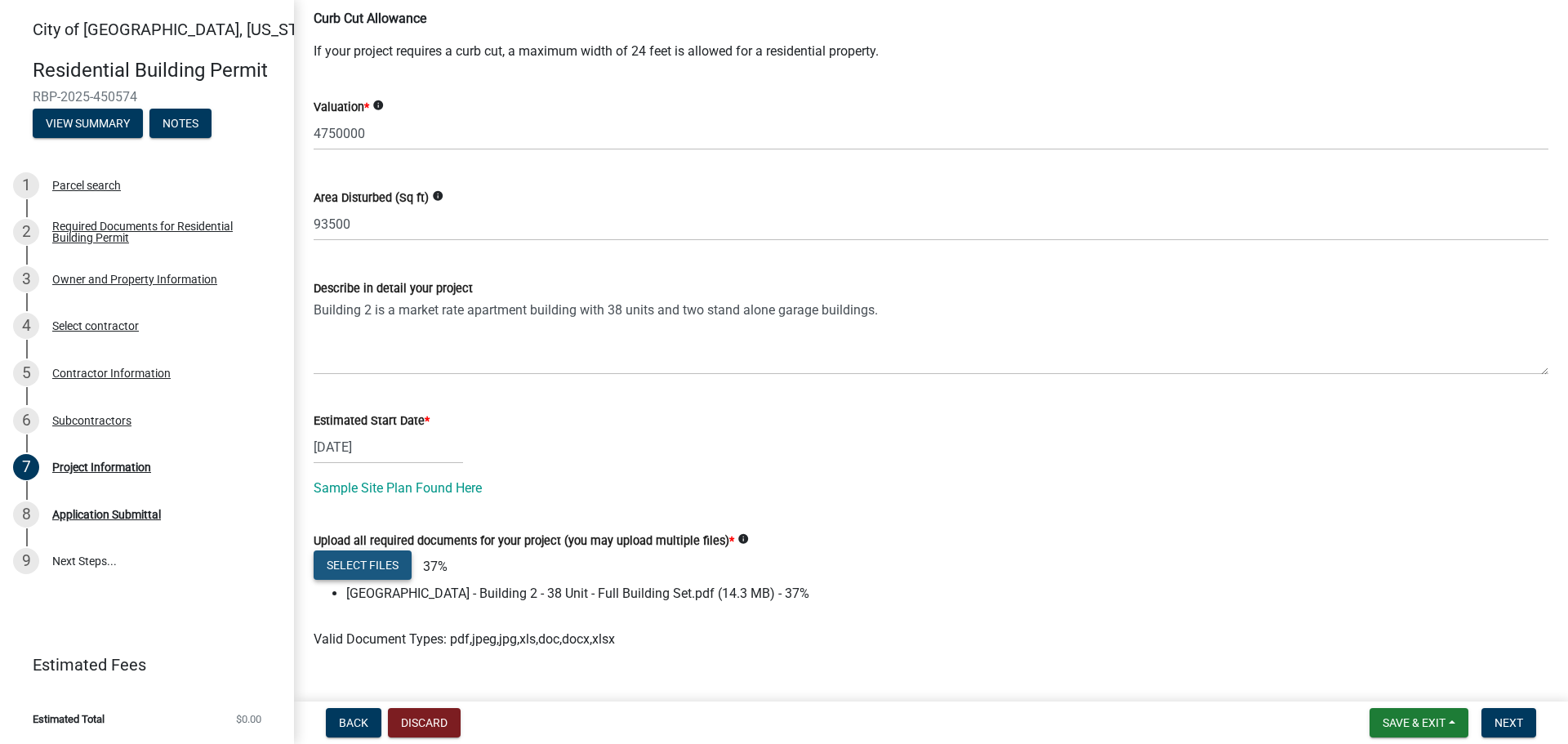 click on "Select files" 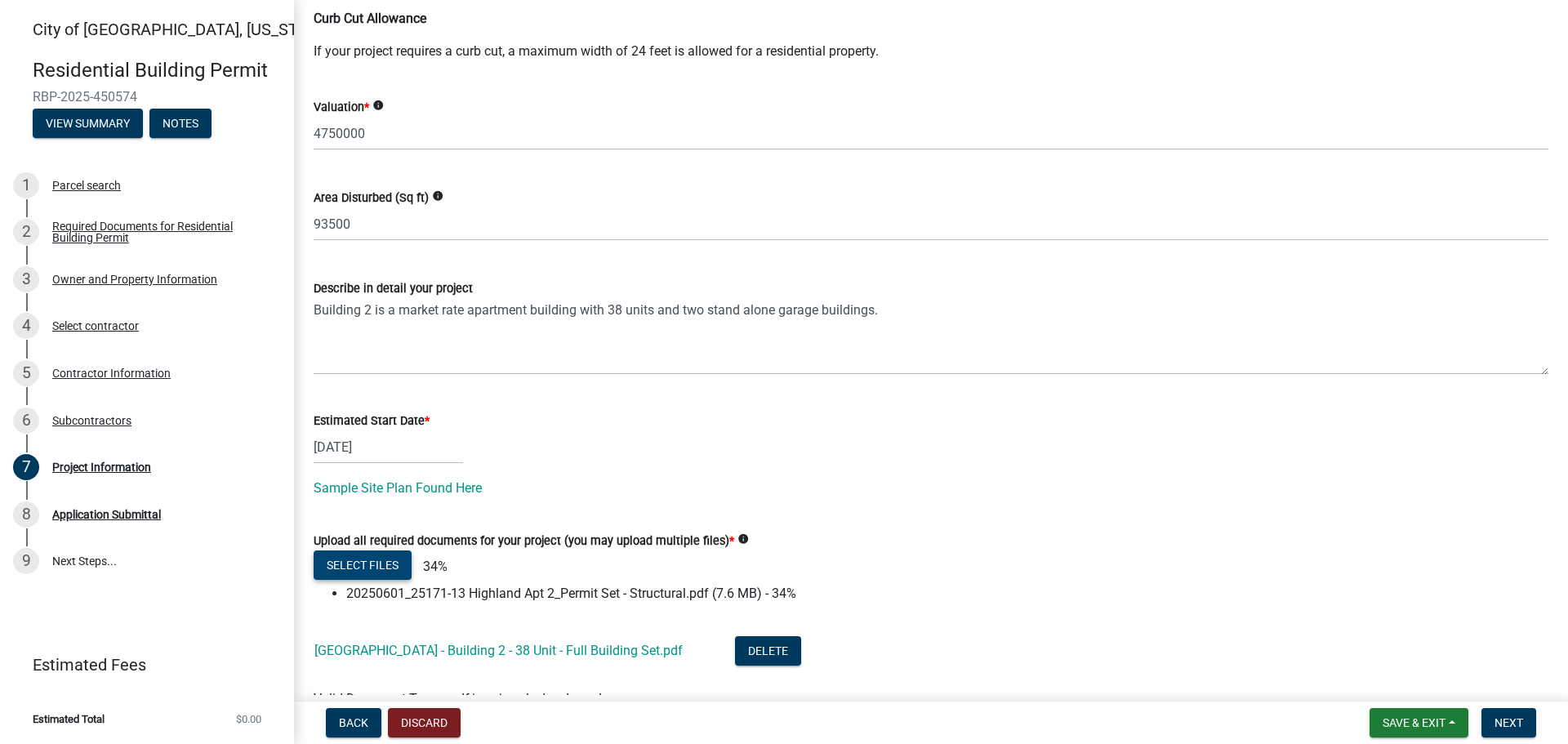 click on "Select files" 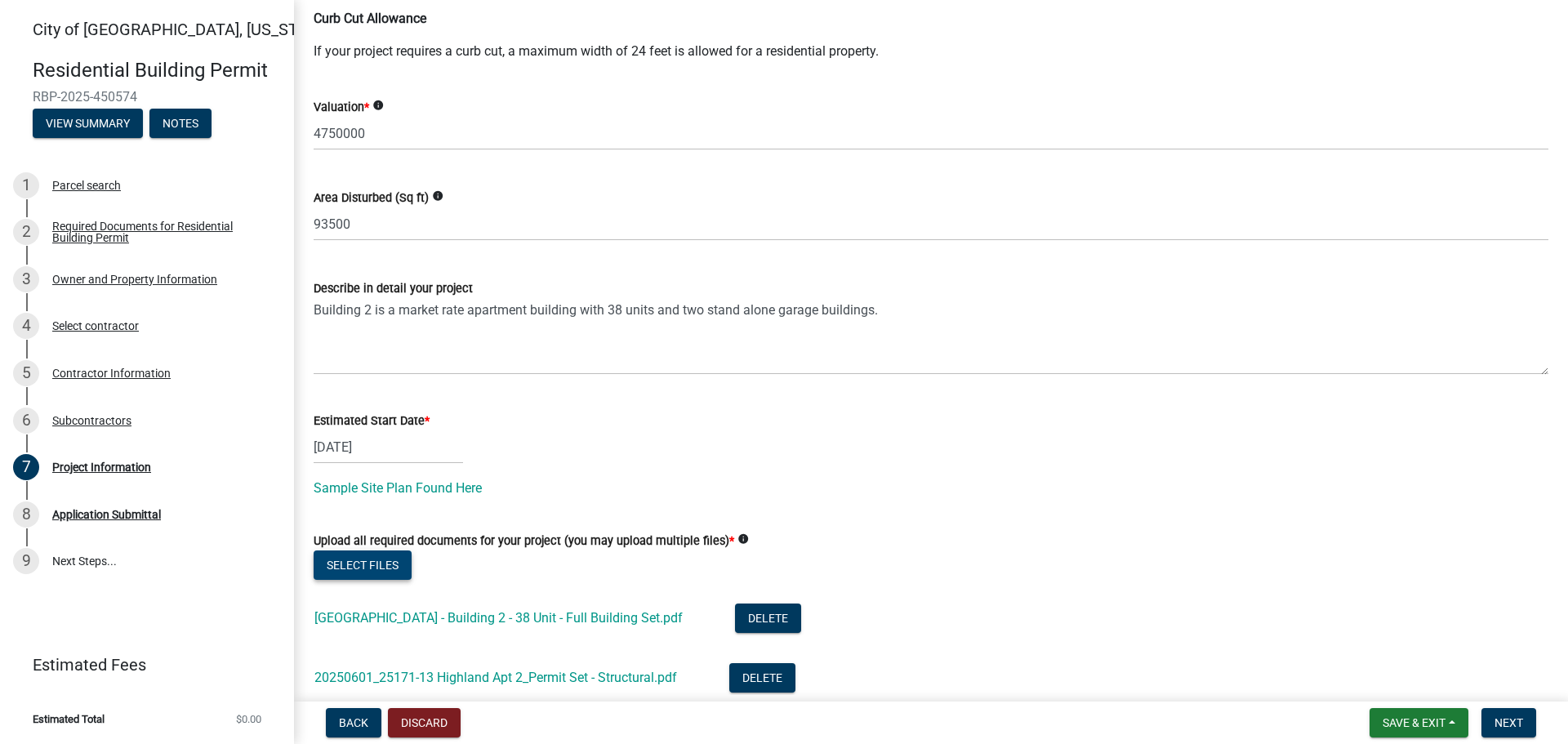 click on "Select files" 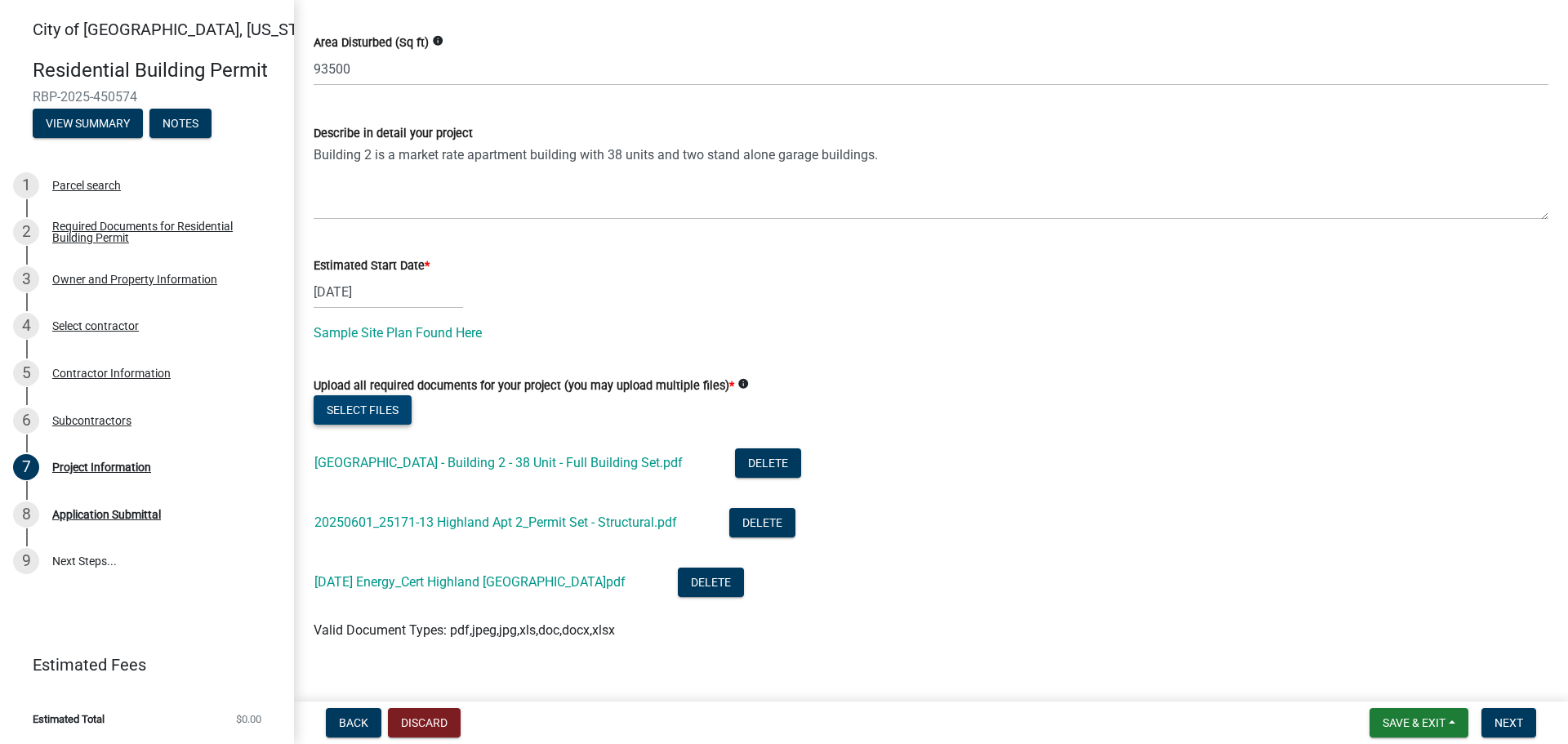 scroll, scrollTop: 498, scrollLeft: 0, axis: vertical 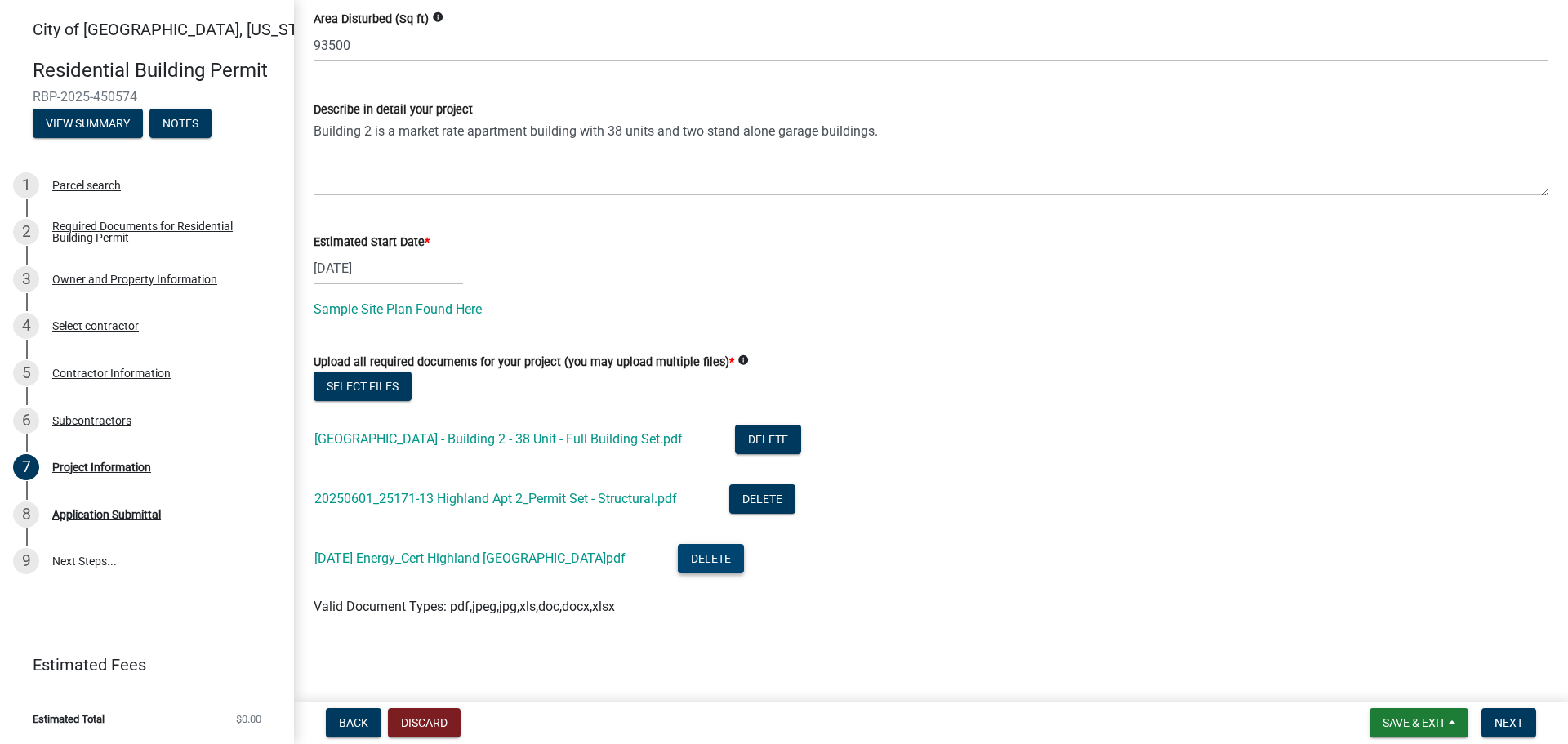click on "Delete" at bounding box center (710, 559) 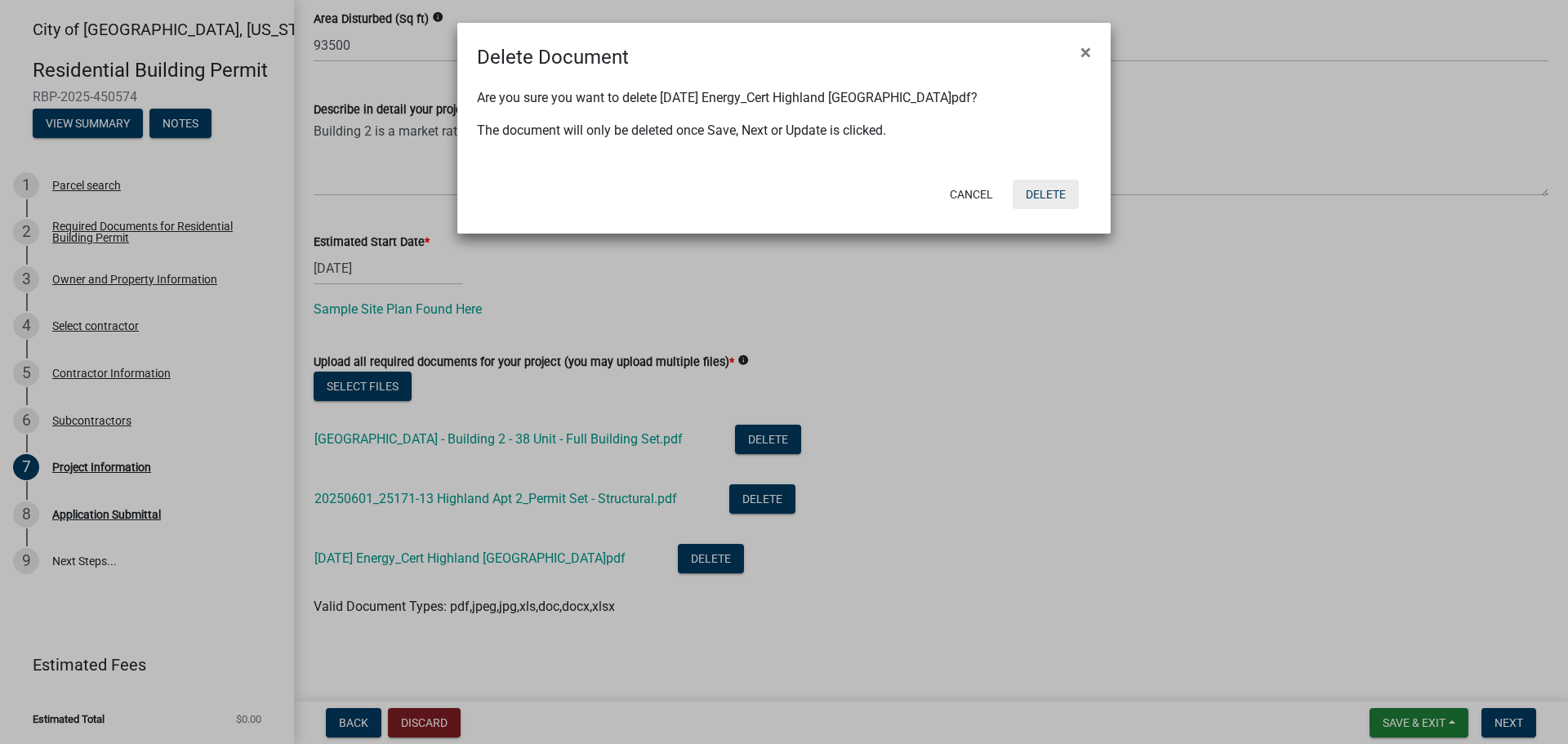 click on "Delete" 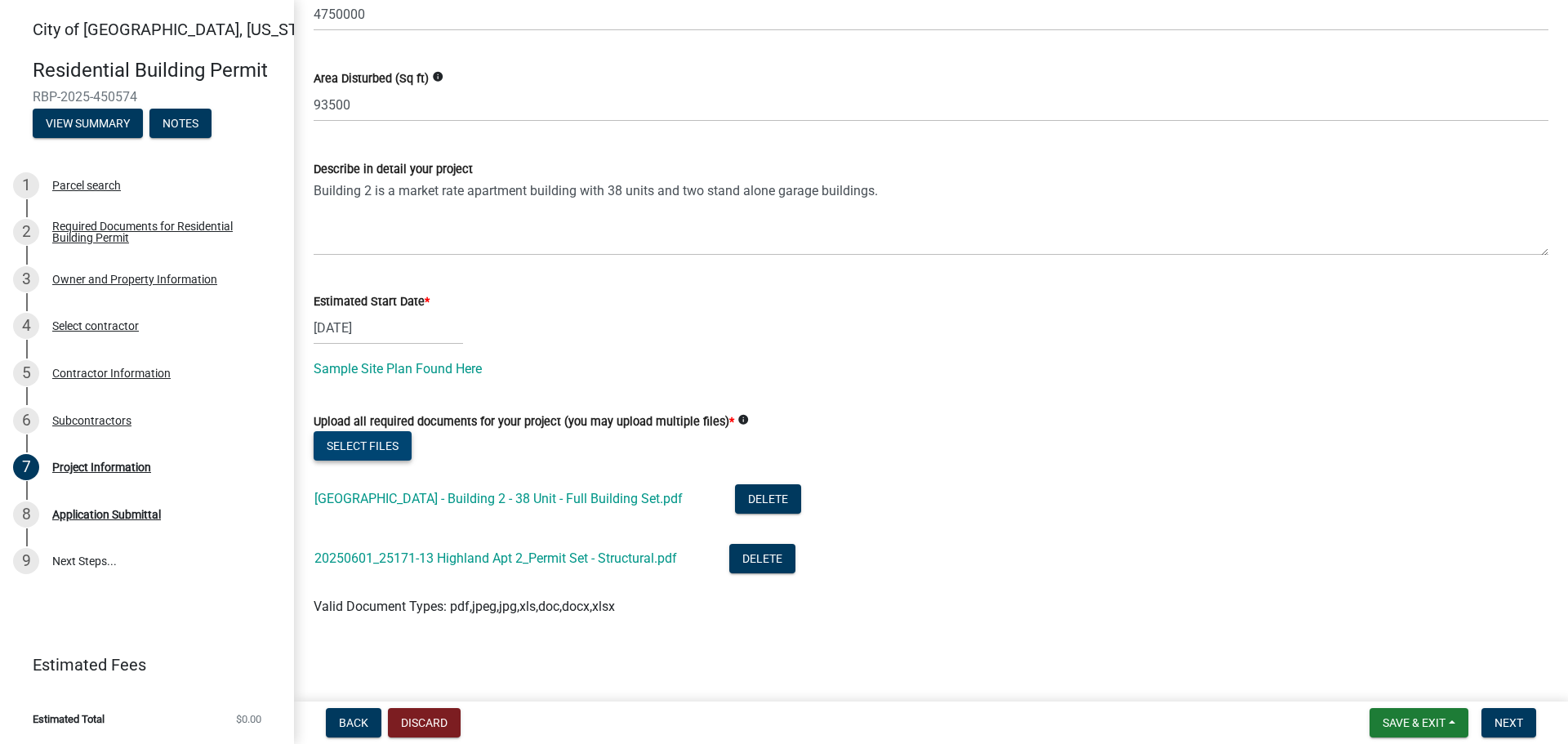 click on "Select files" 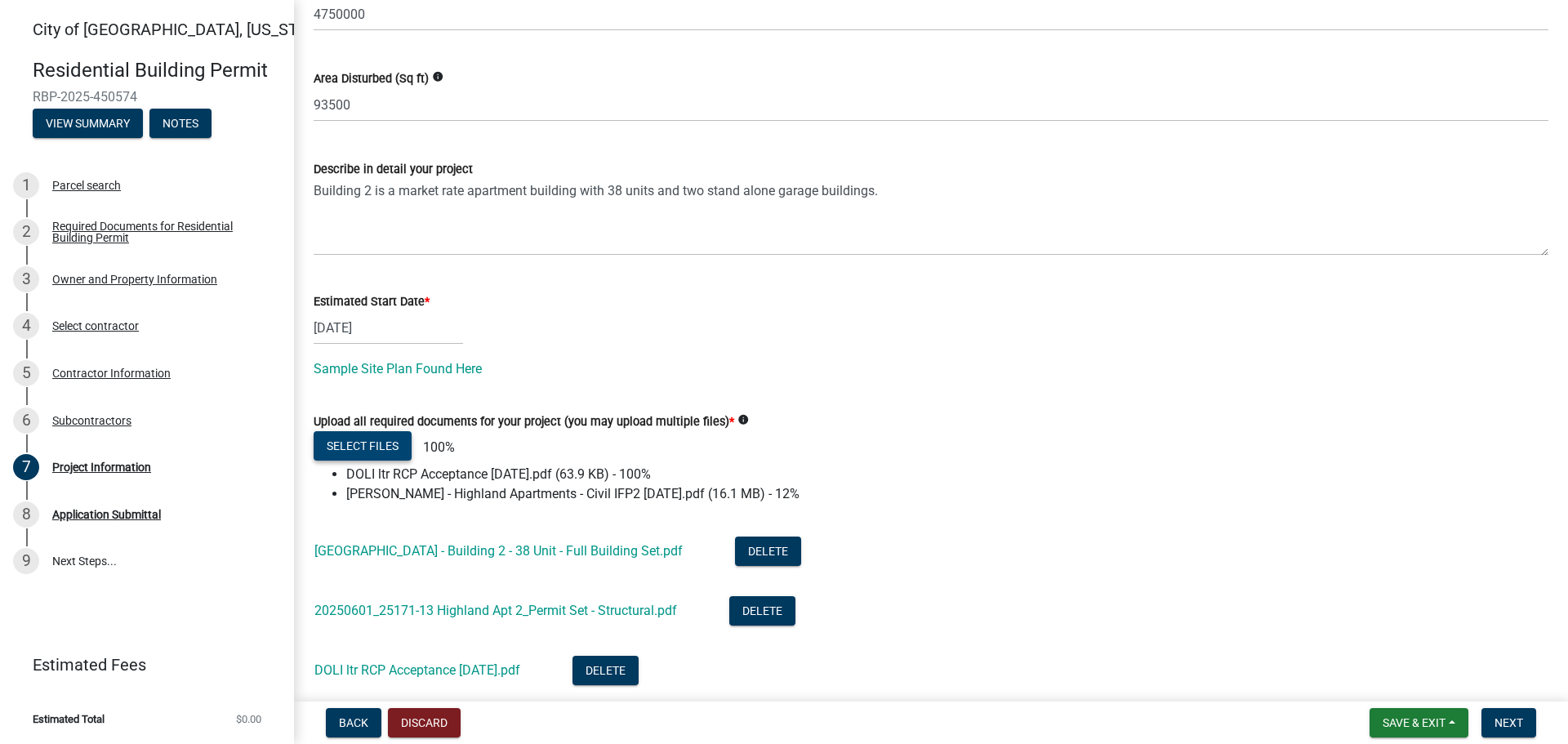 click on "Select files" 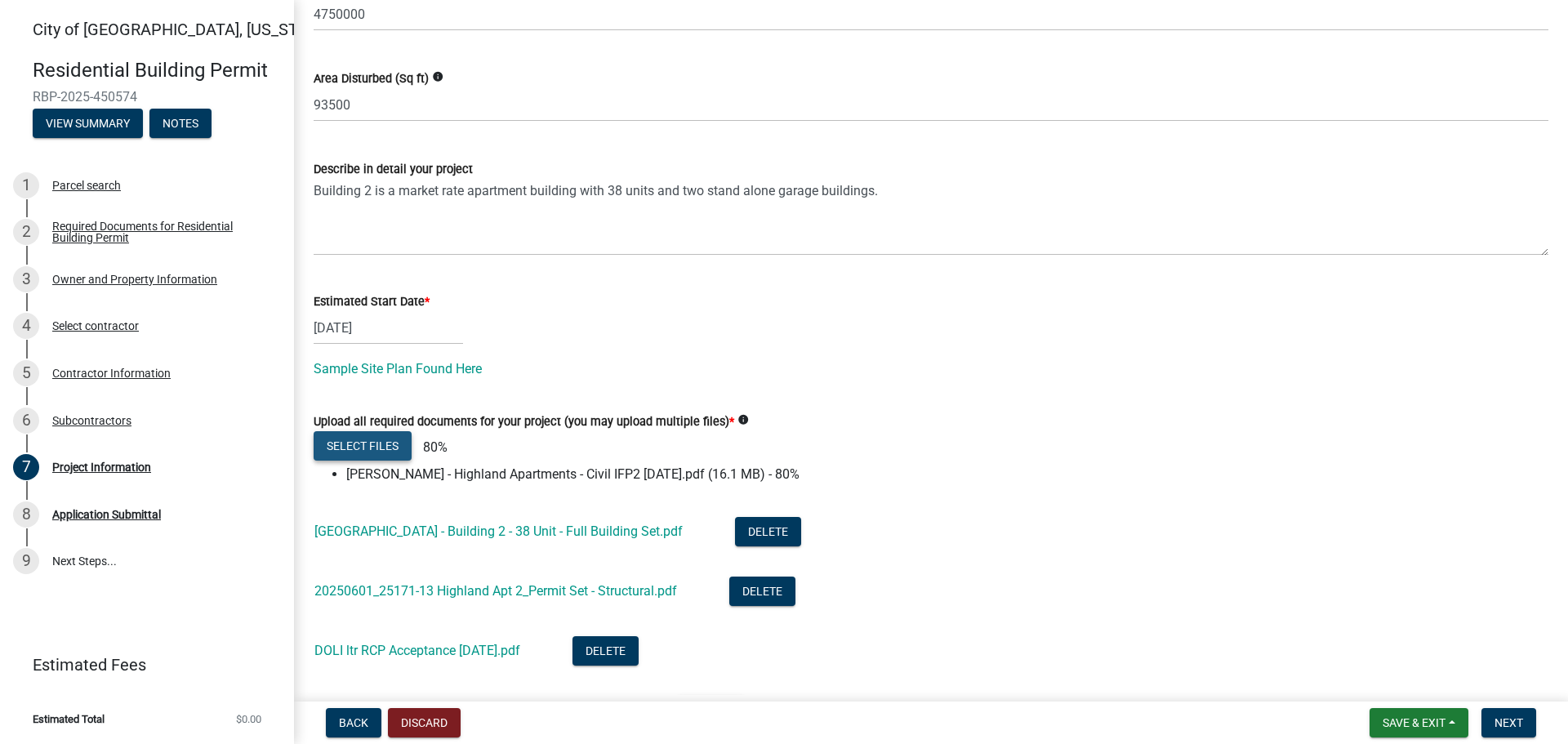 click on "Select files" 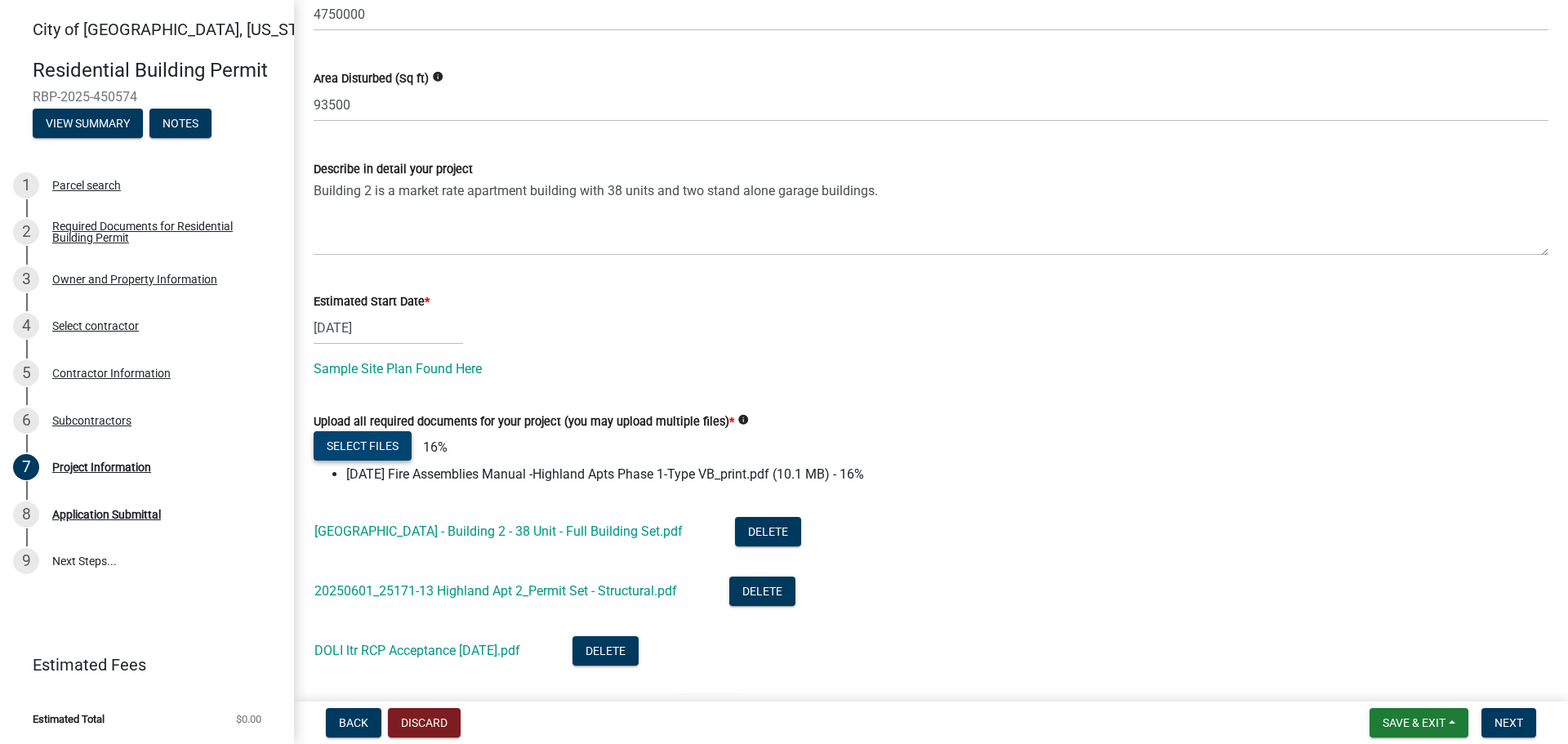 click on "Select files" 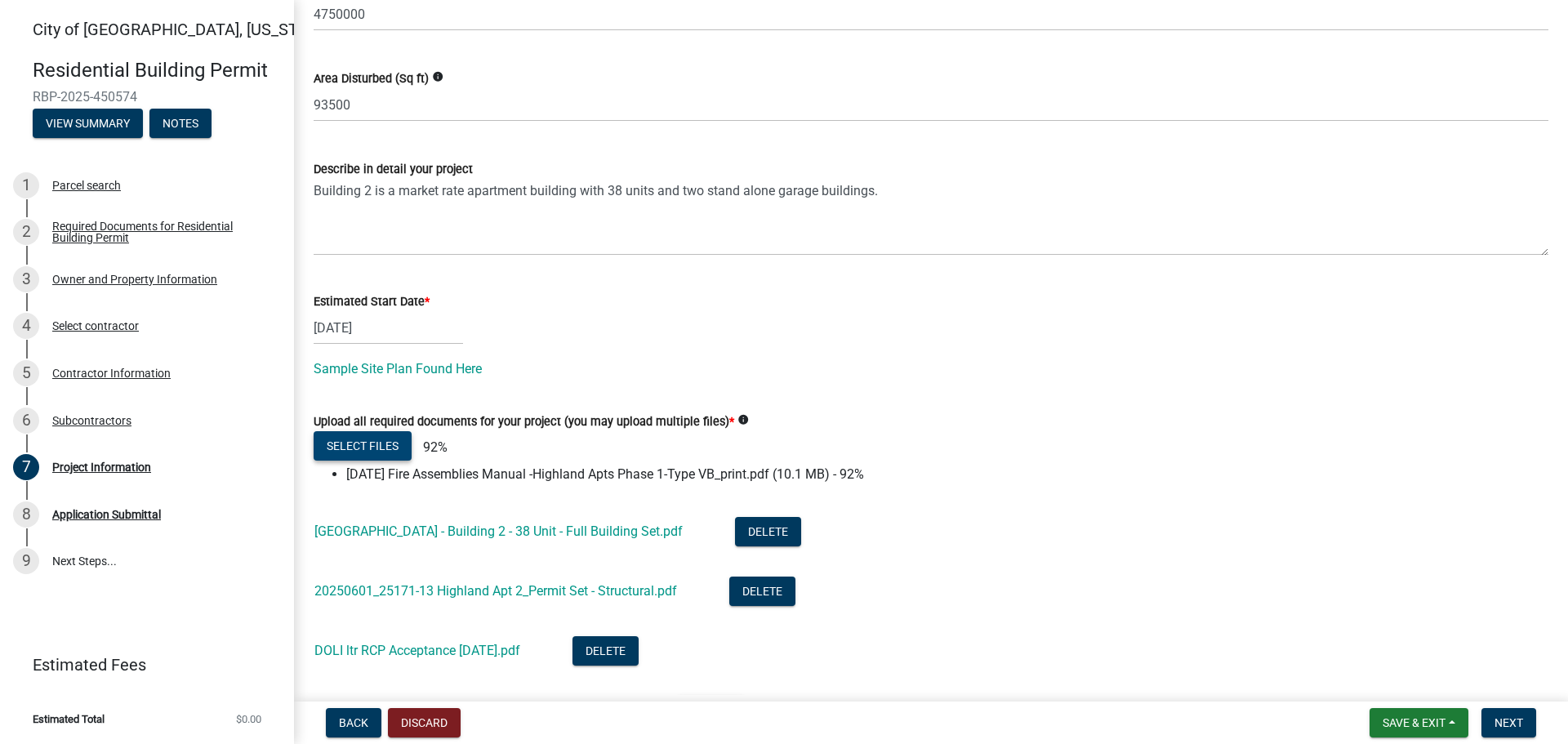 type 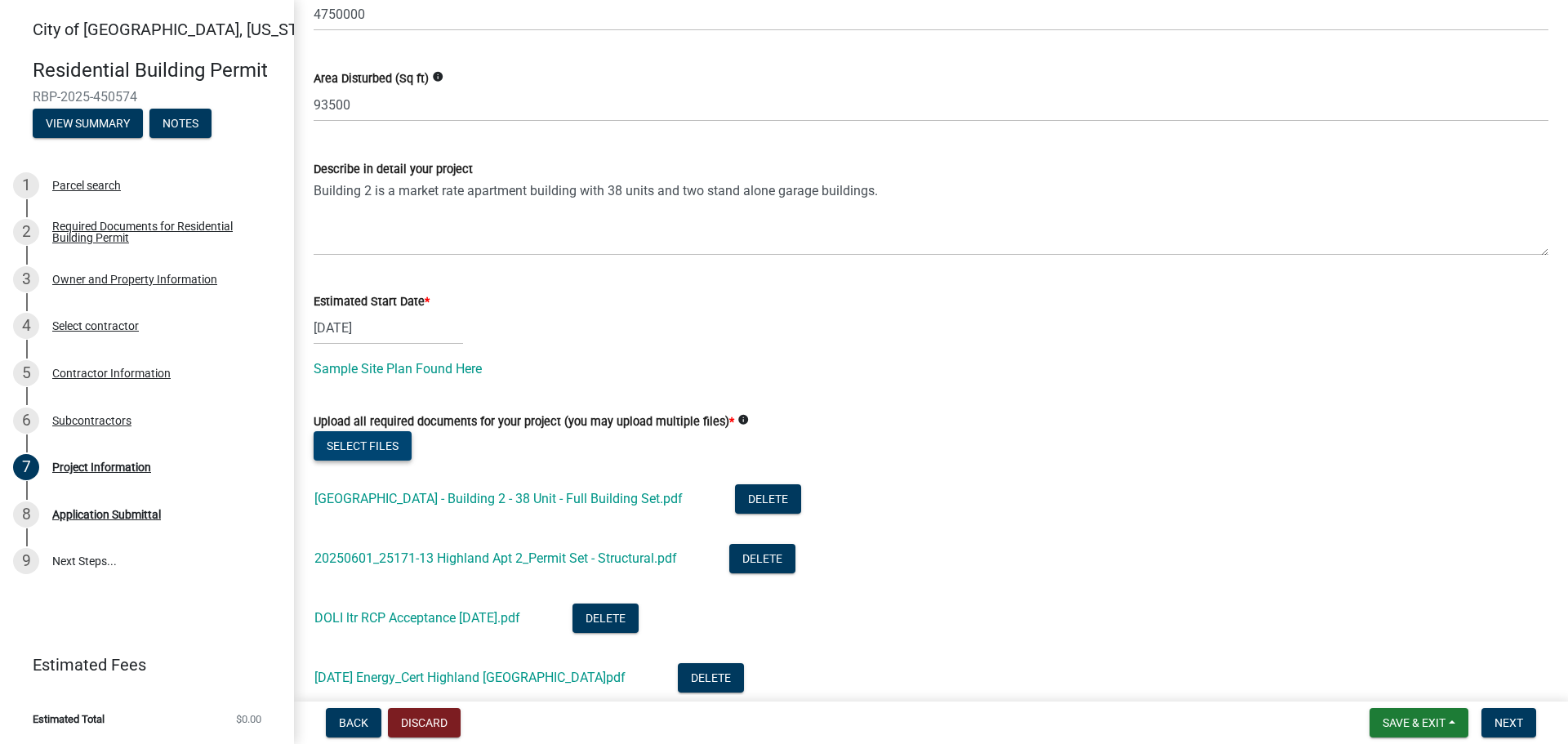 click on "Select files" 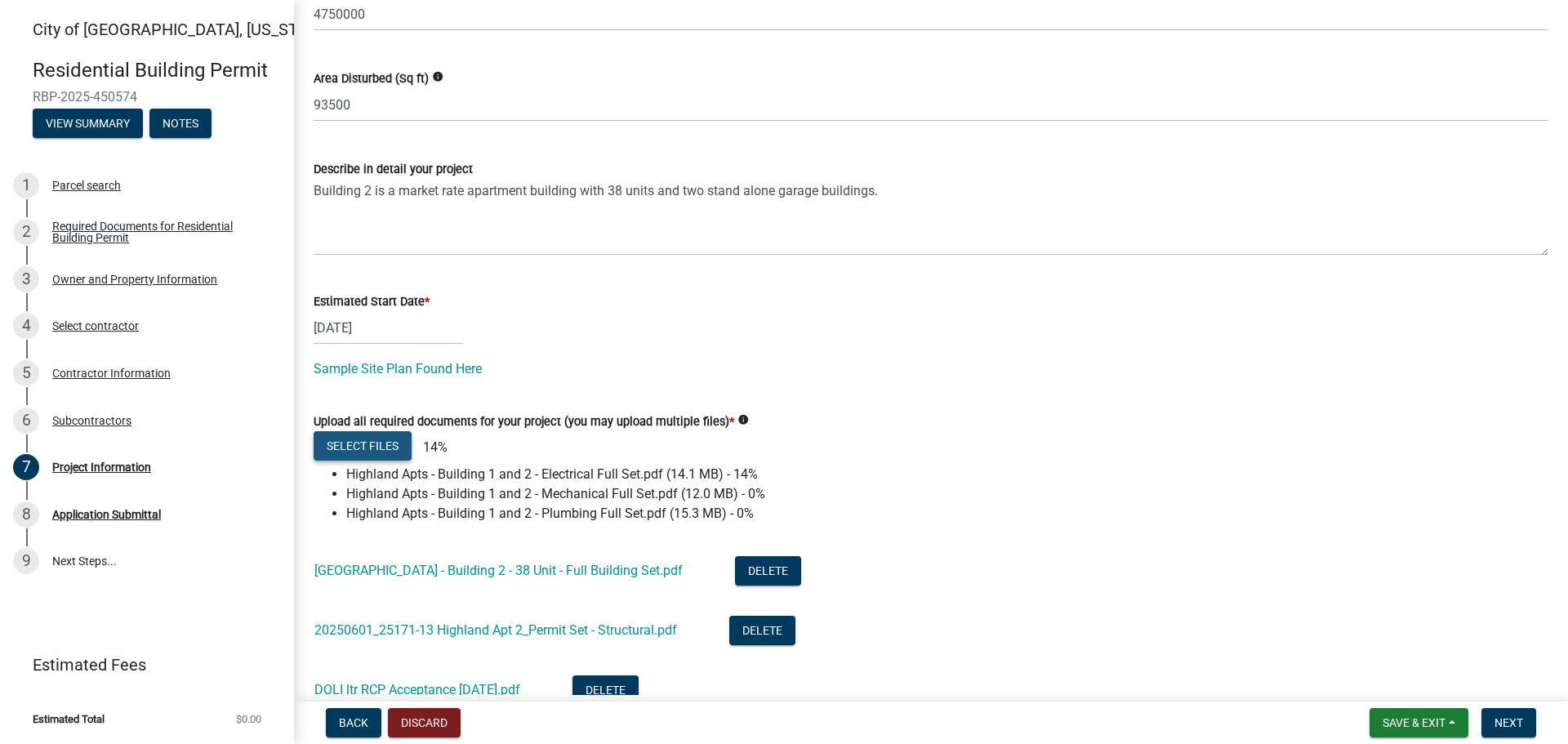 click on "Select files" 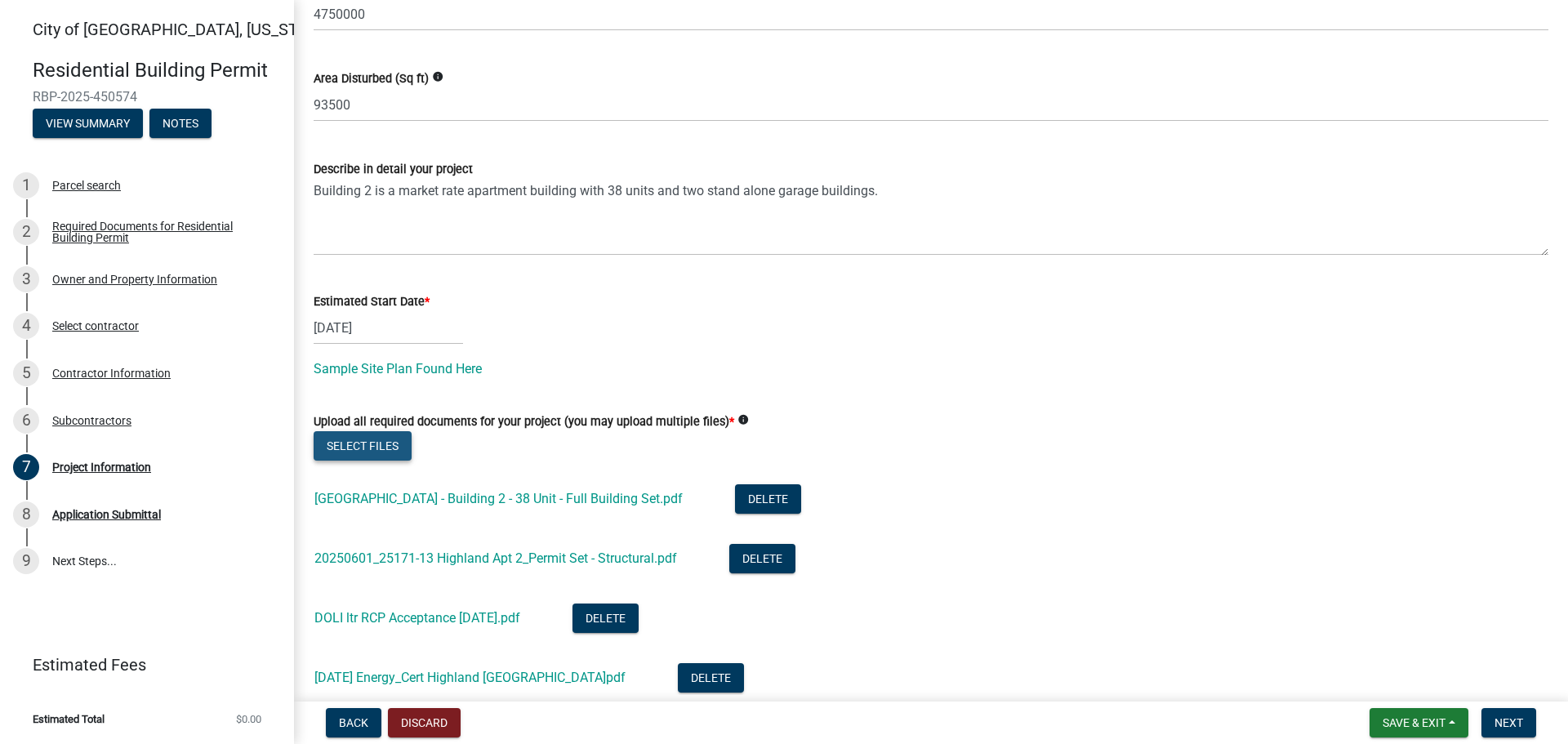 click on "Select files" 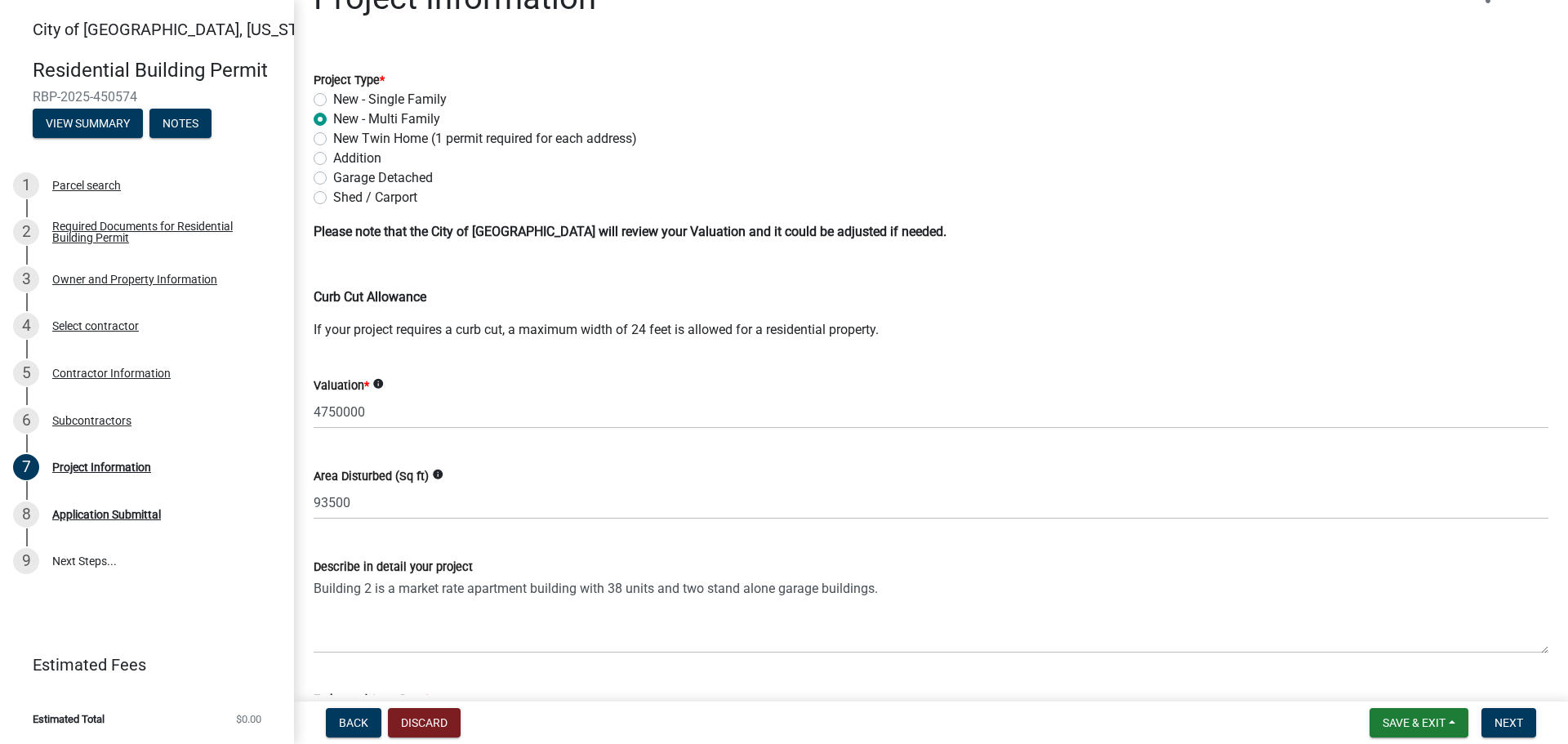 scroll, scrollTop: 0, scrollLeft: 0, axis: both 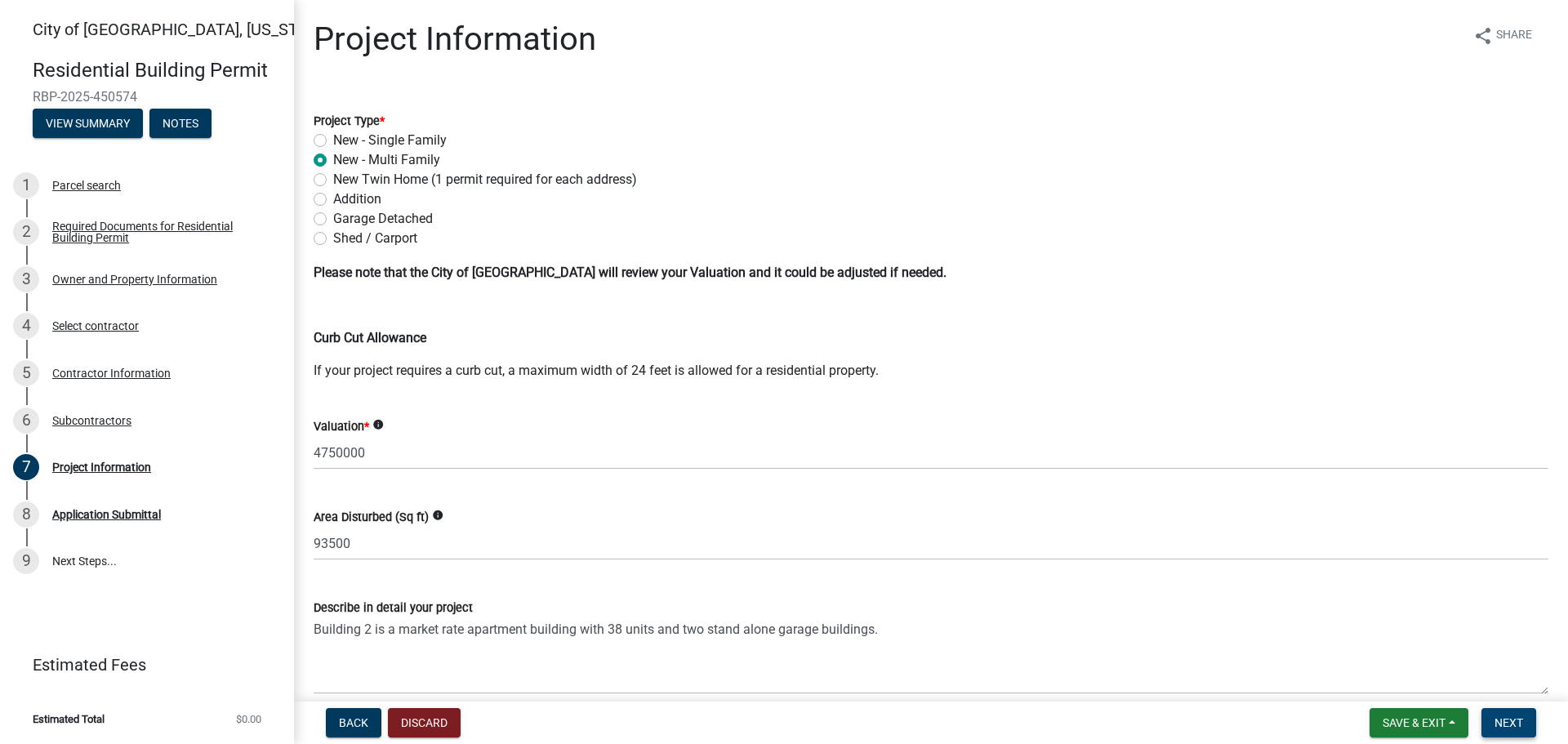 click on "Next" at bounding box center [1508, 723] 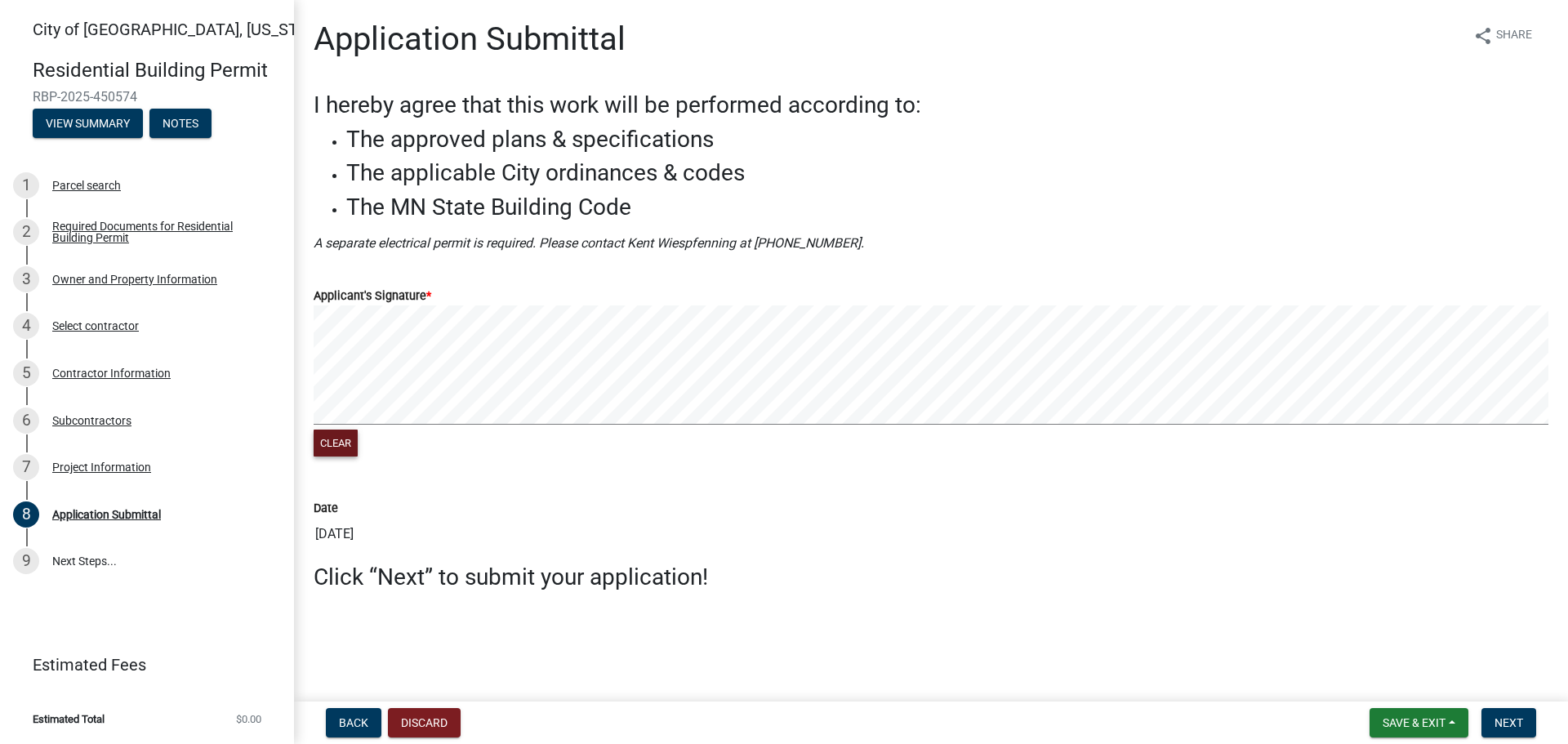 click on "Clear" 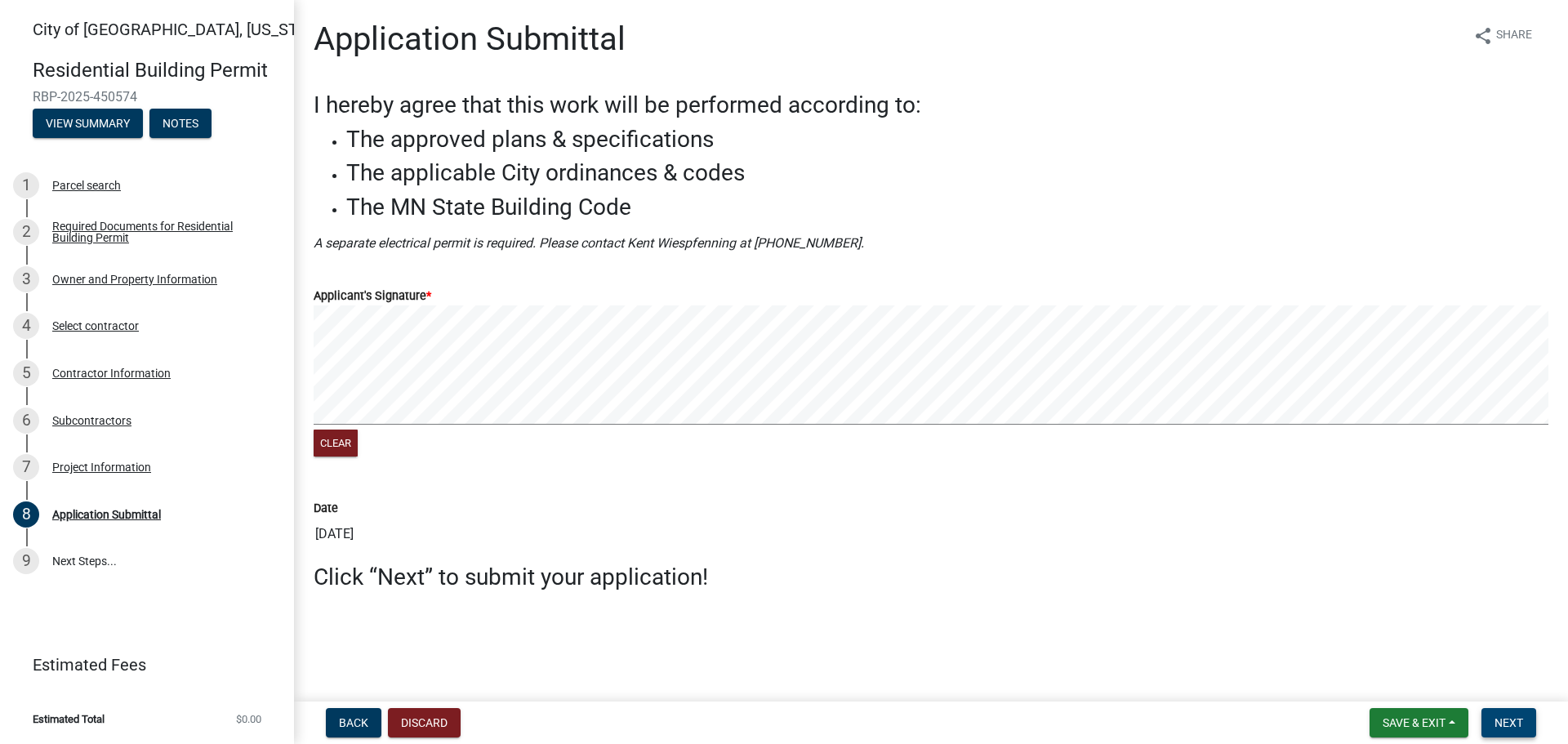 click on "Next" at bounding box center [1508, 723] 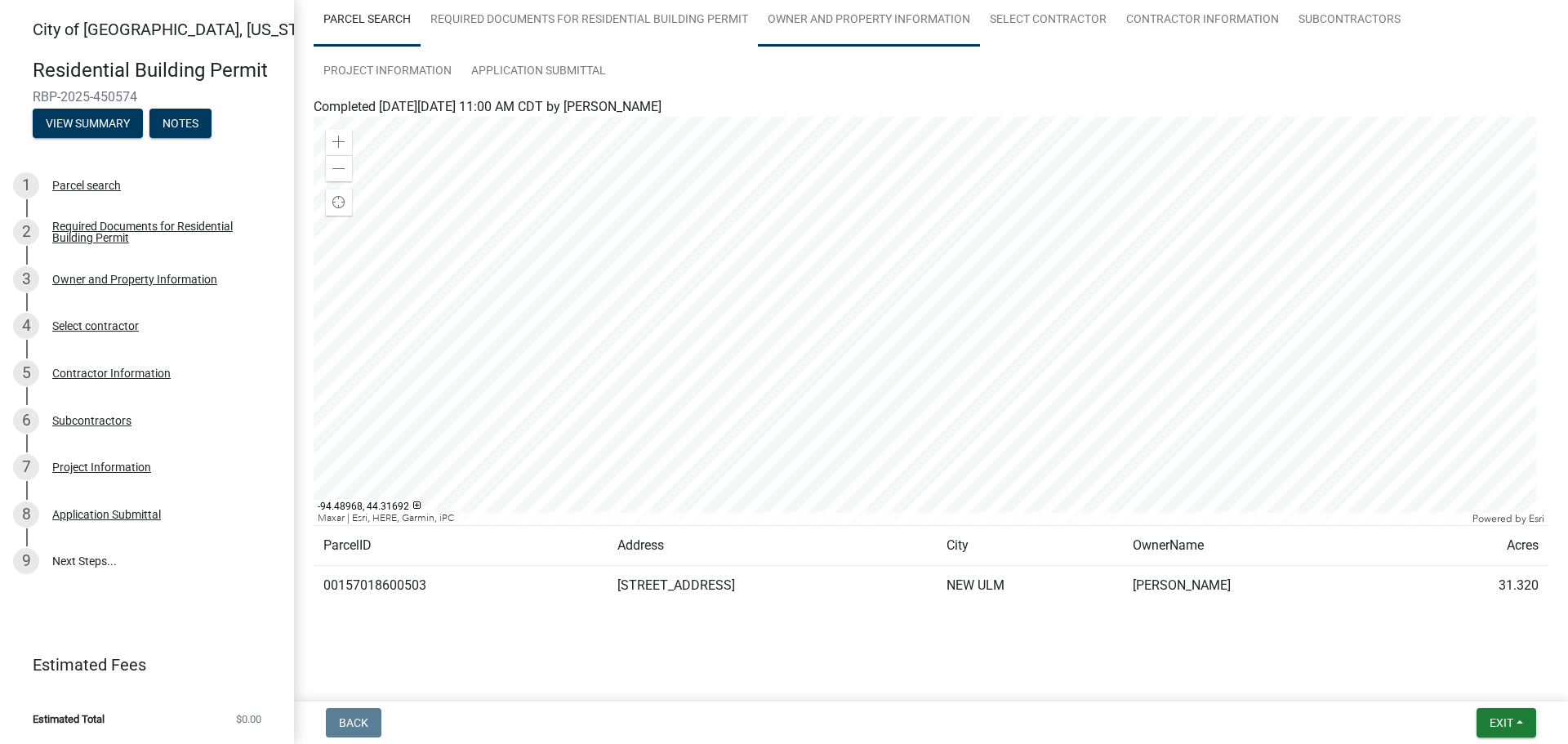 scroll, scrollTop: 136, scrollLeft: 0, axis: vertical 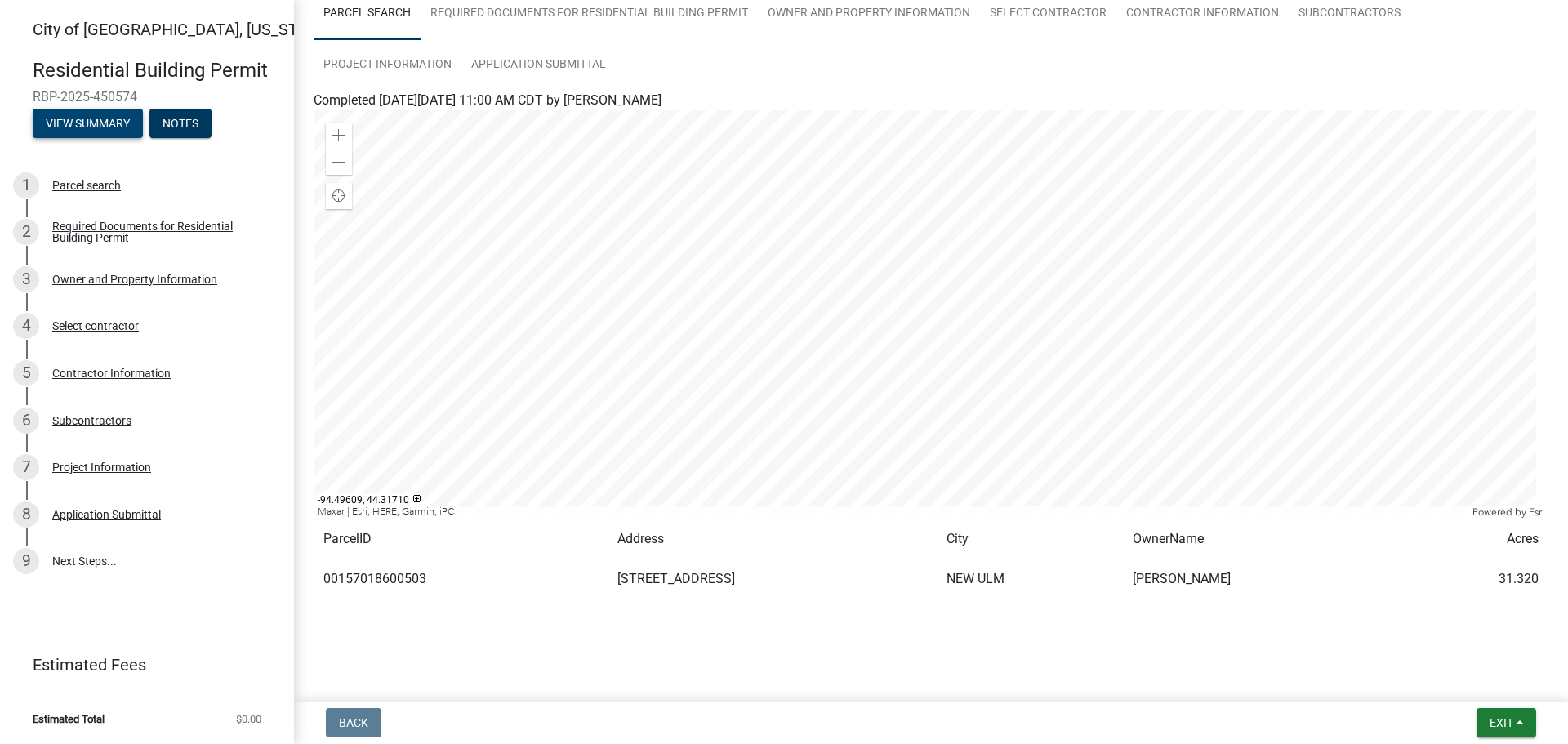 click on "View Summary" at bounding box center [87, 123] 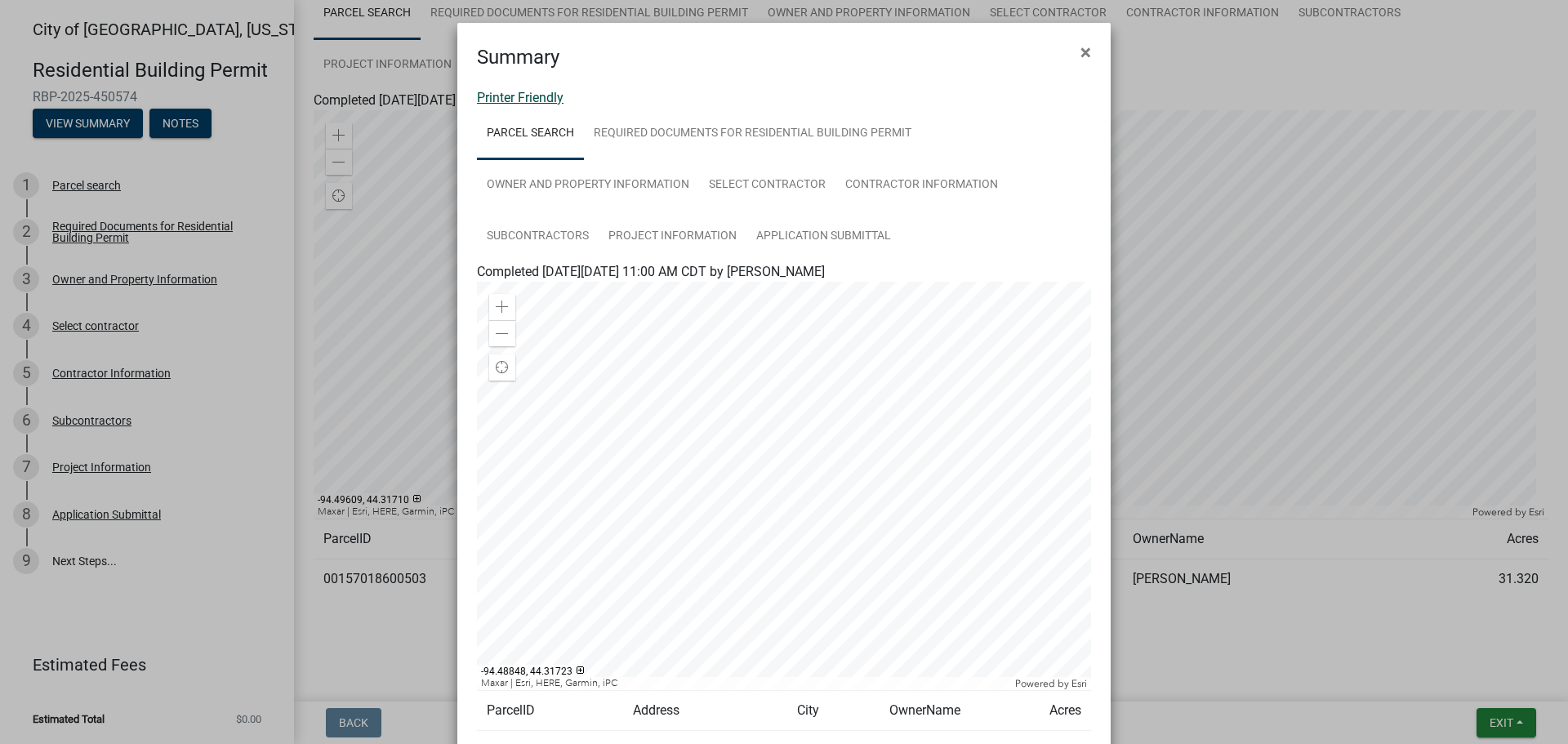 click on "Printer Friendly" 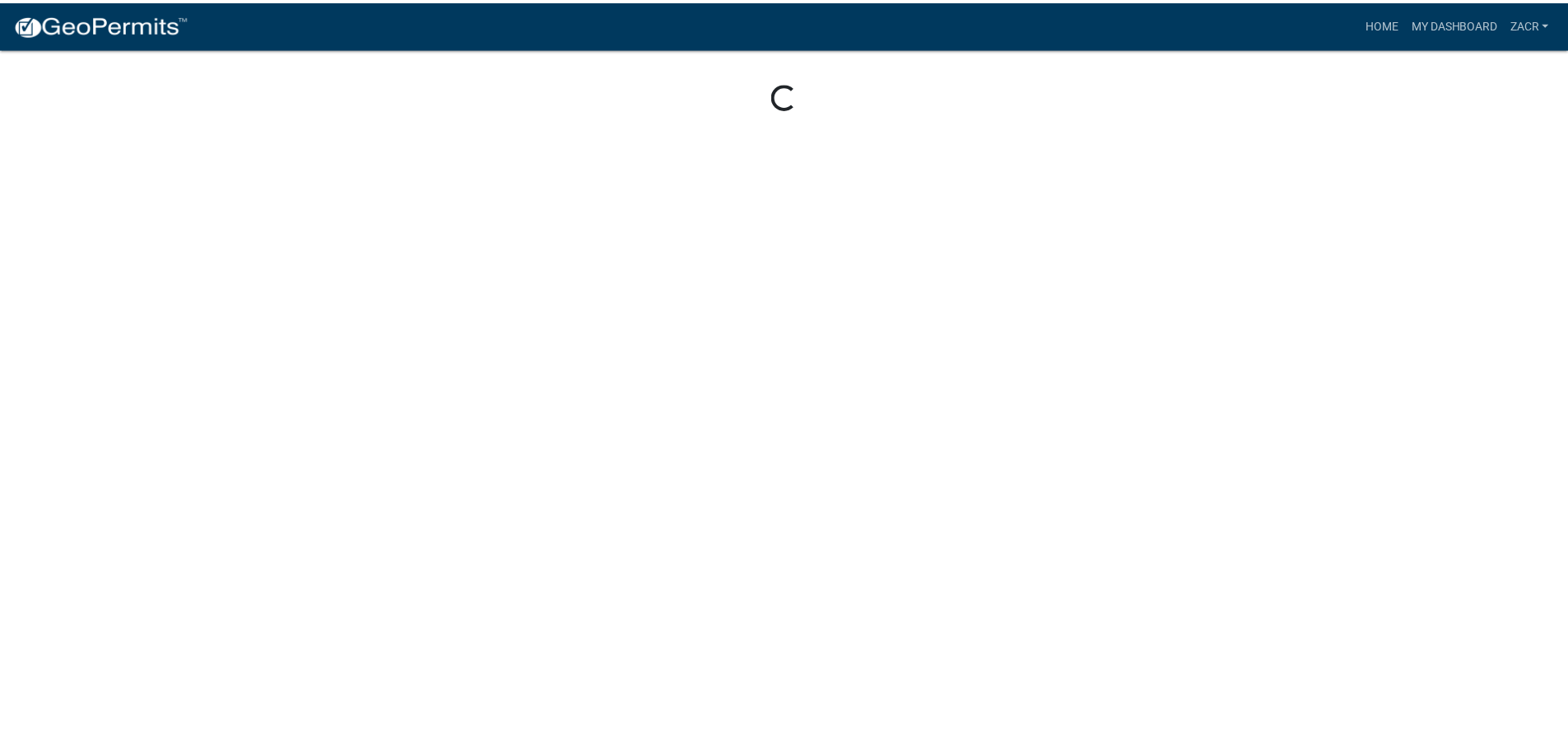 scroll, scrollTop: 0, scrollLeft: 0, axis: both 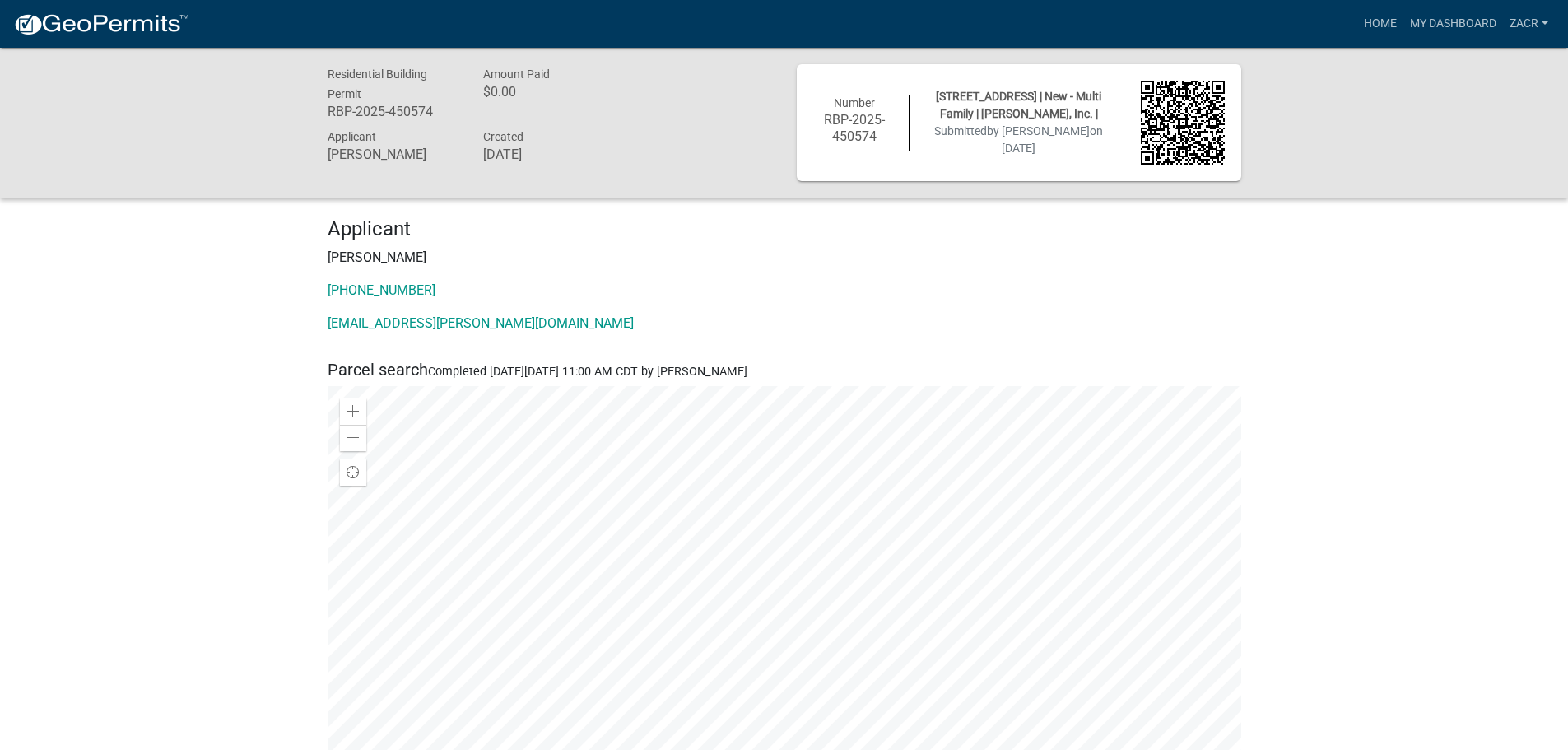 click on "Applicant [PERSON_NAME]  [PHONE_NUMBER]  [EMAIL_ADDRESS][PERSON_NAME][DOMAIN_NAME]" 